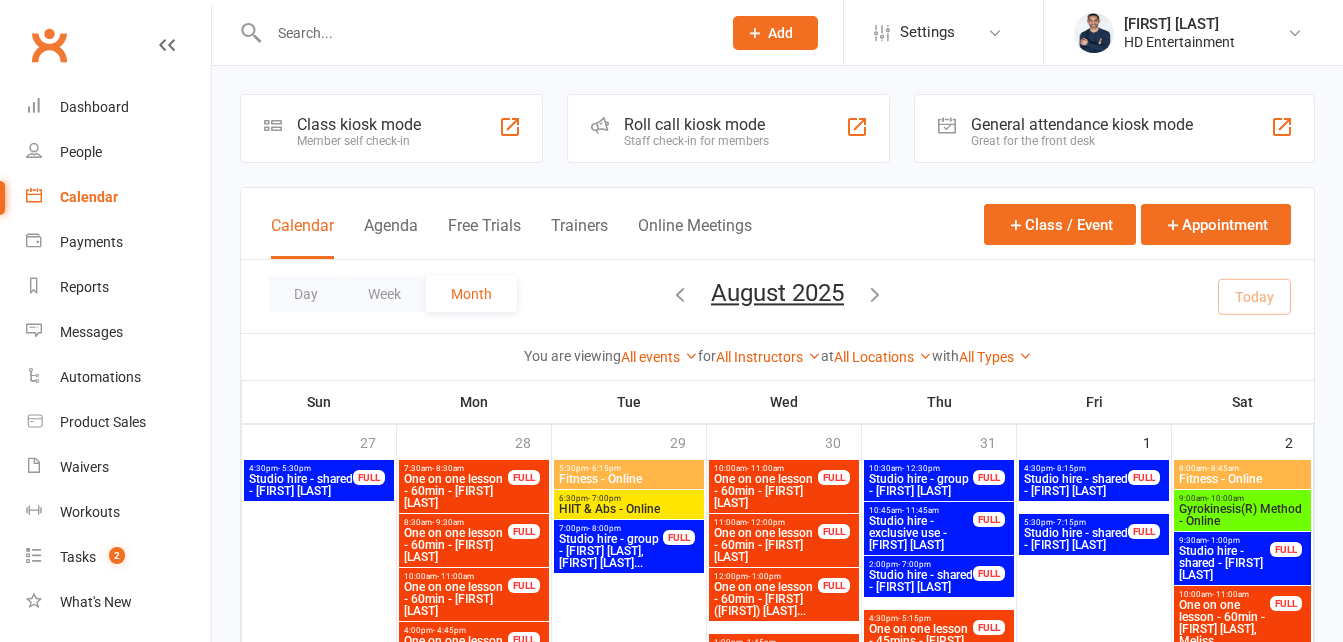 scroll, scrollTop: 0, scrollLeft: 0, axis: both 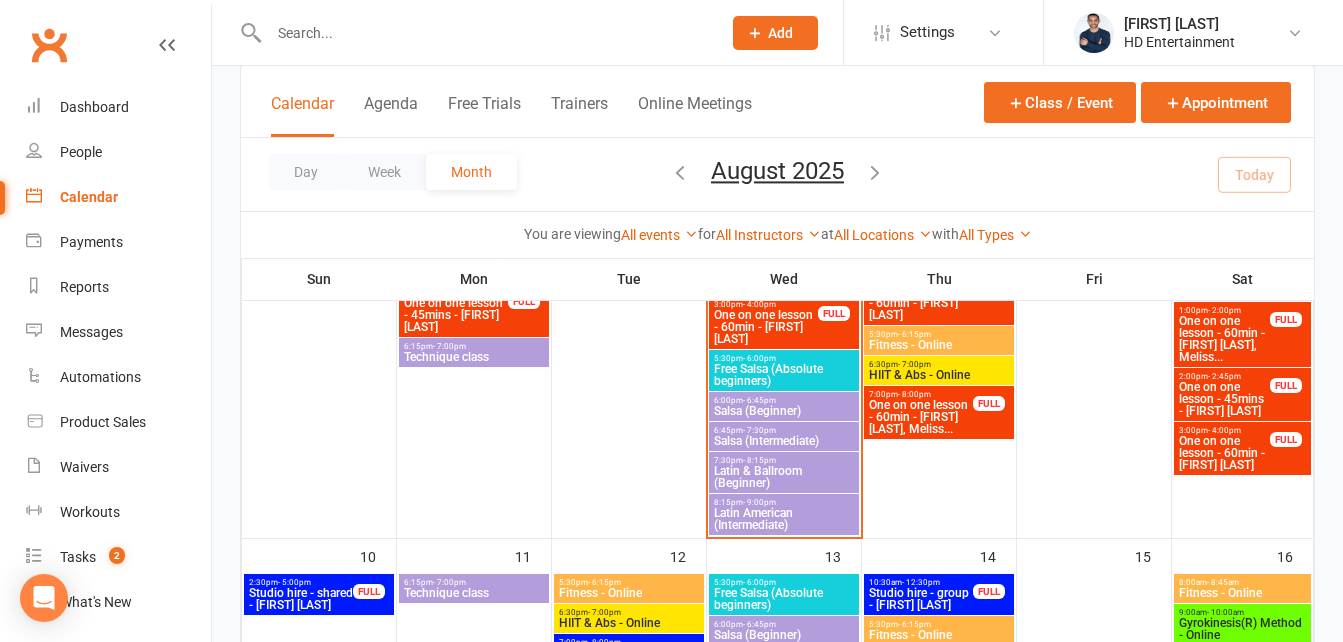 click on "Latin American (Intermediate)" at bounding box center [784, 519] 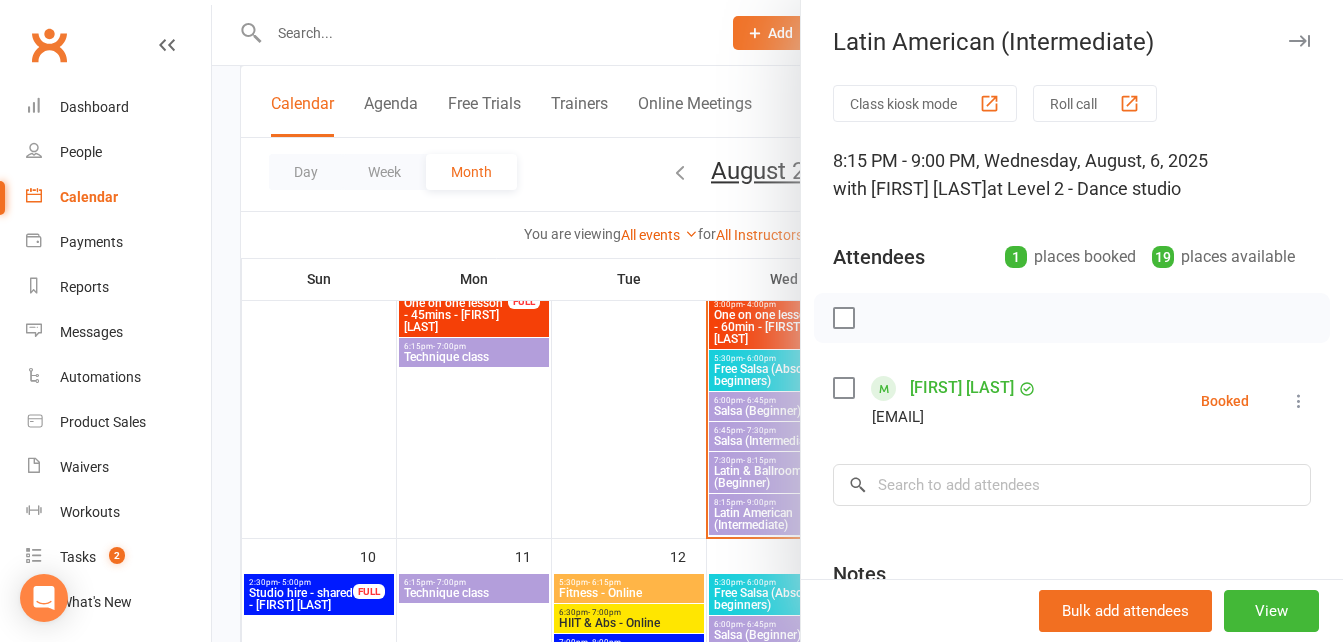 click at bounding box center [777, 321] 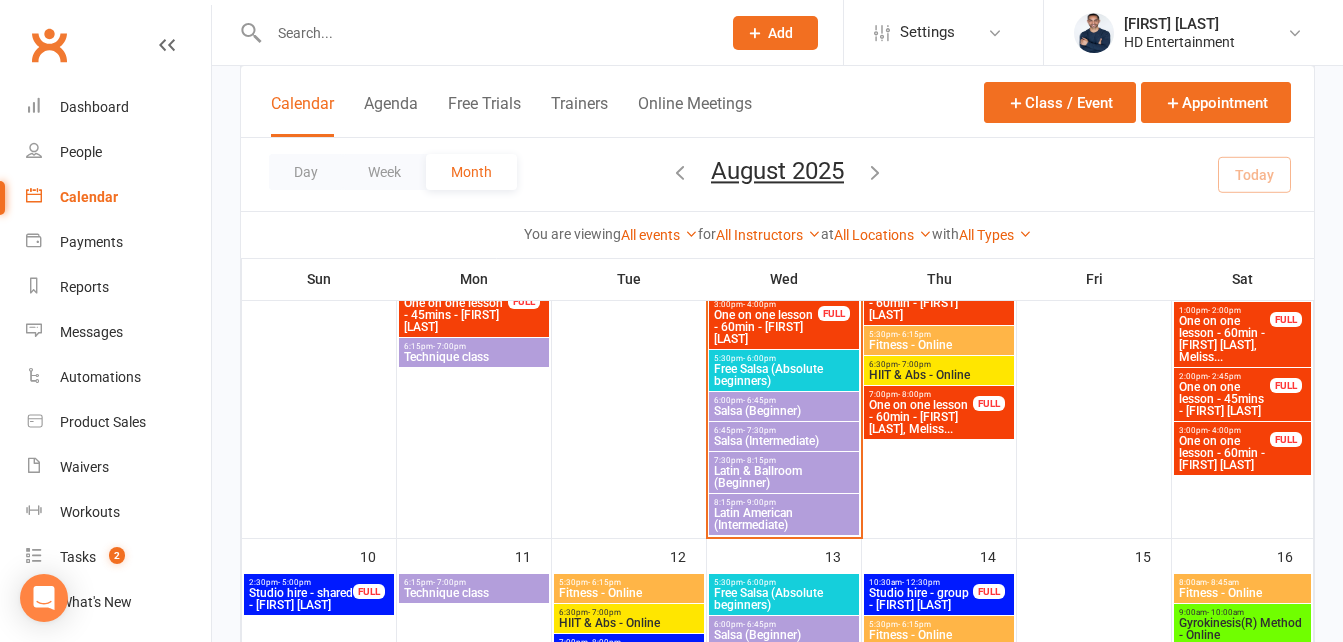 click on "Latin & Ballroom (Beginner)" at bounding box center [784, 477] 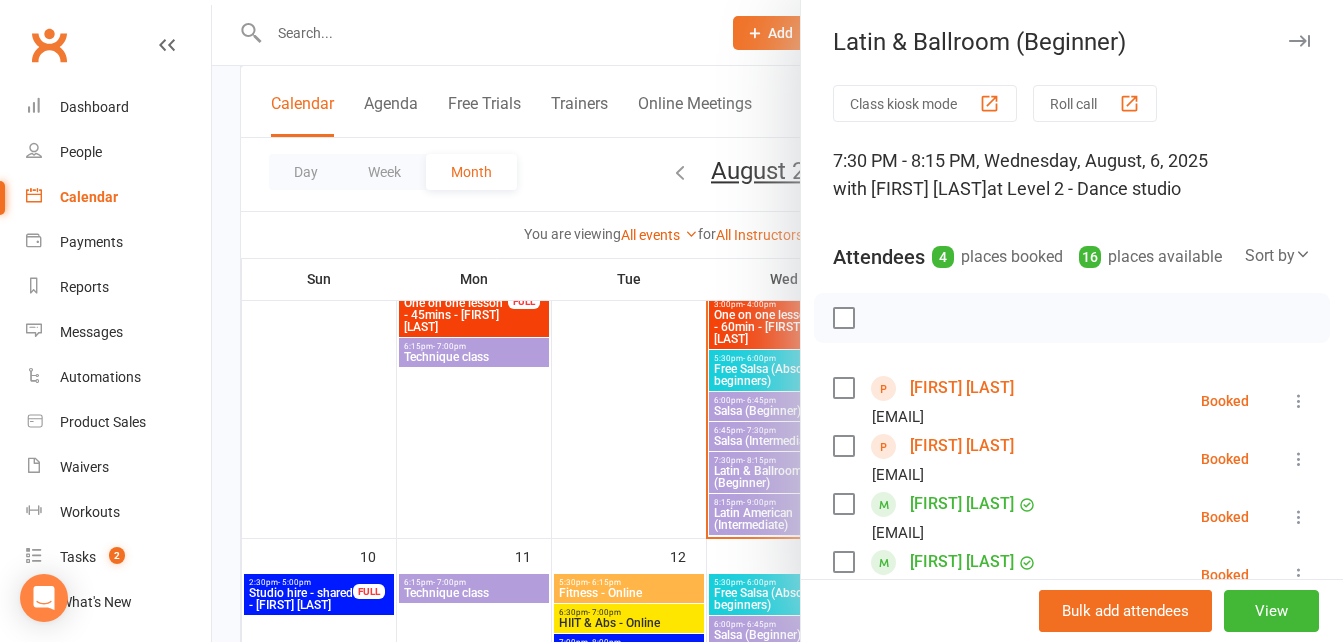 click on "[FIRST] [LAST]" at bounding box center [962, 388] 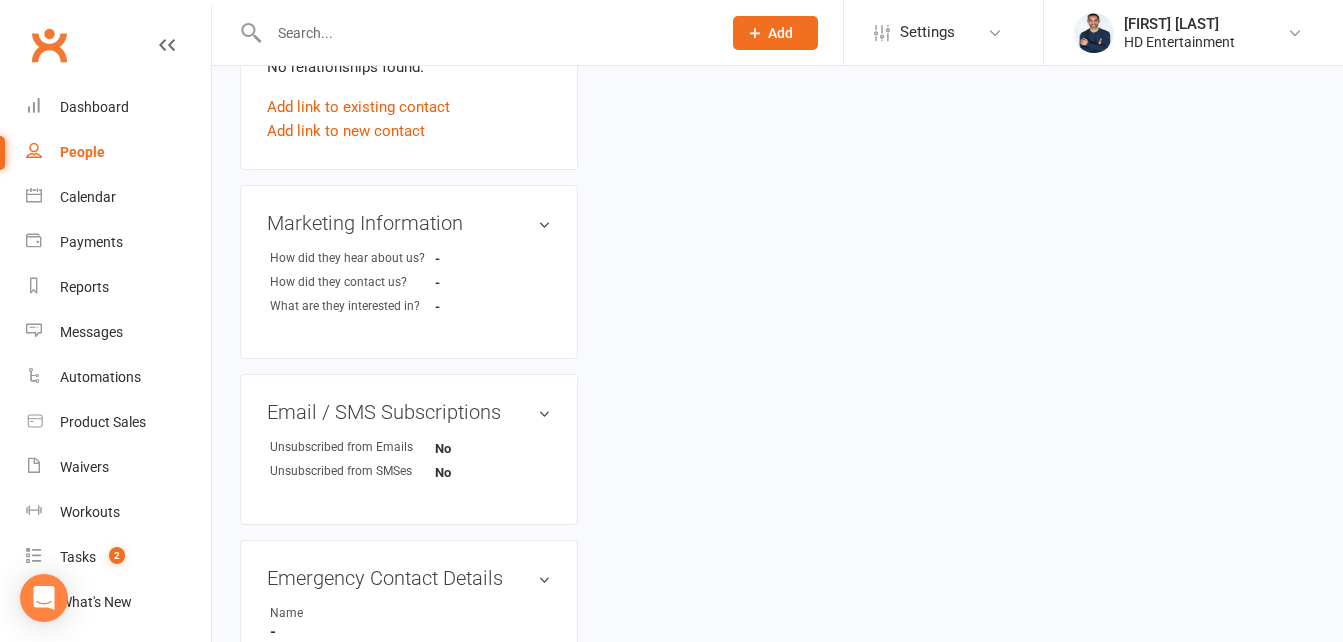 scroll, scrollTop: 0, scrollLeft: 0, axis: both 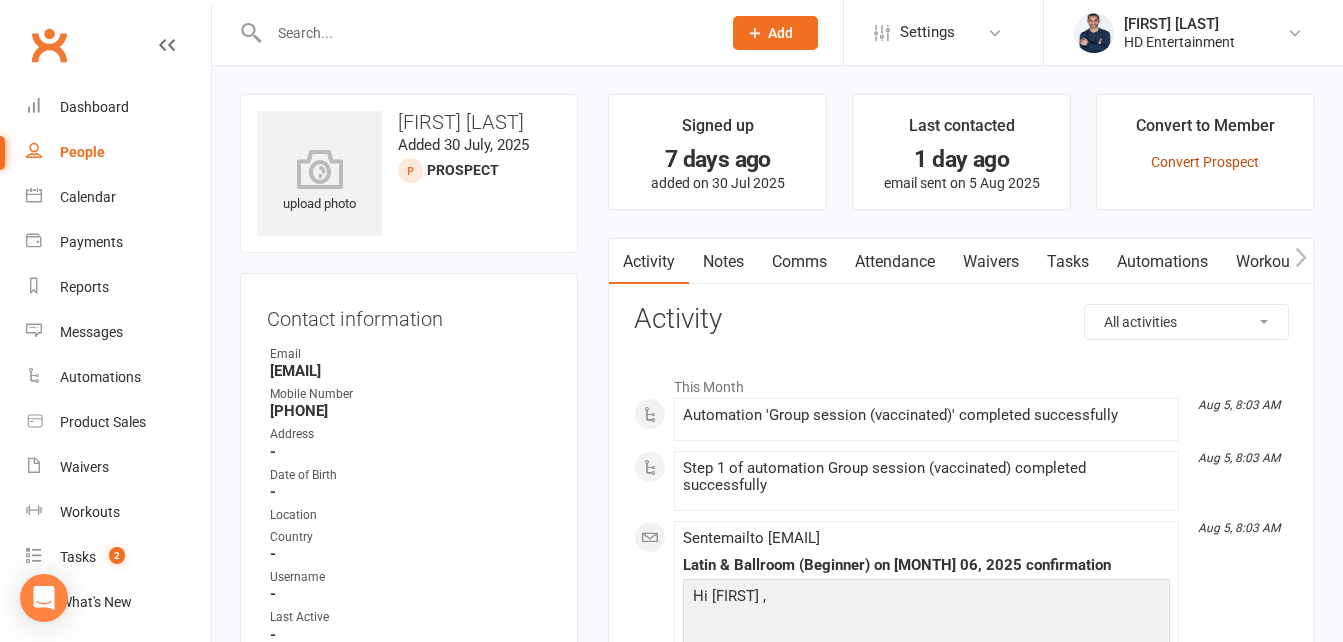click on "Convert Prospect" at bounding box center (1205, 162) 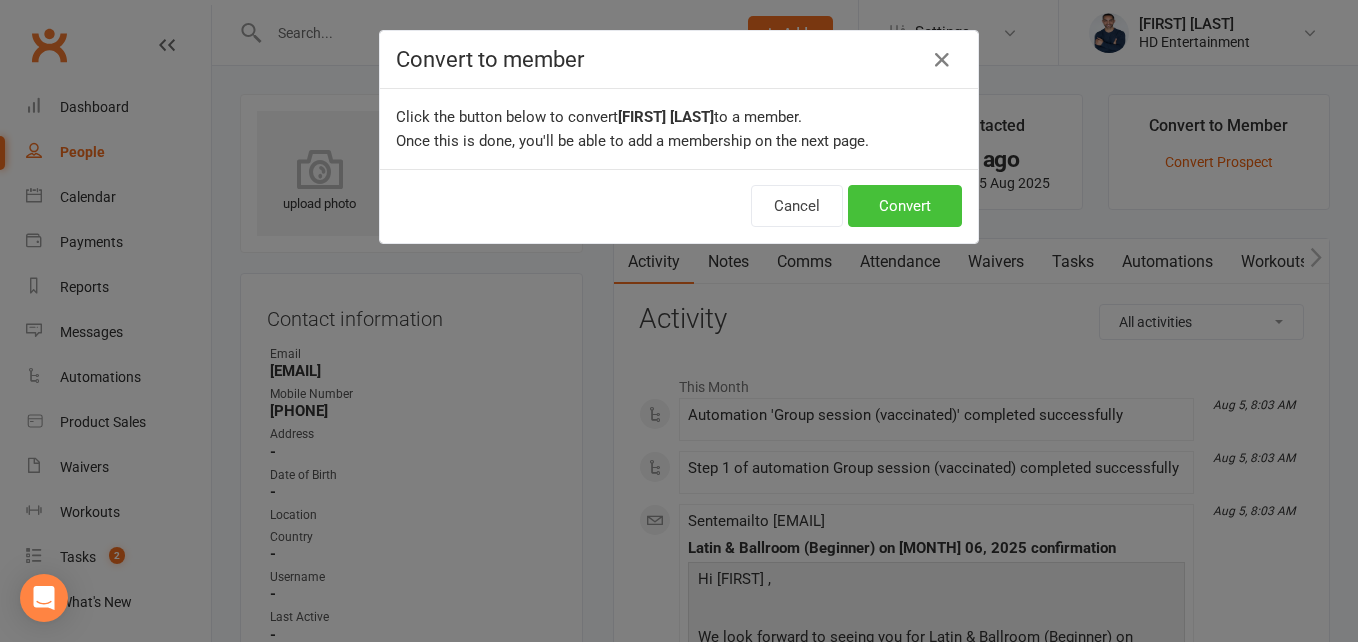 click on "Convert" at bounding box center [905, 206] 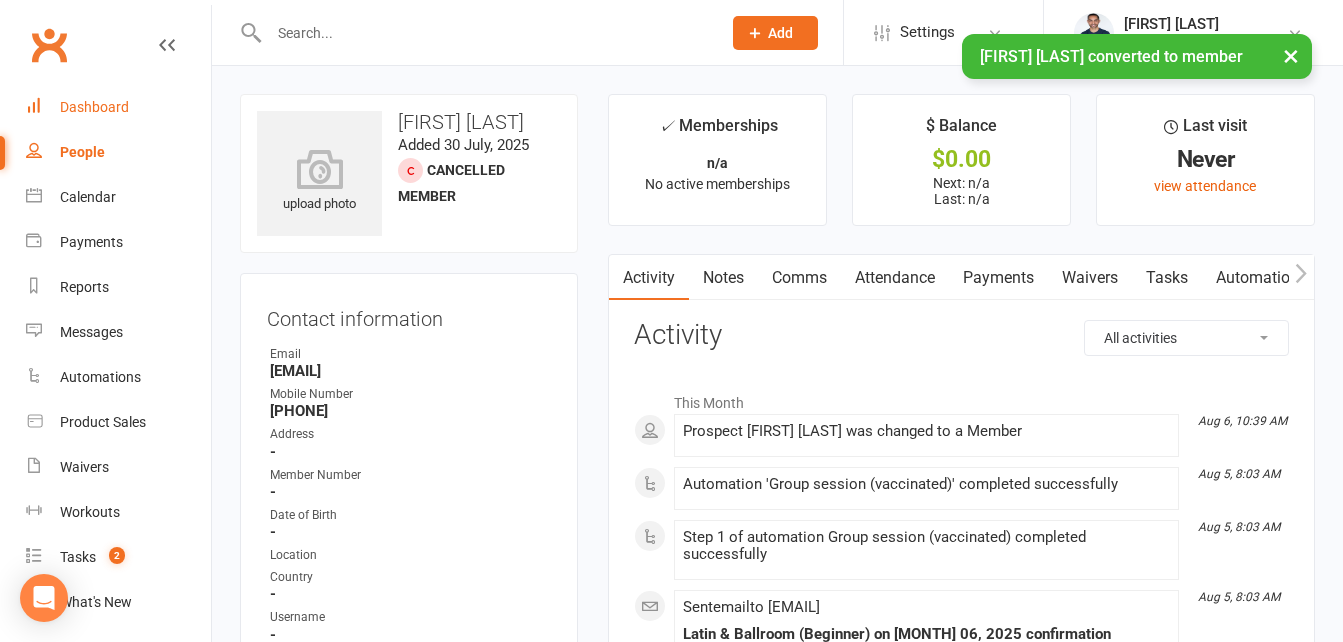 click on "Dashboard" at bounding box center [94, 107] 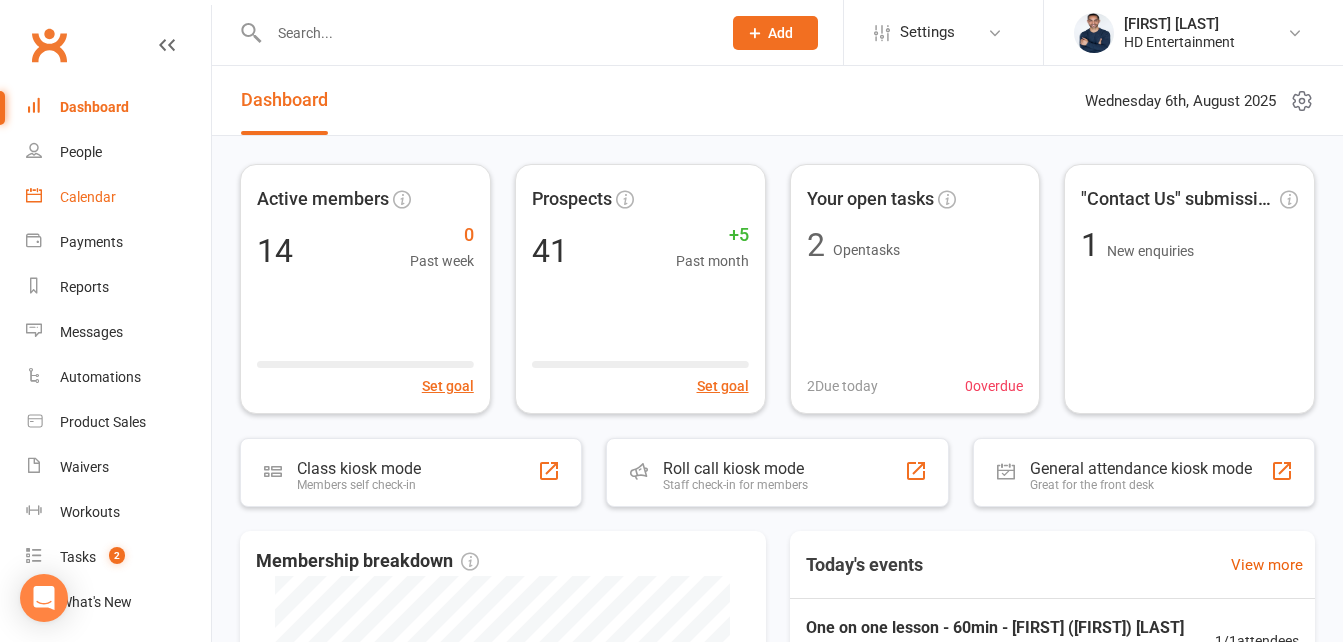 click on "Calendar" at bounding box center [118, 197] 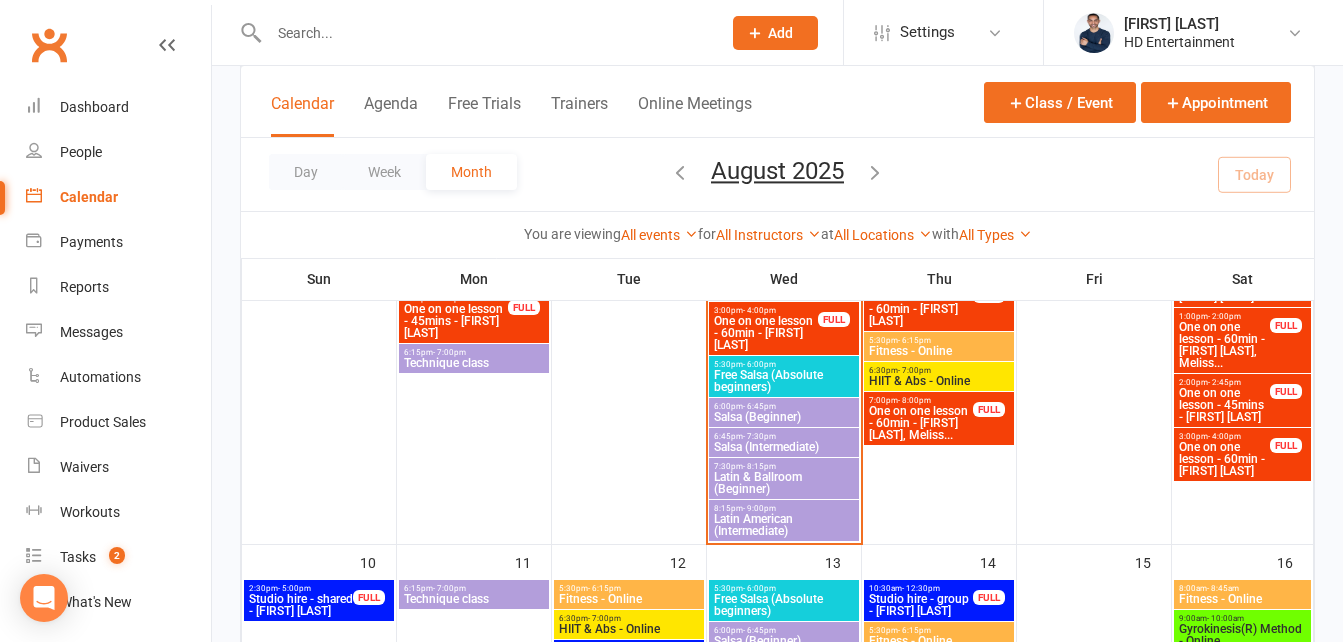 scroll, scrollTop: 1000, scrollLeft: 0, axis: vertical 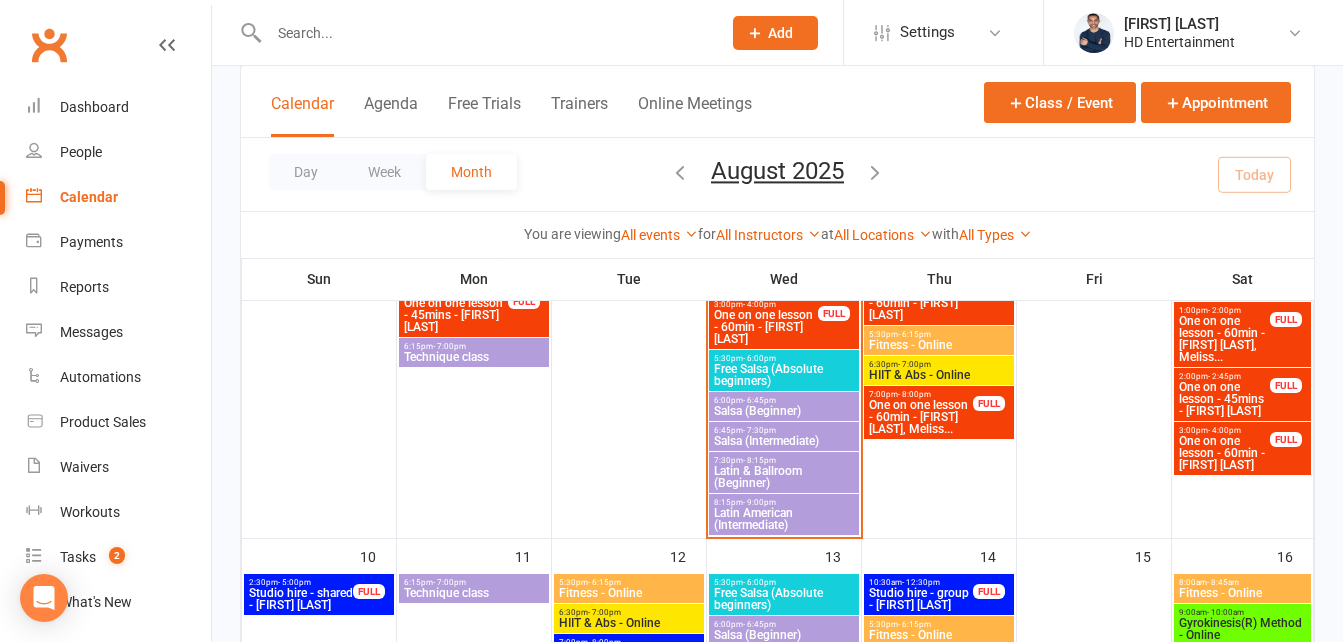 click on "Latin & Ballroom (Beginner)" at bounding box center [784, 477] 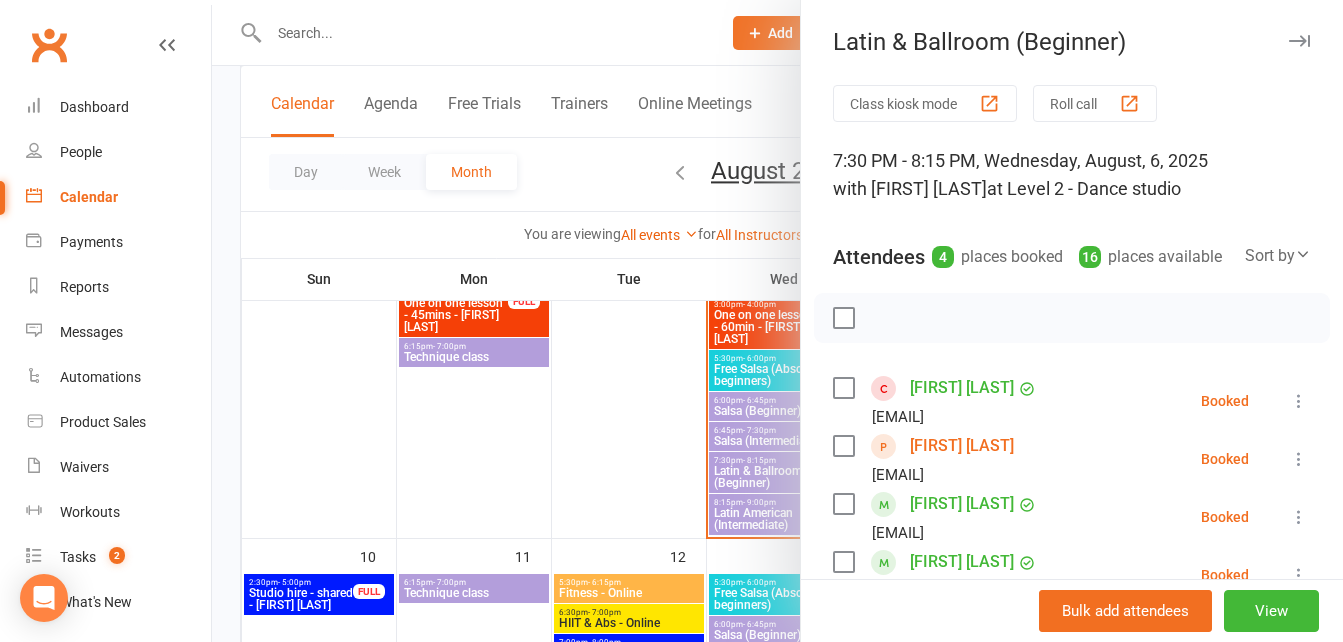 click on "[FIRST] [LAST]" at bounding box center [962, 446] 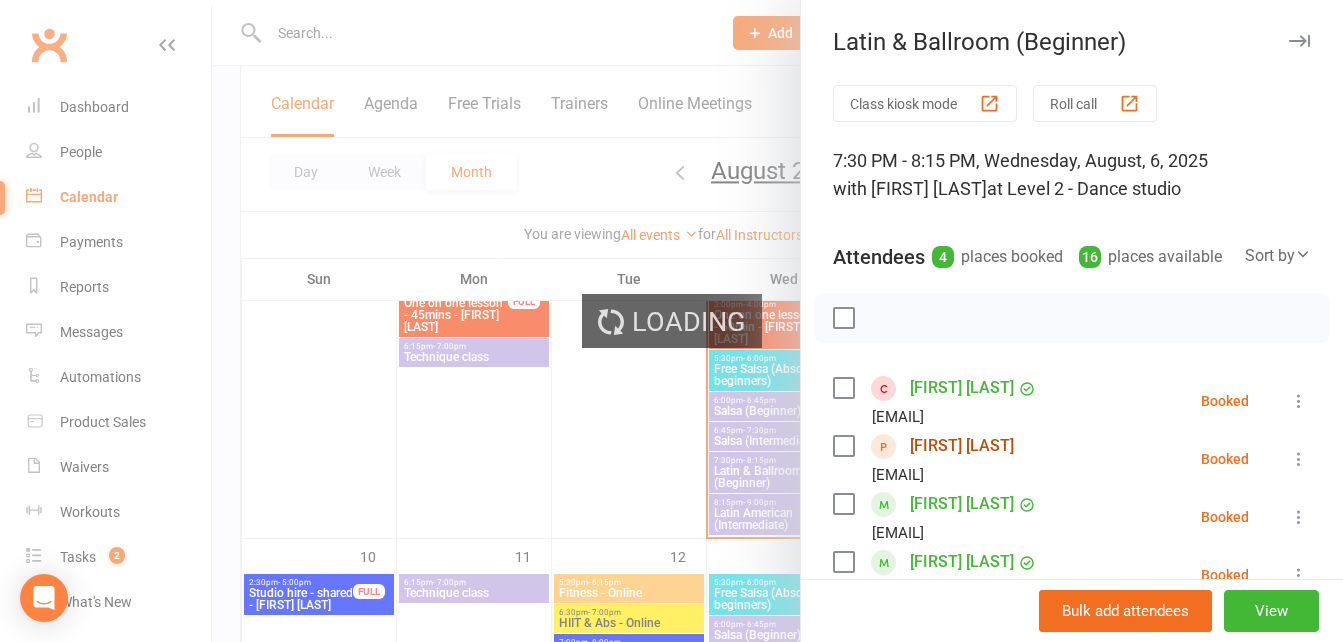 scroll, scrollTop: 0, scrollLeft: 0, axis: both 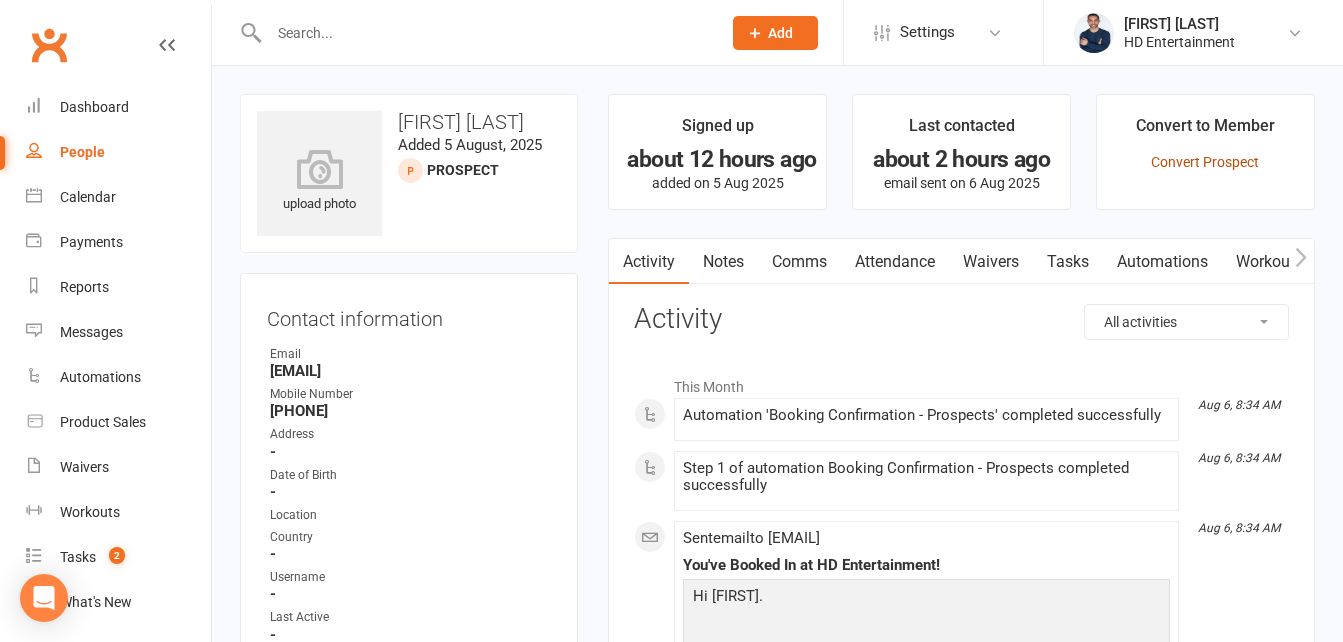 click on "Convert Prospect" at bounding box center [1205, 162] 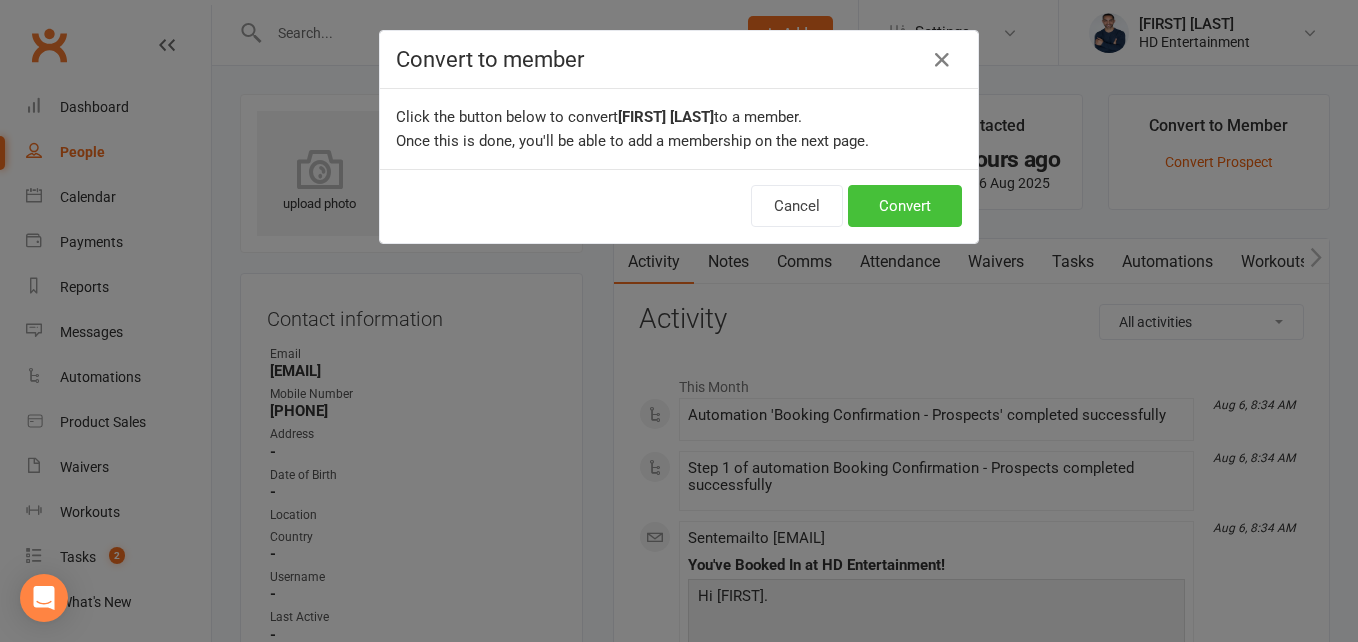 click on "Convert" at bounding box center (905, 206) 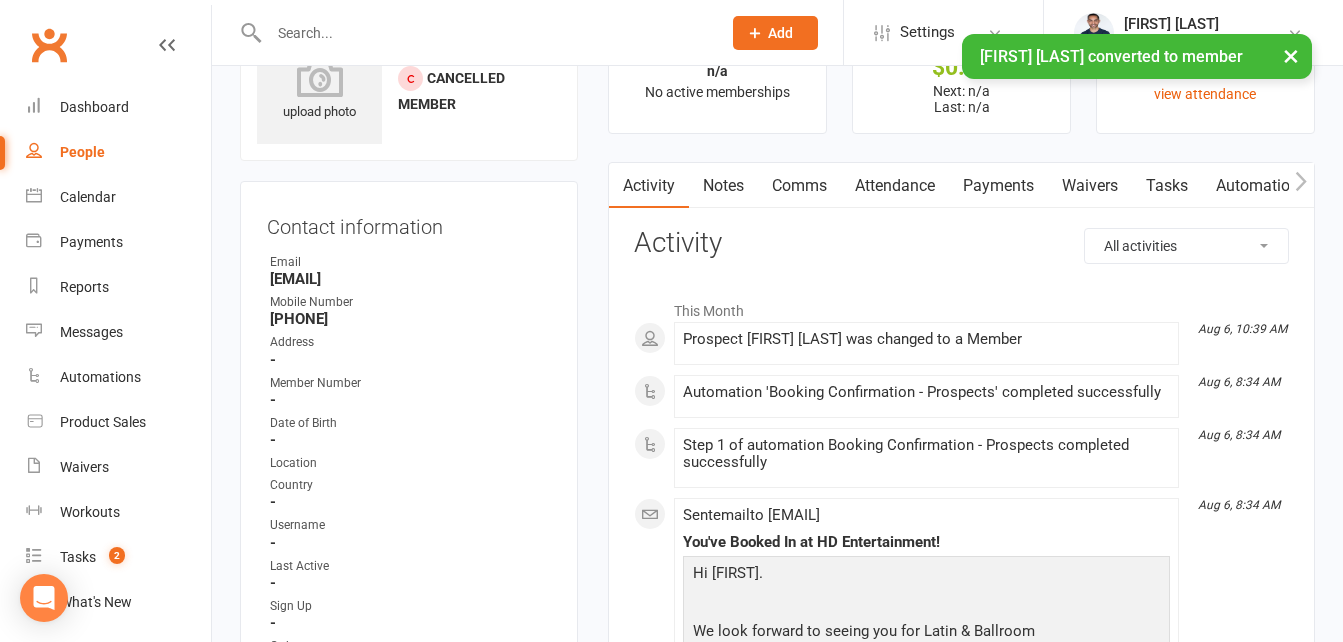 scroll, scrollTop: 200, scrollLeft: 0, axis: vertical 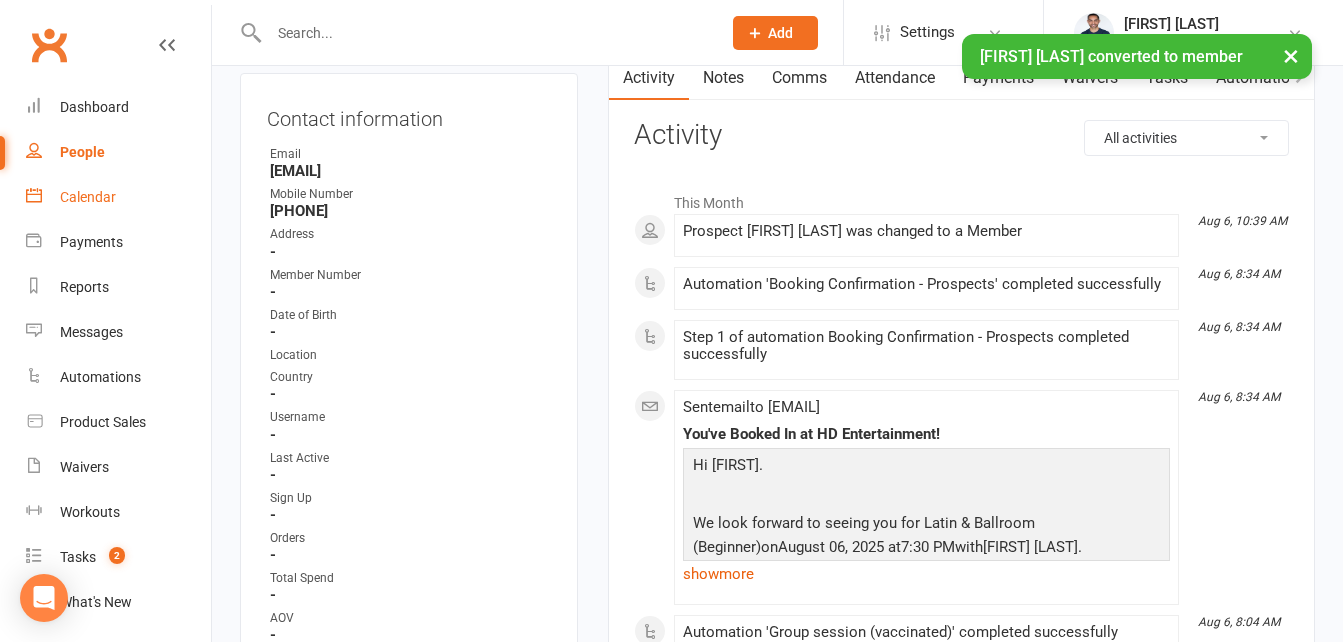 click on "Calendar" at bounding box center (88, 197) 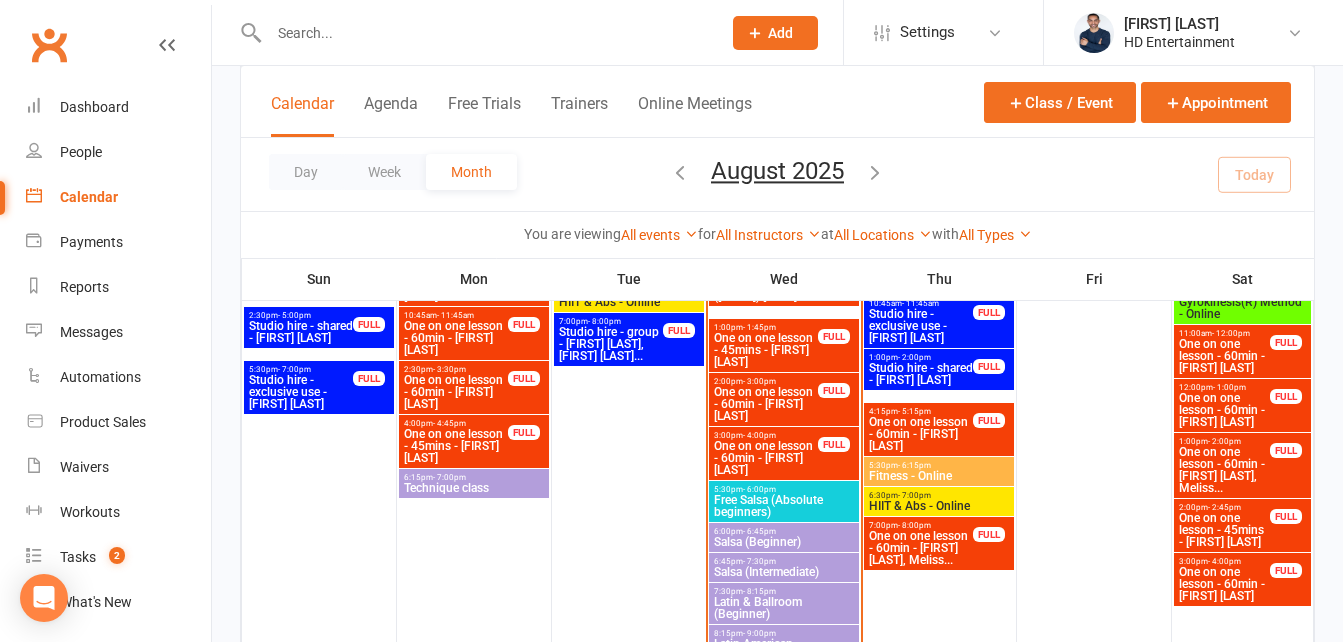 scroll, scrollTop: 900, scrollLeft: 0, axis: vertical 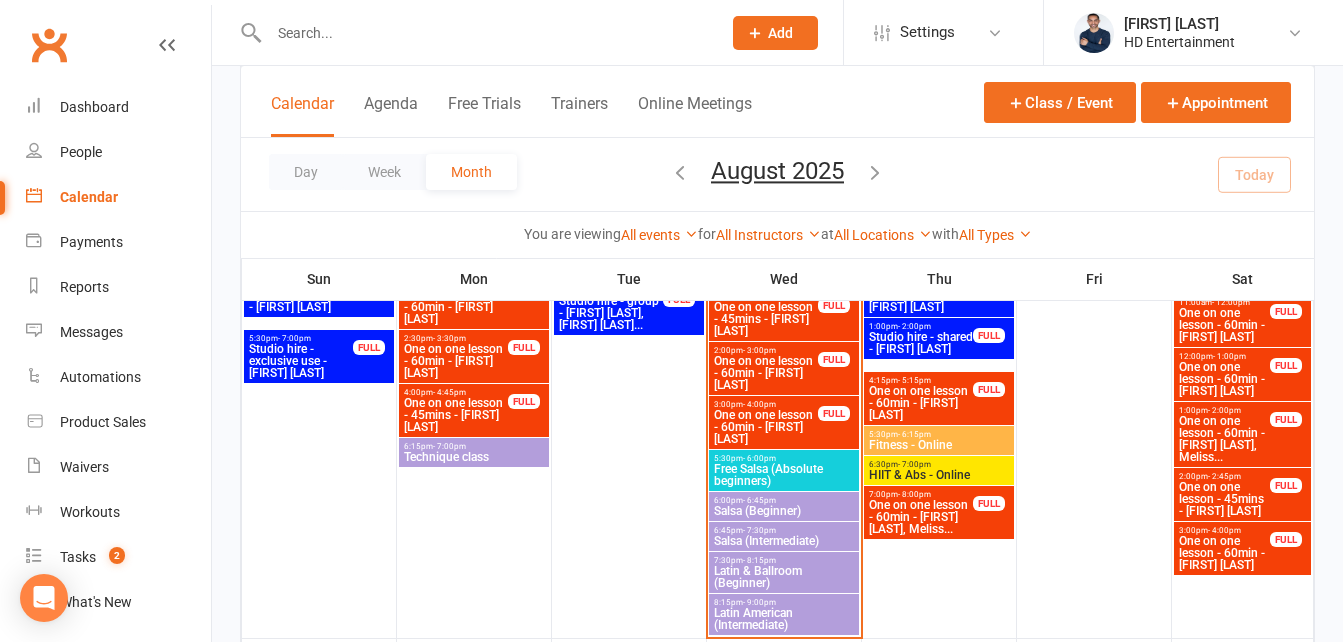 click on "Free Salsa (Absolute beginners)" at bounding box center [784, 475] 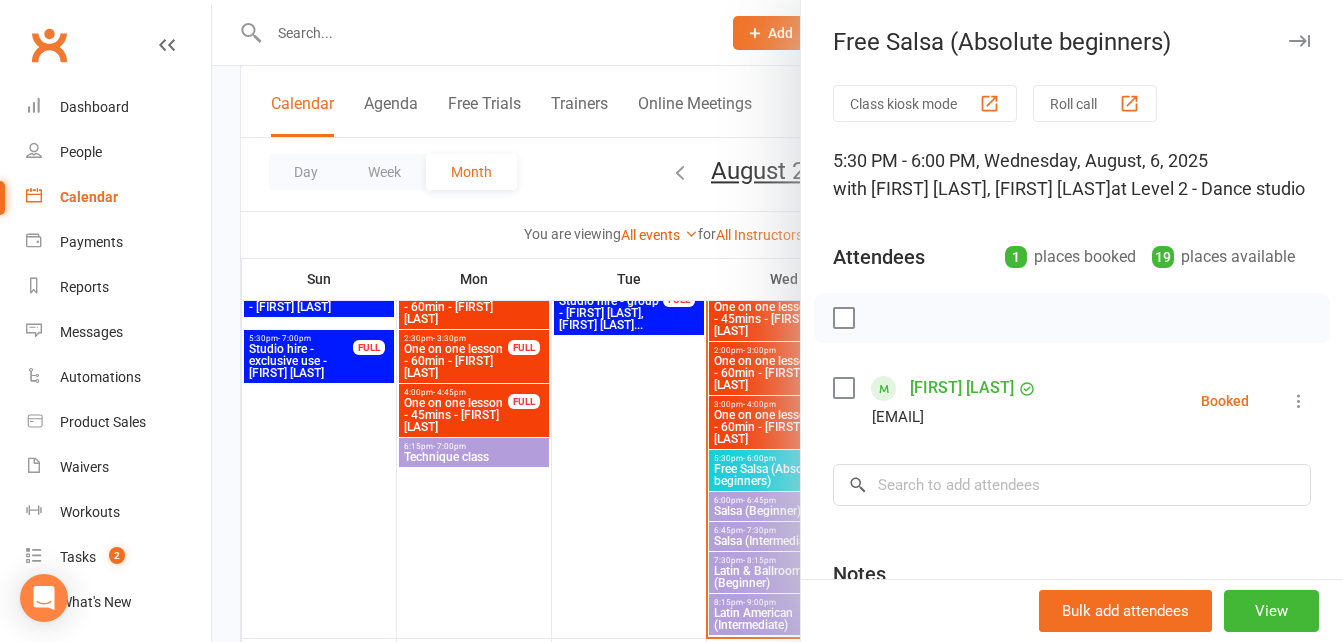 click at bounding box center (777, 321) 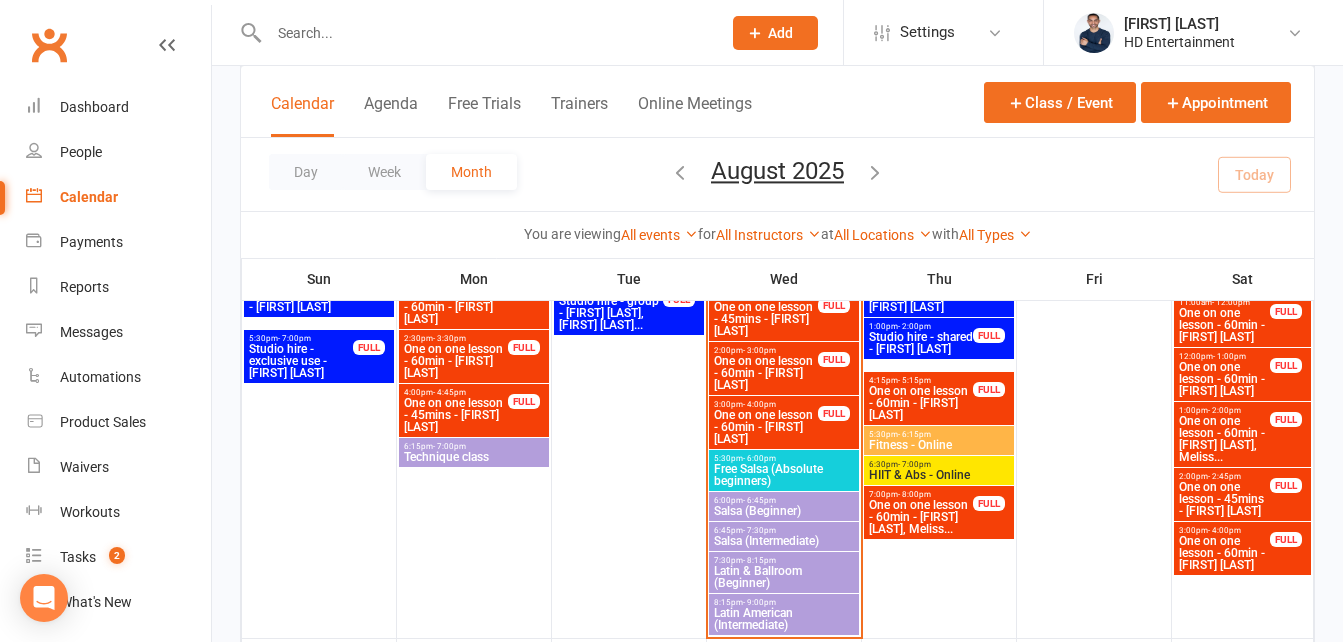 click on "- 7:30pm" at bounding box center (759, 530) 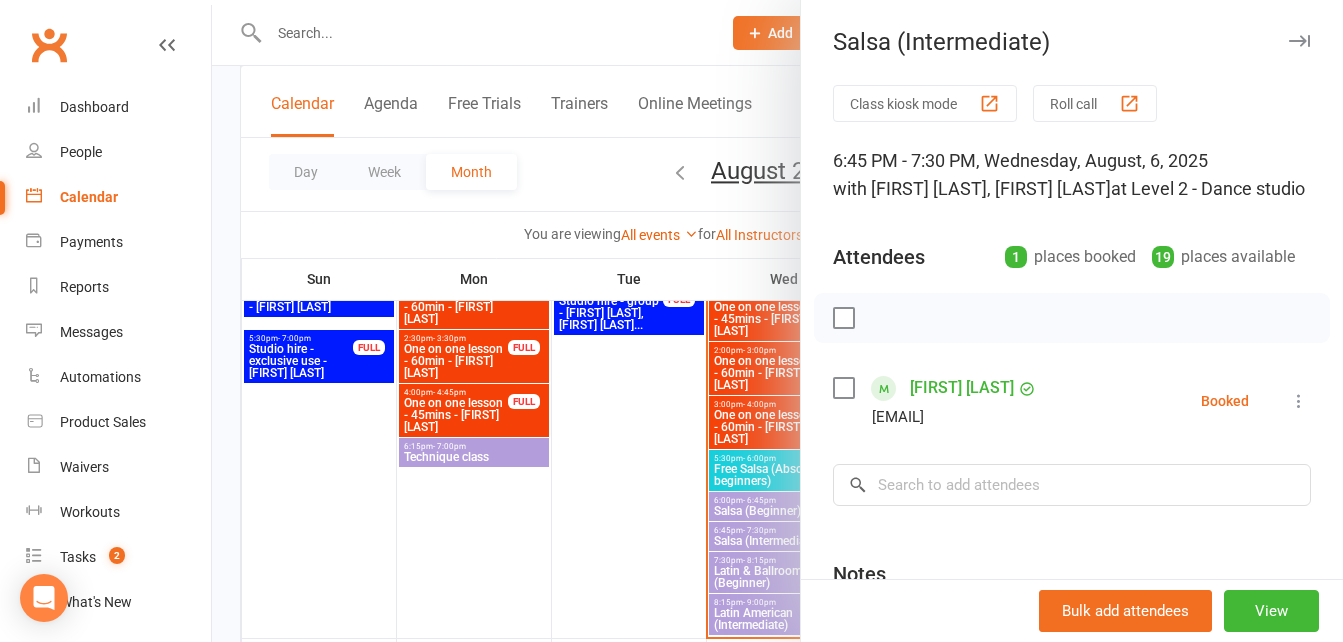 click at bounding box center [777, 321] 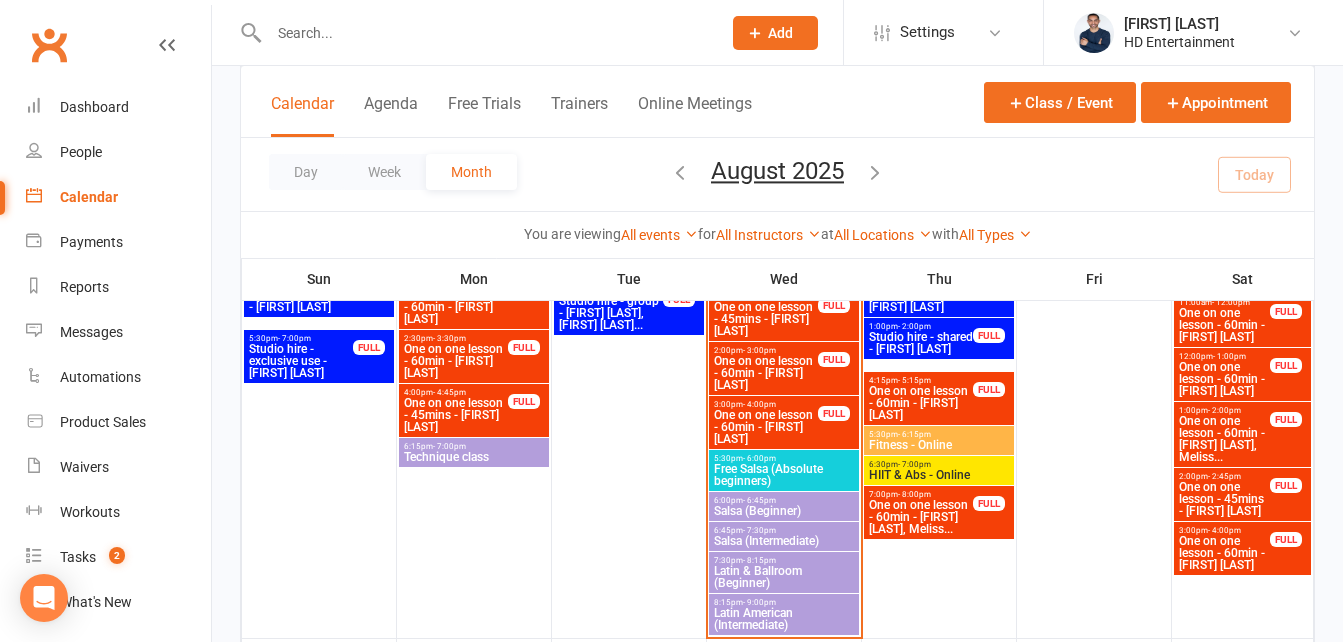 click on "Latin American (Intermediate)" at bounding box center (784, 619) 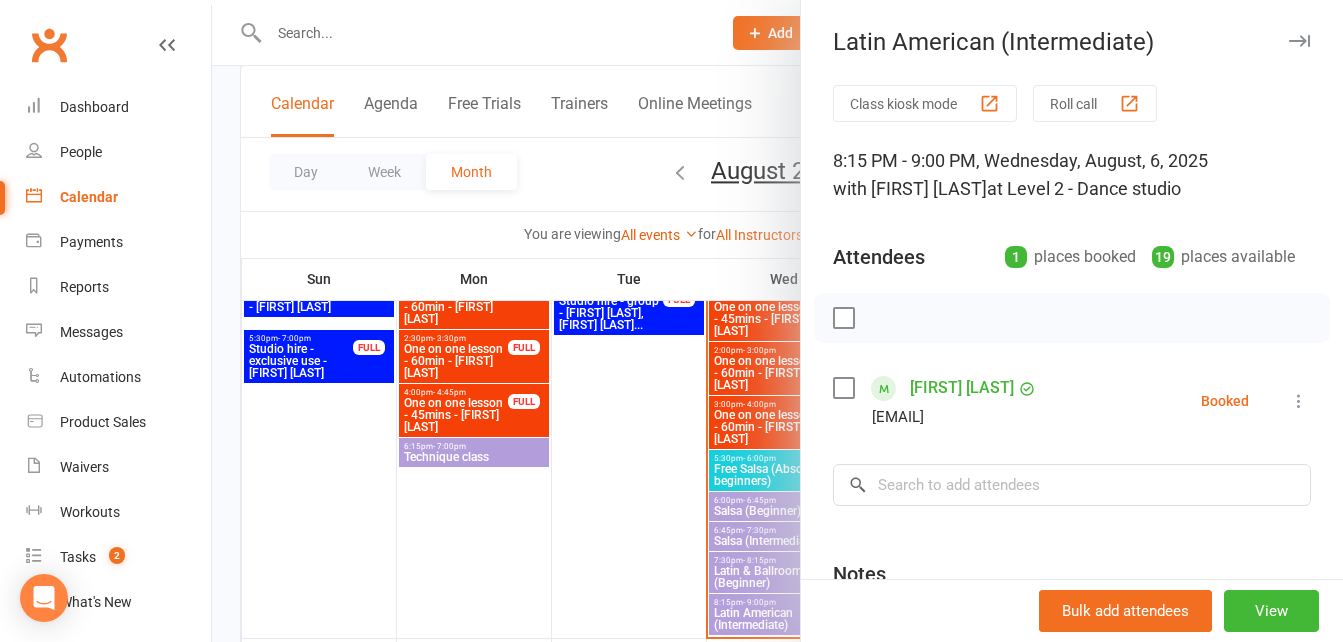 click at bounding box center [777, 321] 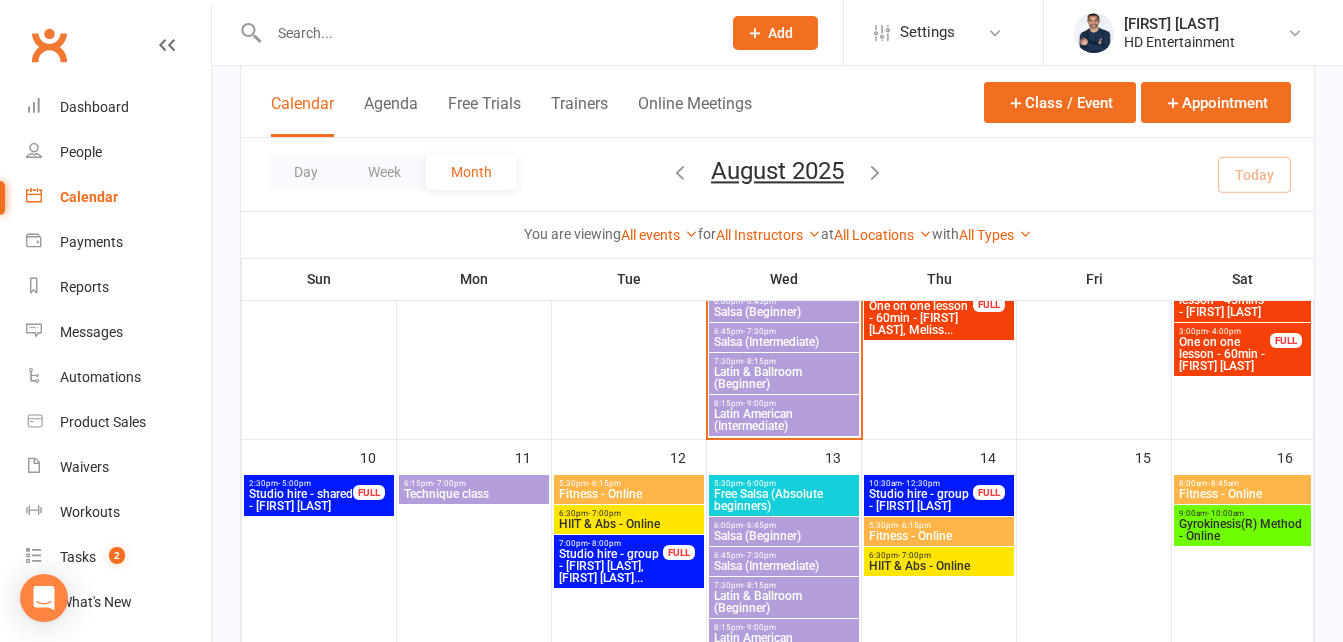 scroll, scrollTop: 1100, scrollLeft: 0, axis: vertical 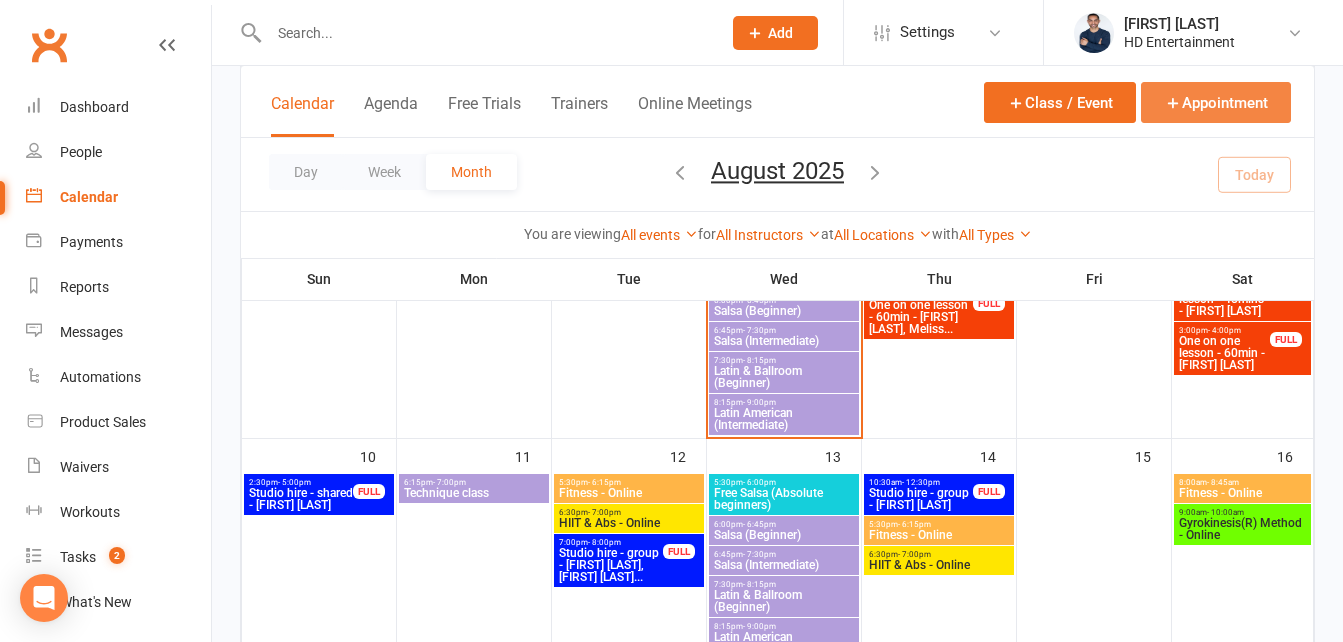 click on "Appointment" at bounding box center [1216, 102] 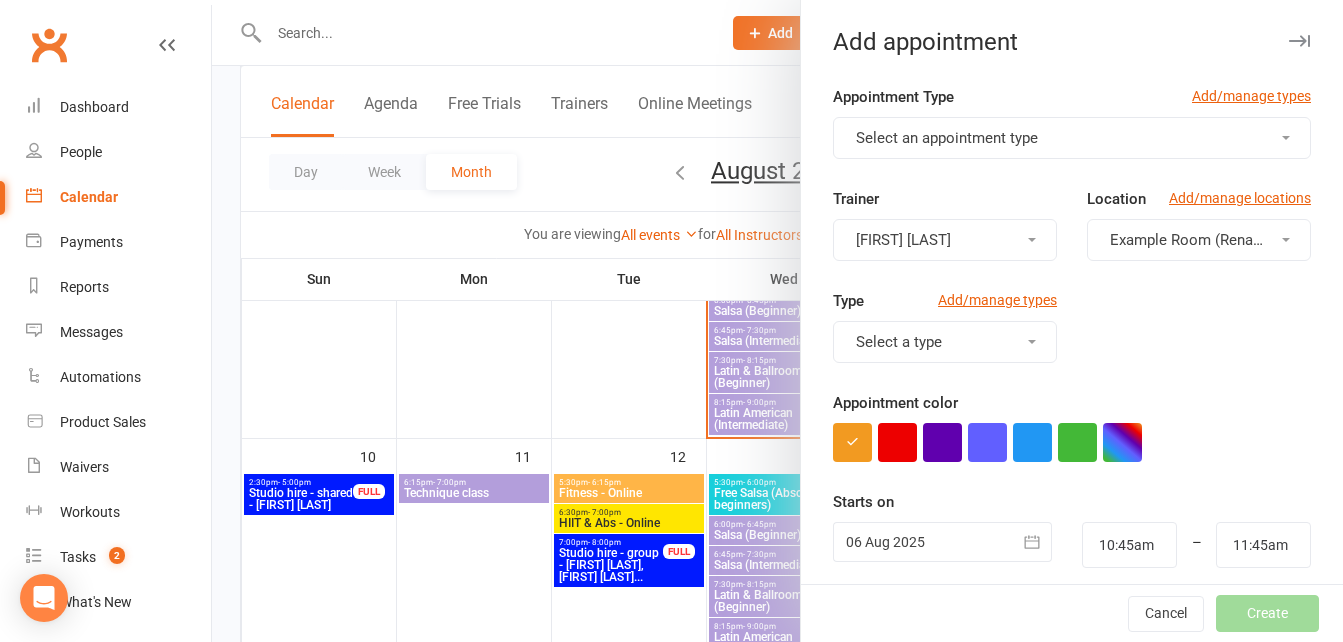 click on "Select an appointment type" at bounding box center (947, 138) 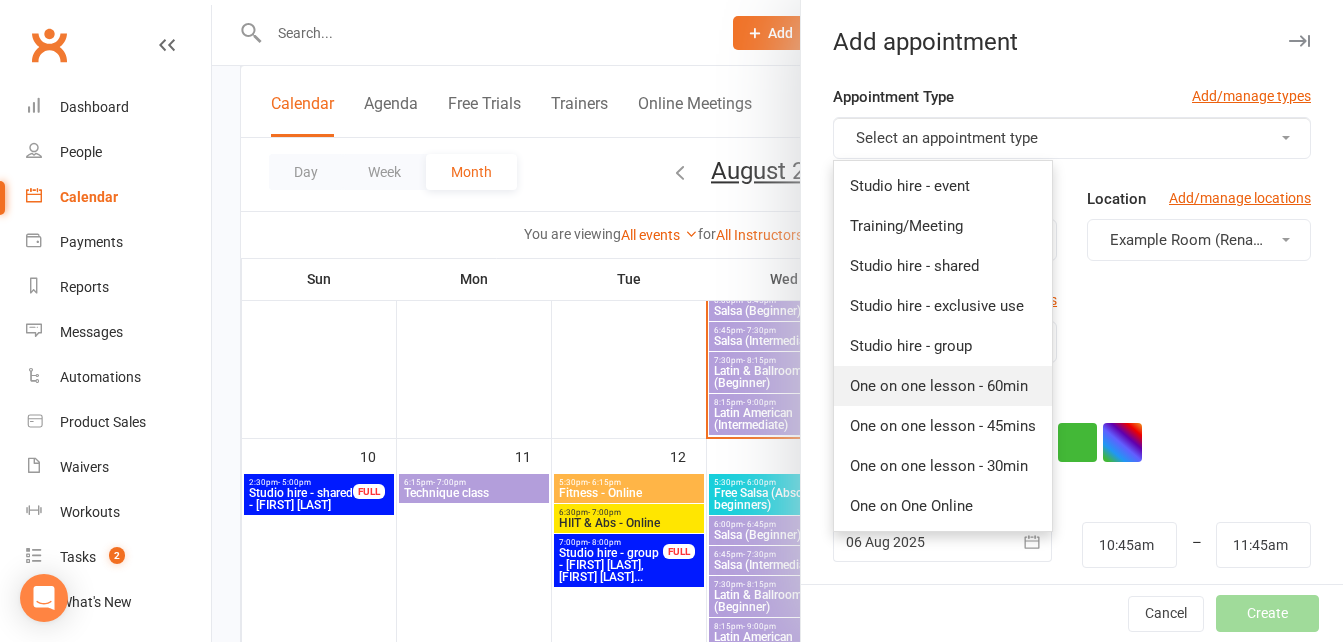 click on "One on one lesson - 60min" at bounding box center [939, 386] 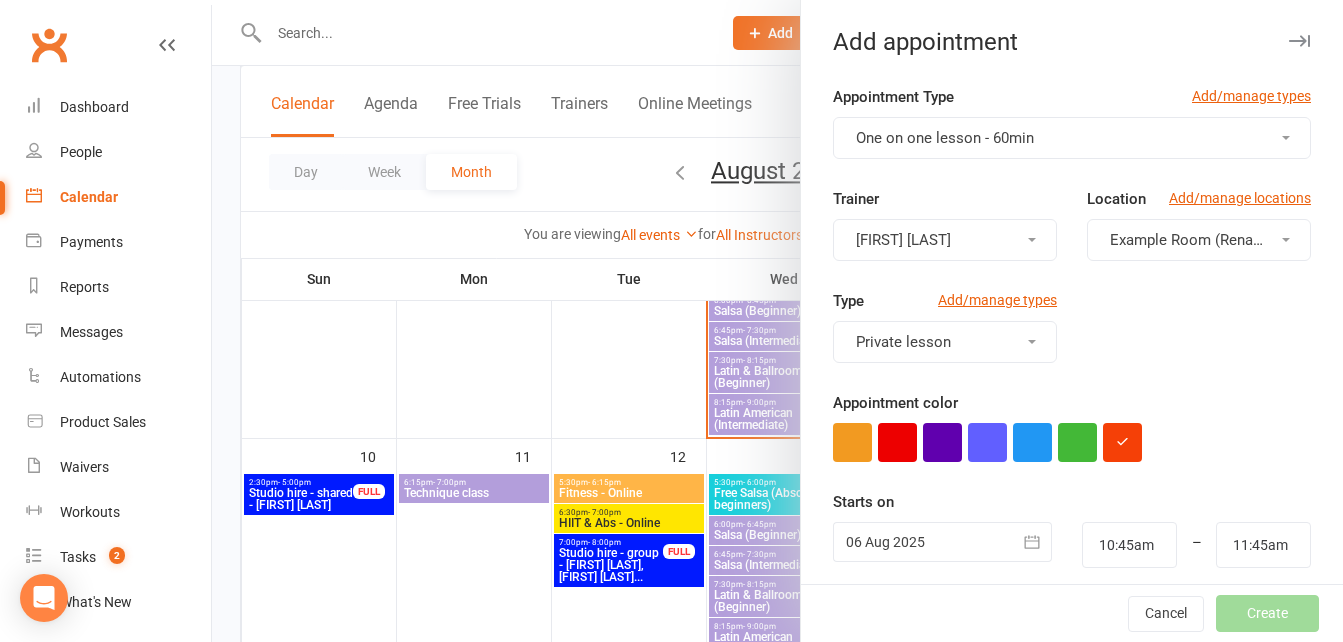 click on "Example Room (Rename me!)" at bounding box center (1199, 240) 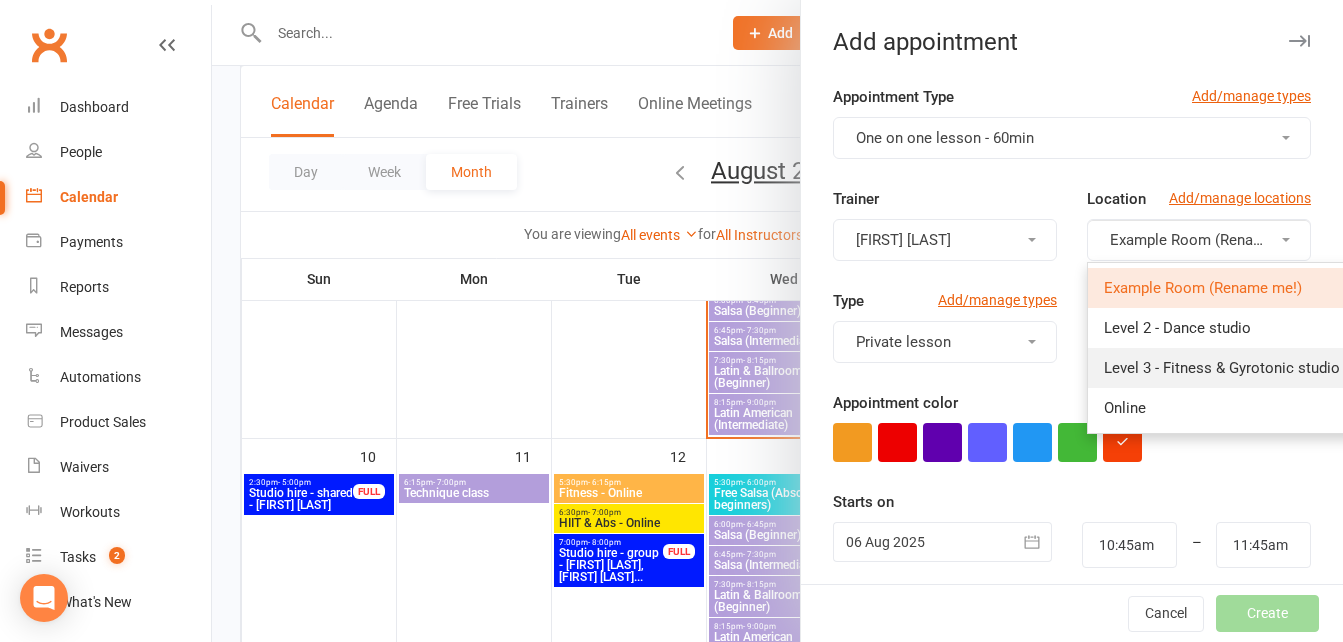 click on "Level 3 - Fitness & Gyrotonic studio" at bounding box center [1222, 368] 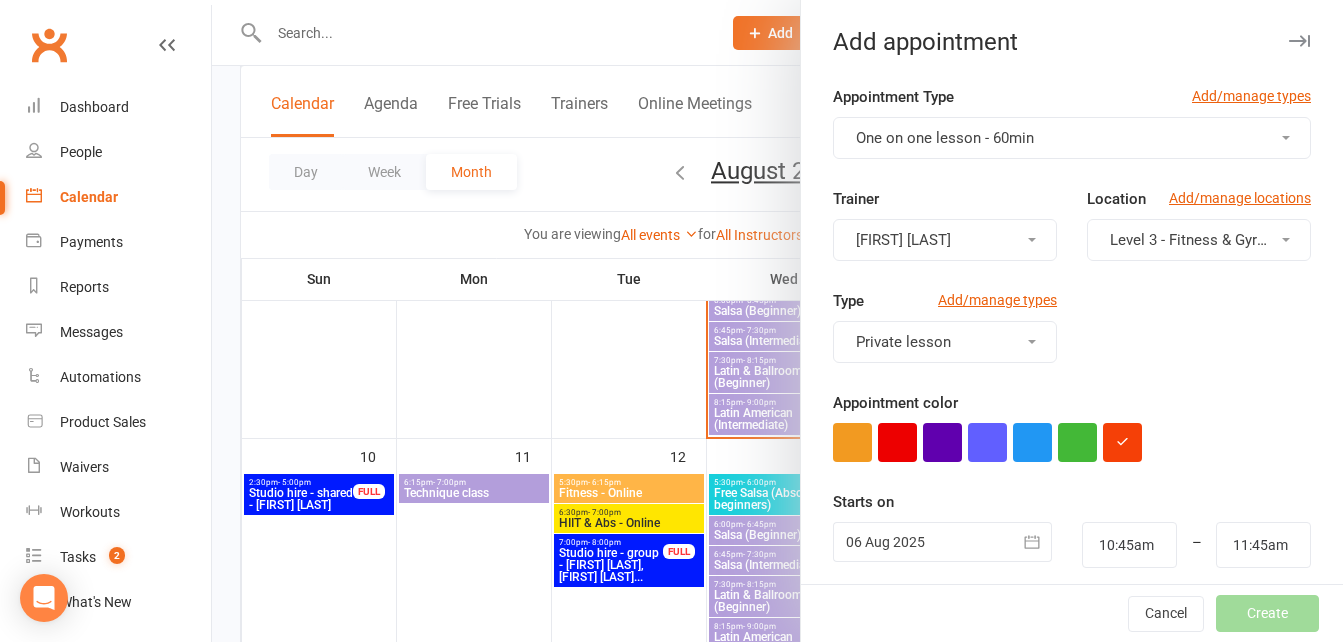 click at bounding box center (942, 542) 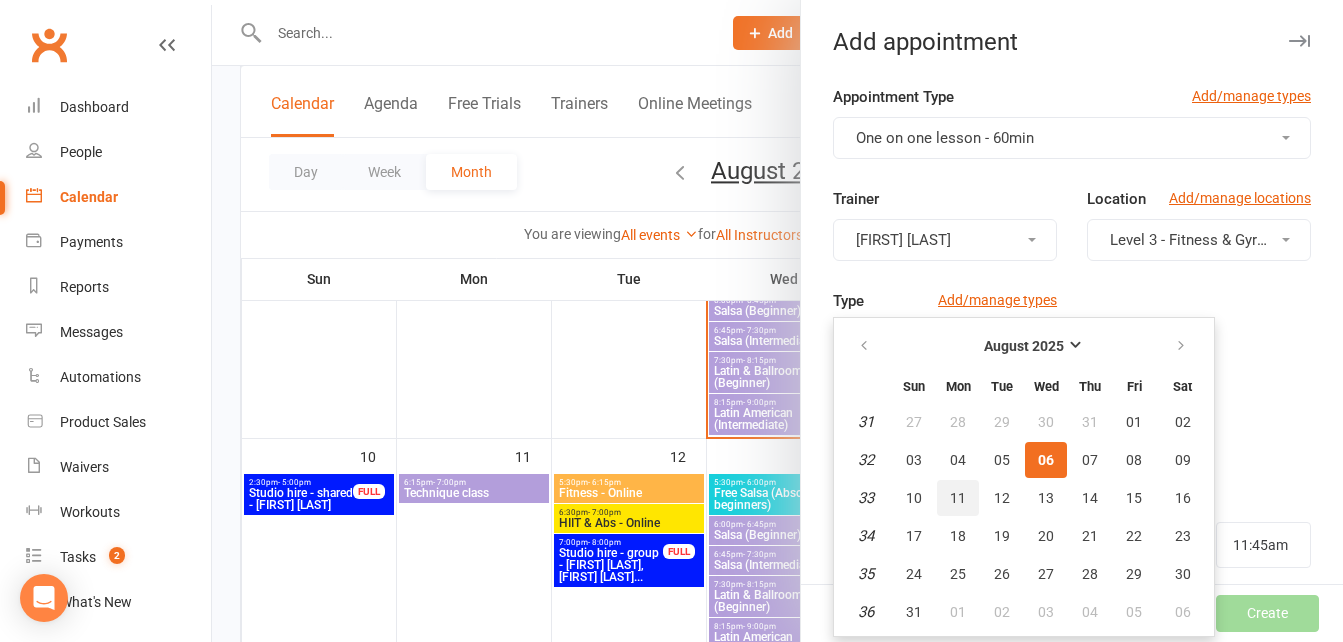 click on "11" at bounding box center [958, 498] 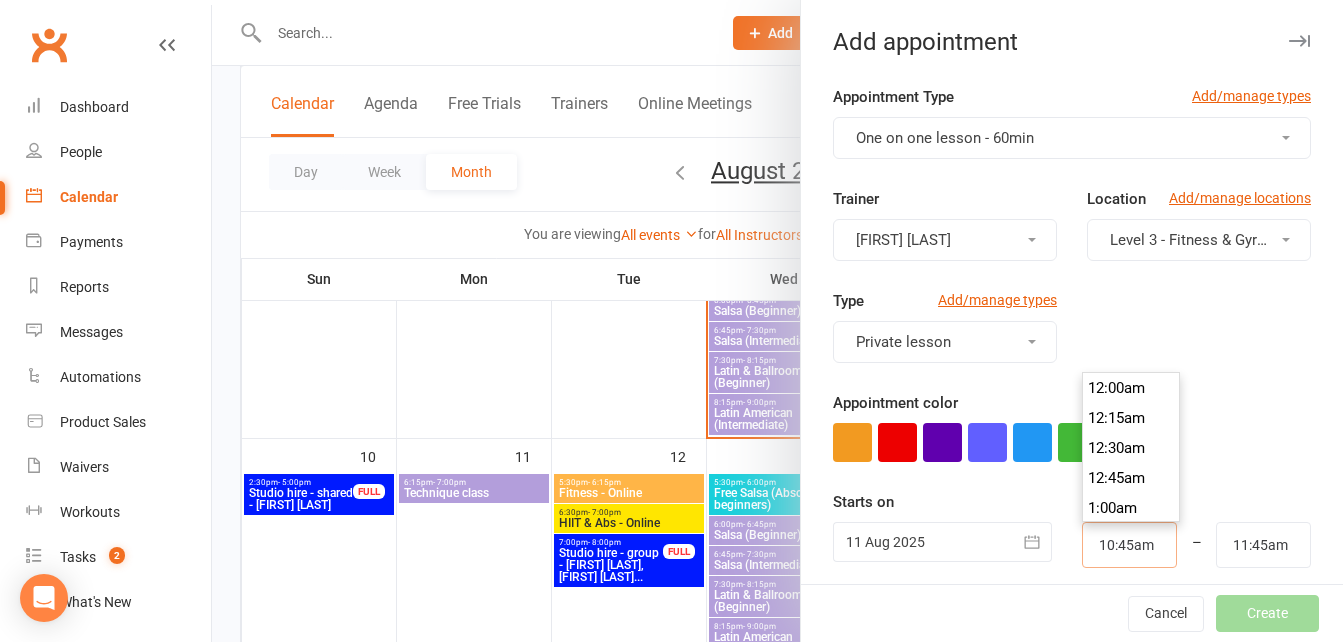 click on "10:45am" at bounding box center (1129, 545) 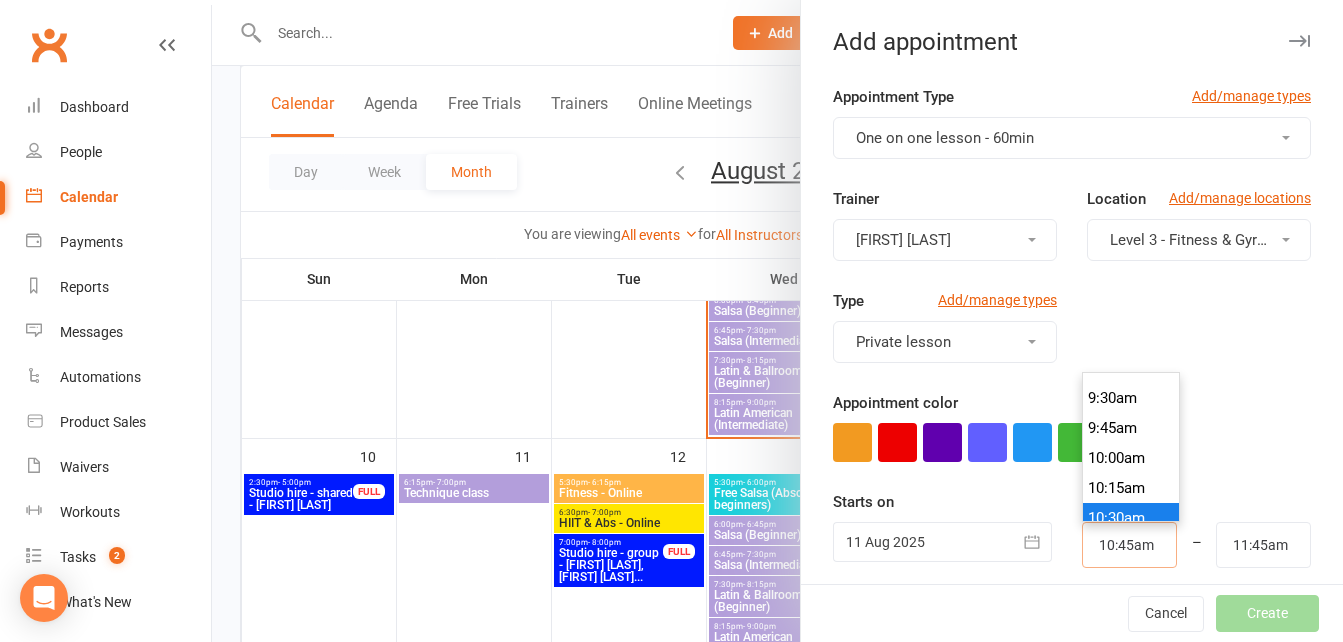 scroll, scrollTop: 1160, scrollLeft: 0, axis: vertical 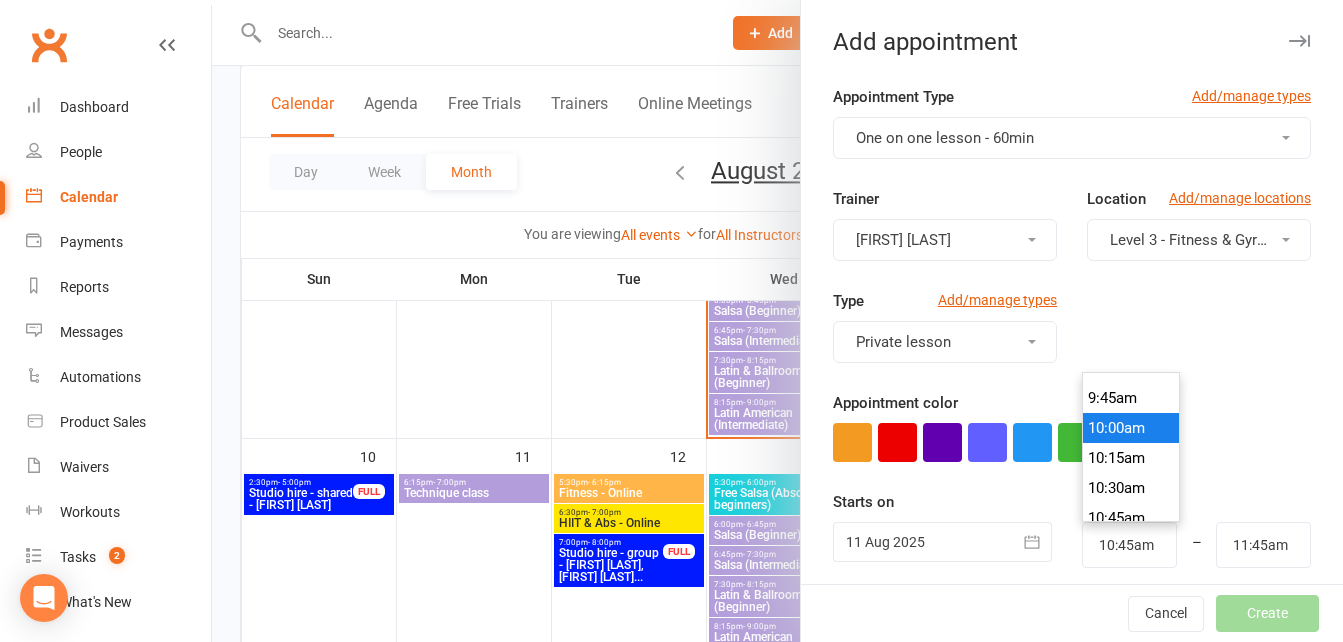 type on "10:00am" 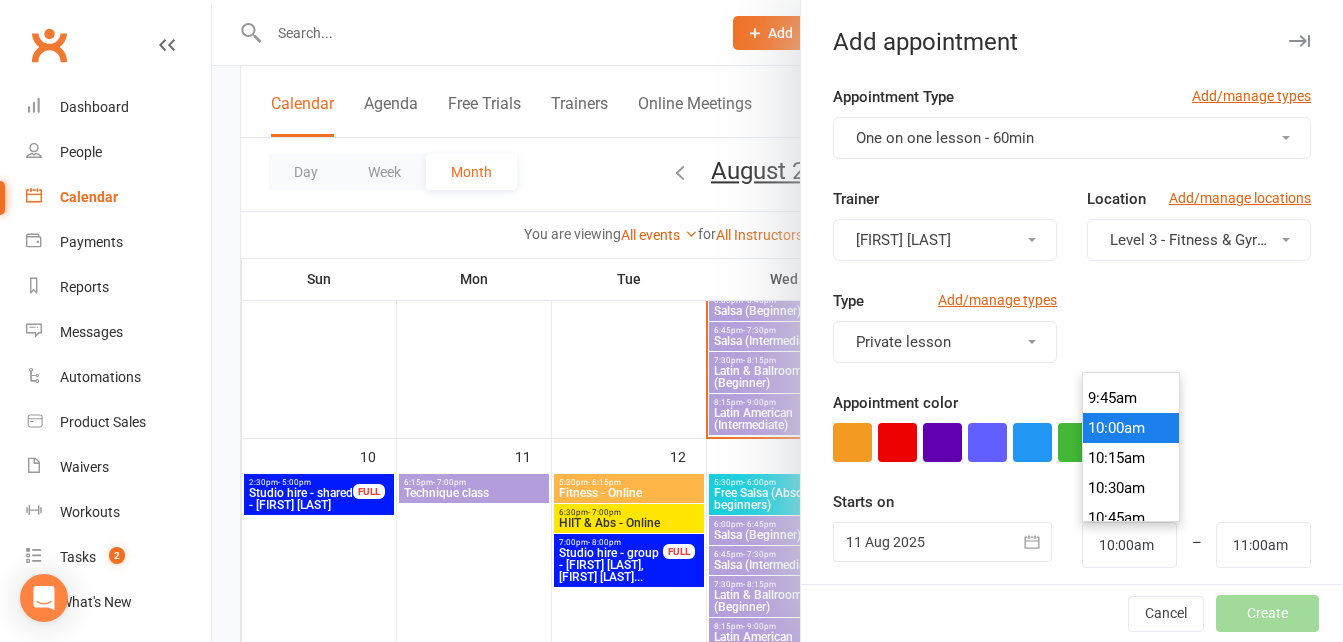 click on "10:00am" at bounding box center [1131, 428] 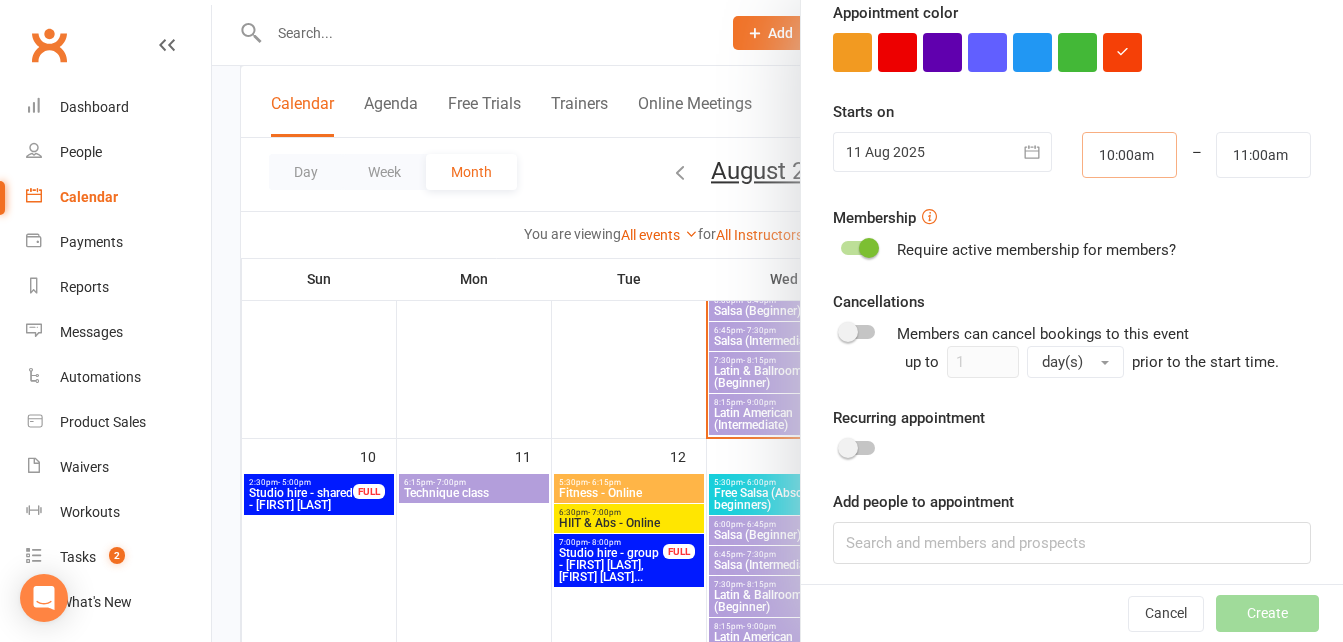 scroll, scrollTop: 398, scrollLeft: 0, axis: vertical 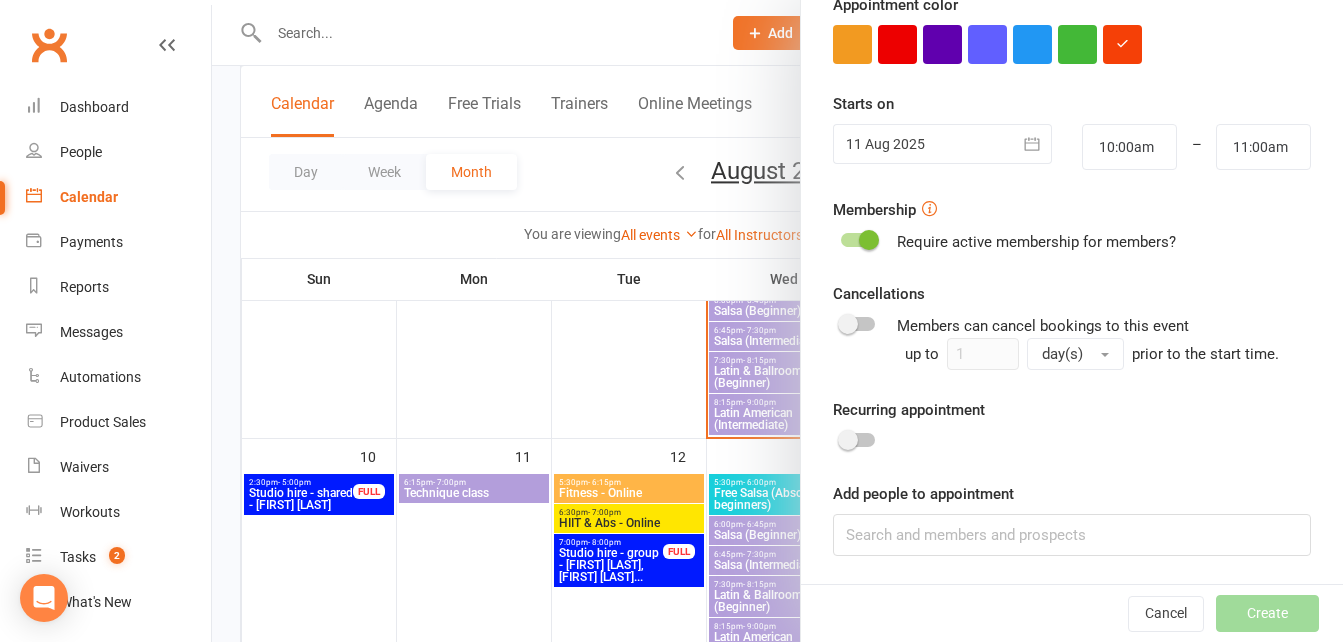 click at bounding box center (858, 240) 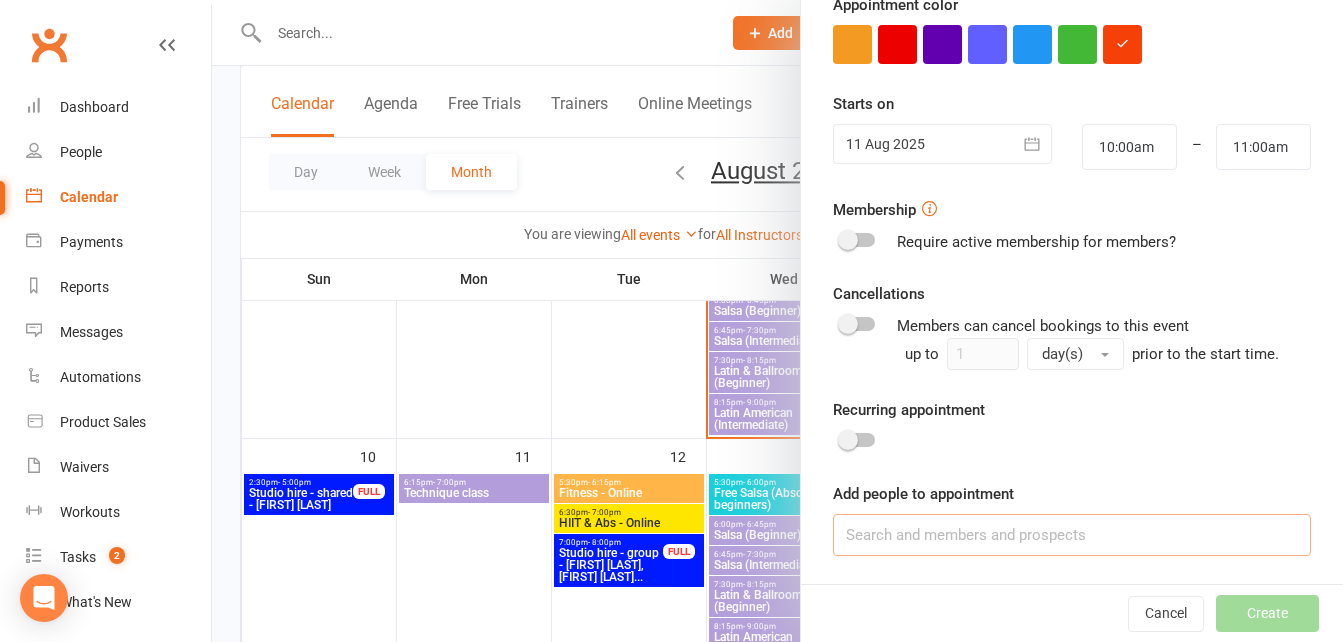 click at bounding box center [1072, 535] 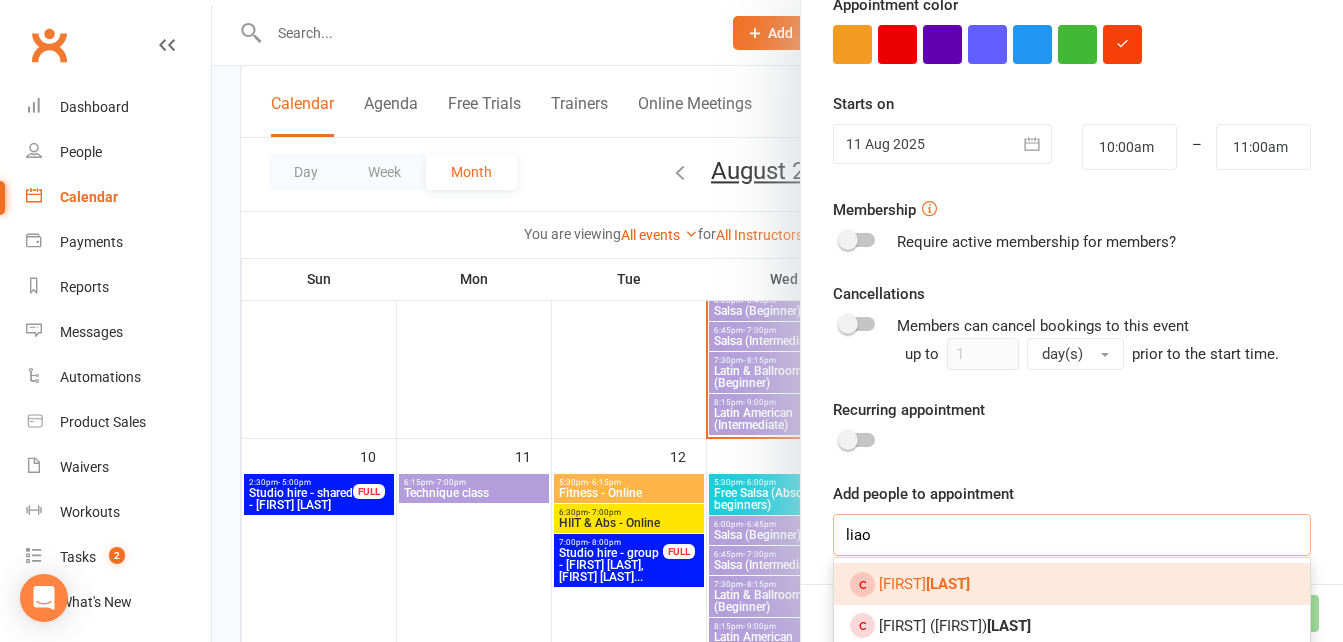 type on "liao" 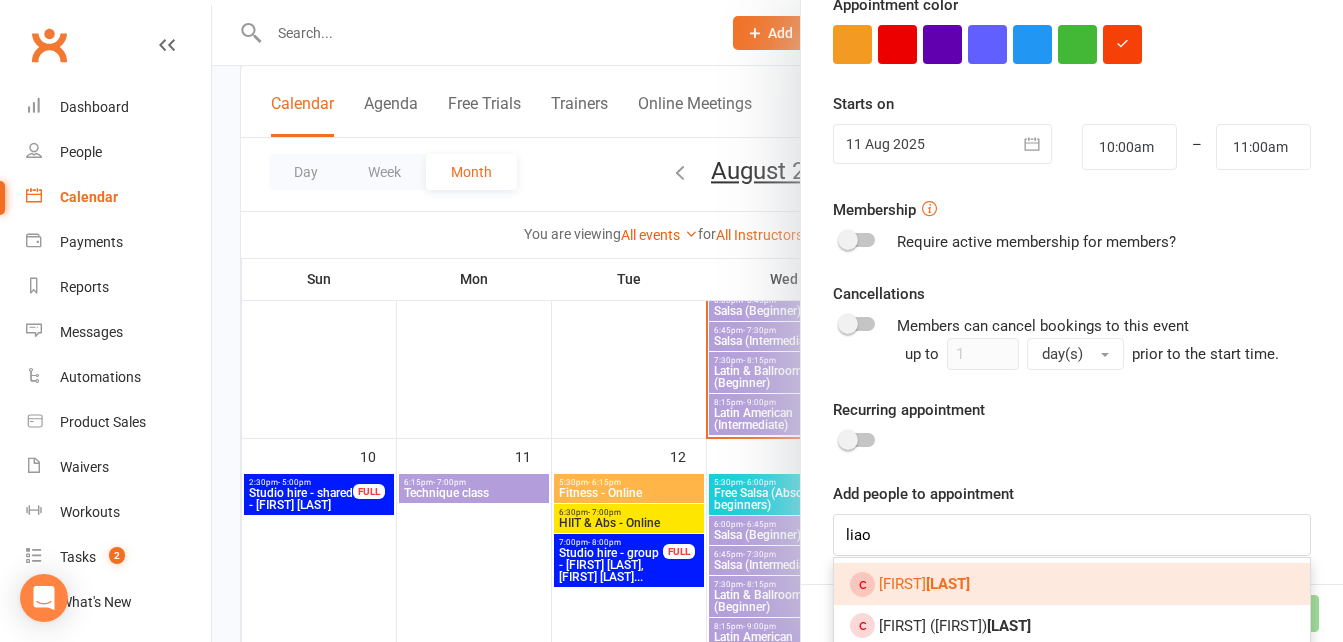click on "[LAST]" at bounding box center (948, 584) 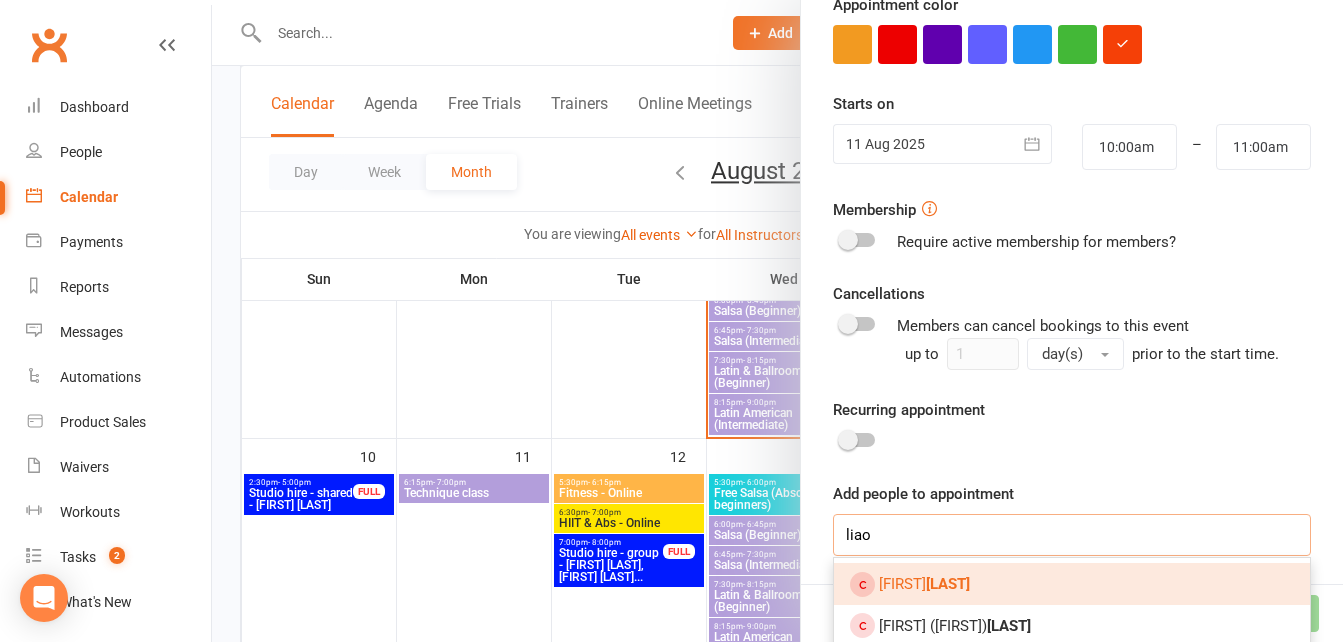 type 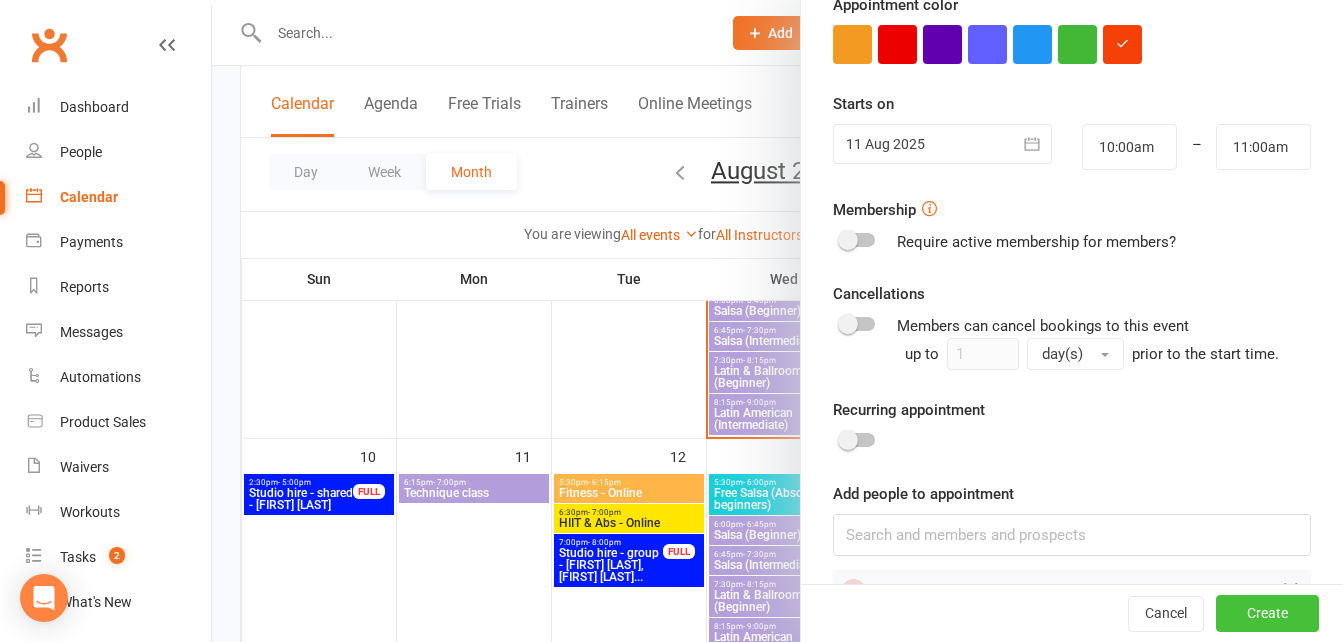 click on "Create" at bounding box center (1267, 614) 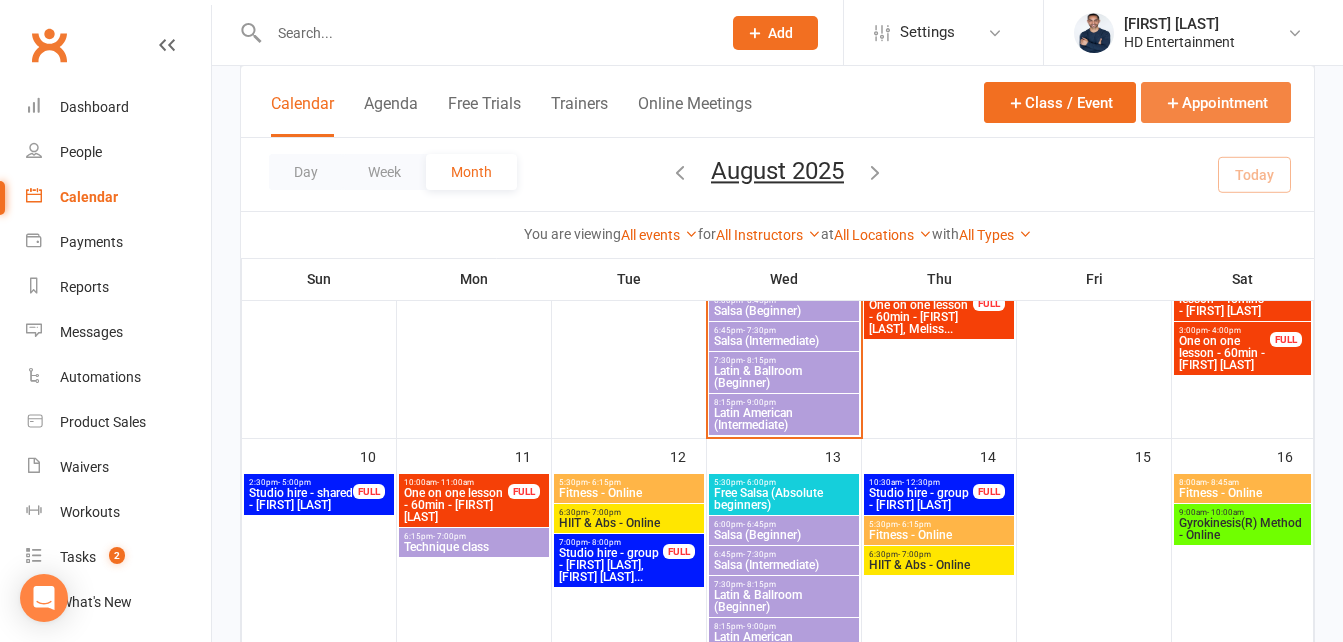 click on "Appointment" at bounding box center (1216, 102) 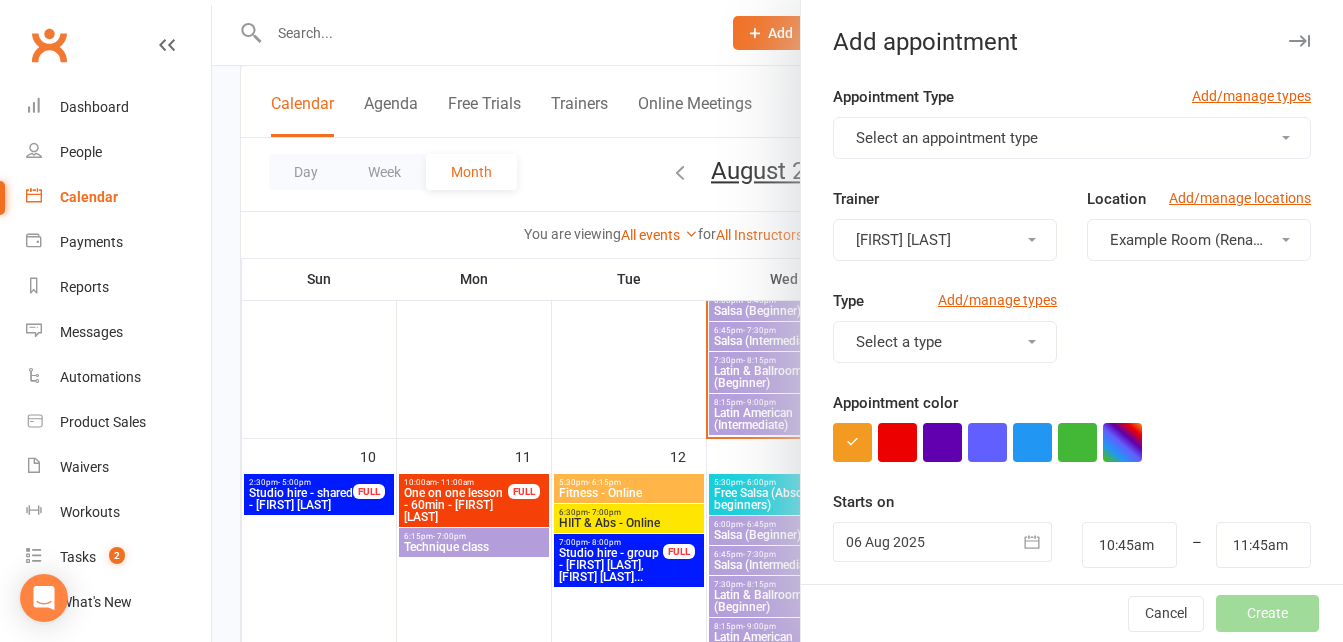 click on "Select an appointment type" at bounding box center (947, 138) 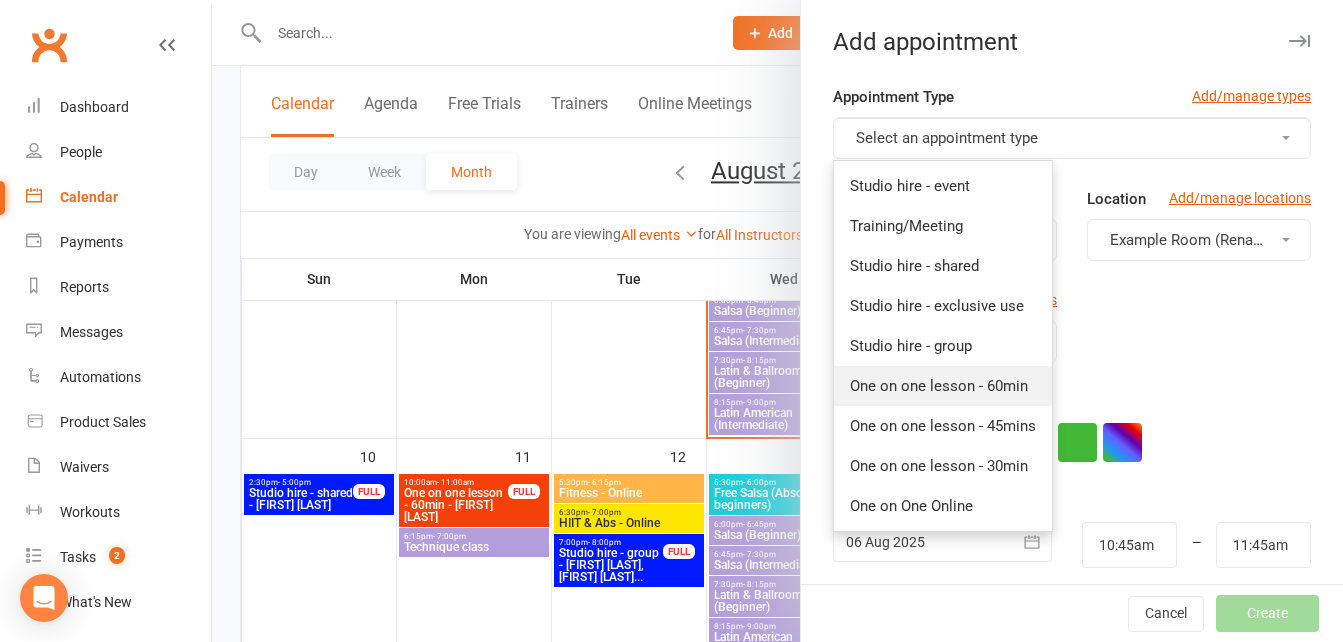 click on "One on one lesson - 60min" at bounding box center (943, 386) 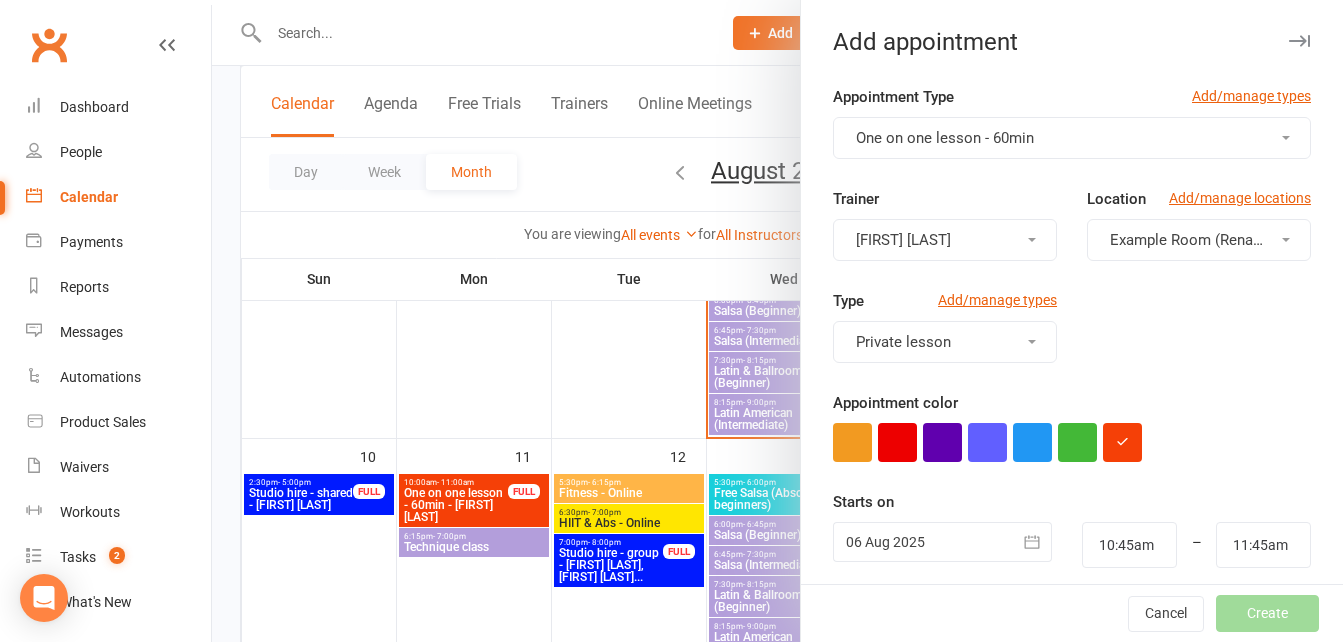 click on "Example Room (Rename me!)" at bounding box center (1199, 240) 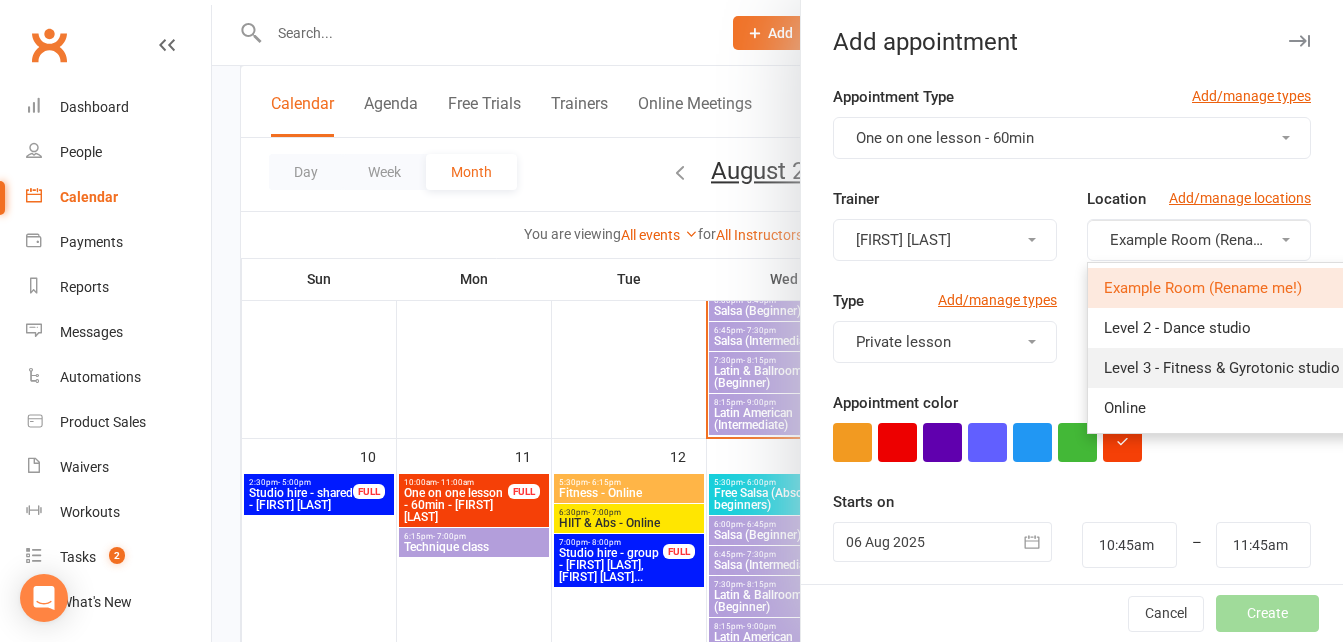 click on "Level 3 - Fitness & Gyrotonic studio" at bounding box center (1222, 368) 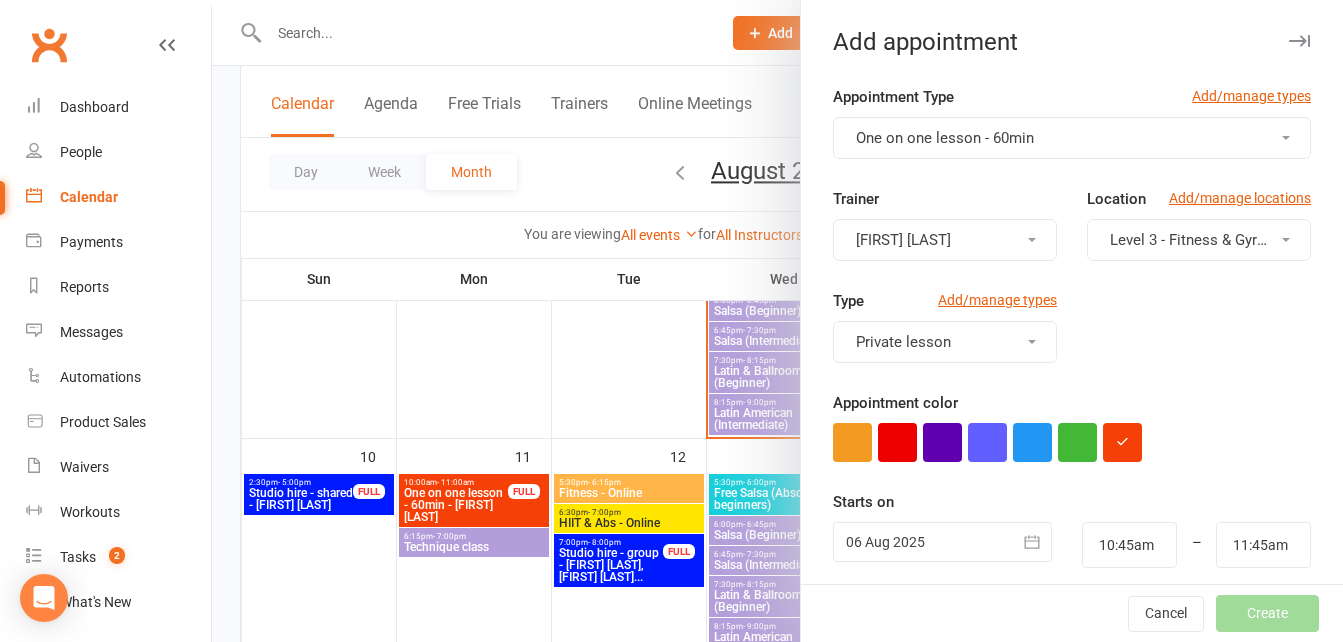 click at bounding box center [942, 542] 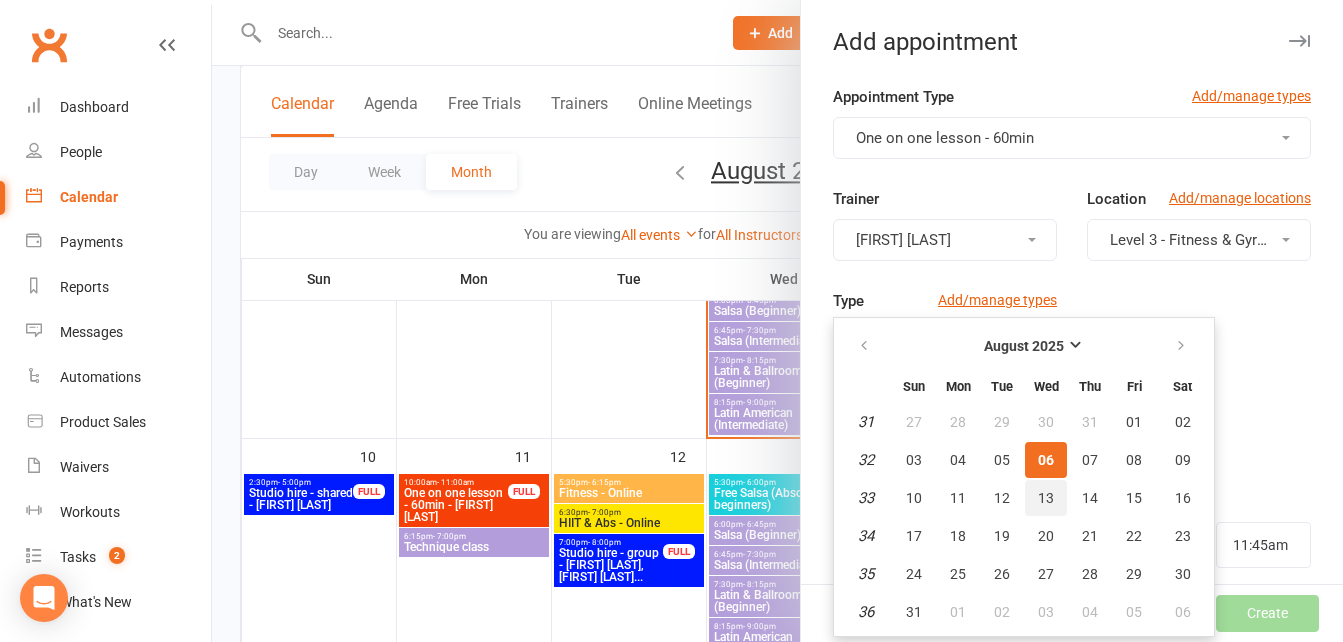 click on "13" at bounding box center (1046, 498) 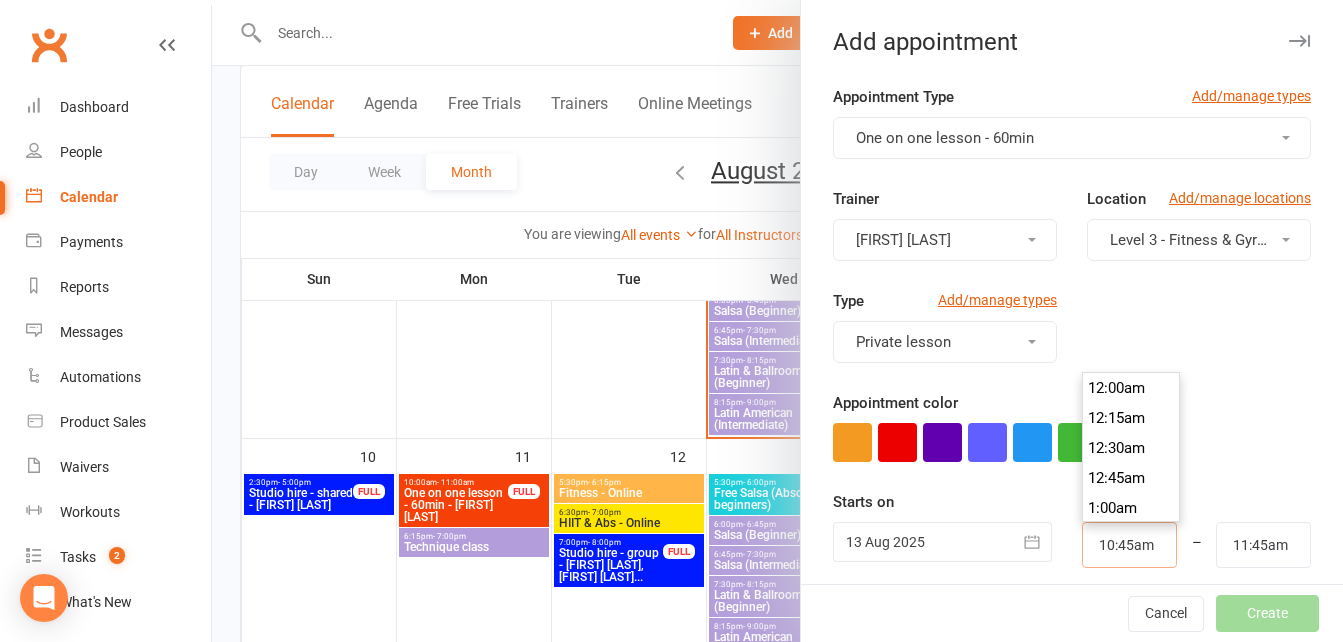 click on "10:45am" at bounding box center (1129, 545) 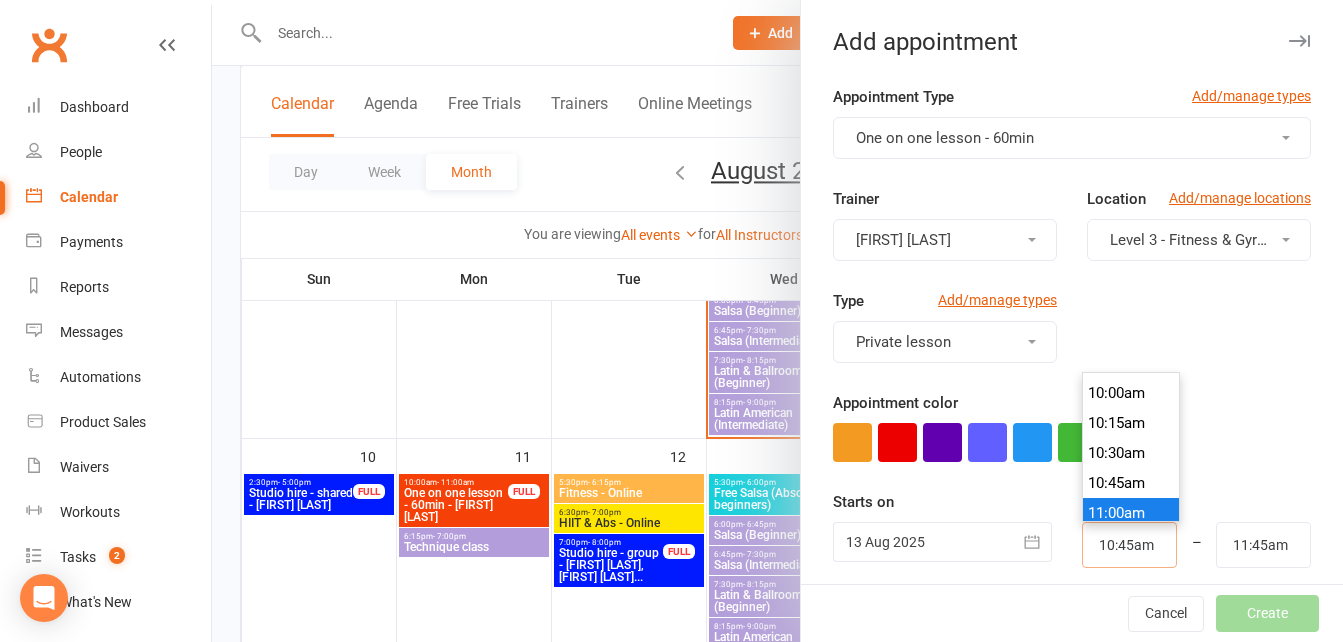 scroll, scrollTop: 1160, scrollLeft: 0, axis: vertical 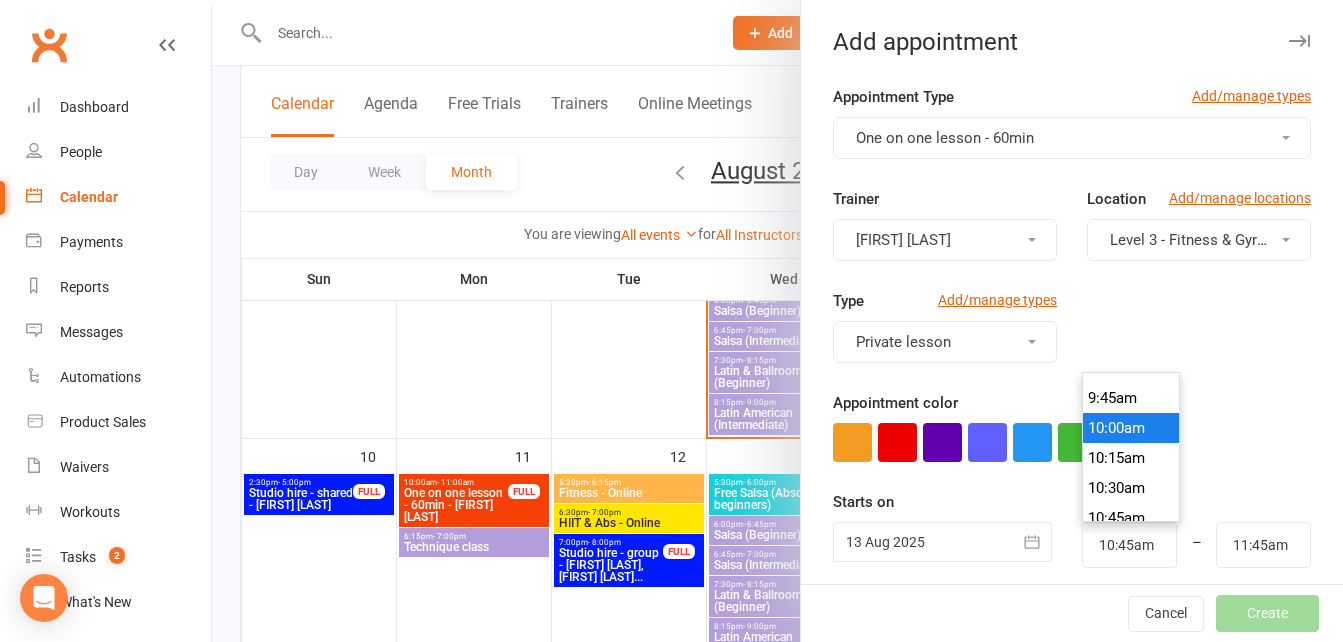 type on "10:00am" 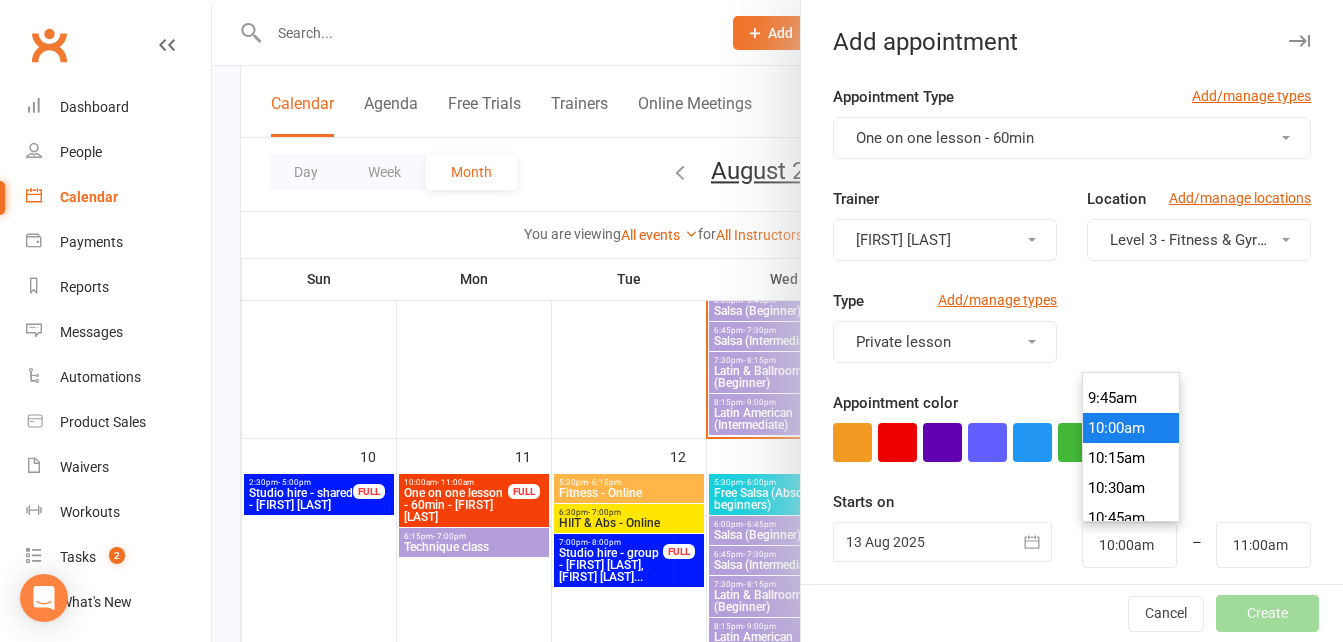 click on "10:00am" at bounding box center (1131, 428) 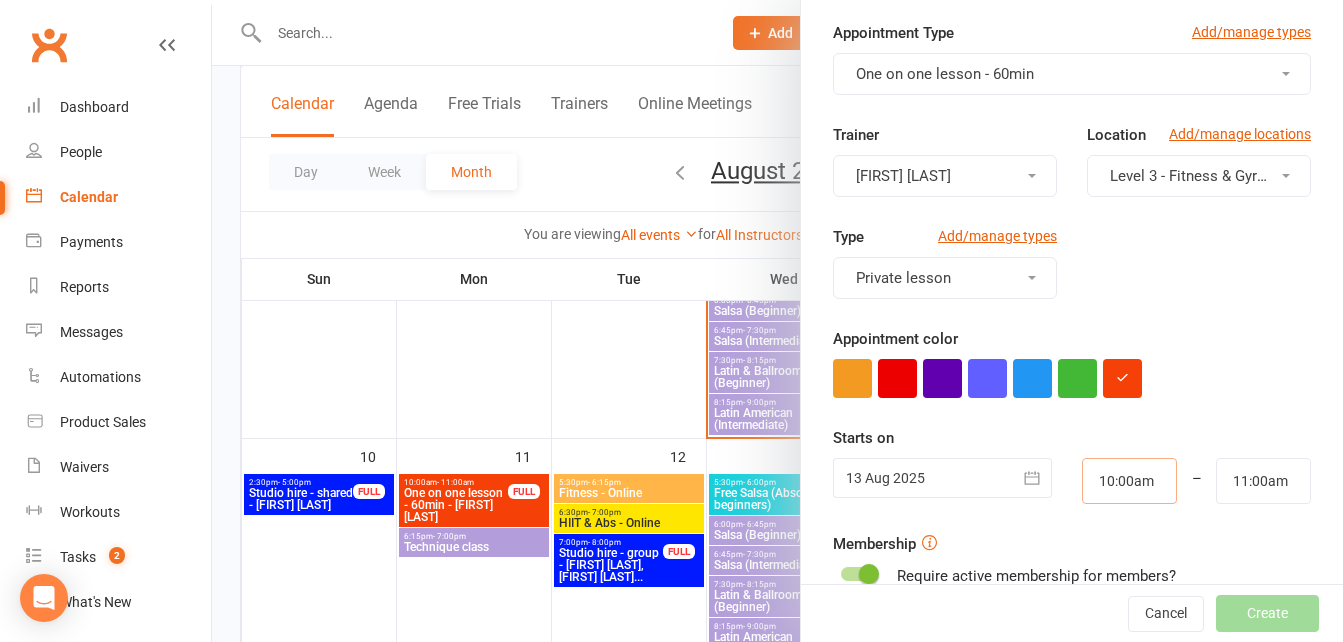 scroll, scrollTop: 300, scrollLeft: 0, axis: vertical 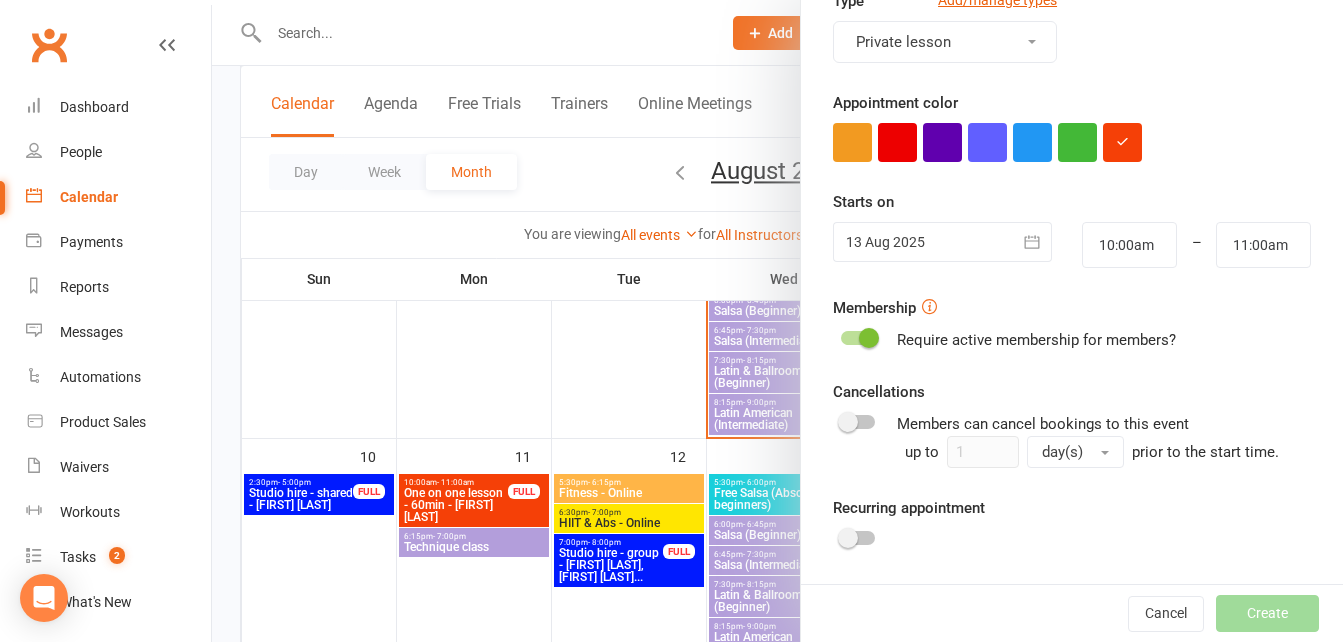 click at bounding box center (858, 338) 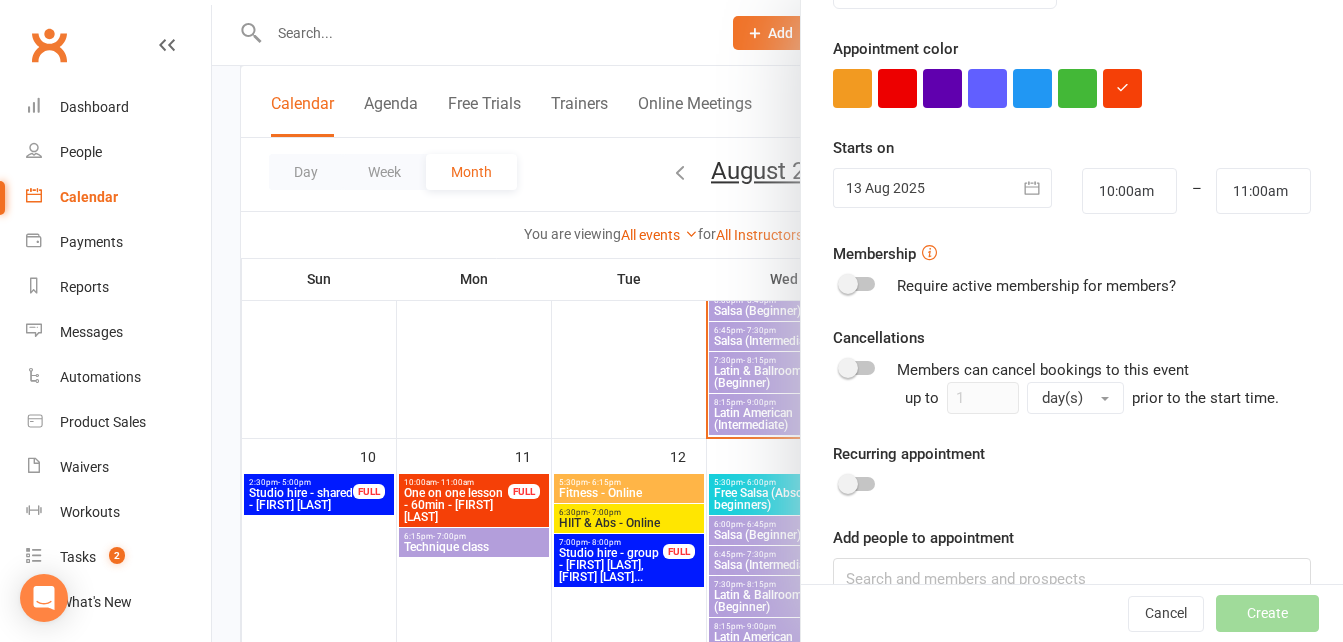 scroll, scrollTop: 398, scrollLeft: 0, axis: vertical 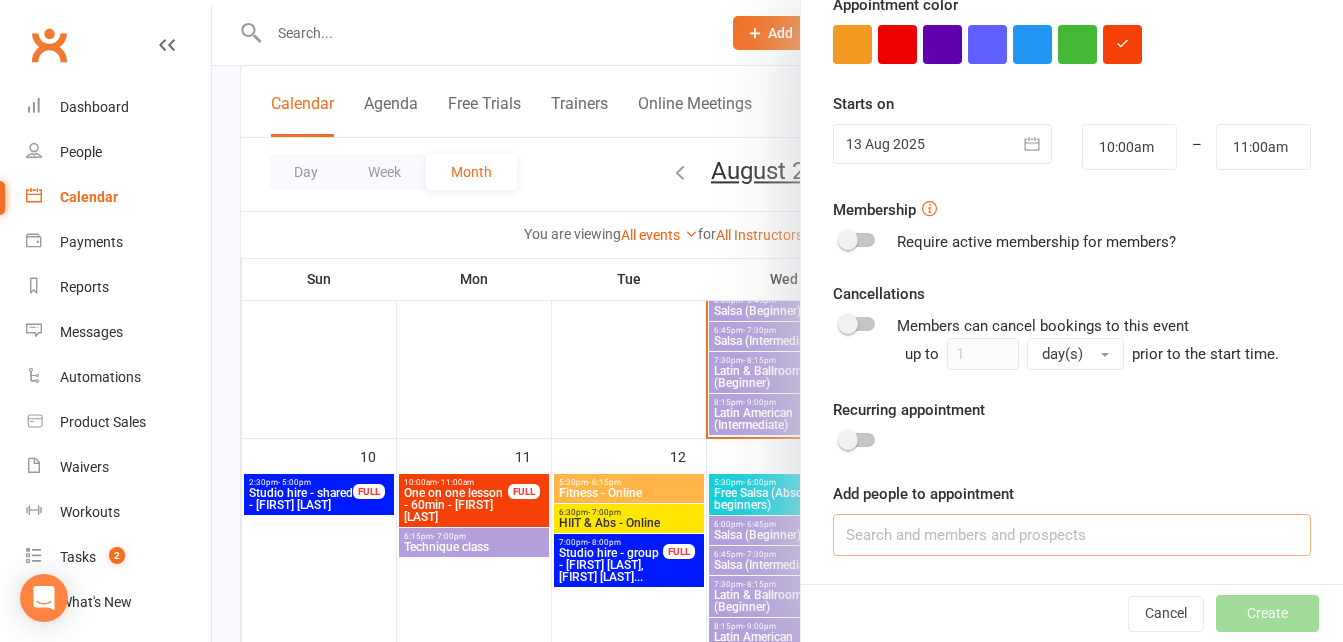 drag, startPoint x: 922, startPoint y: 526, endPoint x: 949, endPoint y: 526, distance: 27 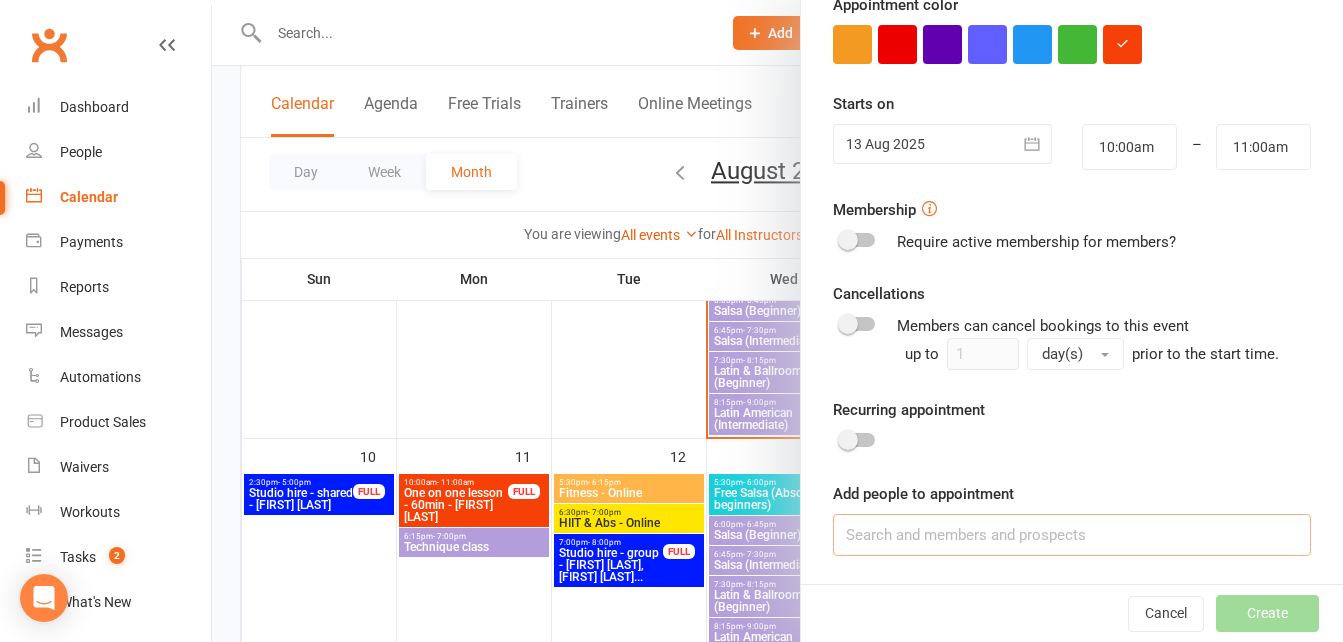 click at bounding box center [1072, 535] 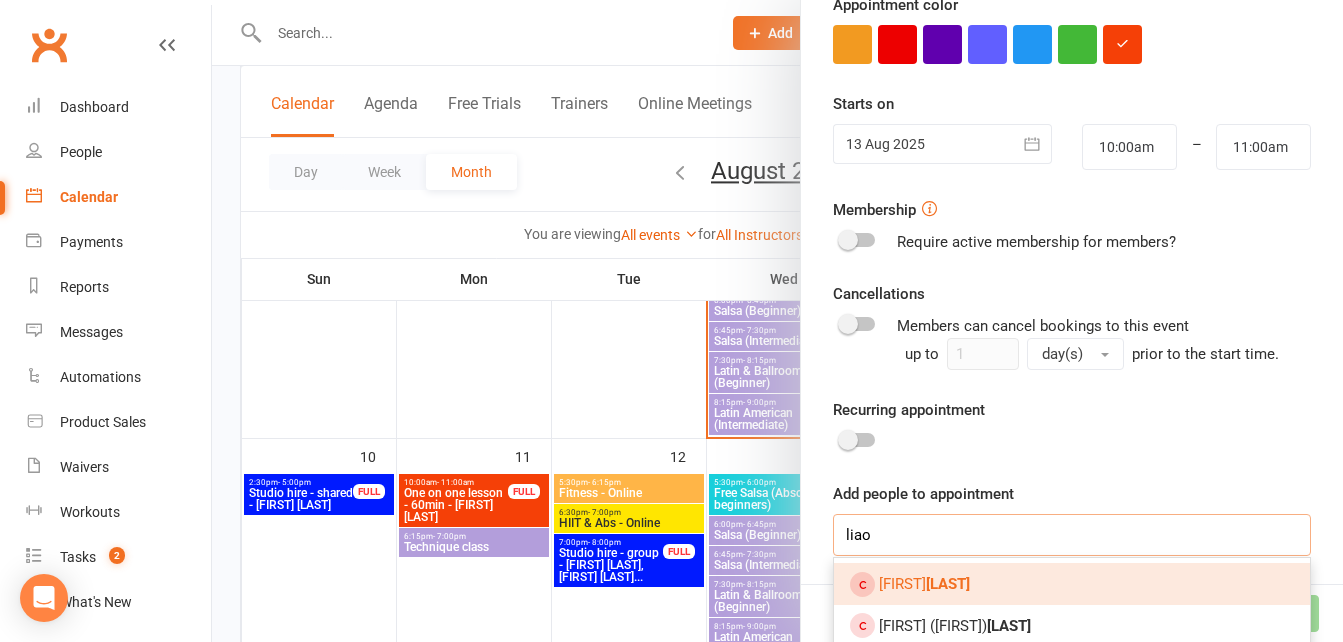 type on "liao" 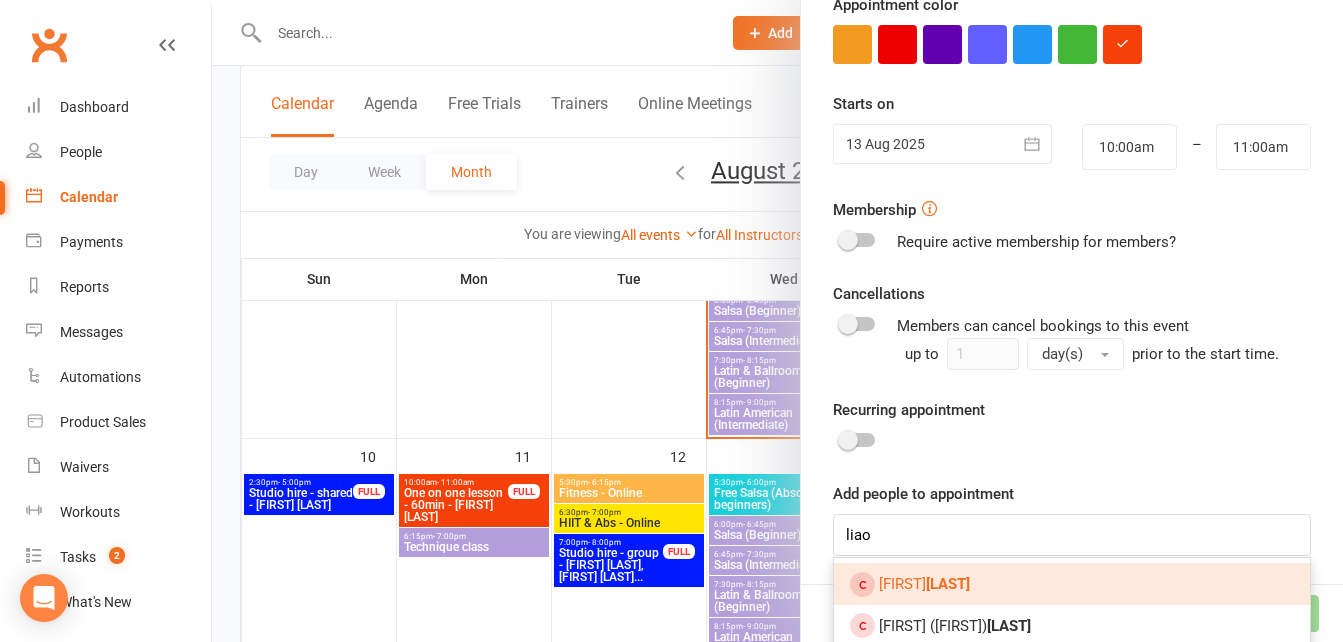 click on "[FIRST] [LAST]" at bounding box center (1072, 584) 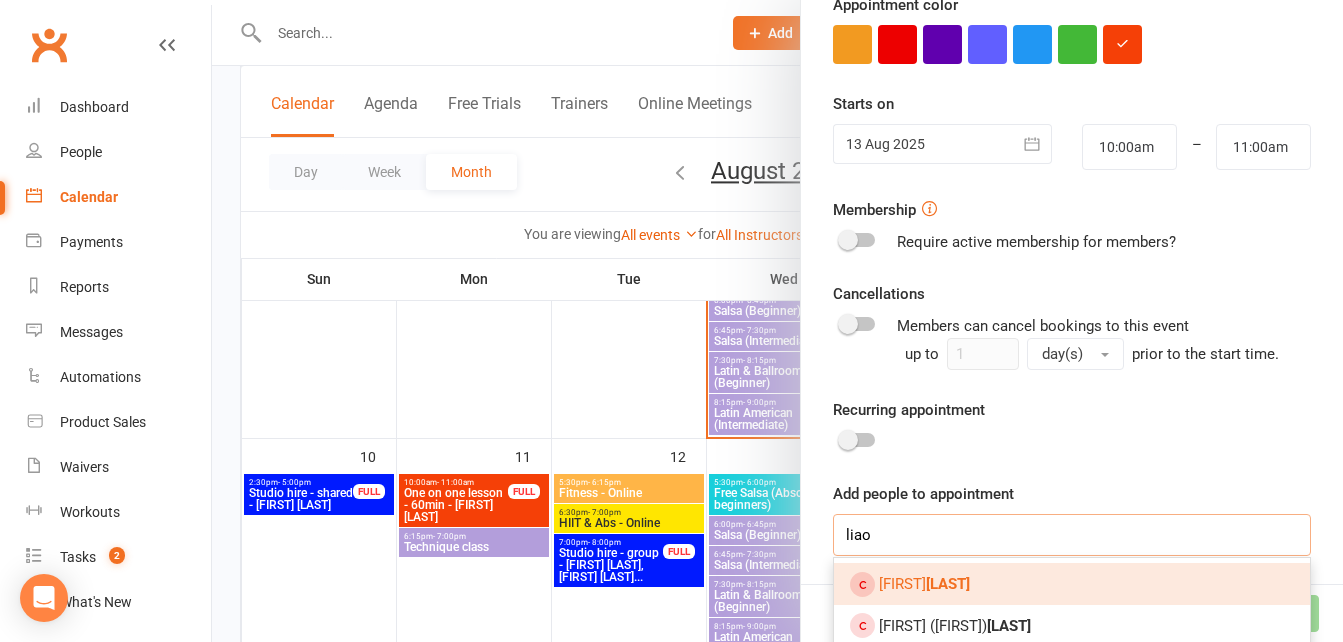 type 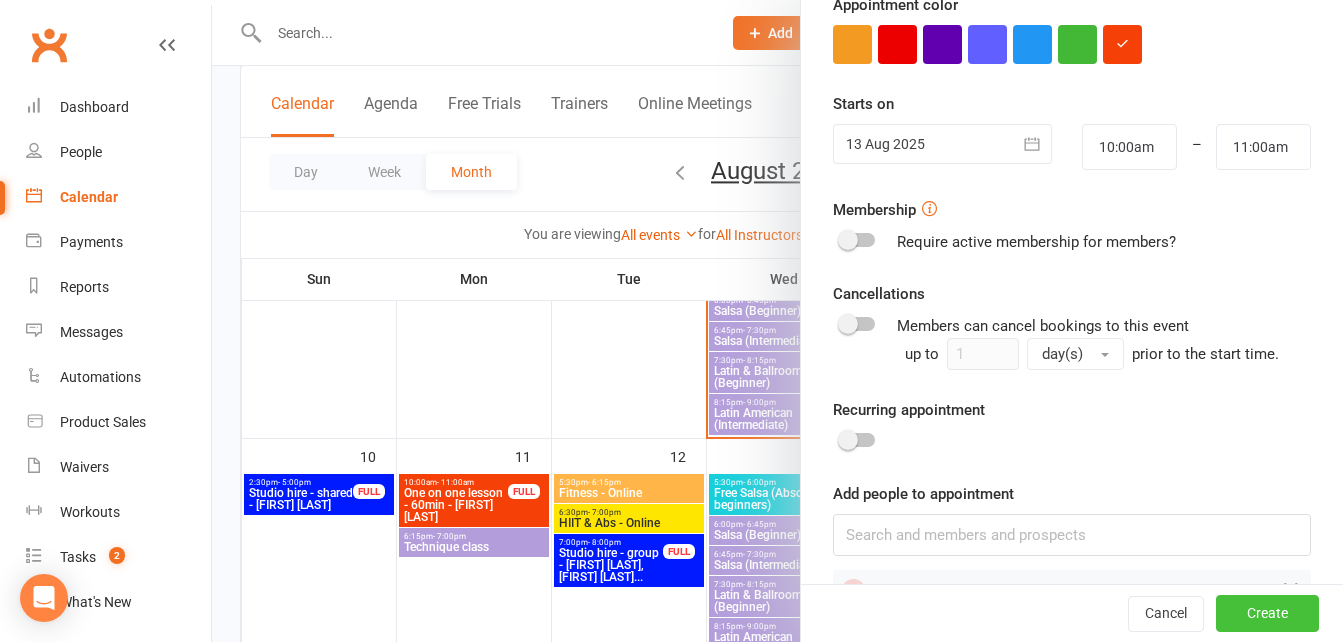 click on "Create" at bounding box center (1267, 614) 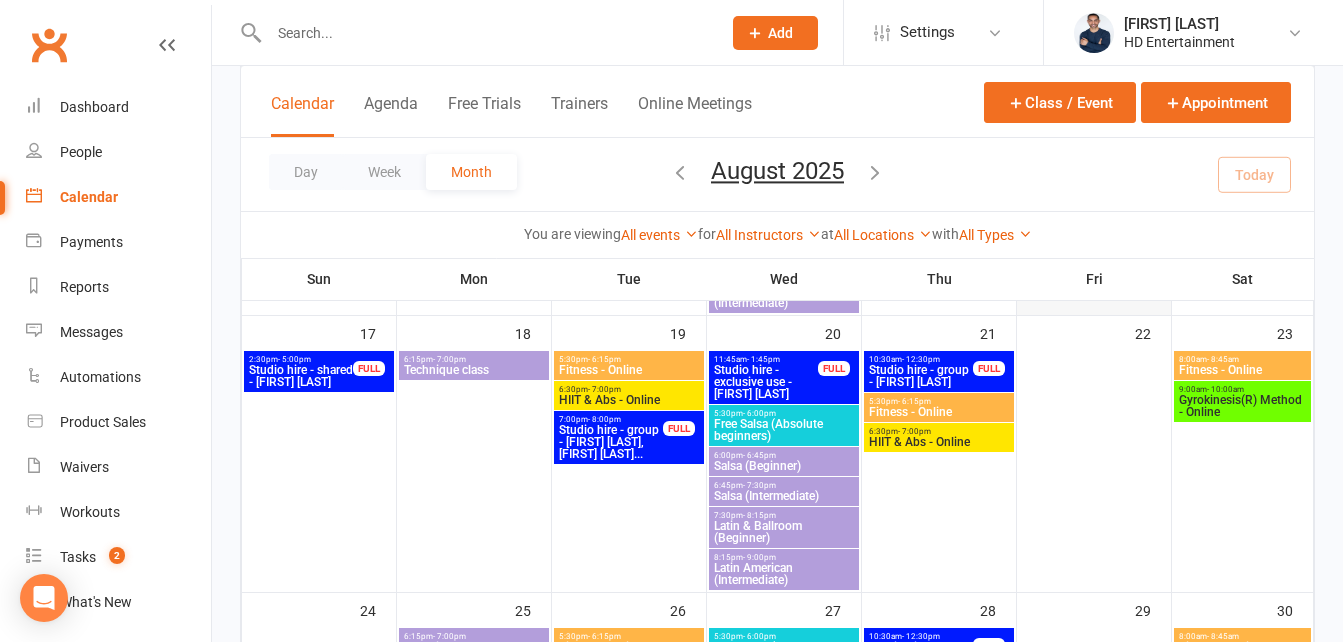 scroll, scrollTop: 1600, scrollLeft: 0, axis: vertical 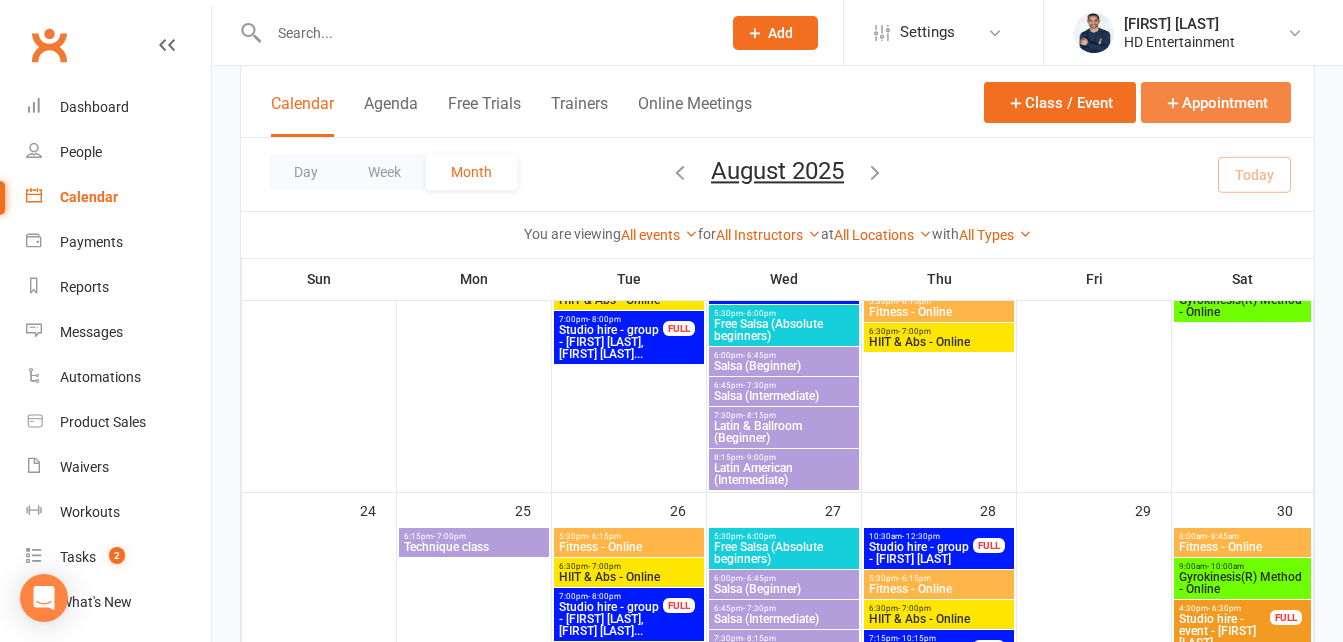 click on "Appointment" at bounding box center [1216, 102] 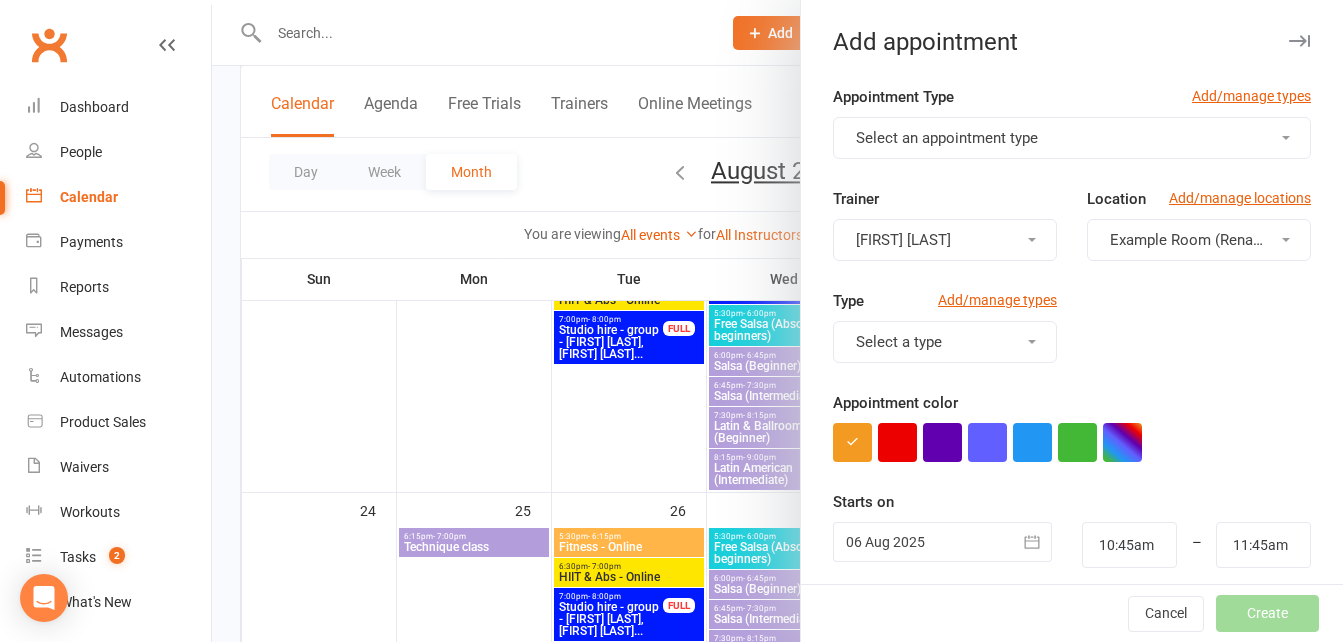 click on "Select an appointment type" at bounding box center (947, 138) 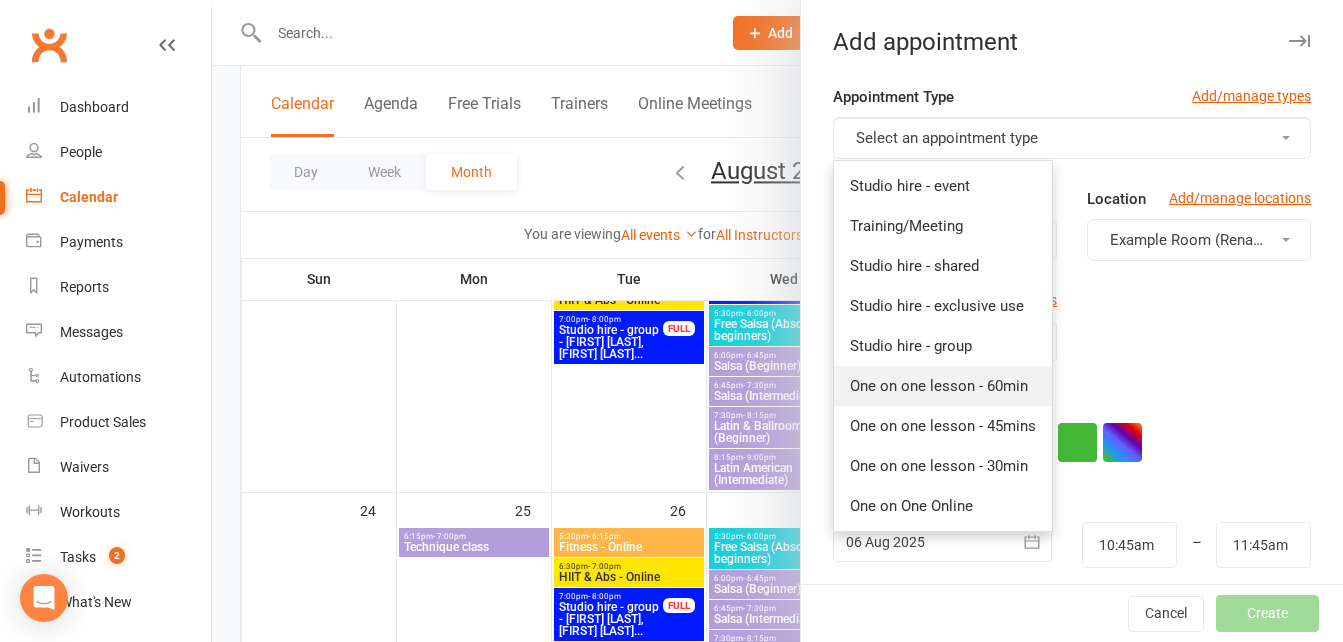 click on "One on one lesson - 60min" at bounding box center [943, 386] 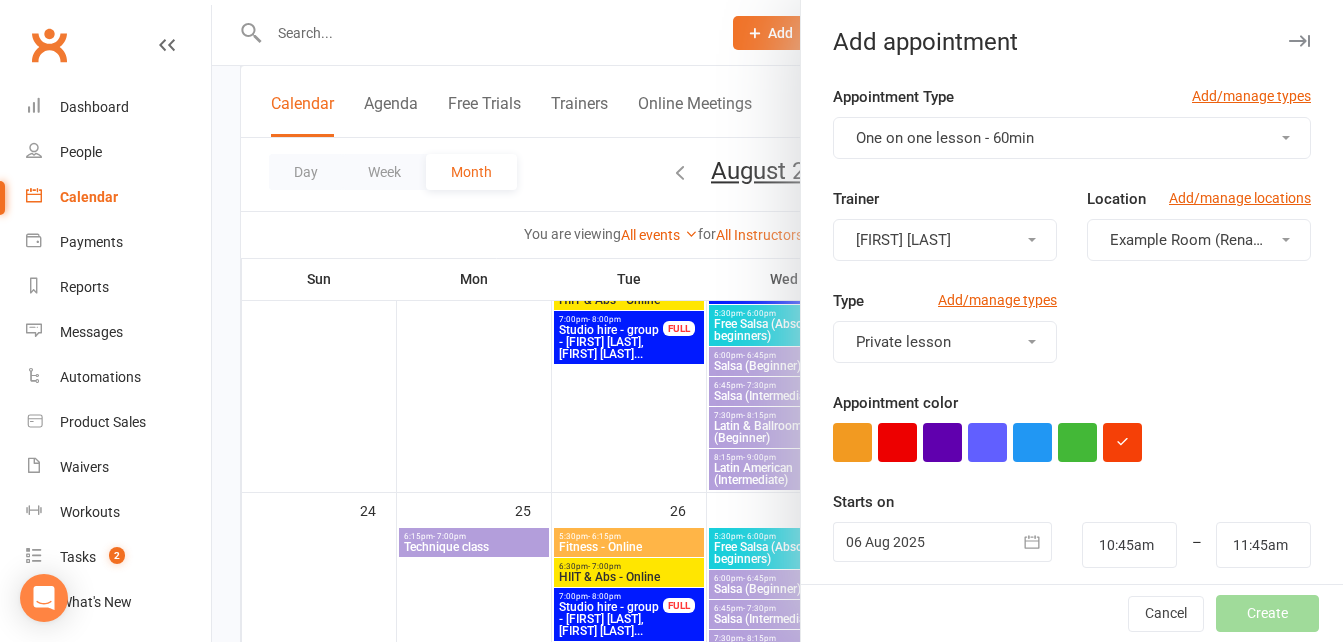 click on "Example Room (Rename me!)" at bounding box center (1209, 240) 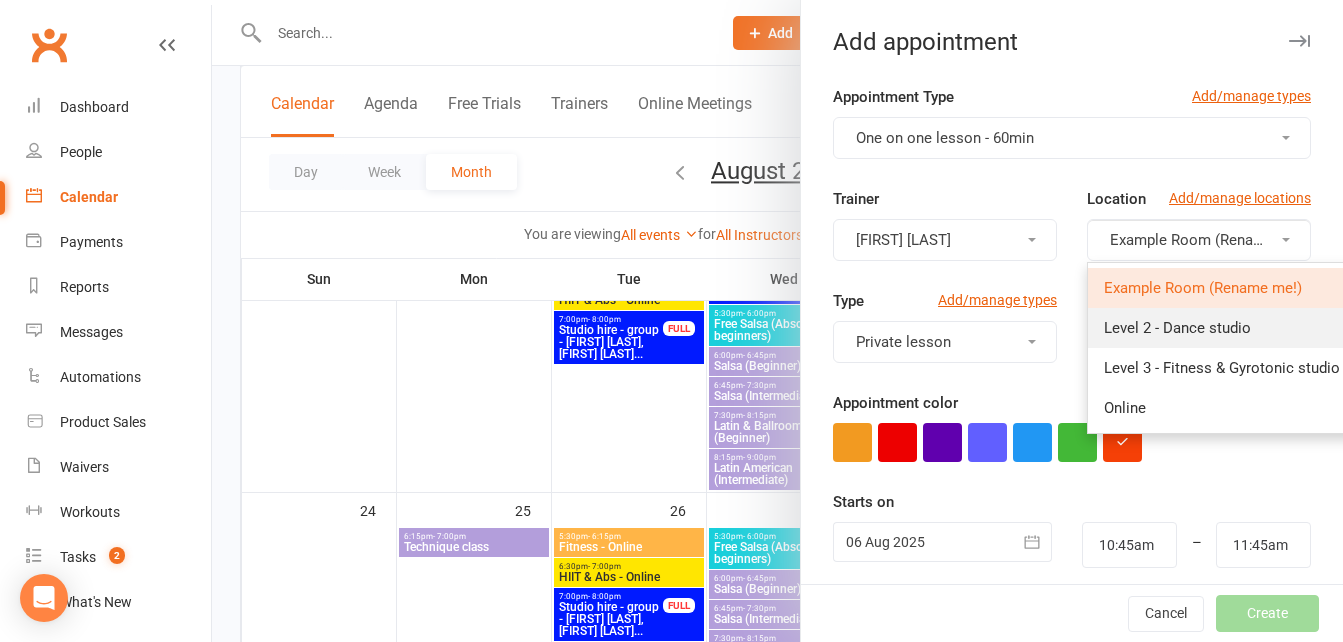 click on "Level 2 - Dance studio" at bounding box center (1177, 328) 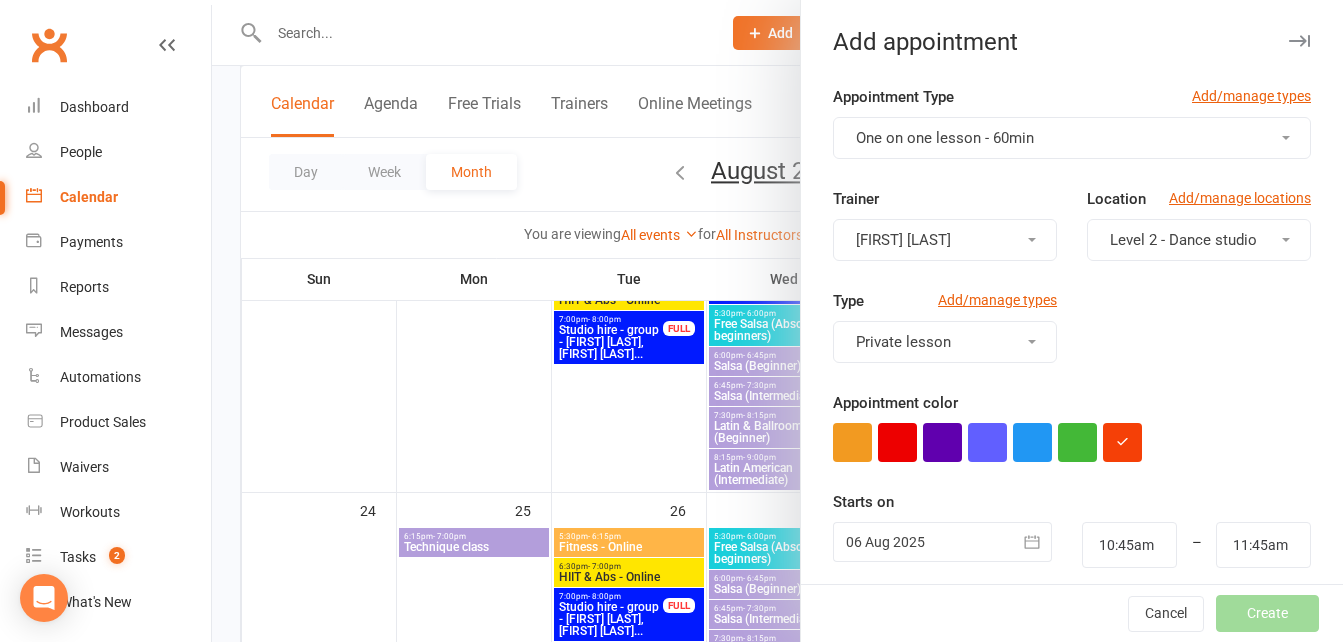 click at bounding box center [942, 542] 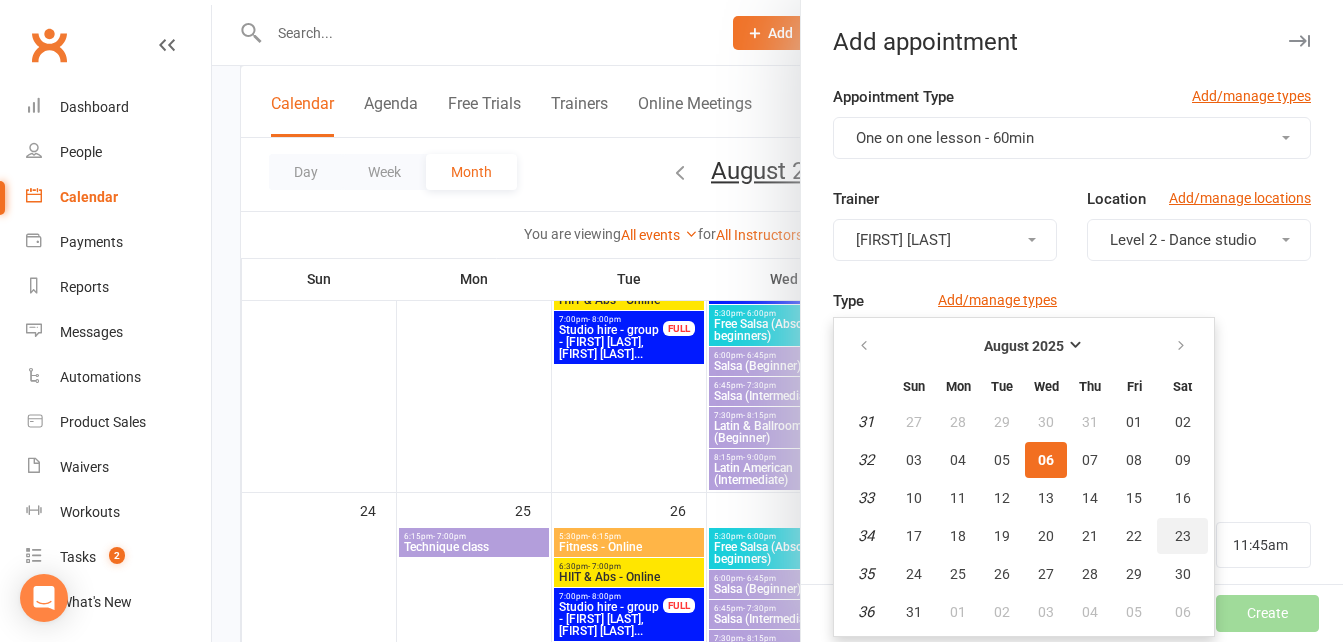 click on "23" at bounding box center (1183, 536) 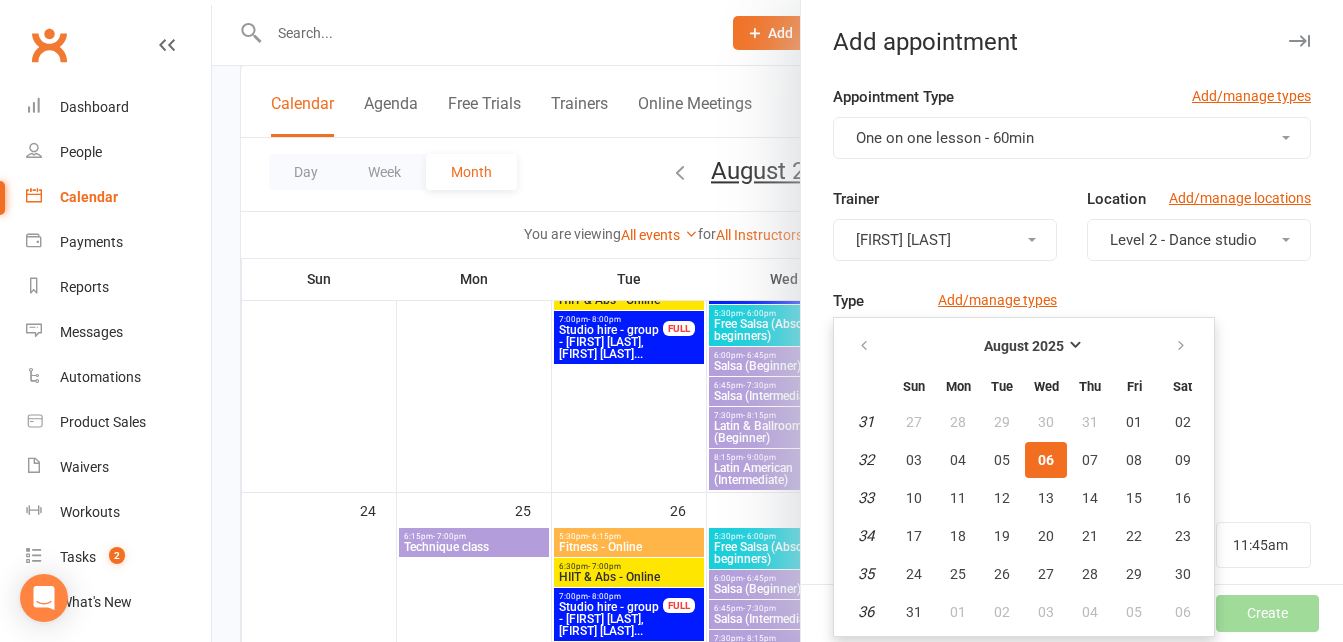 type on "23 Aug 2025" 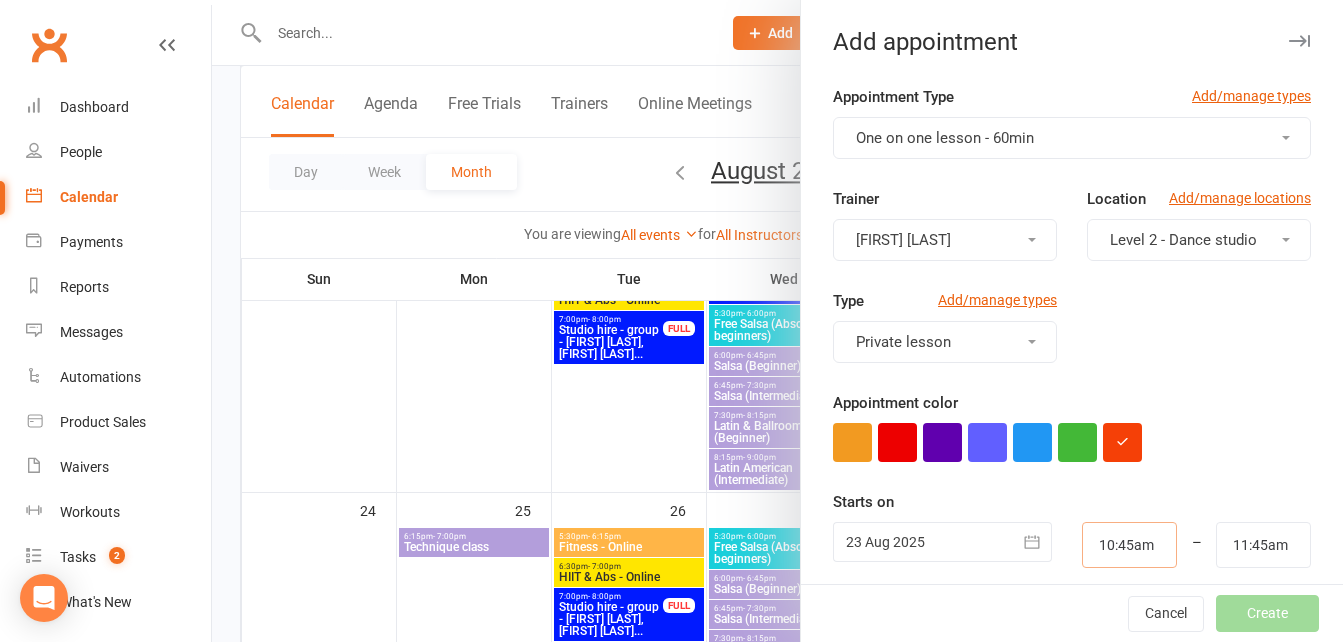click on "10:45am" at bounding box center [1129, 545] 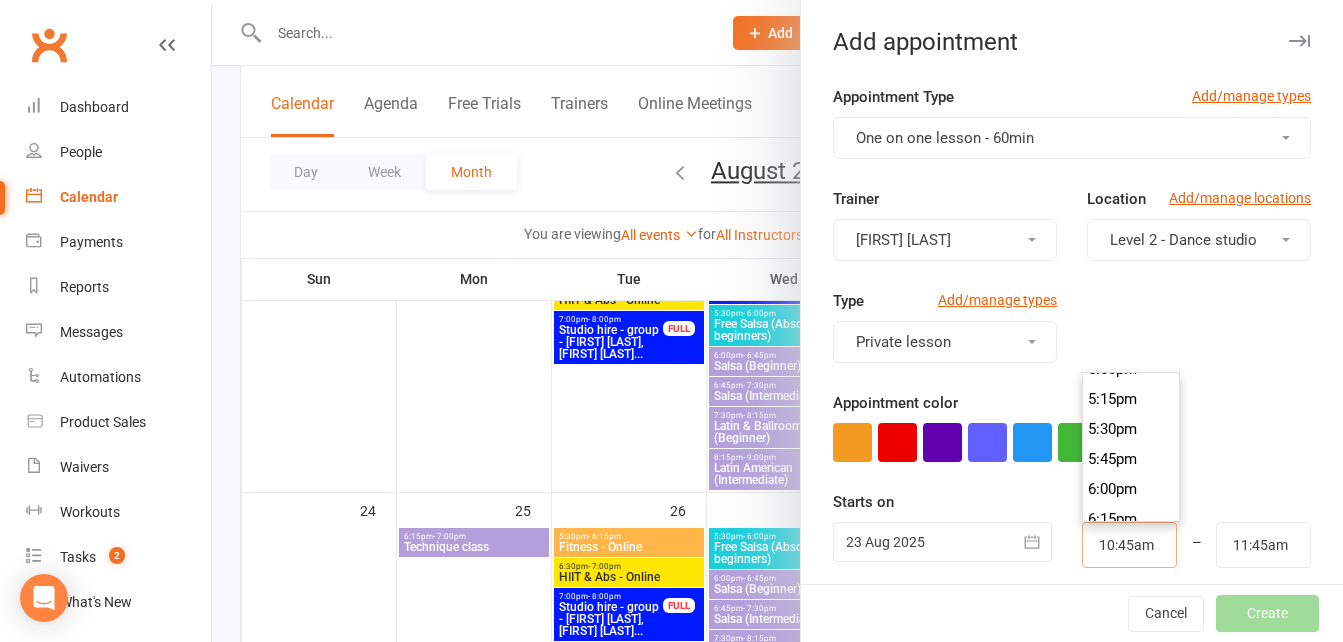 scroll, scrollTop: 2060, scrollLeft: 0, axis: vertical 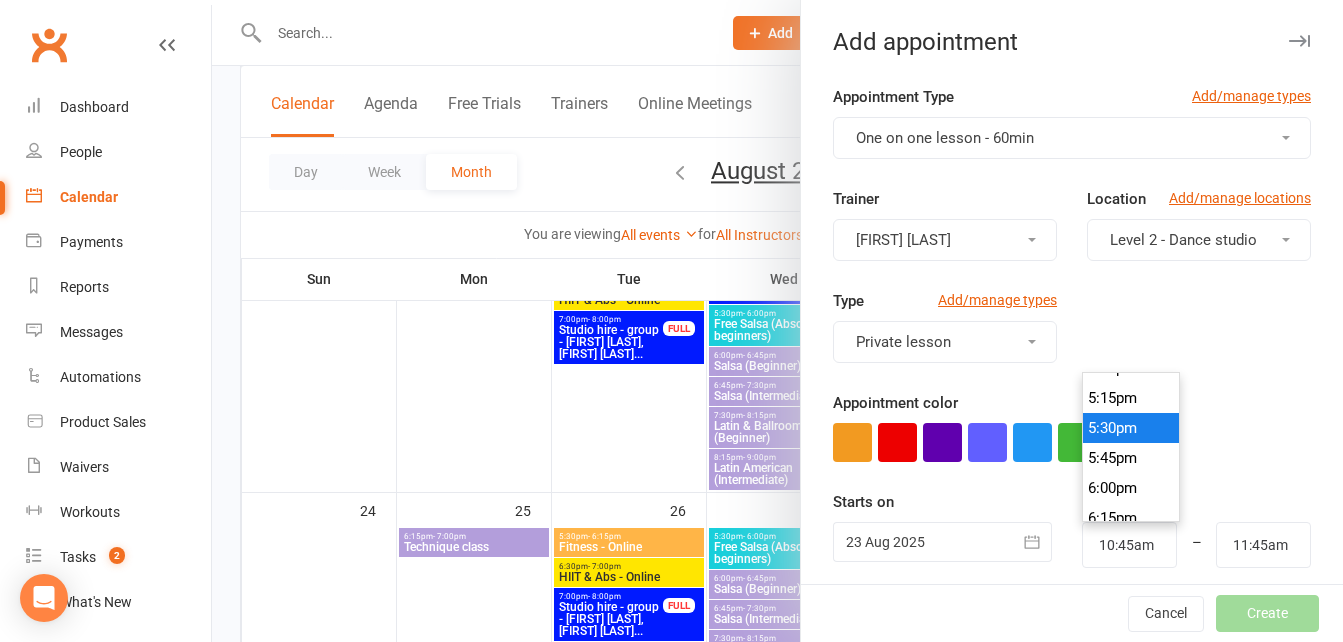 type on "5:30pm" 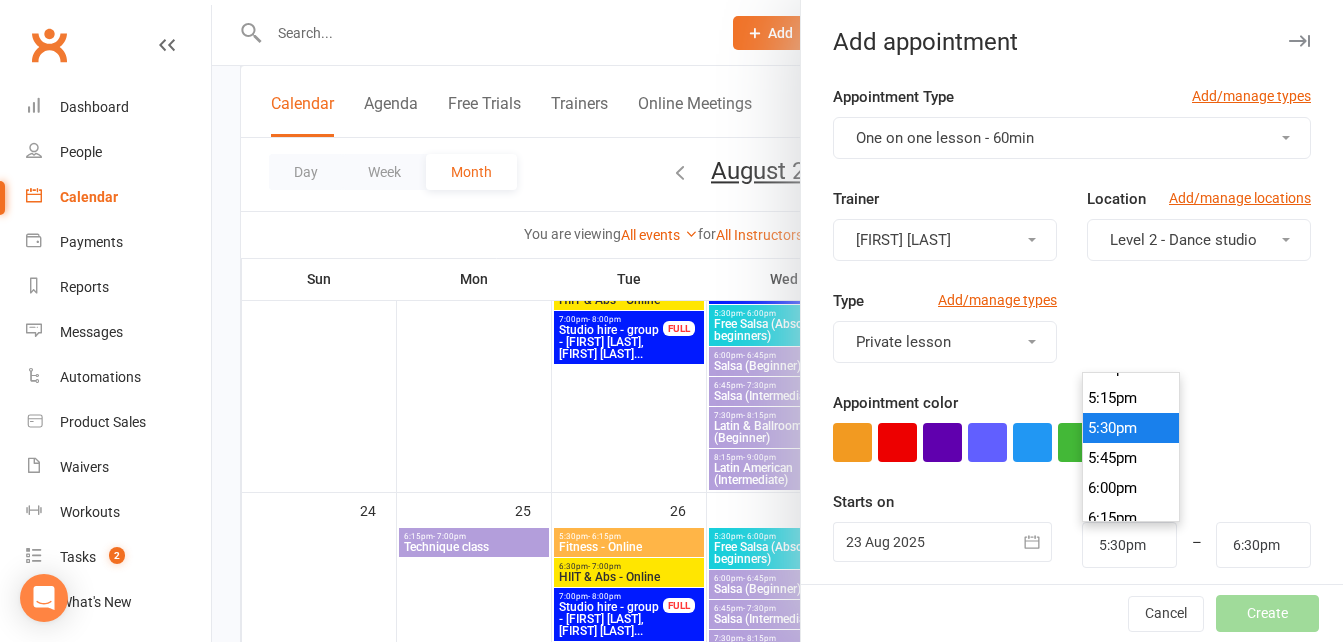 click on "5:30pm" at bounding box center (1131, 428) 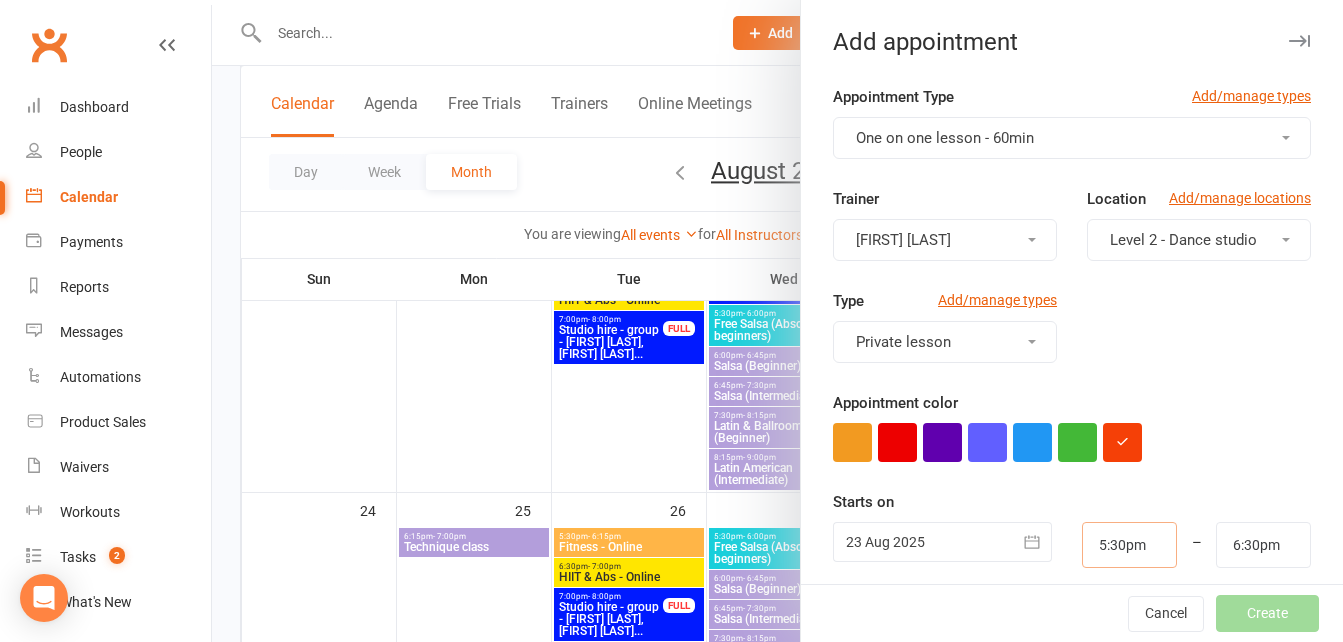 scroll, scrollTop: 398, scrollLeft: 0, axis: vertical 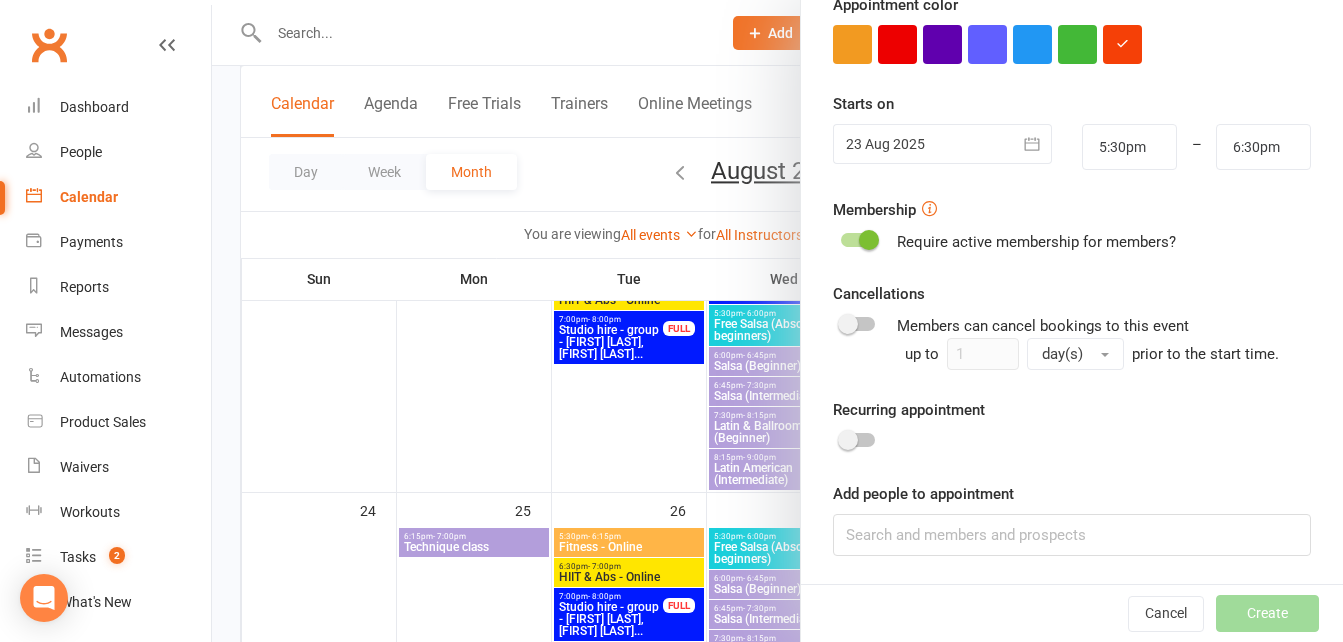 click at bounding box center (869, 240) 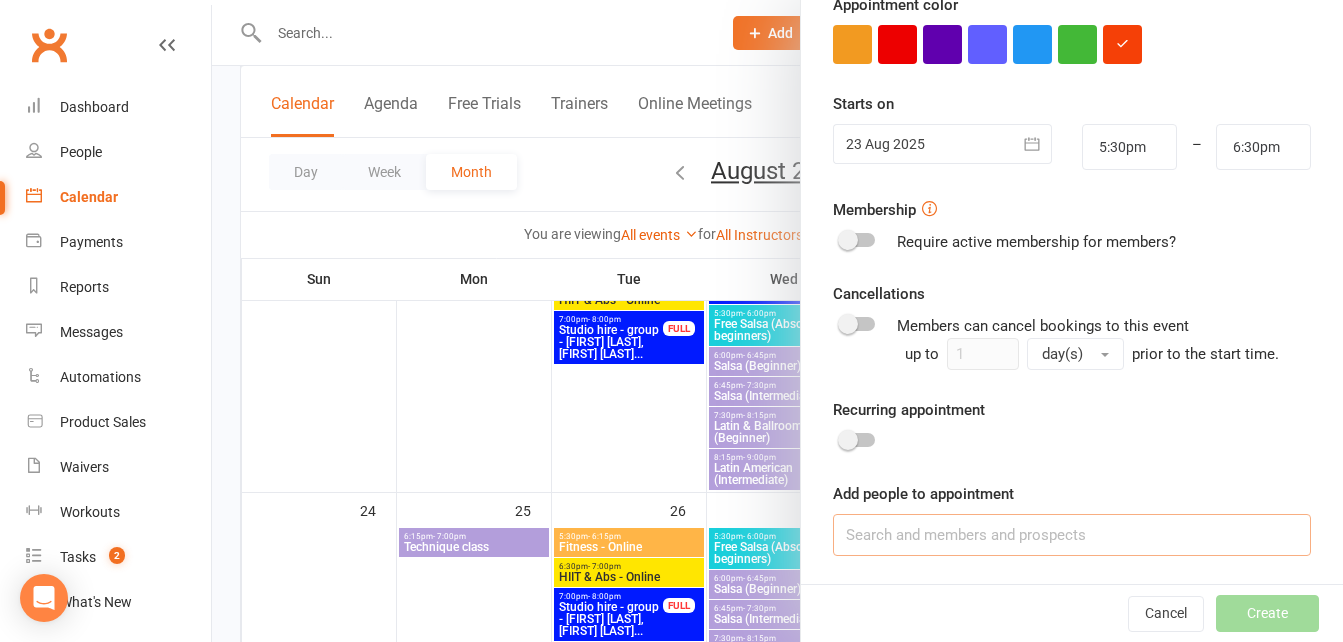 click at bounding box center (1072, 535) 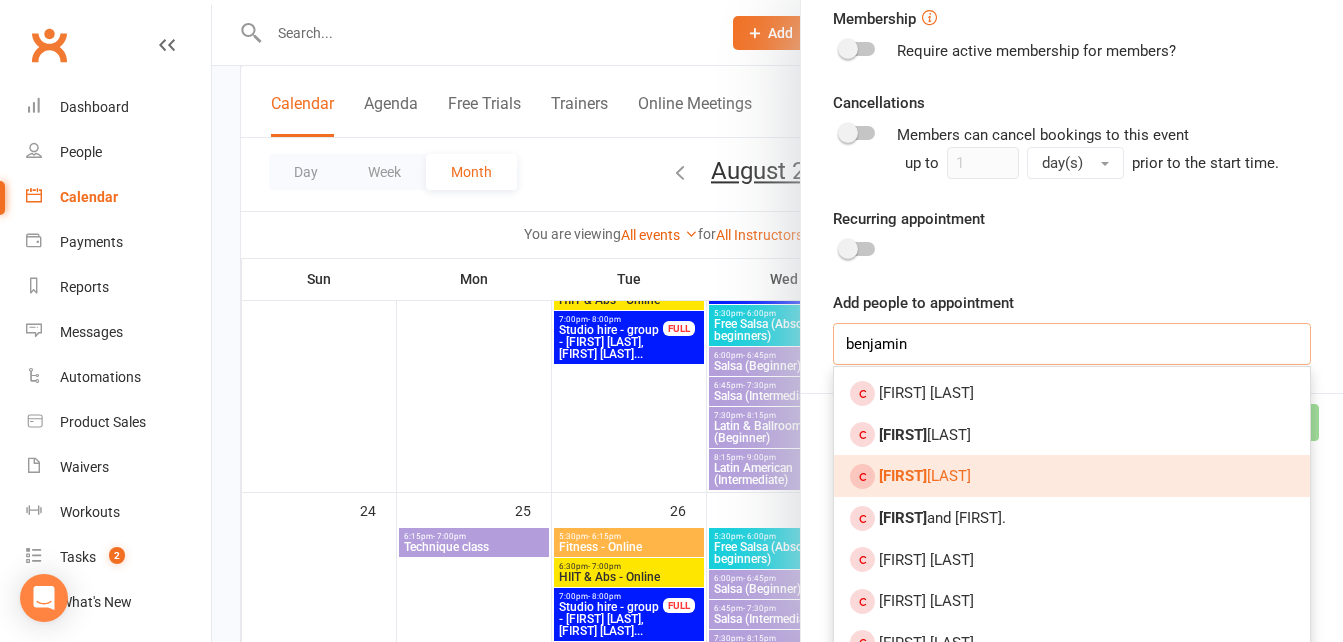 scroll, scrollTop: 598, scrollLeft: 0, axis: vertical 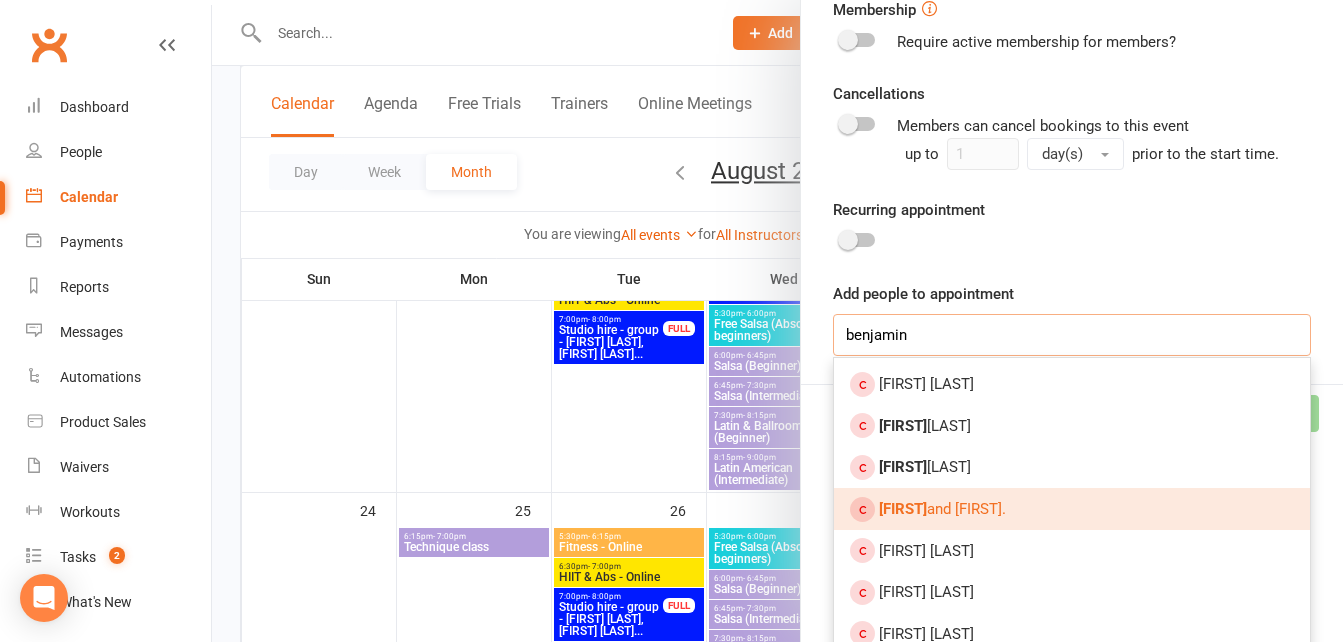 type on "benjamin" 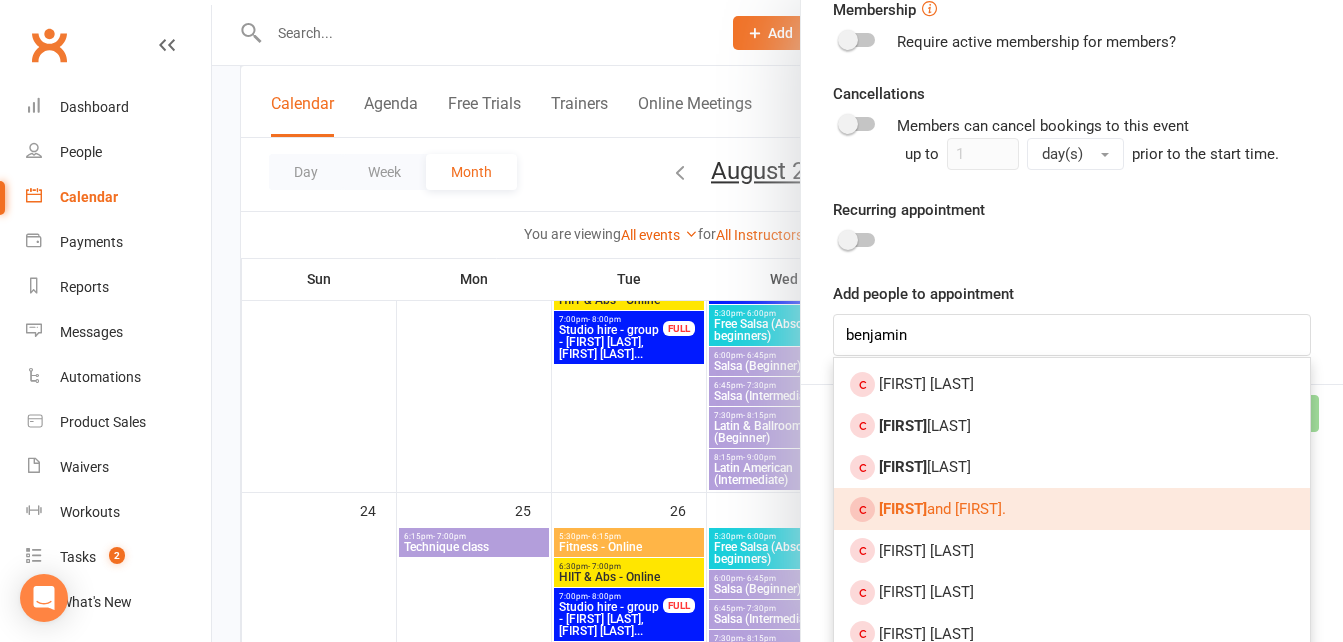 click on "[FIRST] and [FIRST]." at bounding box center [942, 509] 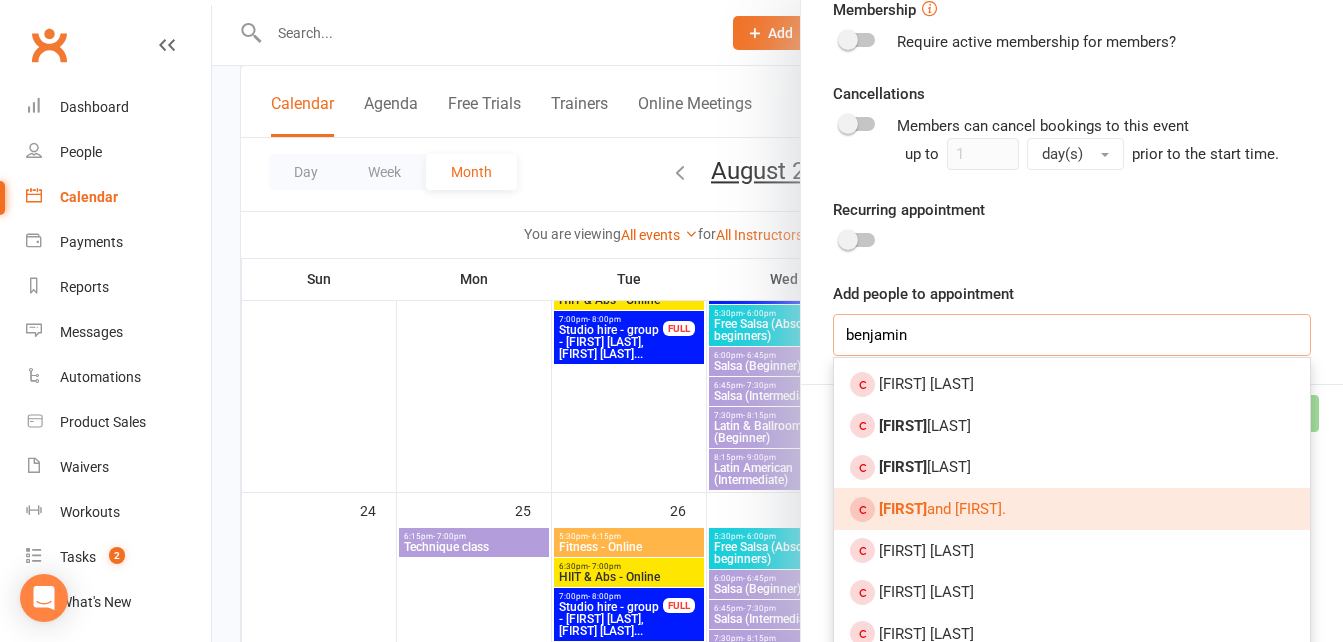 type 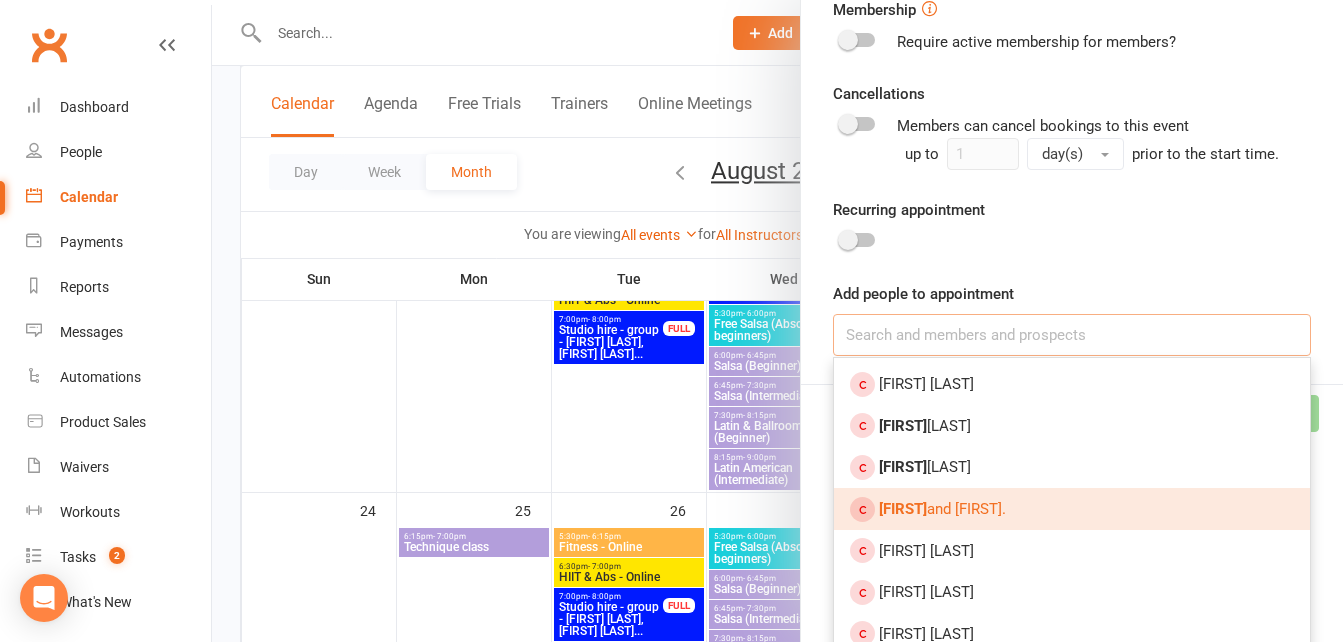 scroll, scrollTop: 454, scrollLeft: 0, axis: vertical 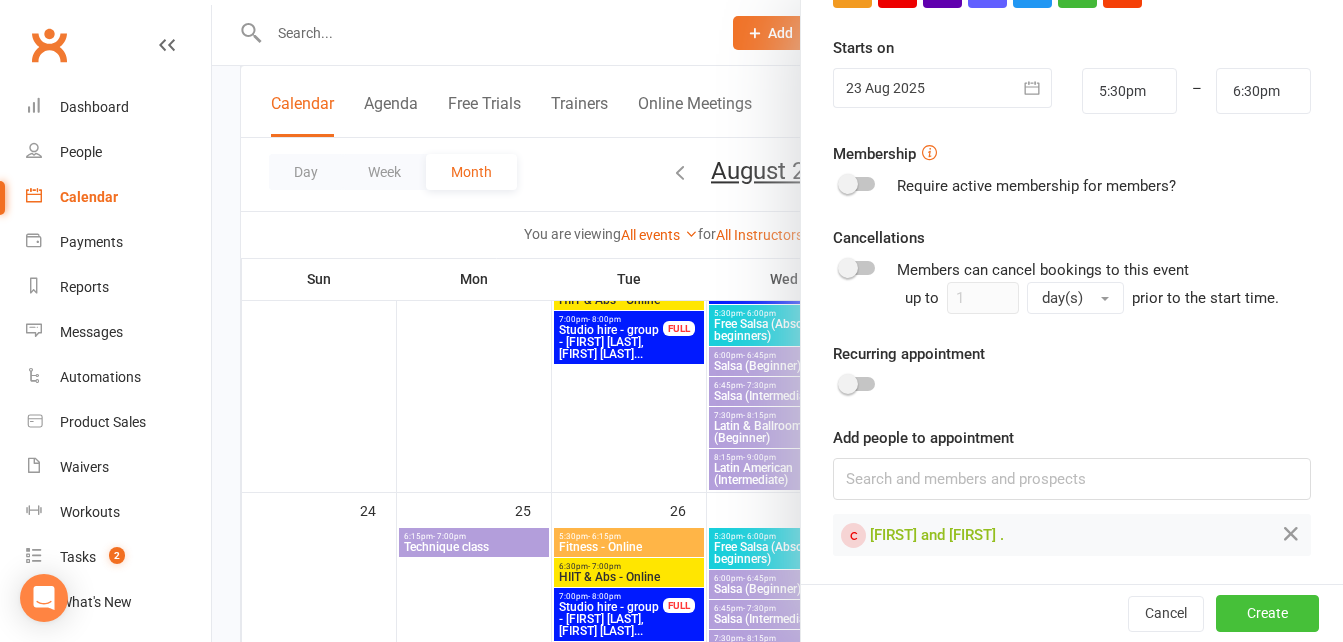 click on "Create" at bounding box center (1267, 613) 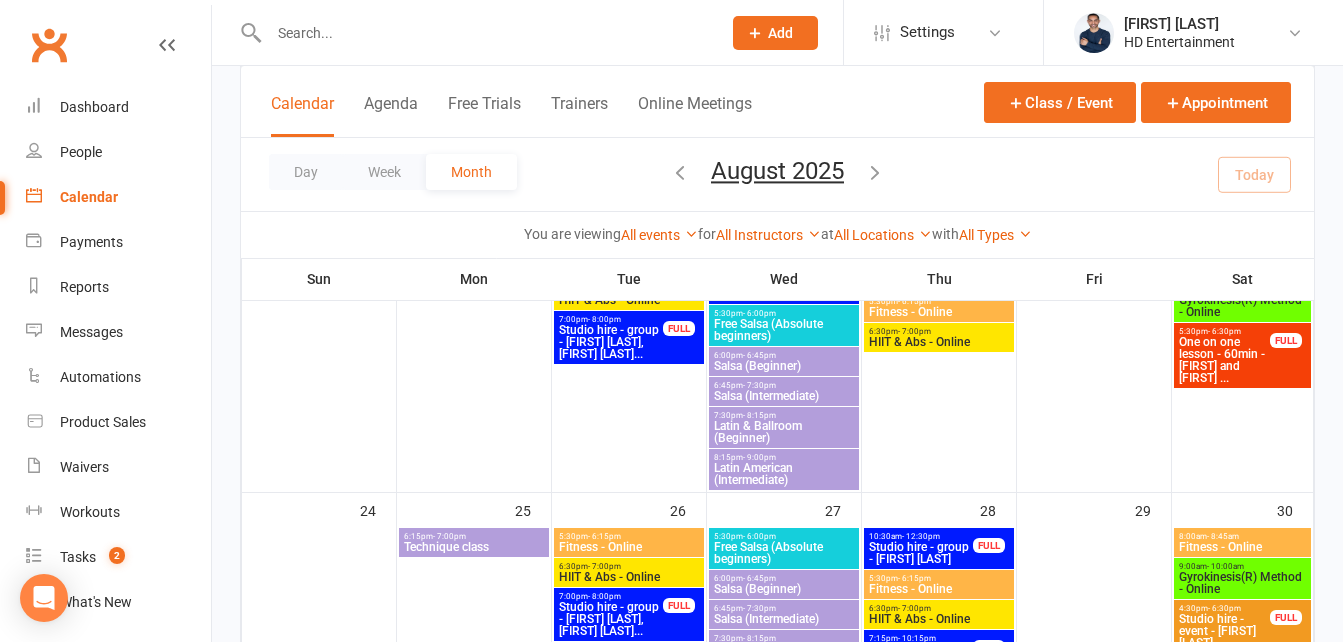 click at bounding box center [875, 172] 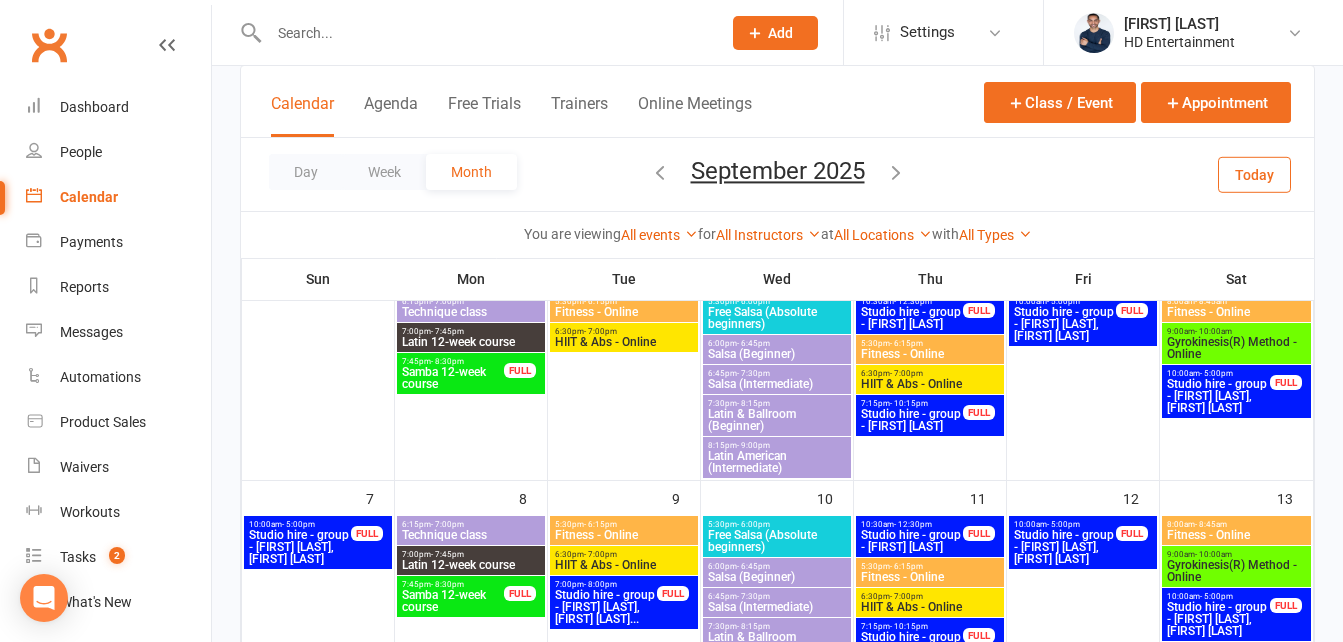 scroll, scrollTop: 200, scrollLeft: 0, axis: vertical 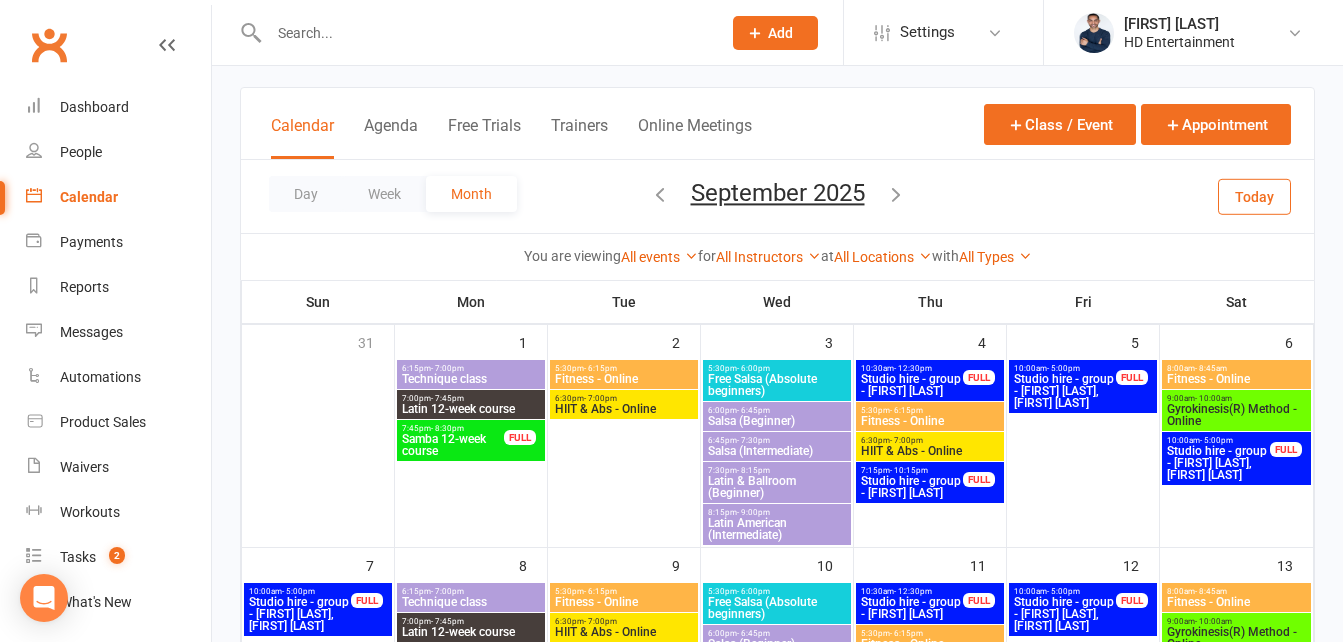 click on "Studio hire - group - [FIRST] [LAST], [FIRST] [LAST]" at bounding box center [1065, 391] 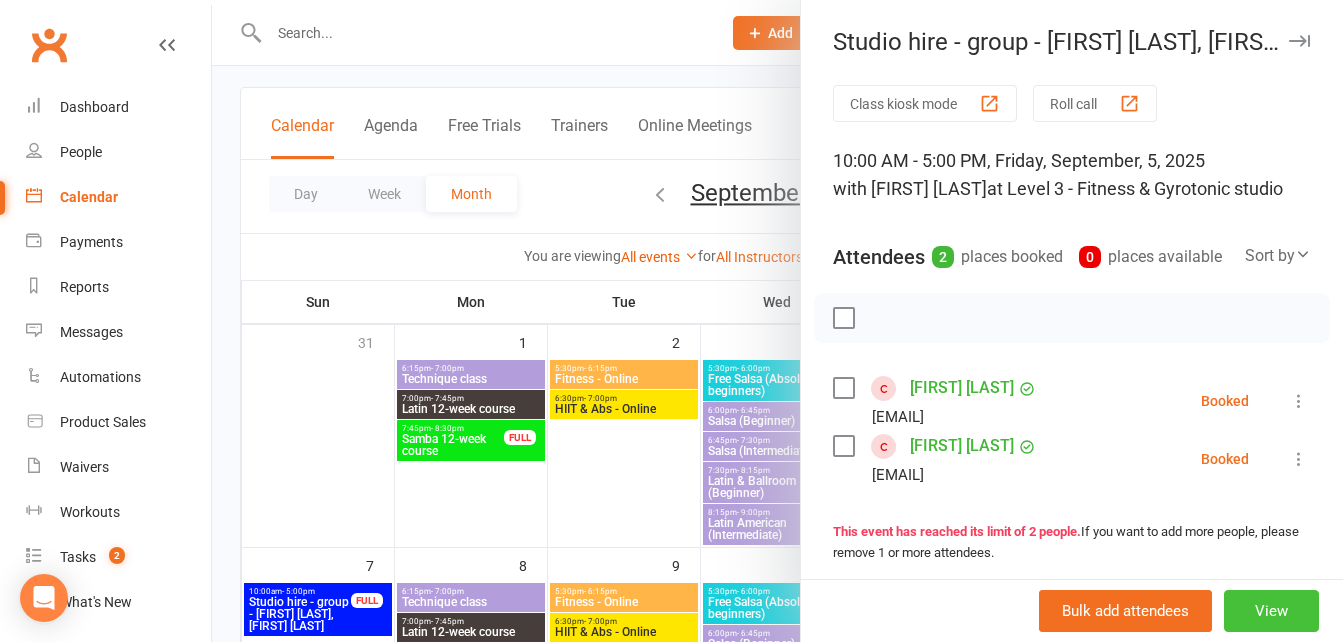 click on "View" at bounding box center (1271, 611) 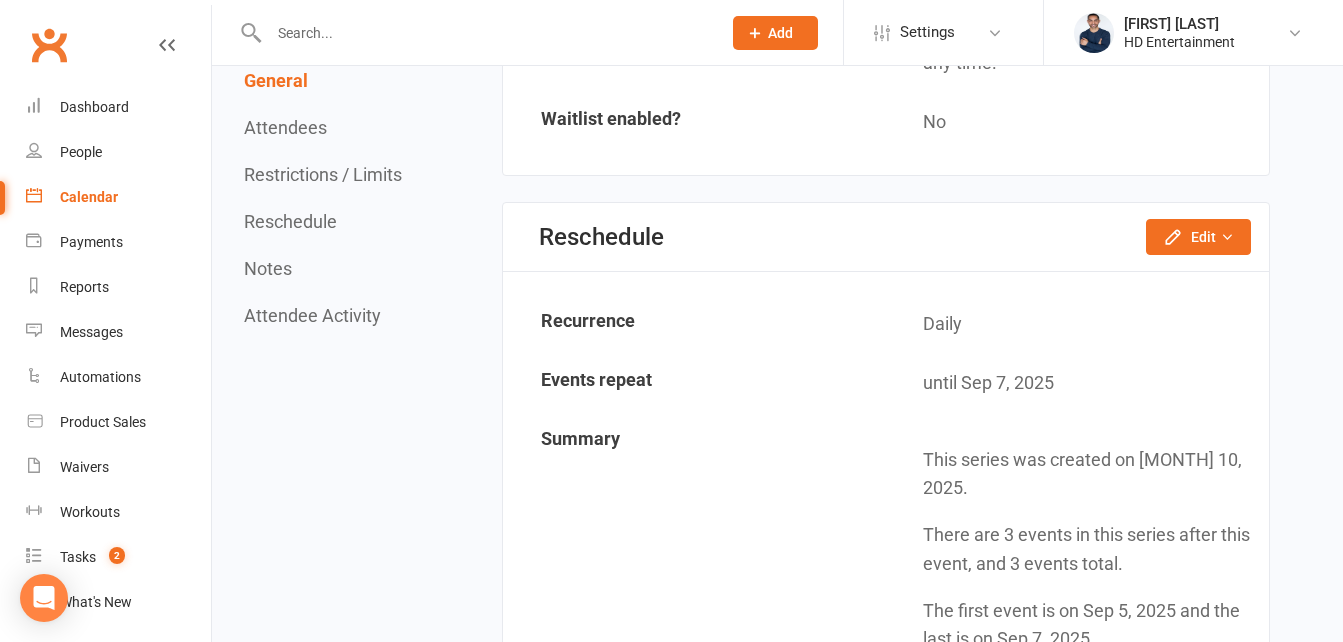 scroll, scrollTop: 1900, scrollLeft: 0, axis: vertical 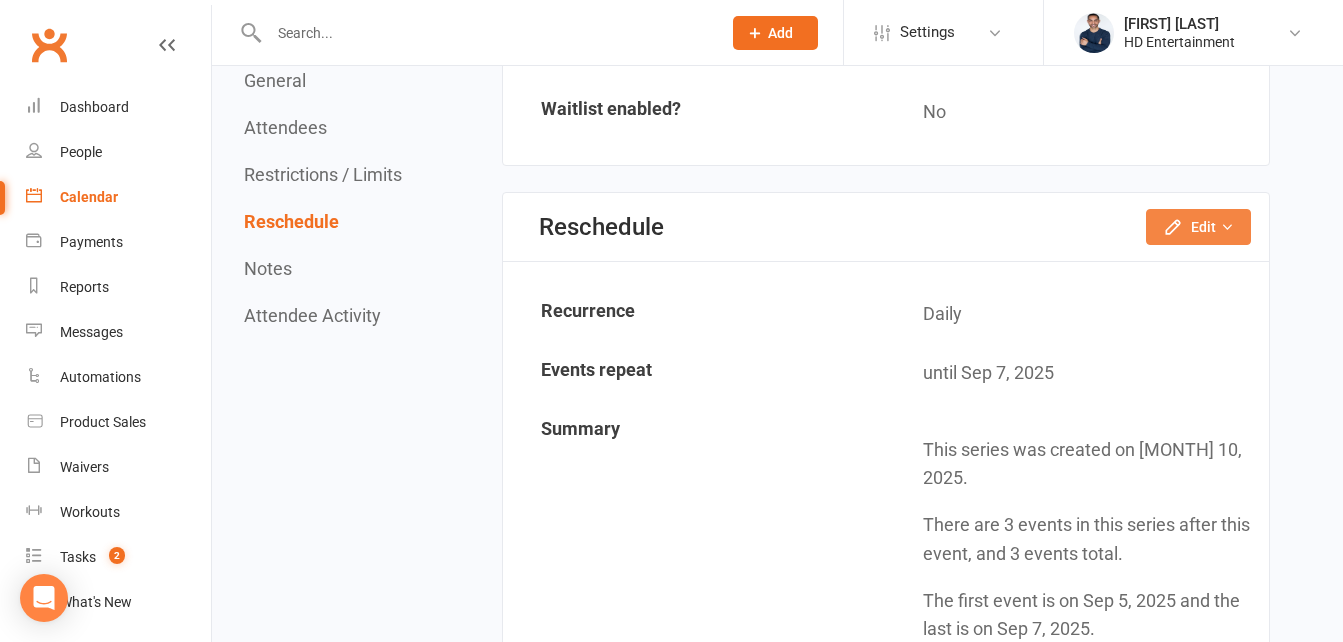click on "Edit" 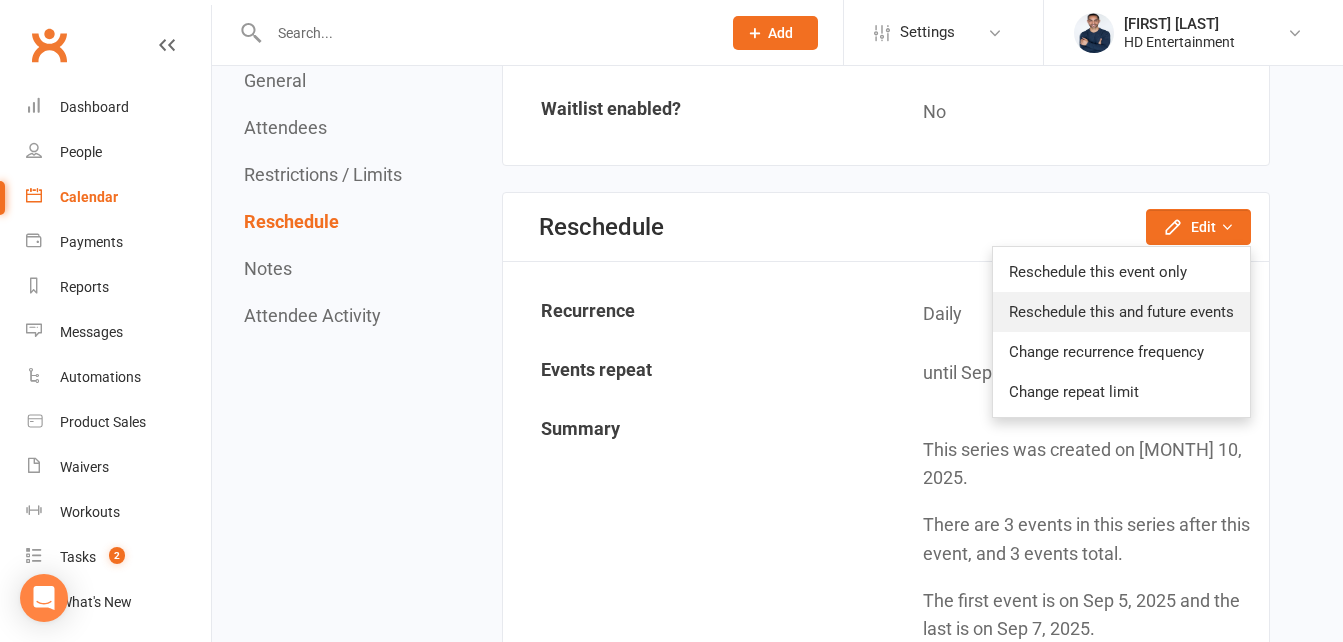 click on "Reschedule this and future events" 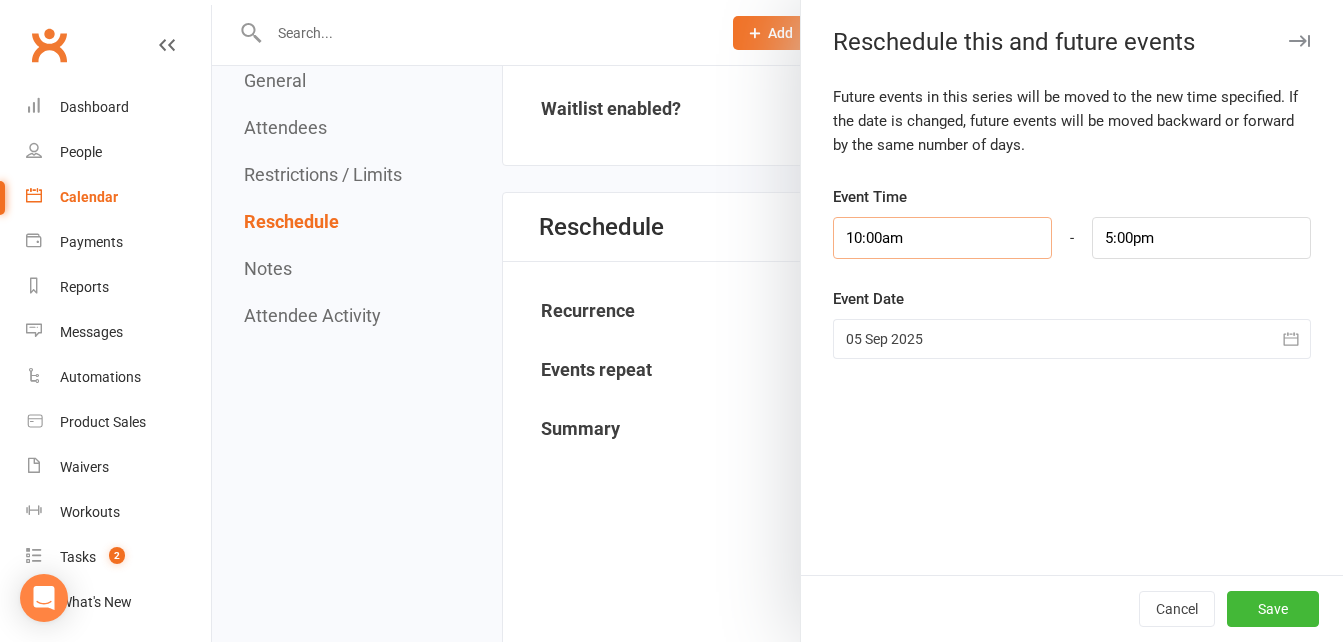 click on "10:00am" at bounding box center (942, 238) 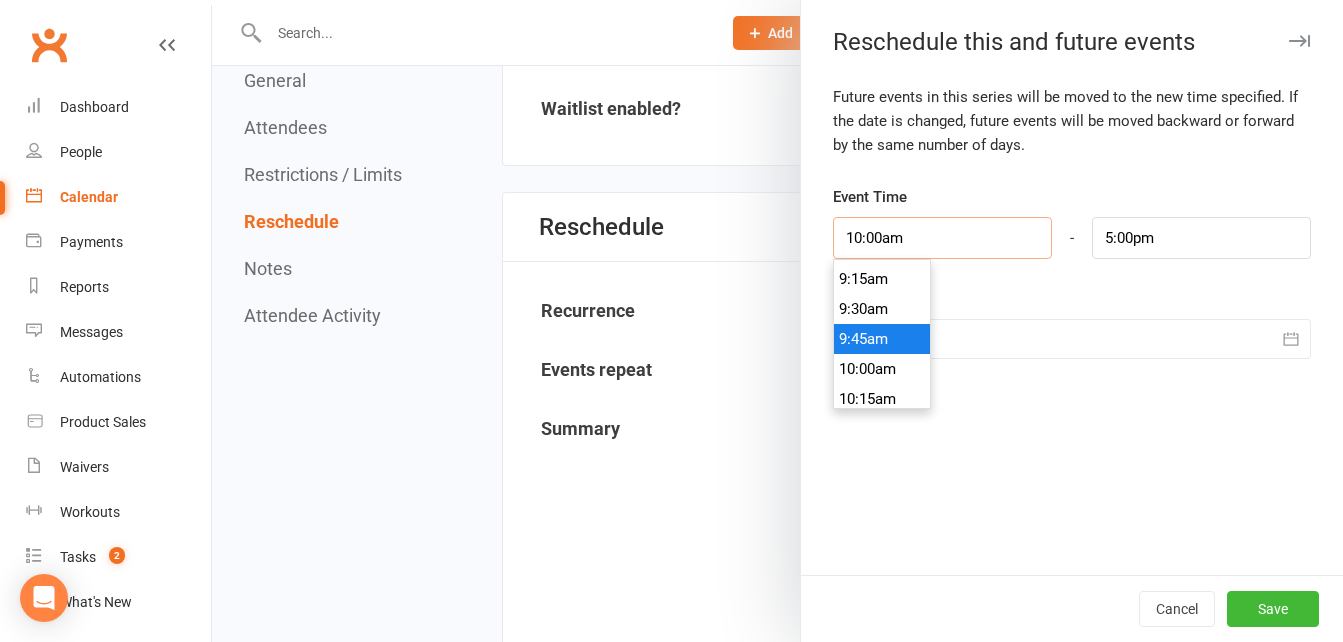 scroll, scrollTop: 1070, scrollLeft: 0, axis: vertical 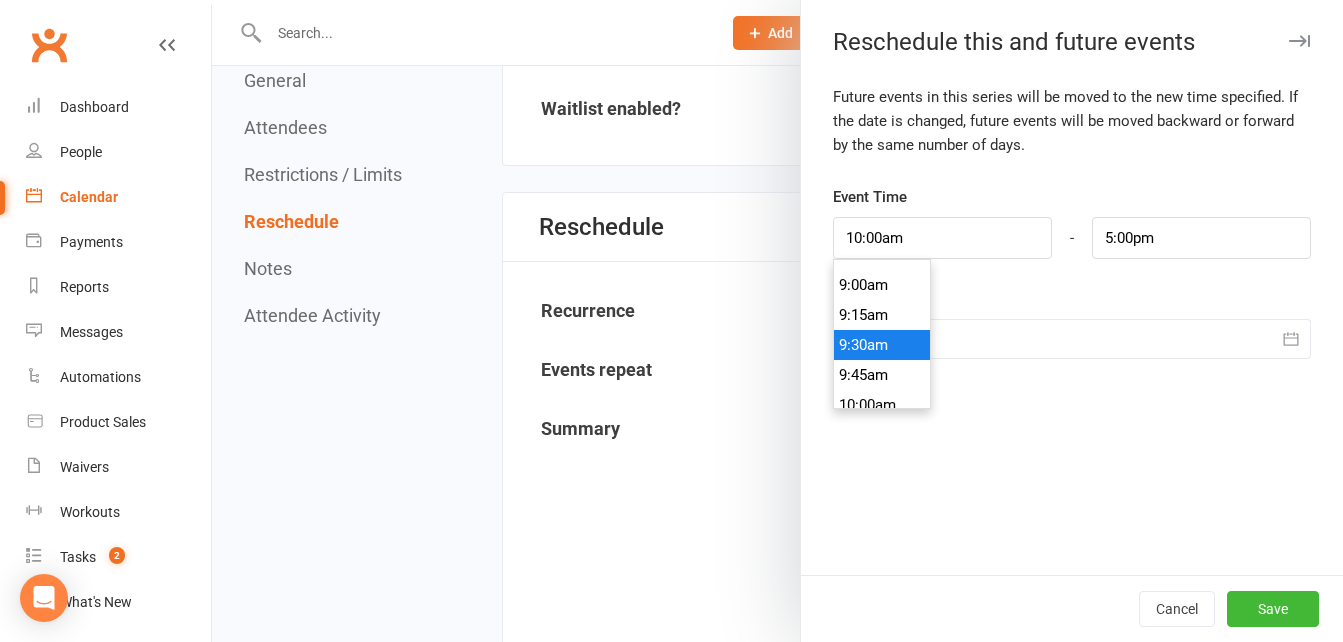 type on "9:30am" 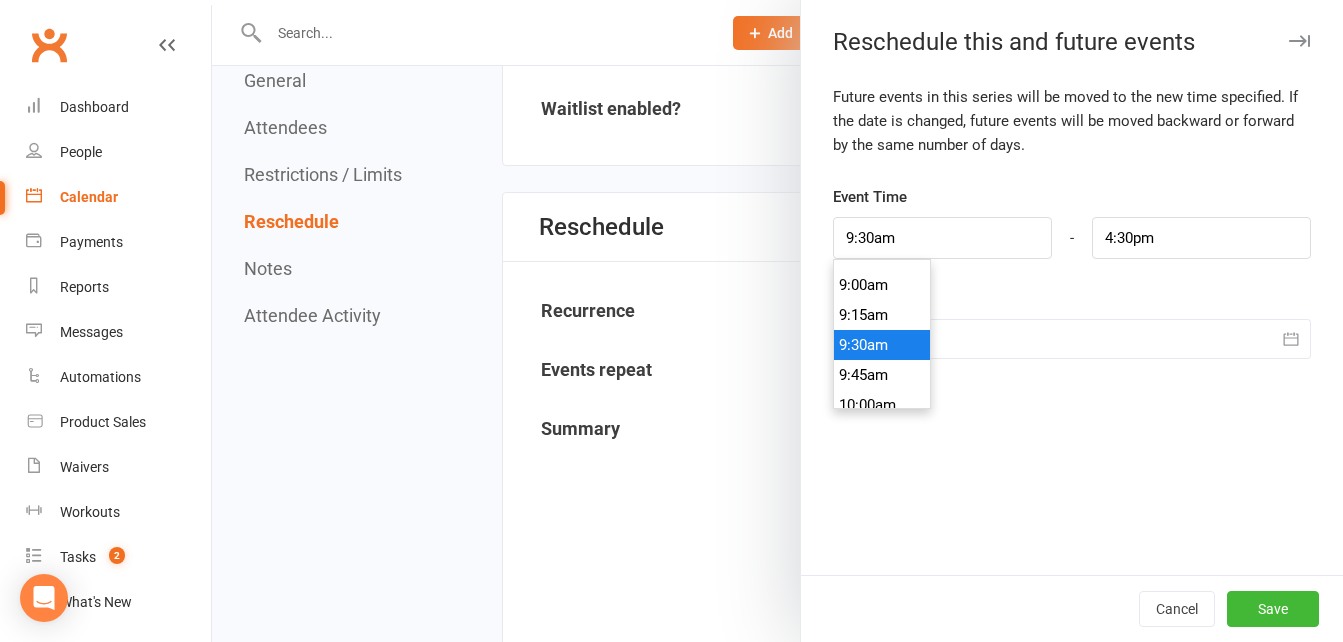 click on "9:30am" at bounding box center [882, 345] 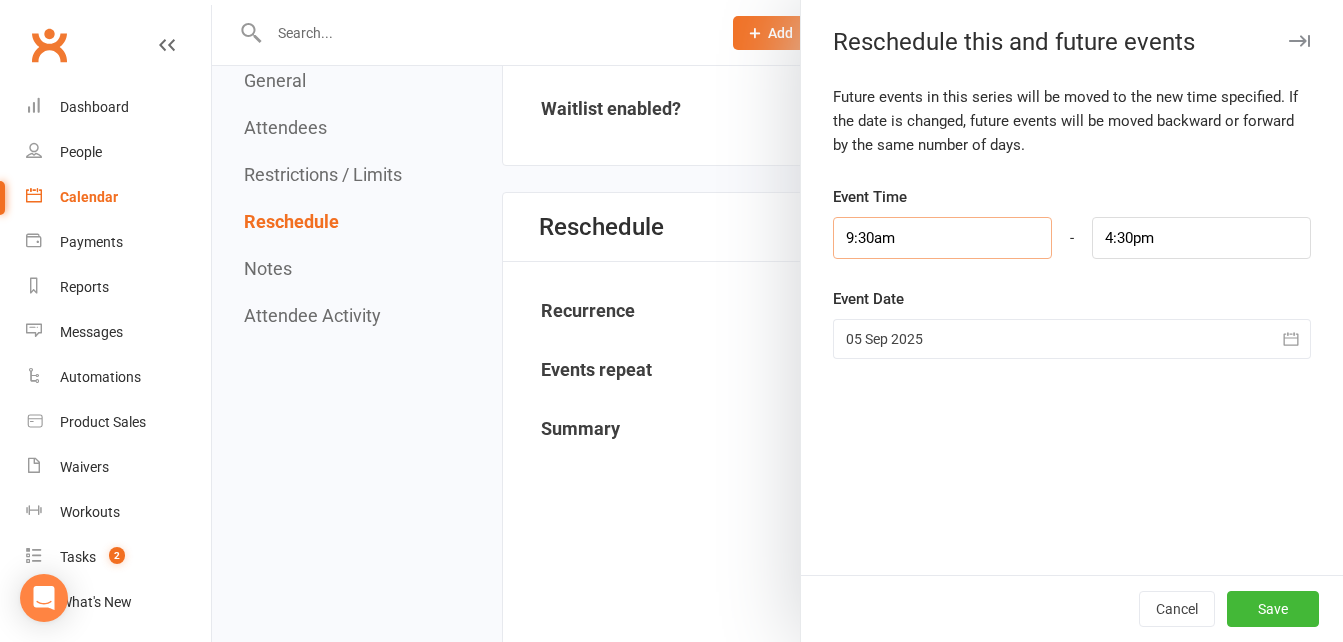 scroll, scrollTop: 1110, scrollLeft: 0, axis: vertical 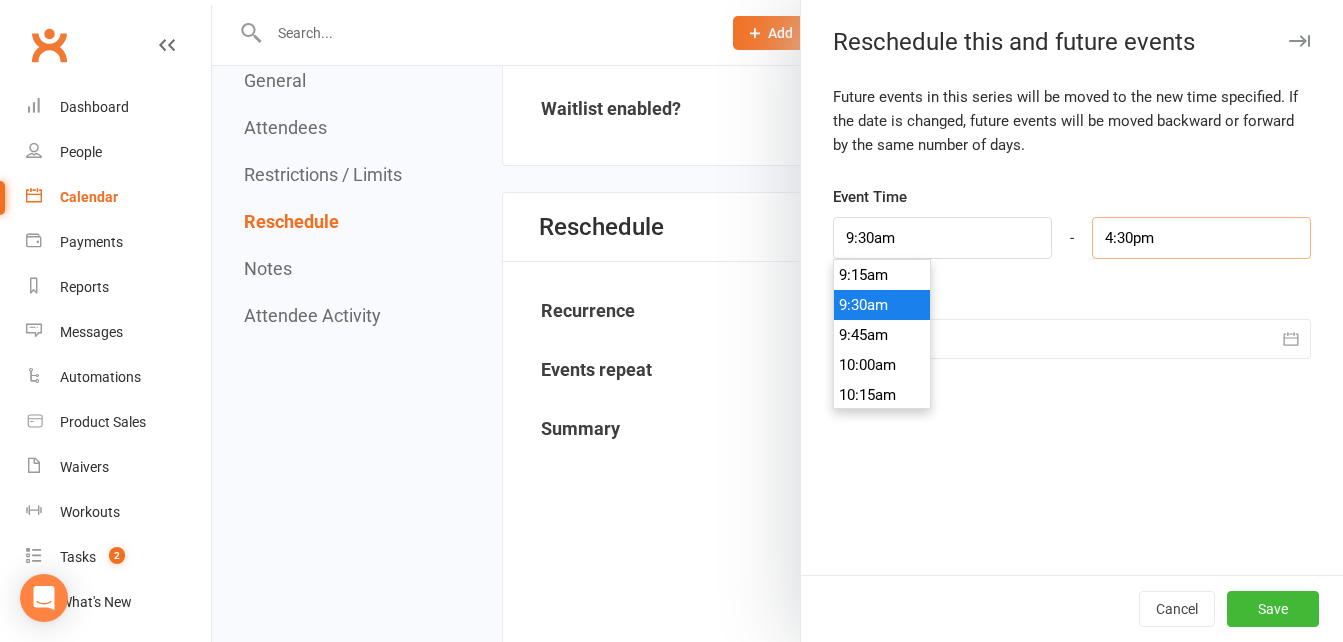 click on "4:30pm" at bounding box center (1201, 238) 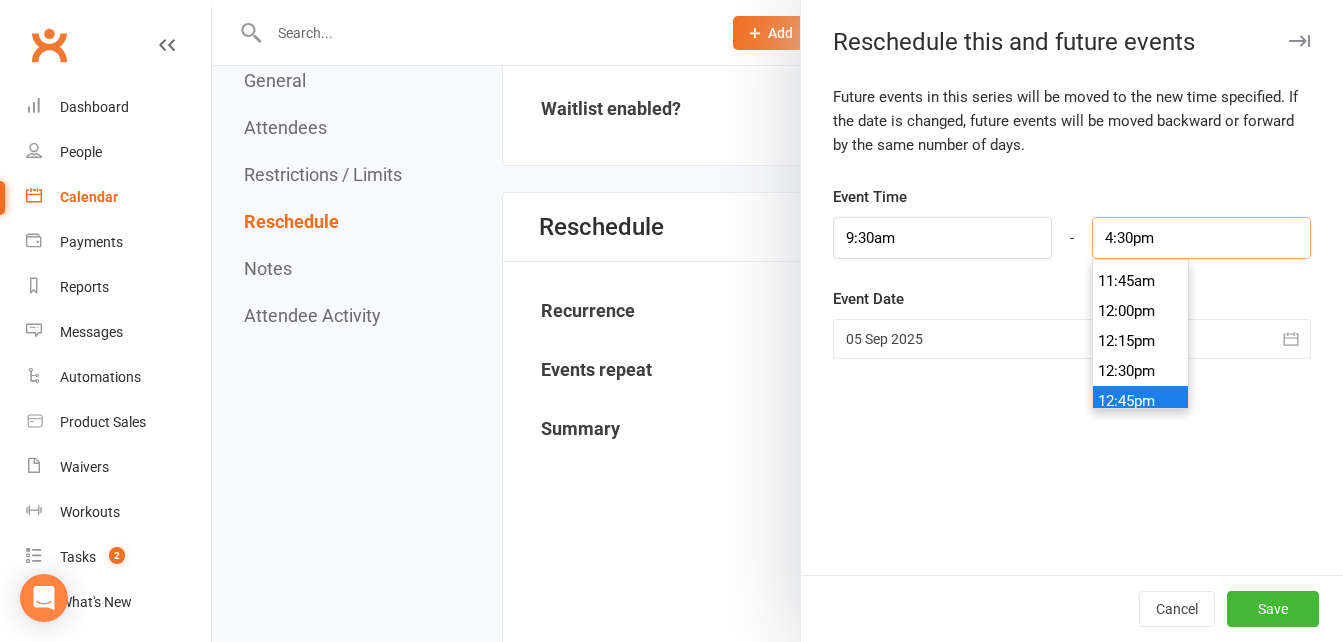 scroll, scrollTop: 1450, scrollLeft: 0, axis: vertical 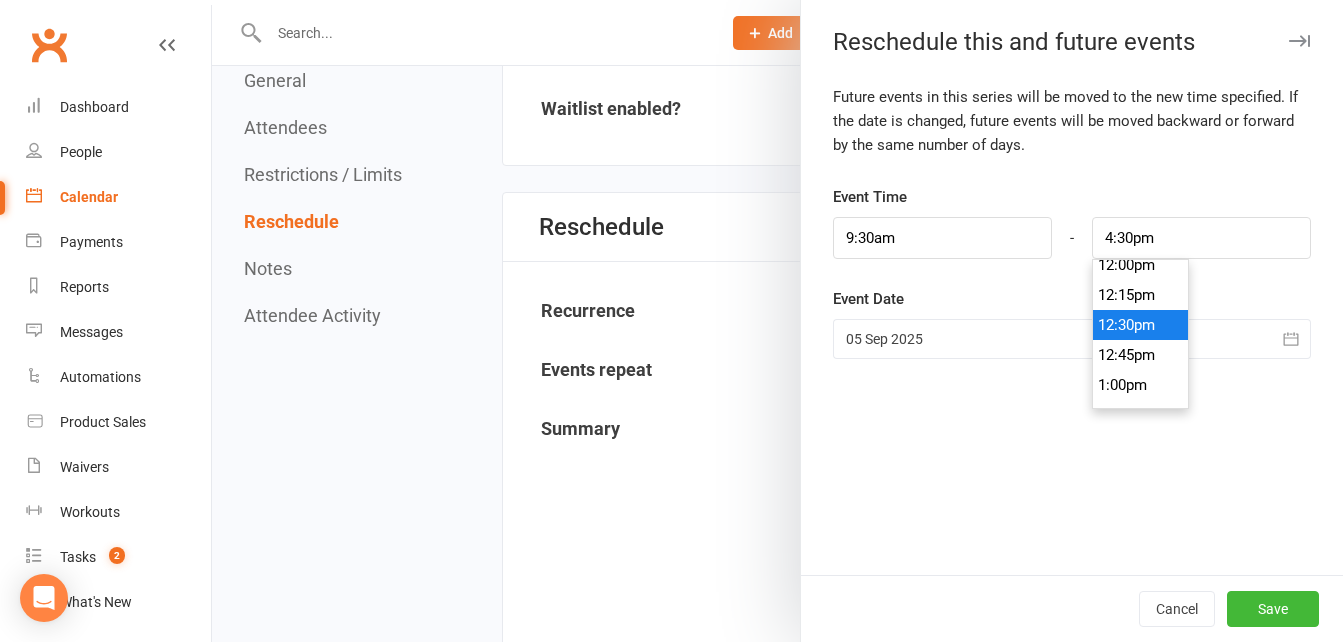 type on "12:30pm" 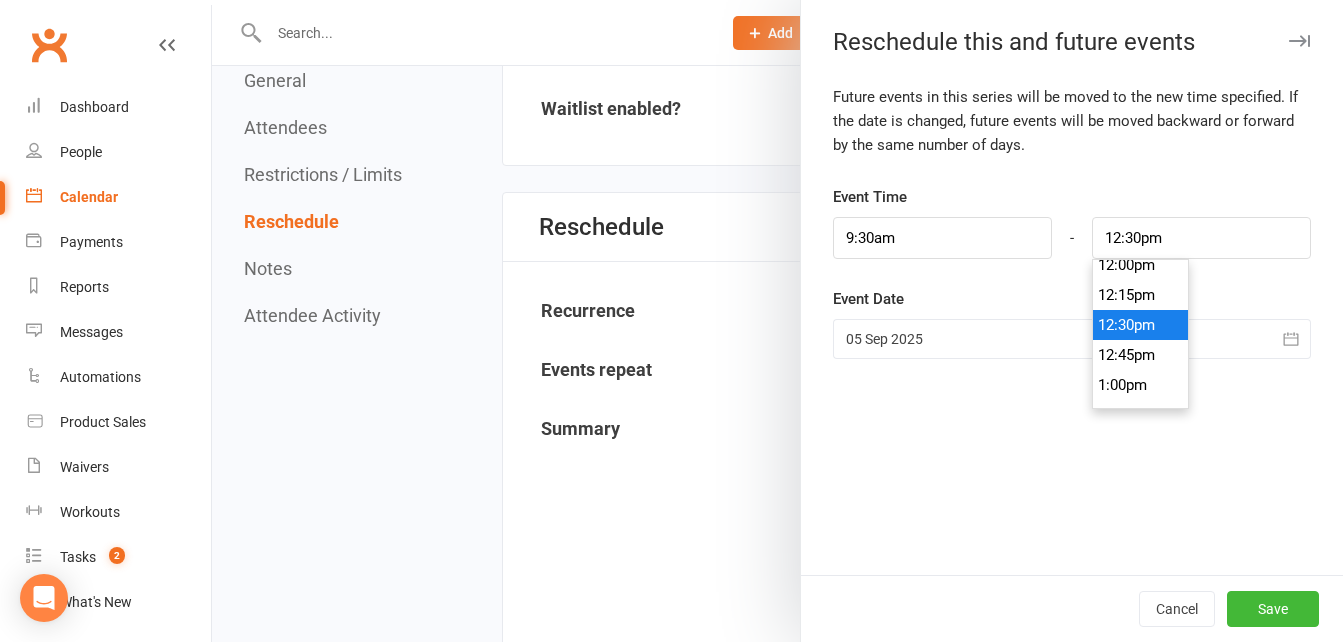 click on "12:30pm" at bounding box center (1141, 325) 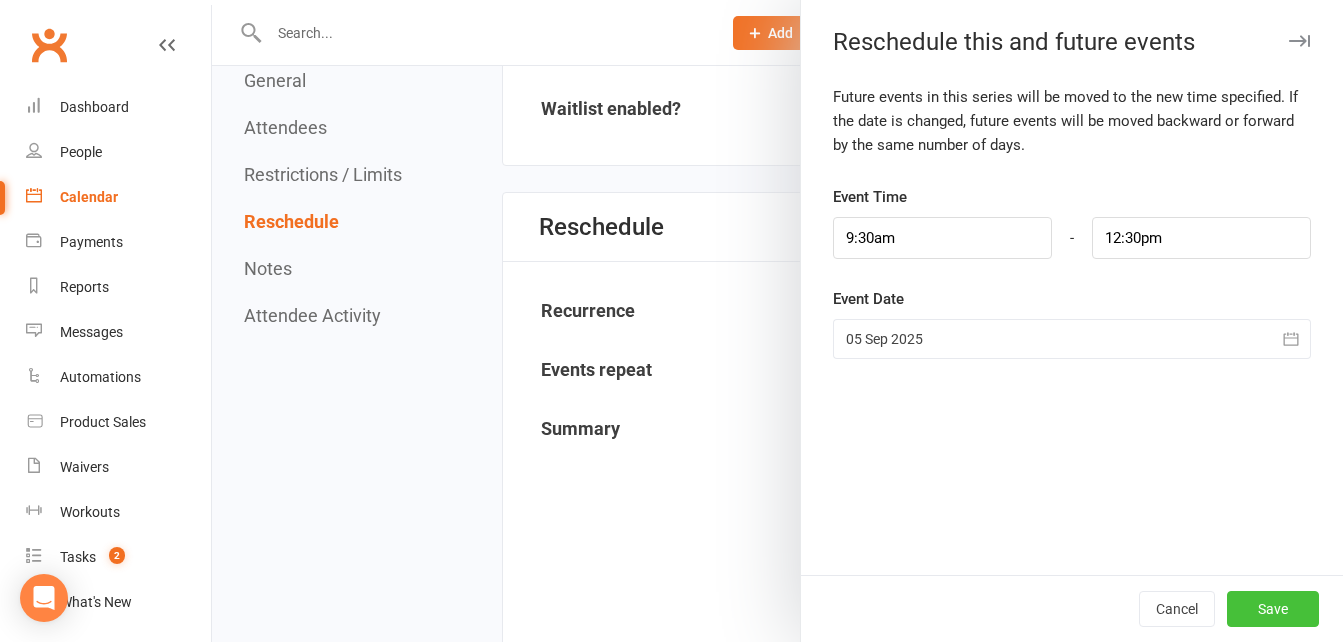 click on "Save" at bounding box center [1273, 609] 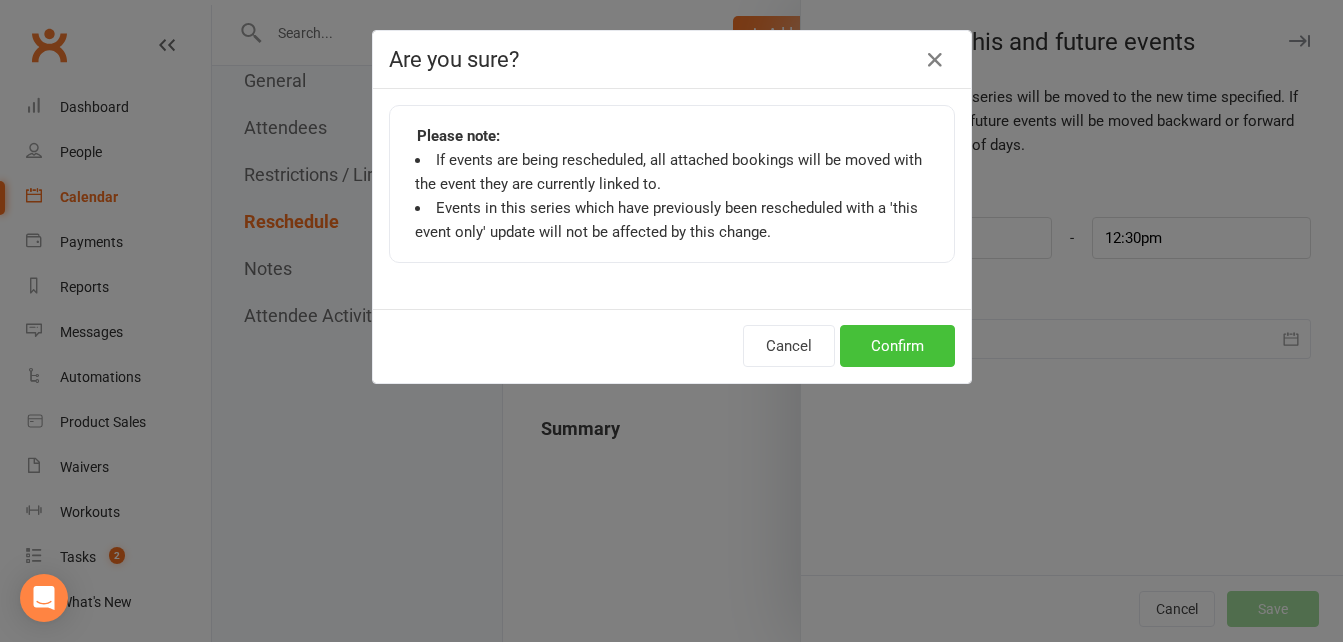 click on "Confirm" at bounding box center [897, 346] 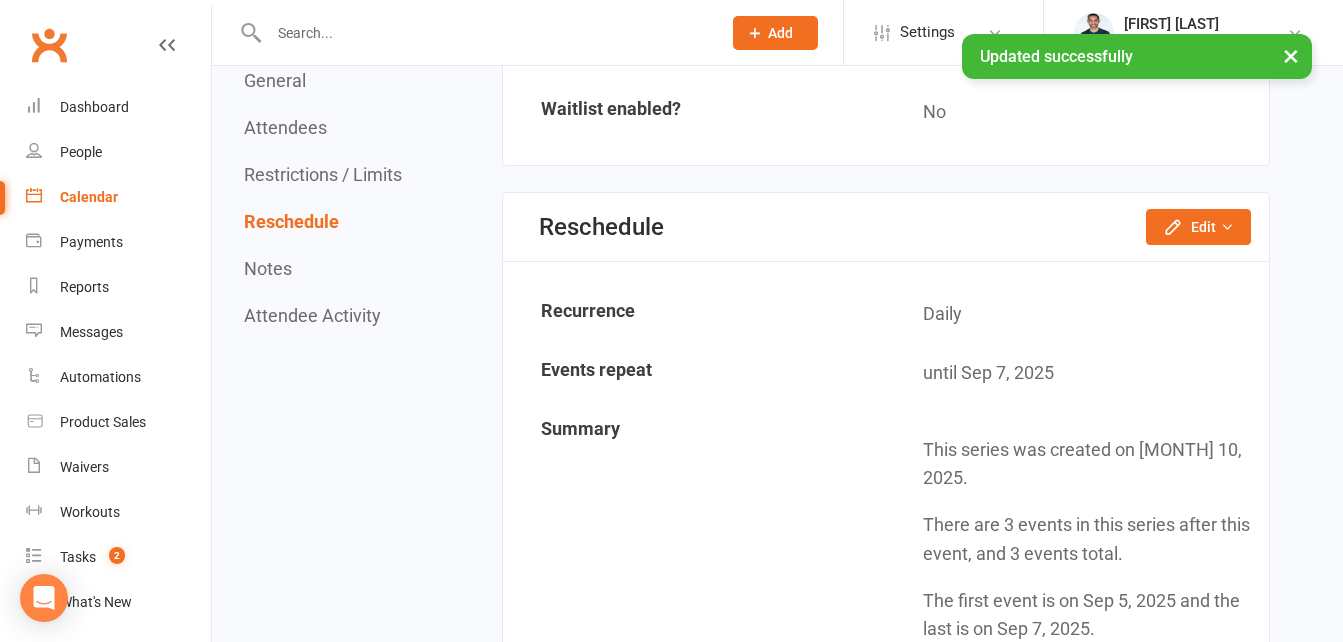 click on "Calendar" at bounding box center (89, 197) 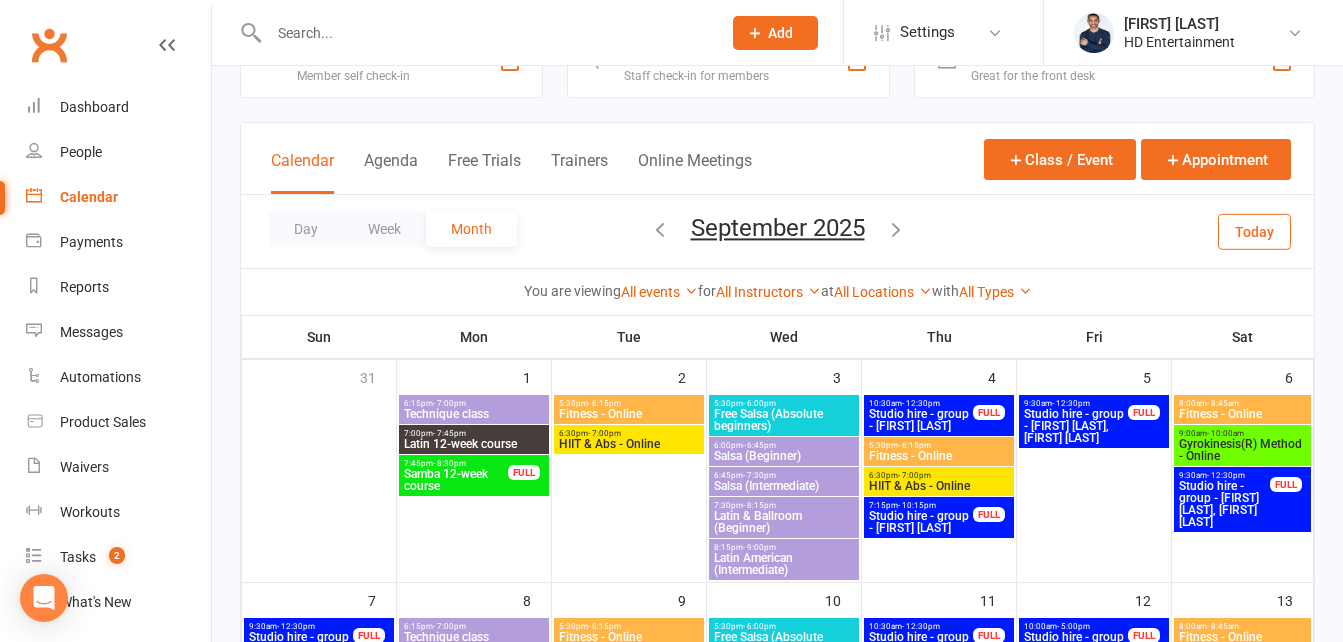 scroll, scrollTop: 100, scrollLeft: 0, axis: vertical 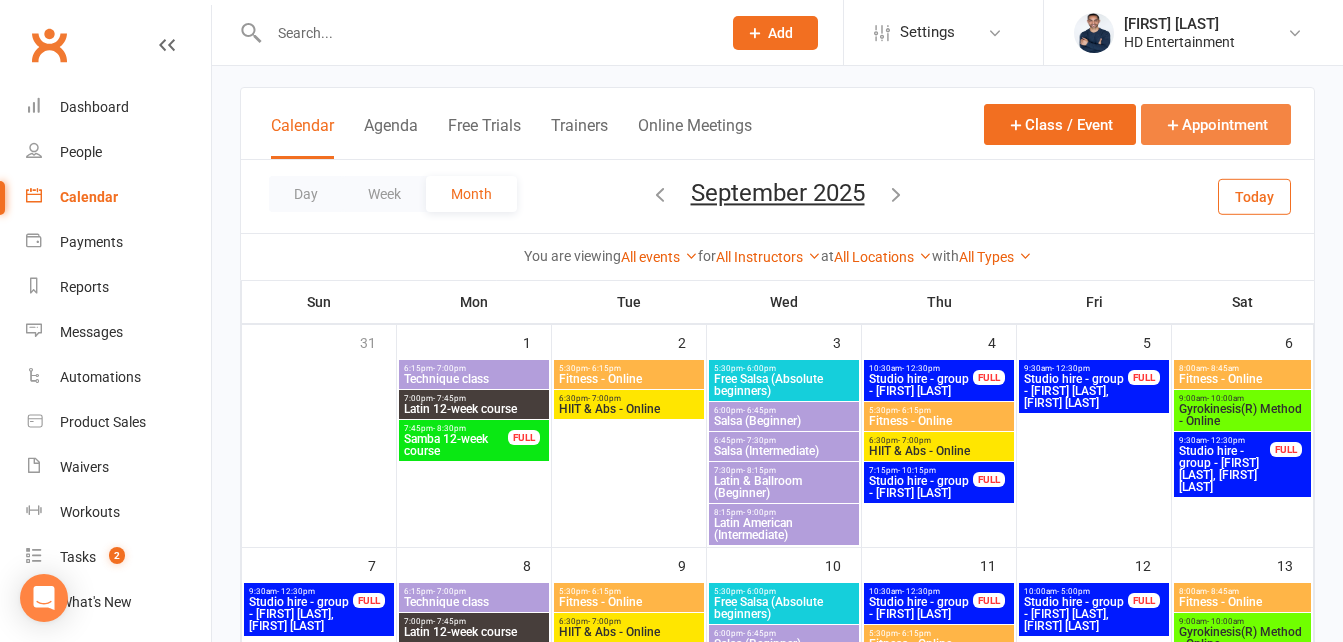 click at bounding box center [1173, 125] 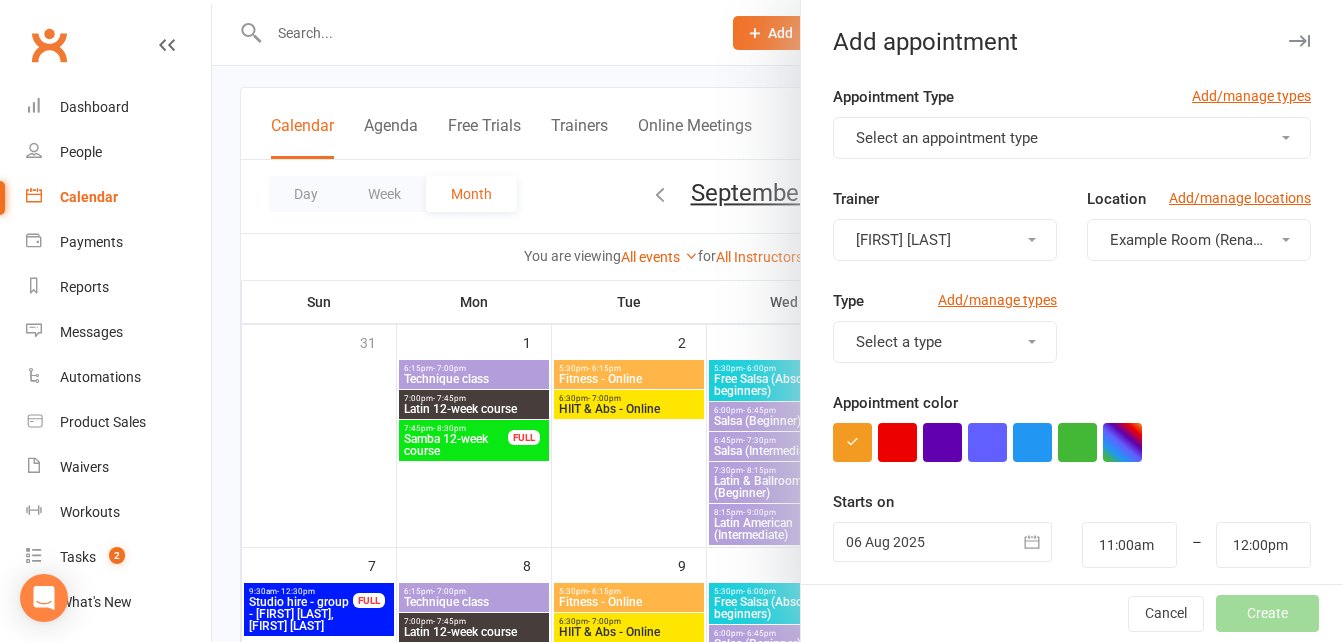 click on "Select an appointment type" at bounding box center [947, 138] 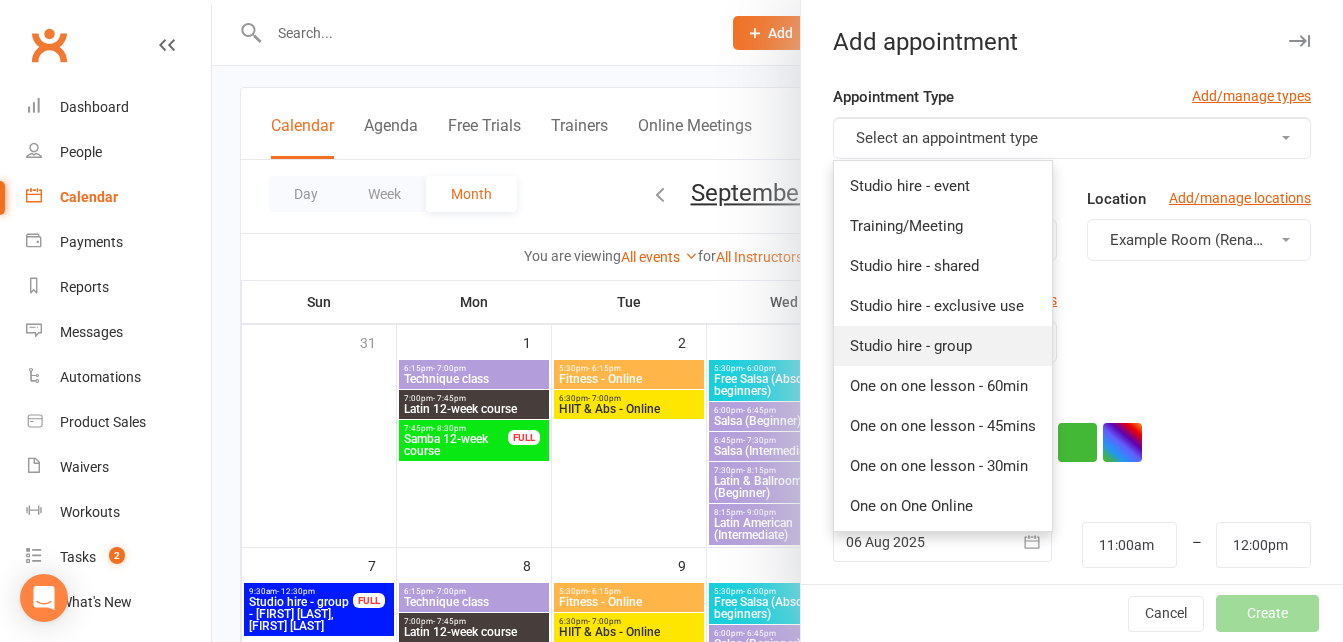 click on "Studio hire - group" at bounding box center [911, 346] 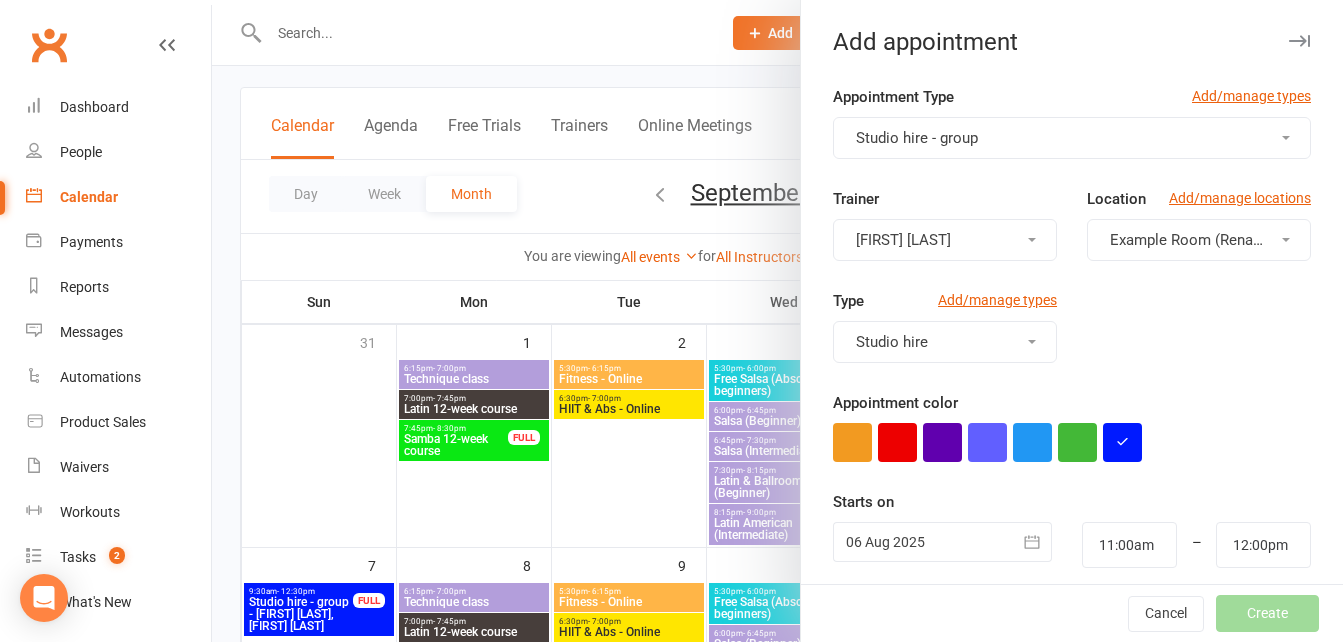 click on "Example Room (Rename me!)" at bounding box center [1209, 240] 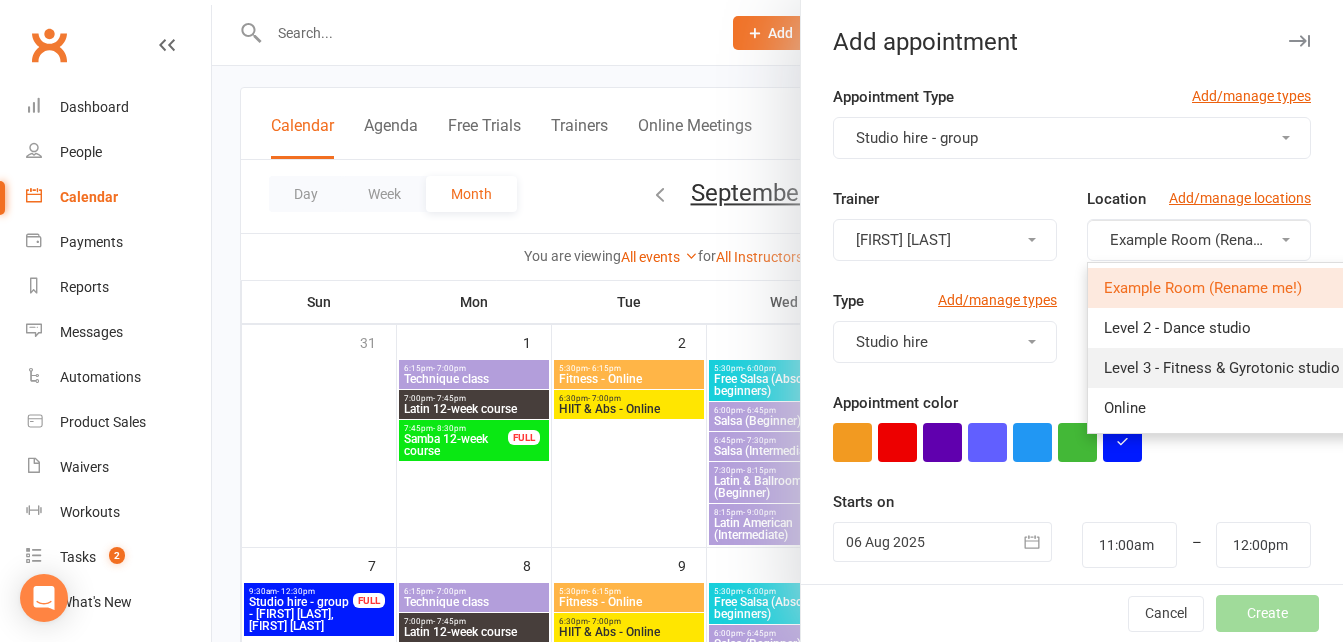 click on "Level 3 - Fitness & Gyrotonic studio" at bounding box center (1222, 368) 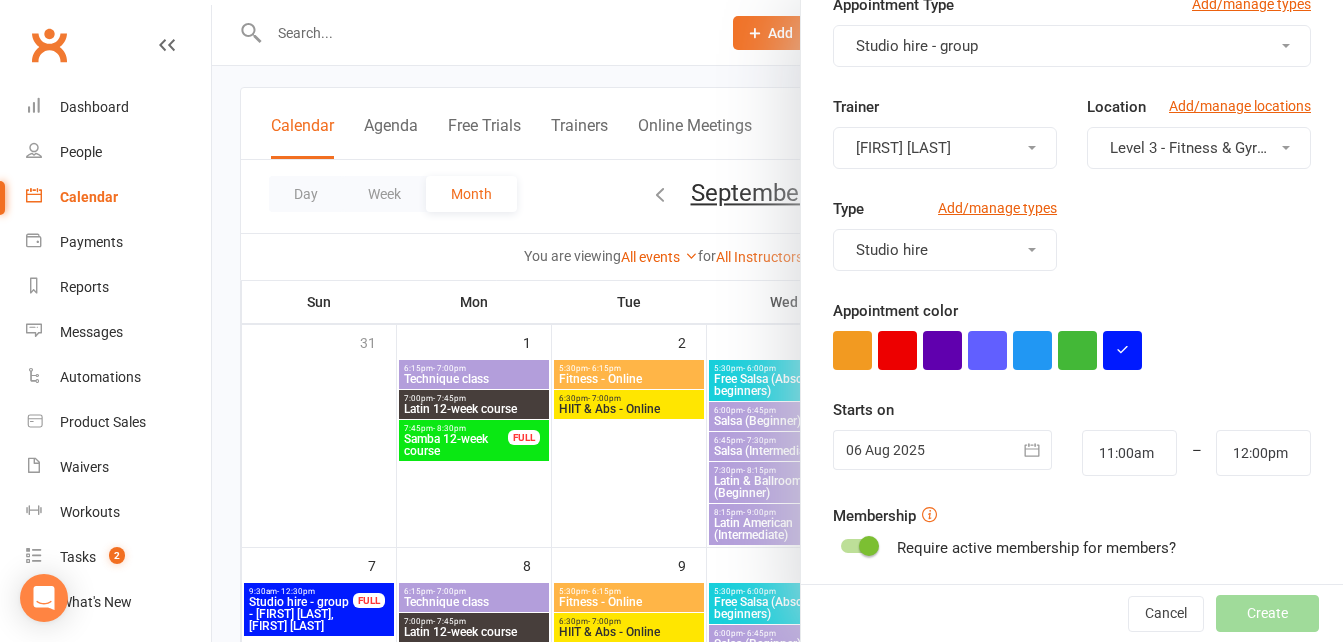 scroll, scrollTop: 200, scrollLeft: 0, axis: vertical 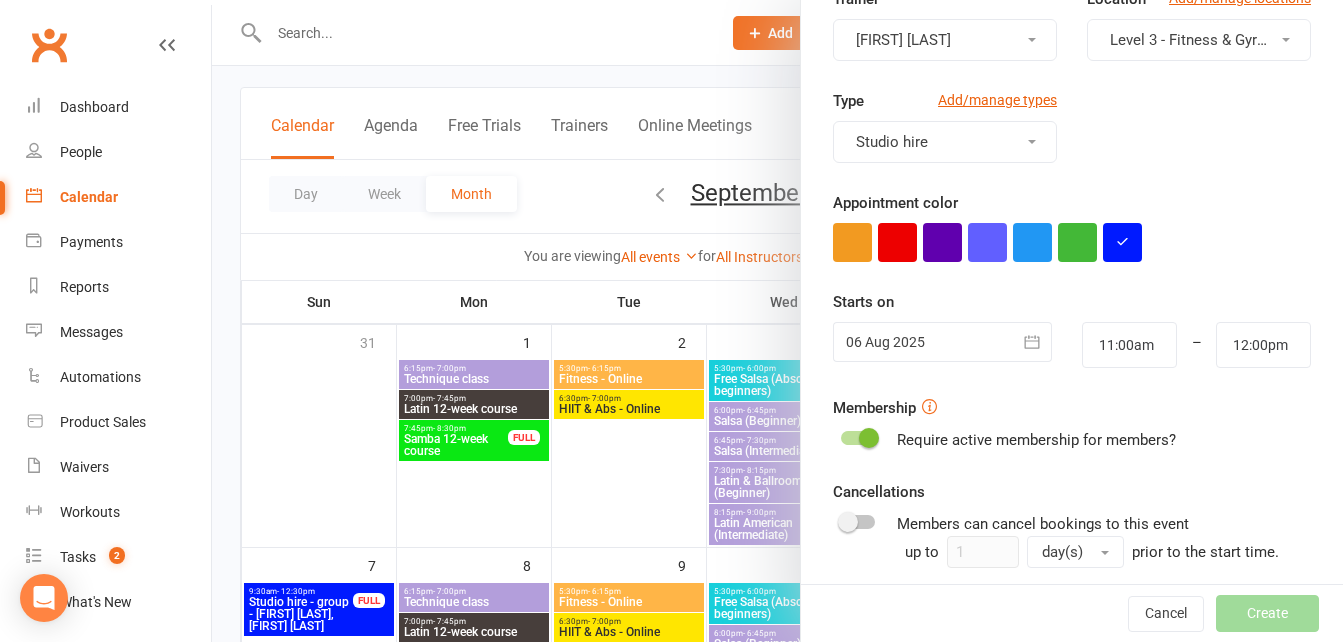 click at bounding box center [942, 342] 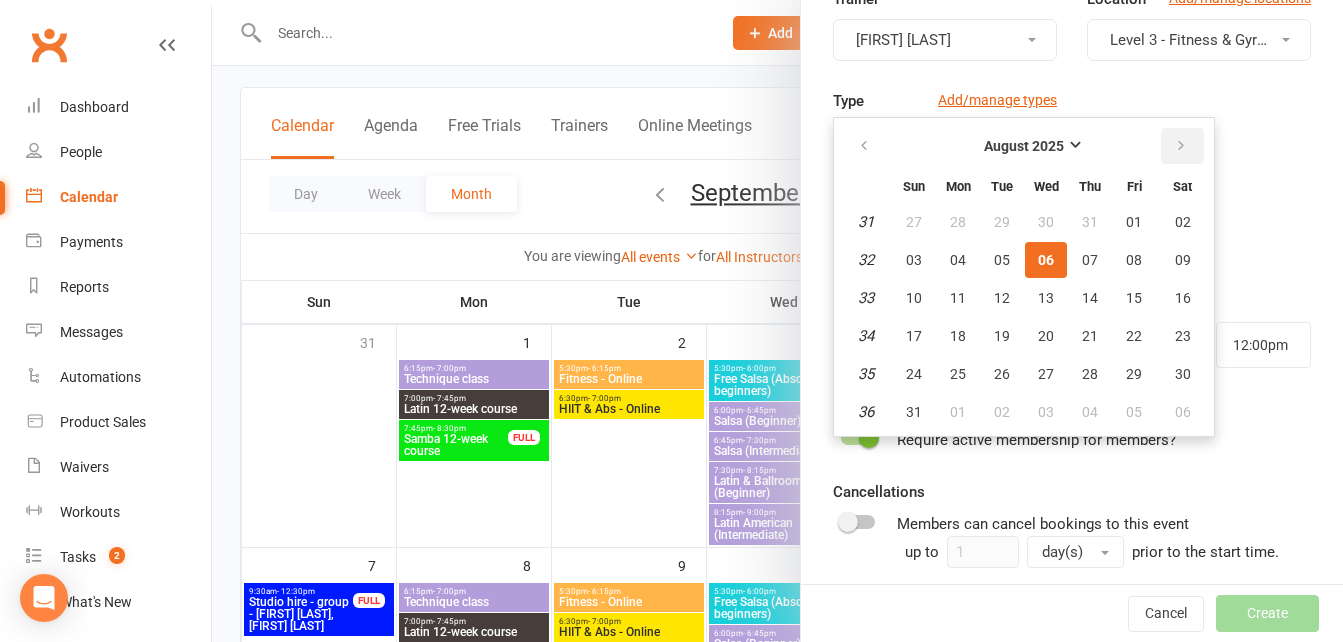 click at bounding box center [1182, 146] 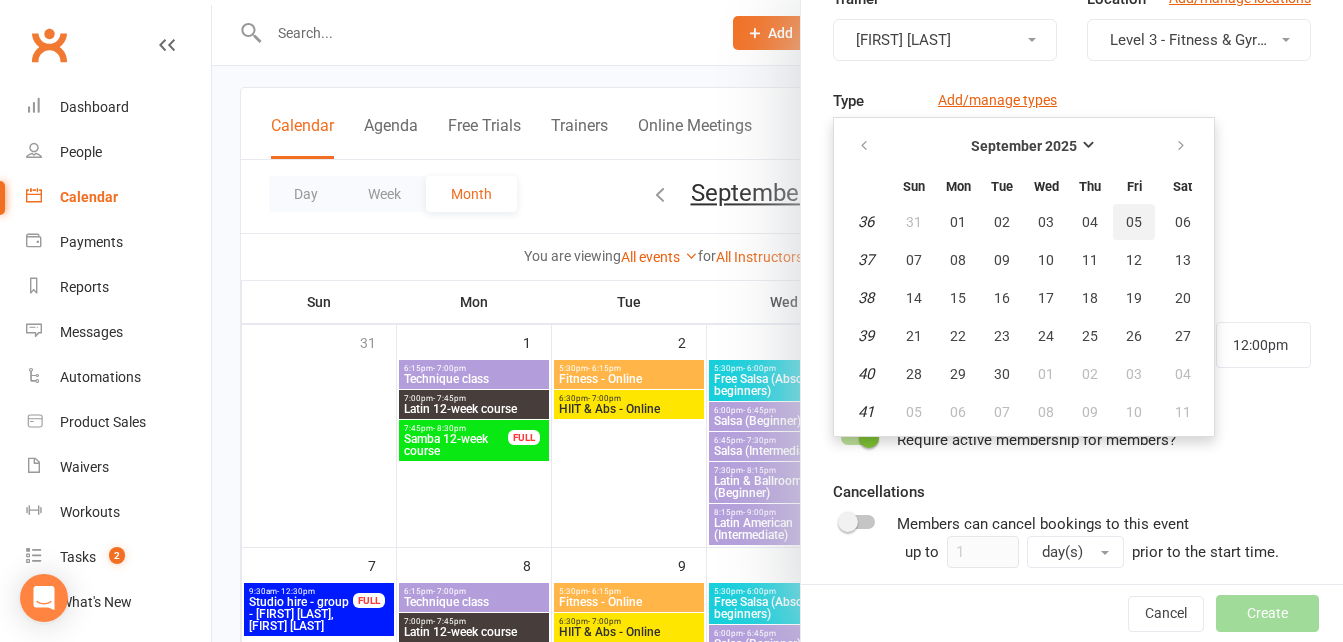click on "05" at bounding box center [1134, 222] 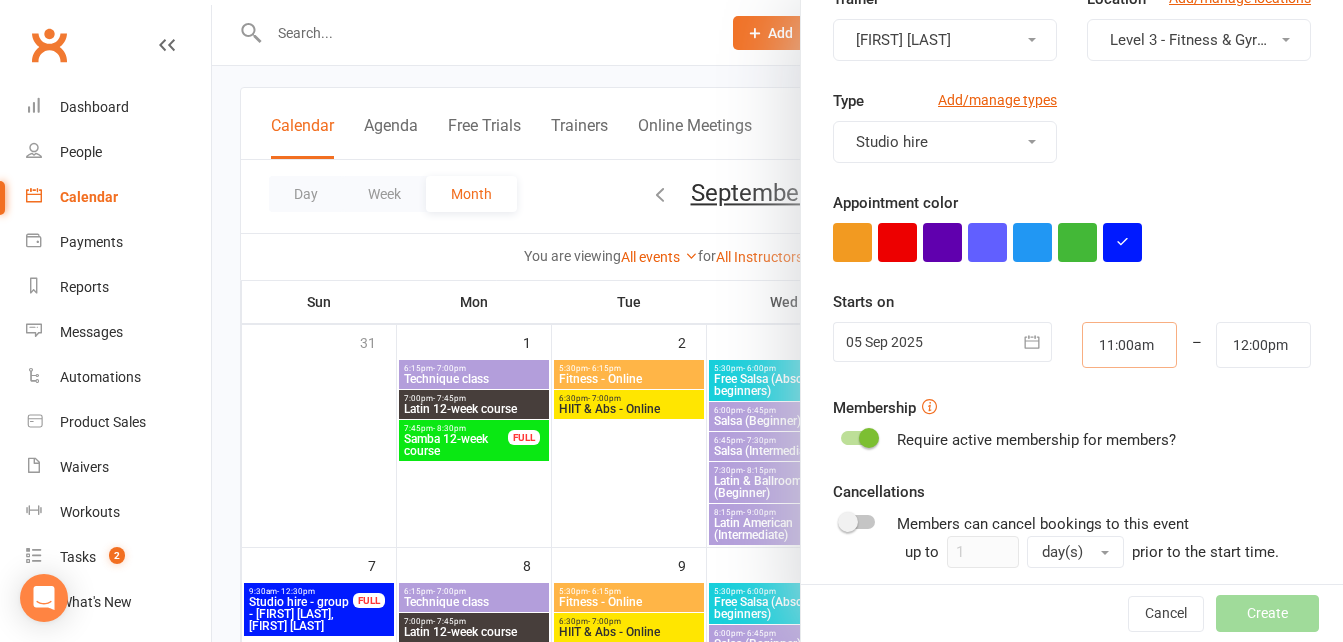 click on "11:00am" at bounding box center [1129, 345] 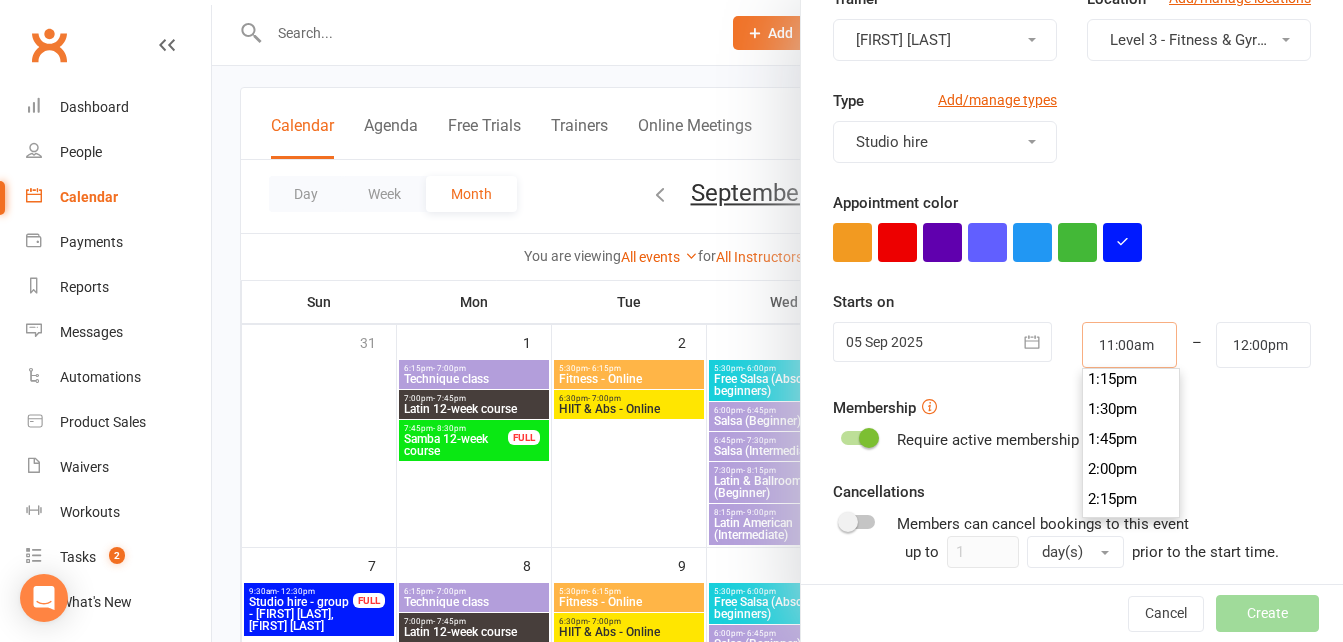 scroll, scrollTop: 1690, scrollLeft: 0, axis: vertical 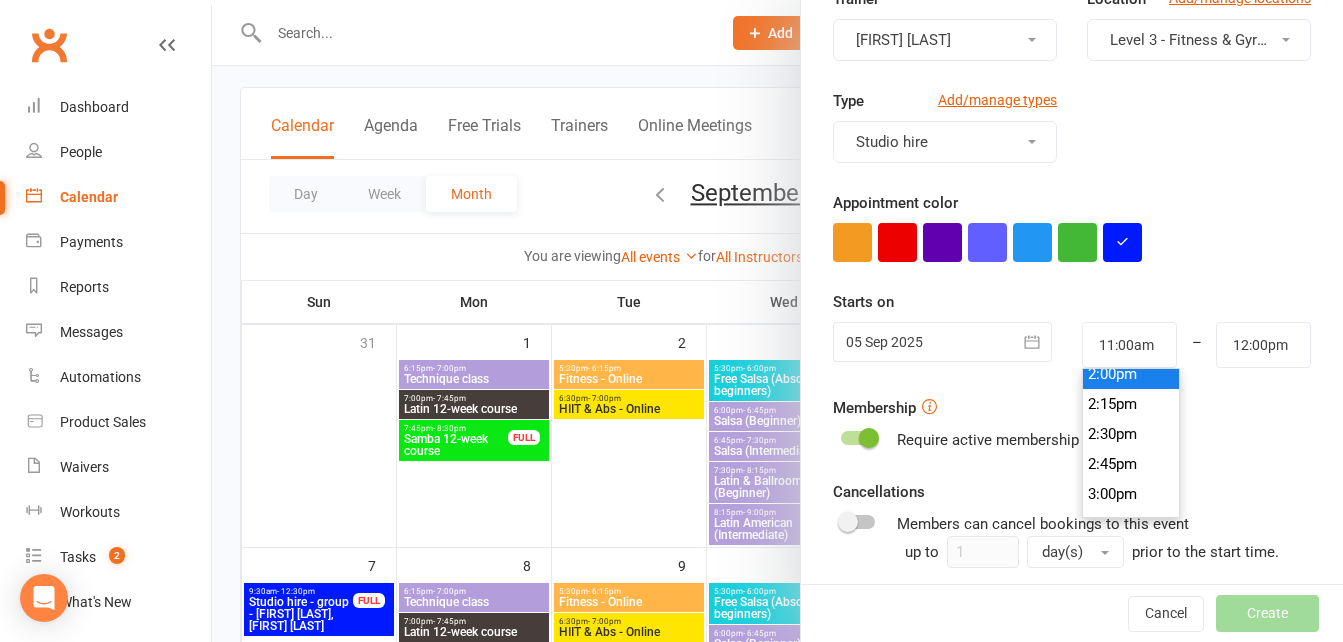 type on "2:00pm" 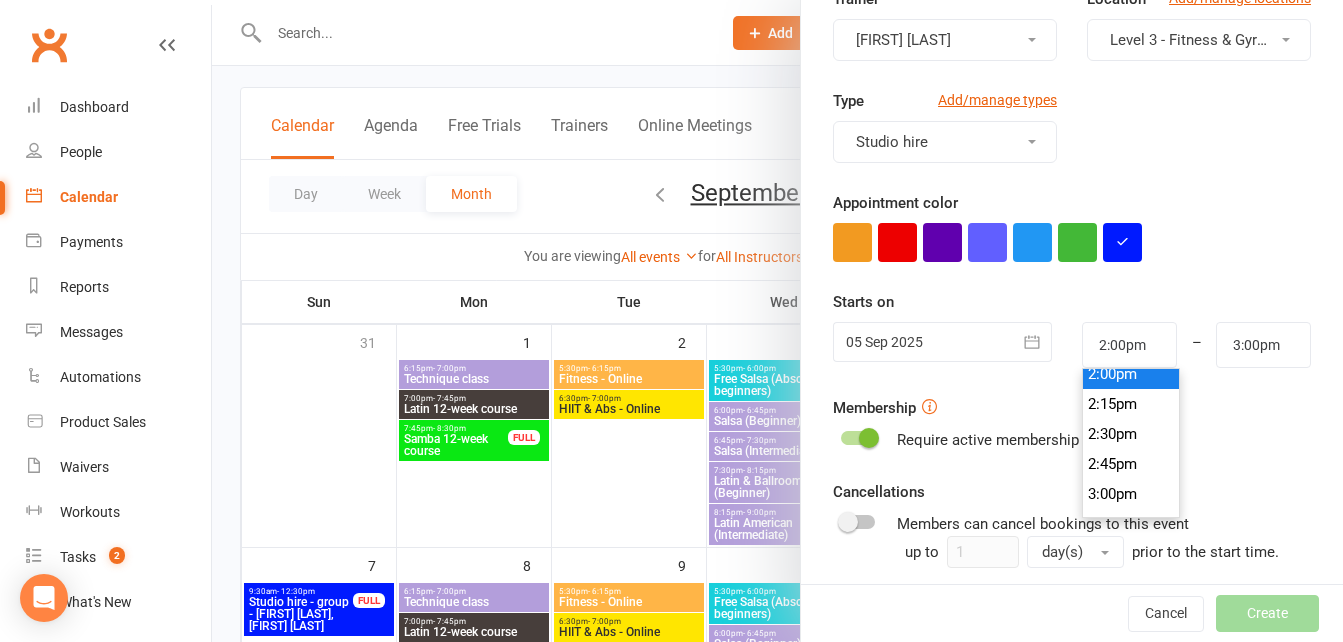 click on "2:00pm" at bounding box center (1131, 374) 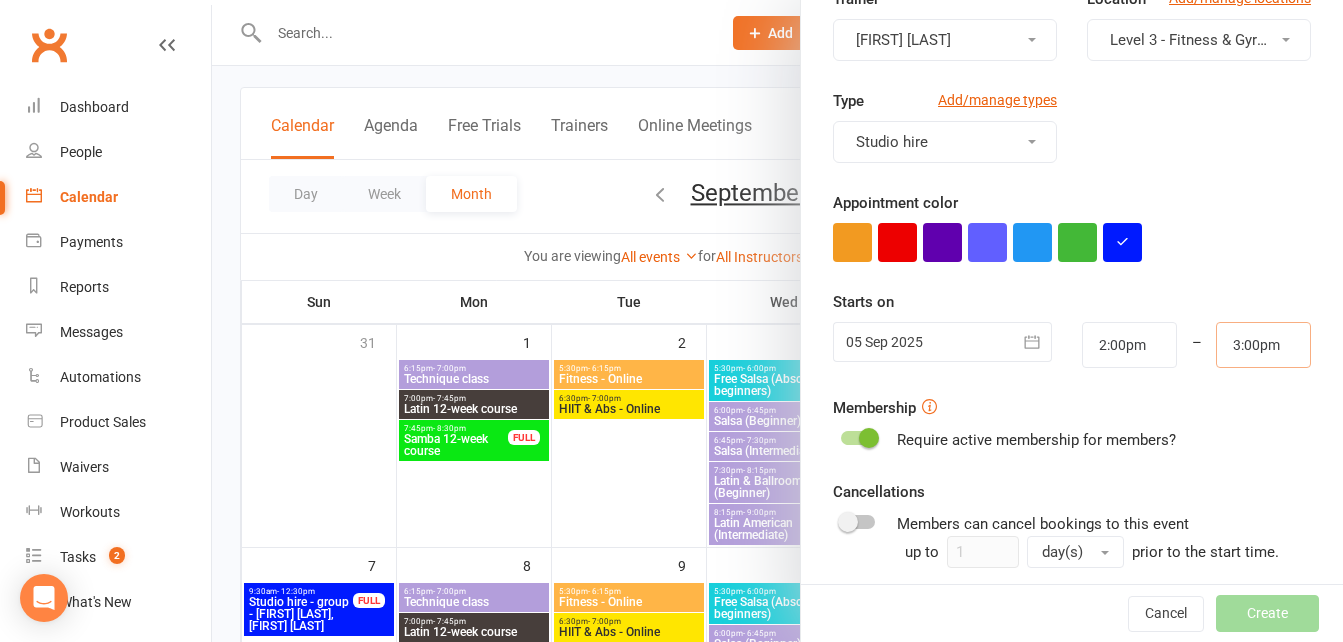 click on "3:00pm" at bounding box center [1263, 345] 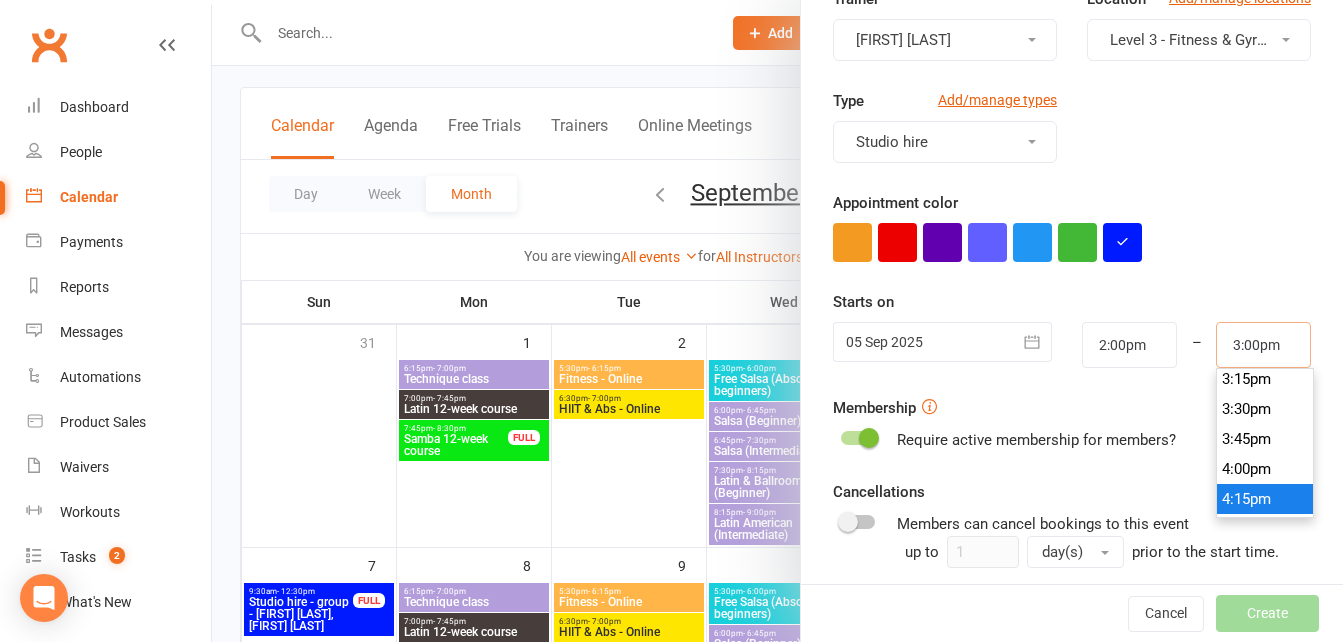 scroll, scrollTop: 1870, scrollLeft: 0, axis: vertical 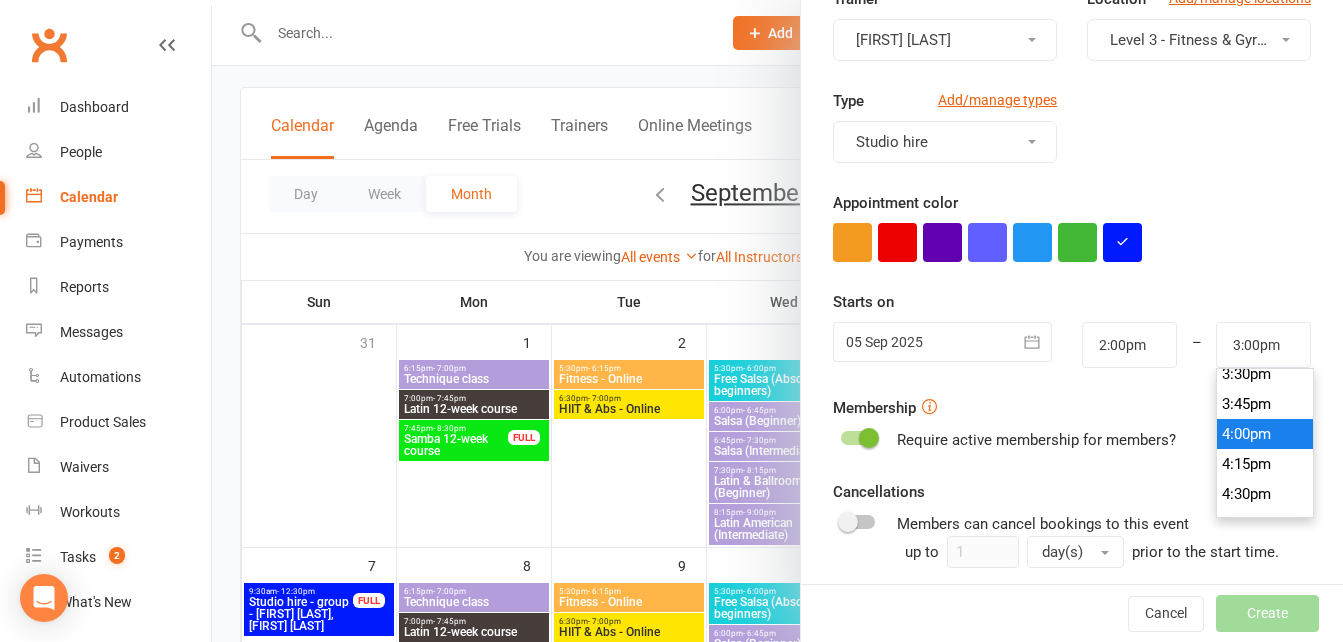 type on "4:00pm" 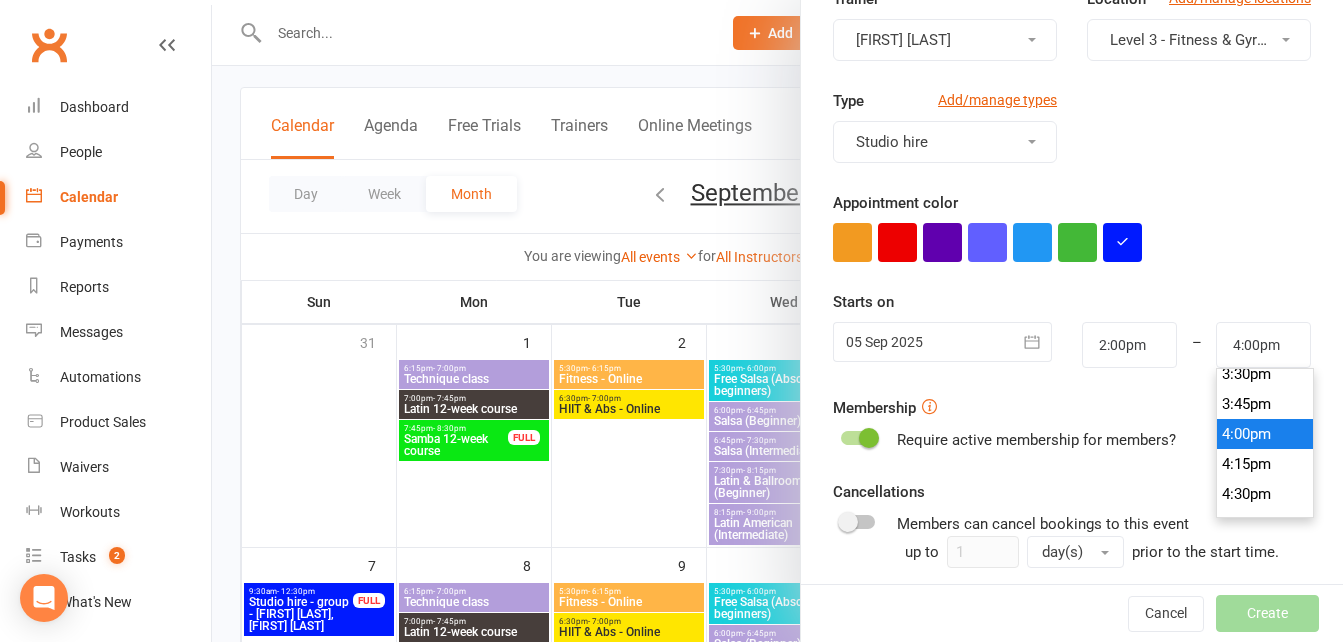 click on "4:00pm" at bounding box center (1265, 434) 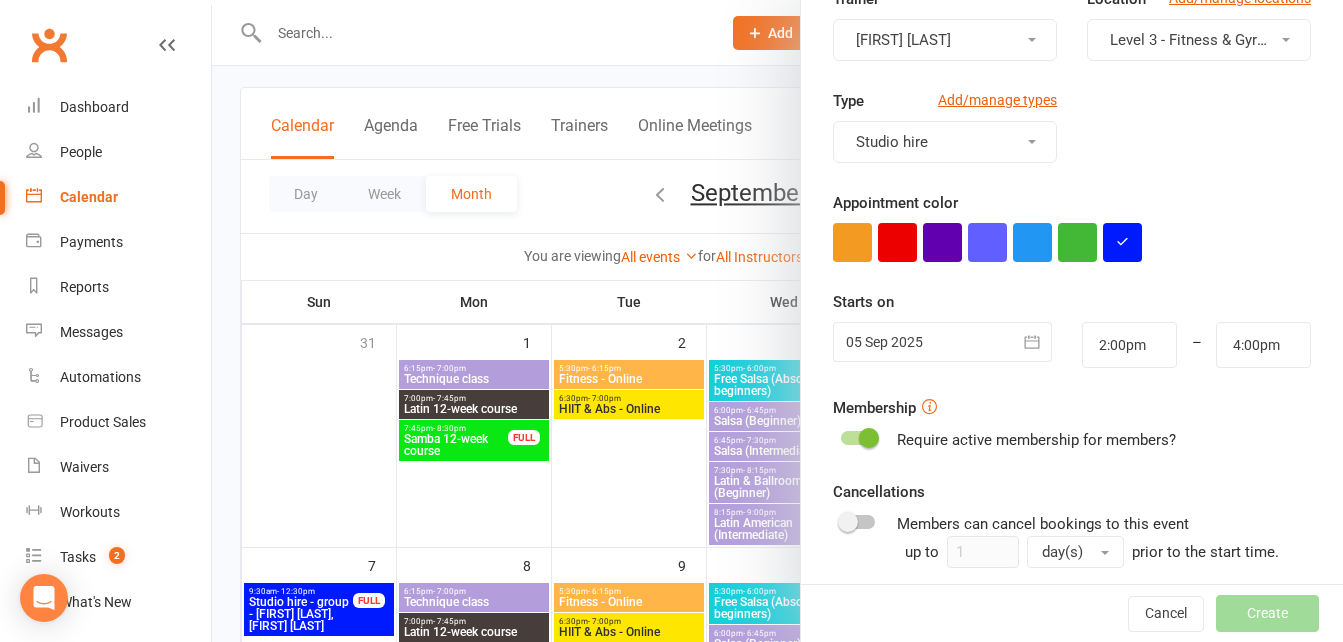 click at bounding box center [869, 438] 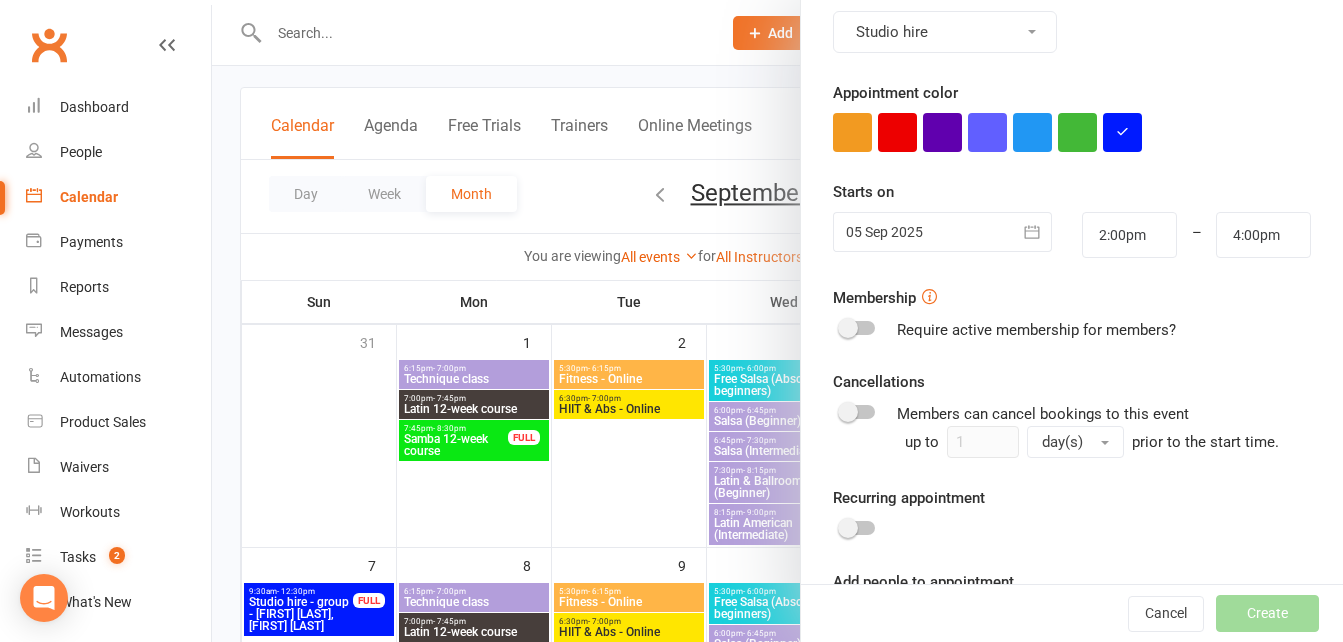 scroll, scrollTop: 398, scrollLeft: 0, axis: vertical 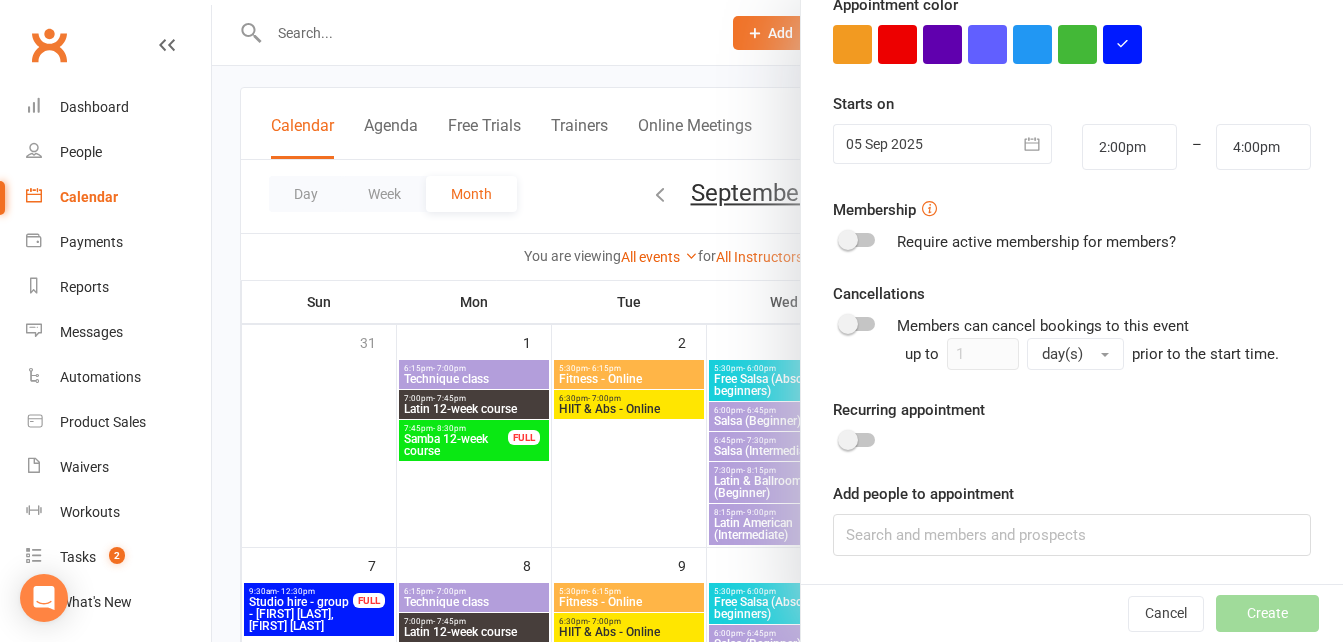 click at bounding box center (858, 440) 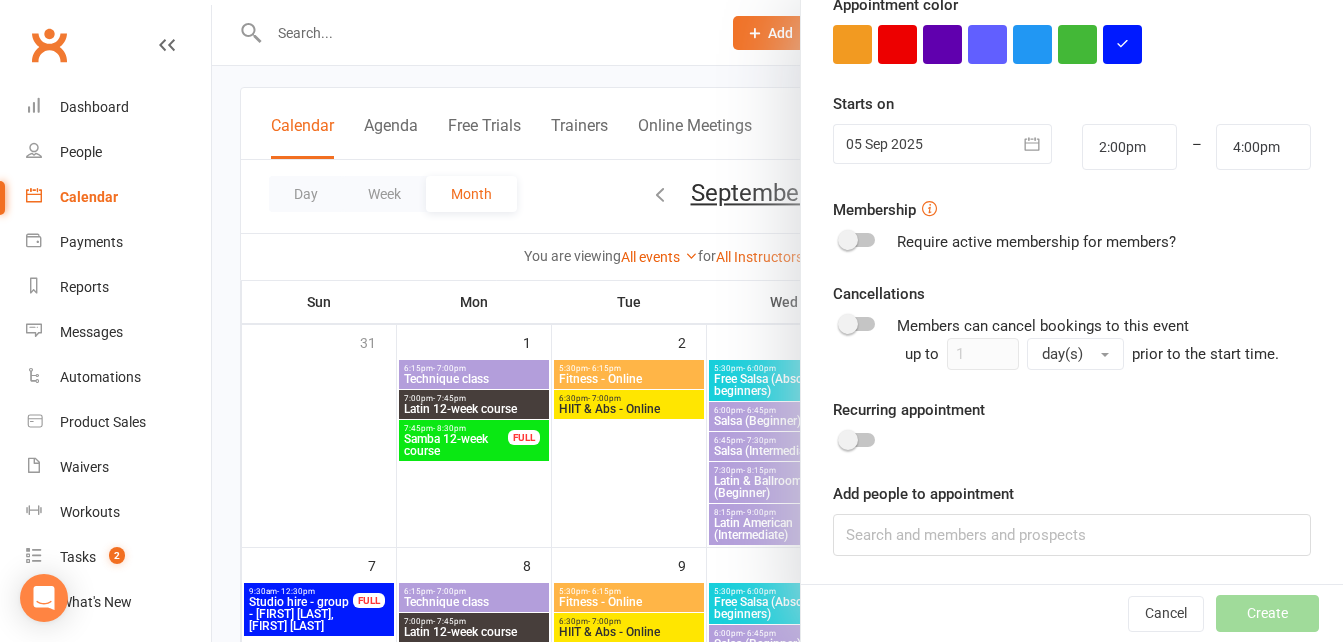 click at bounding box center [841, 437] 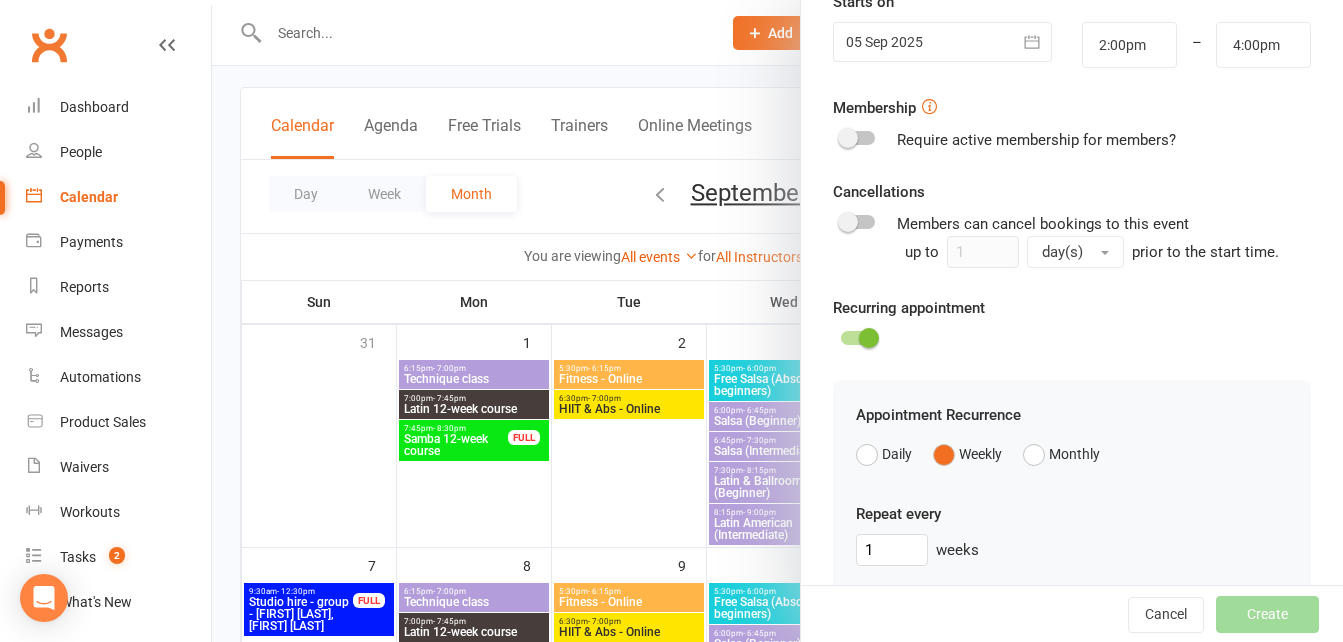 scroll, scrollTop: 598, scrollLeft: 0, axis: vertical 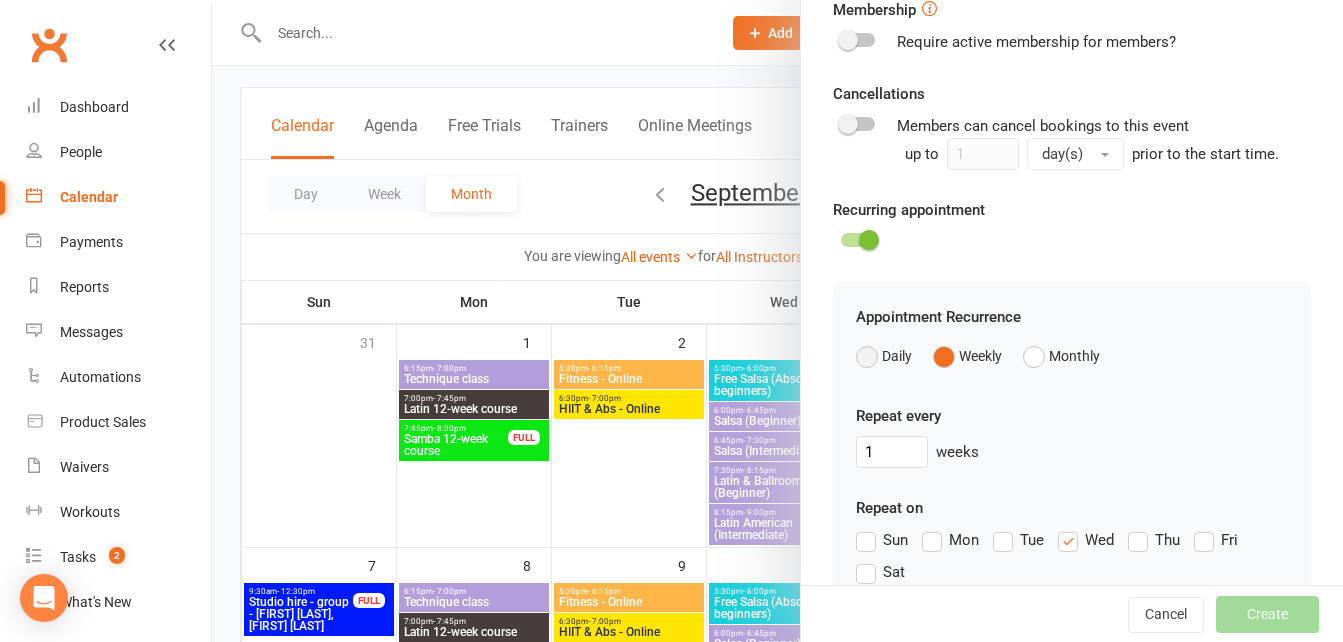 click on "Daily" at bounding box center [884, 356] 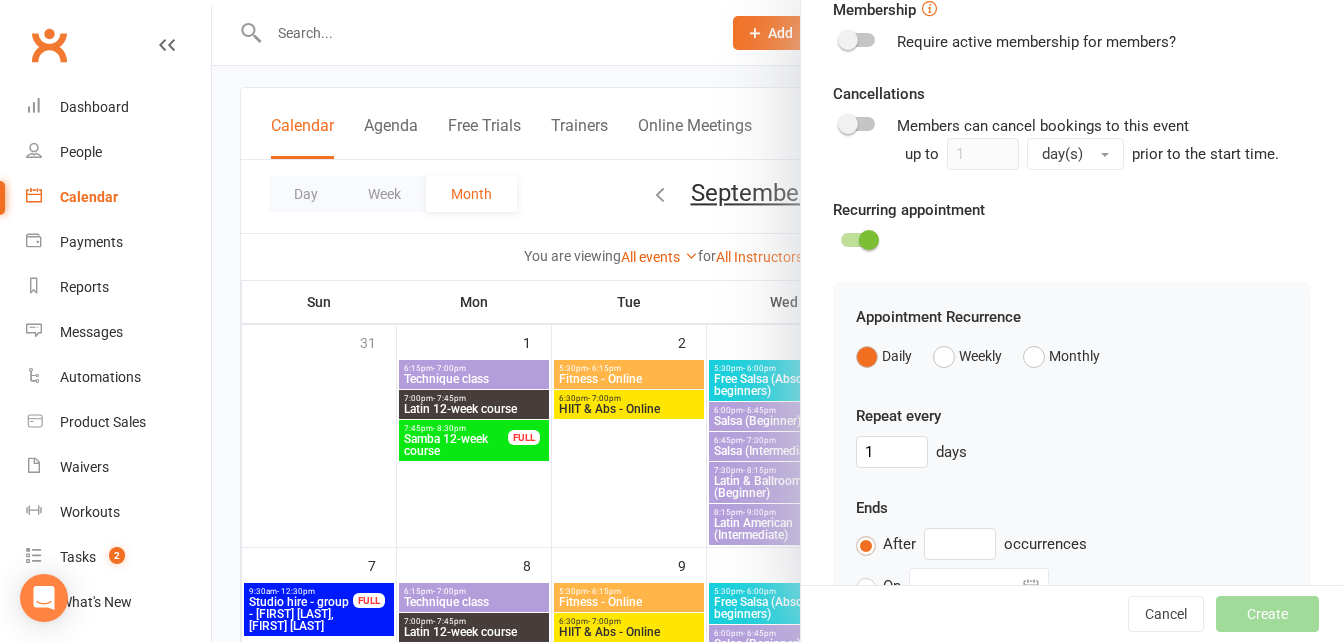 scroll, scrollTop: 774, scrollLeft: 0, axis: vertical 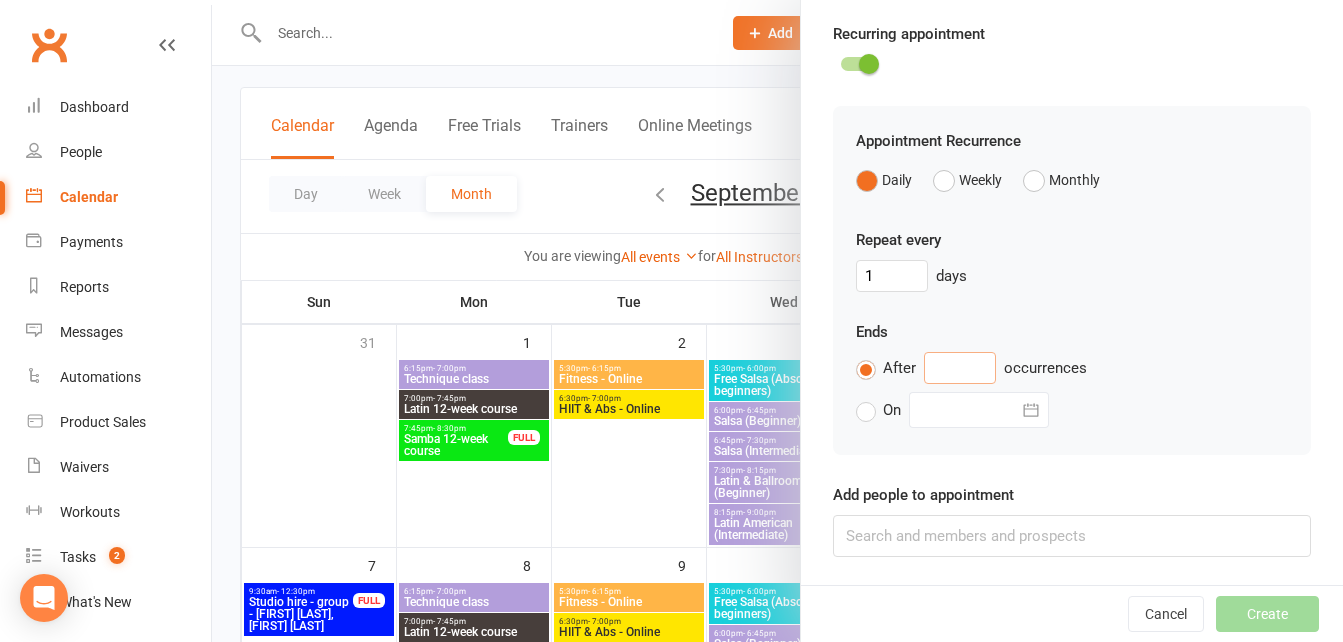 click at bounding box center [960, 368] 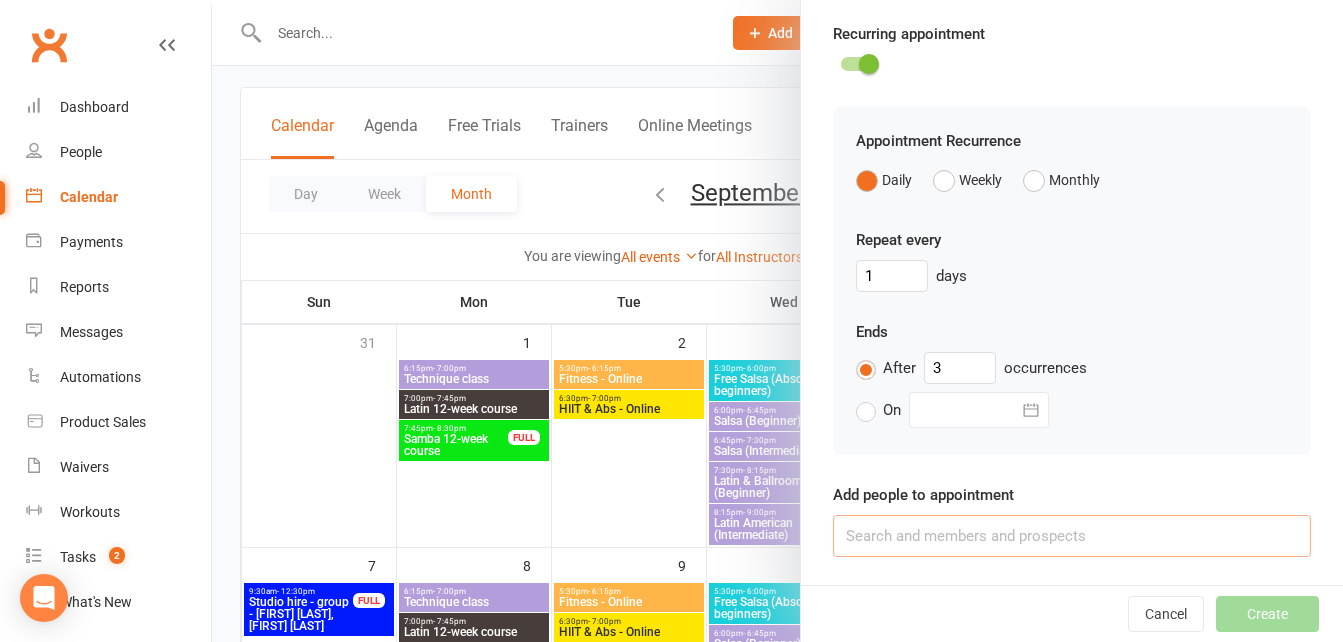 click at bounding box center (1072, 536) 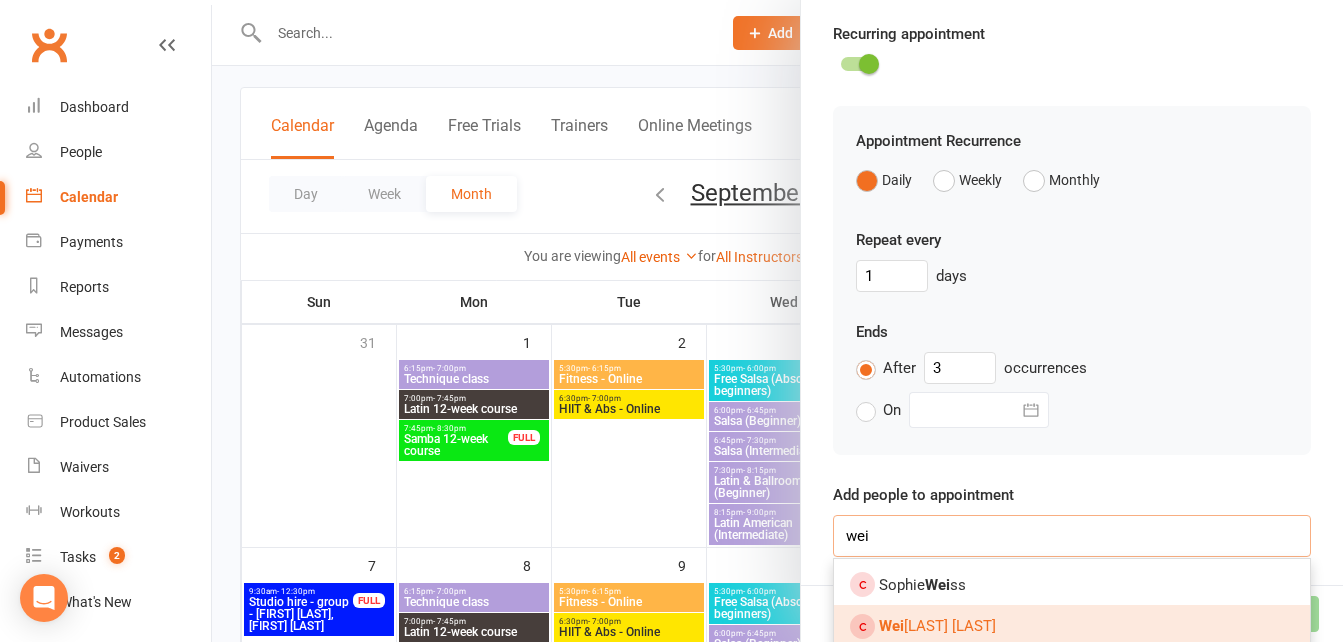type on "wei" 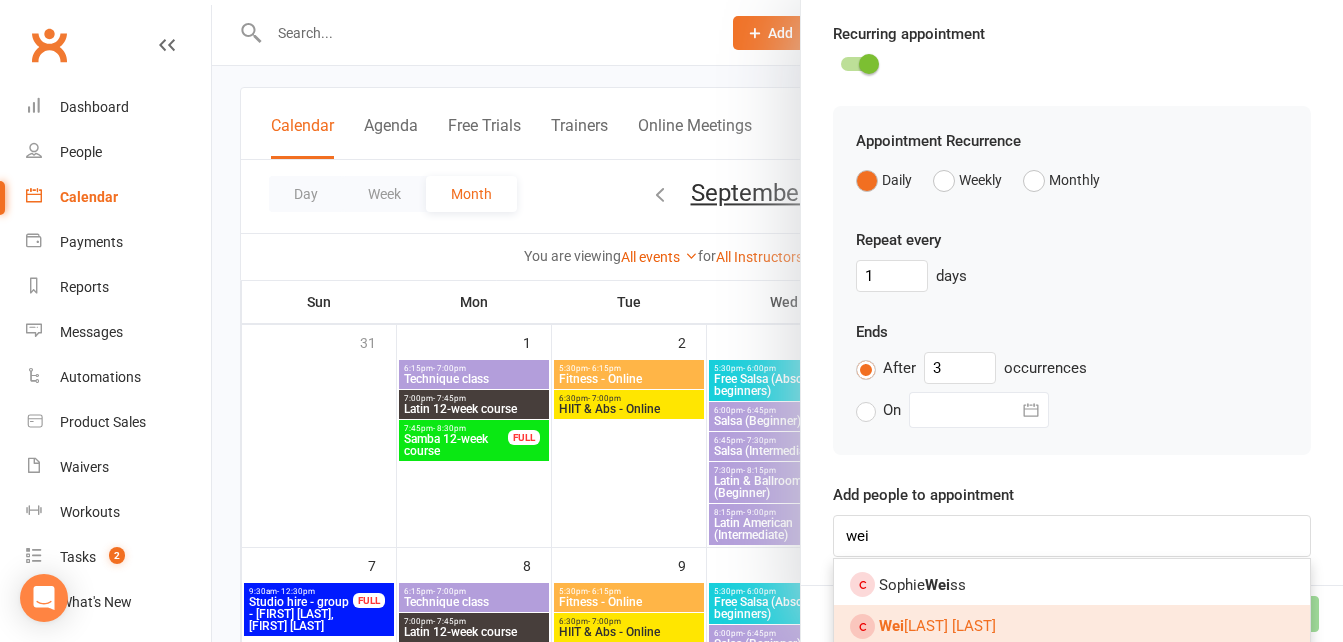 click on "[FIRST] [LAST]" at bounding box center [937, 626] 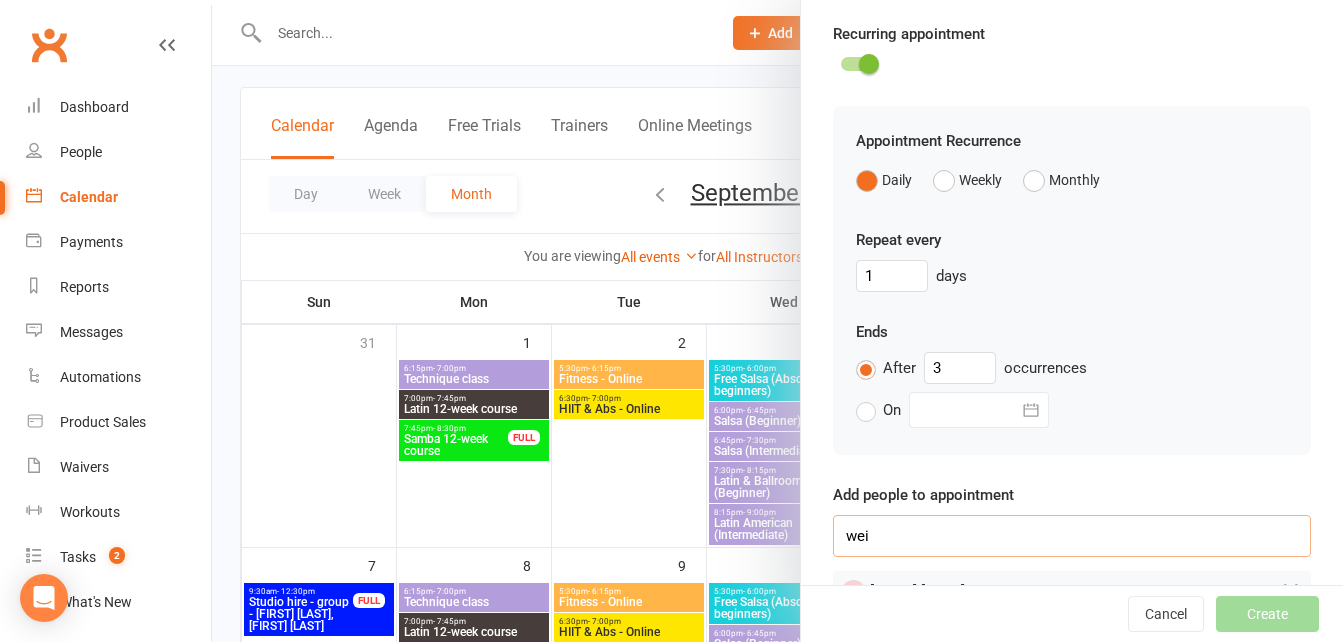 type 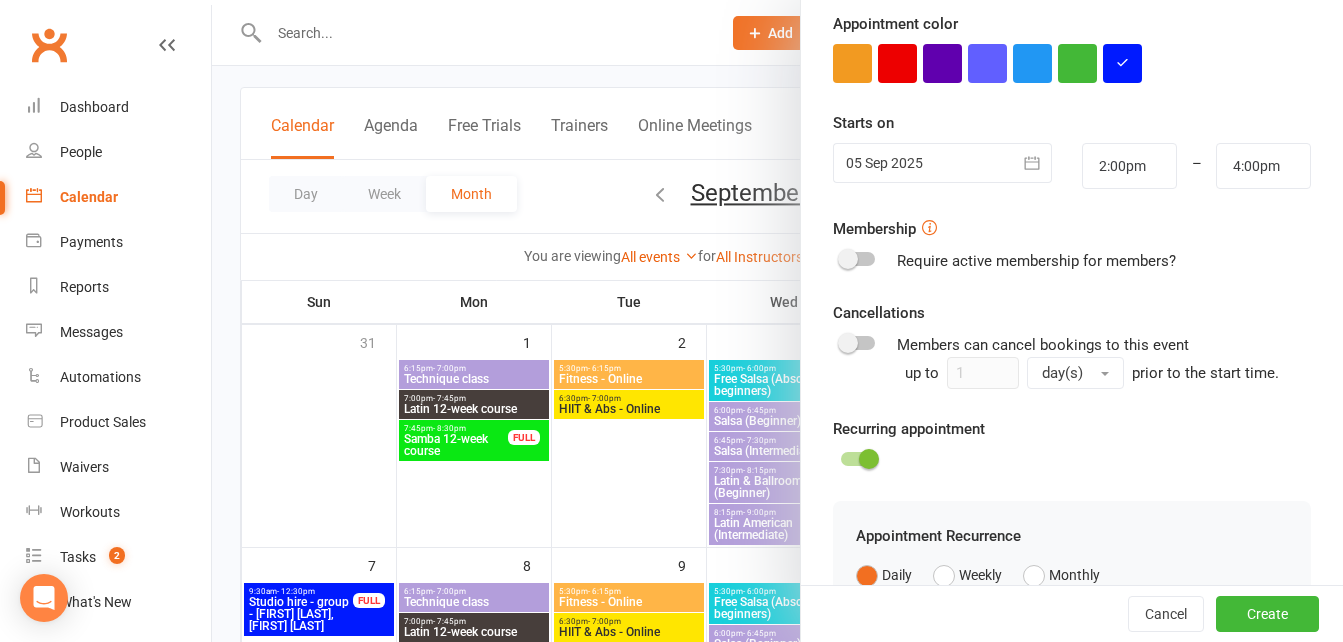 scroll, scrollTop: 374, scrollLeft: 0, axis: vertical 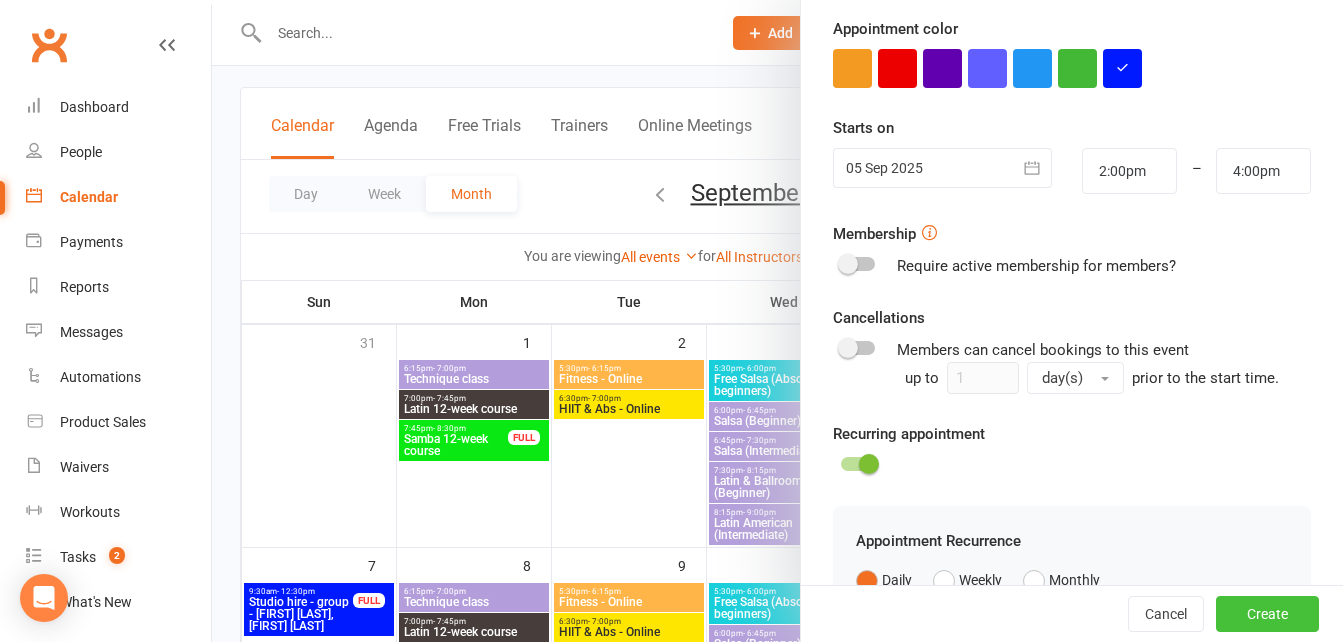 click on "Create" at bounding box center (1267, 614) 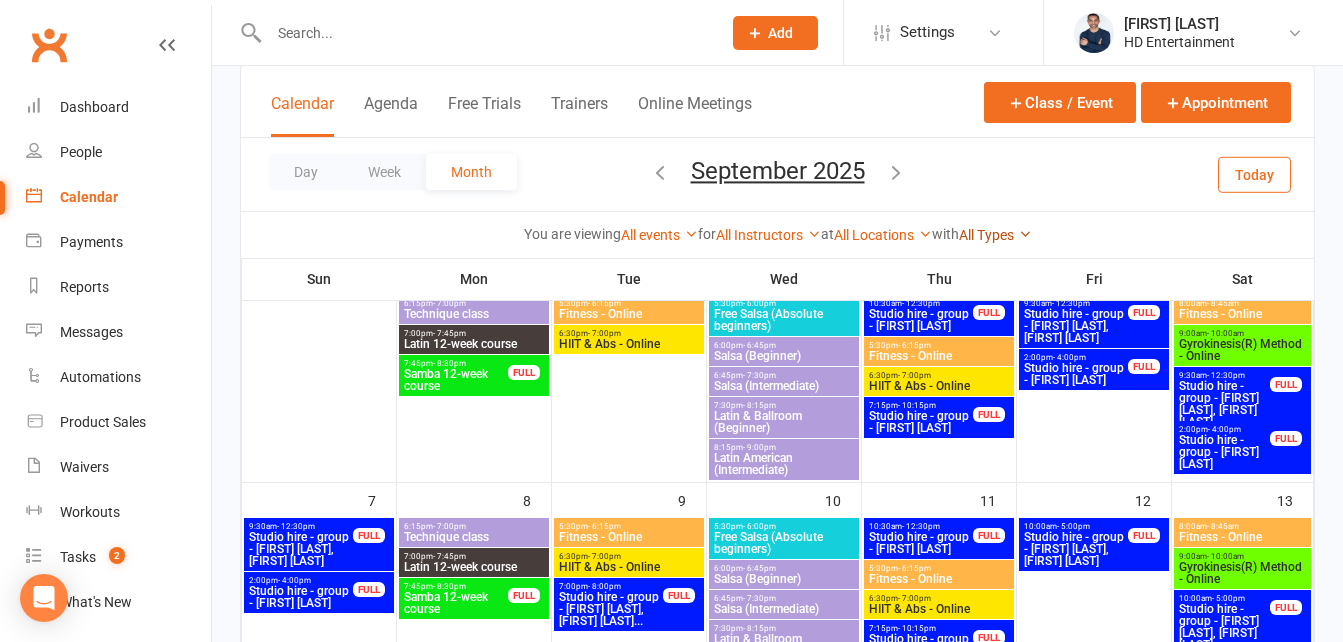 scroll, scrollTop: 200, scrollLeft: 0, axis: vertical 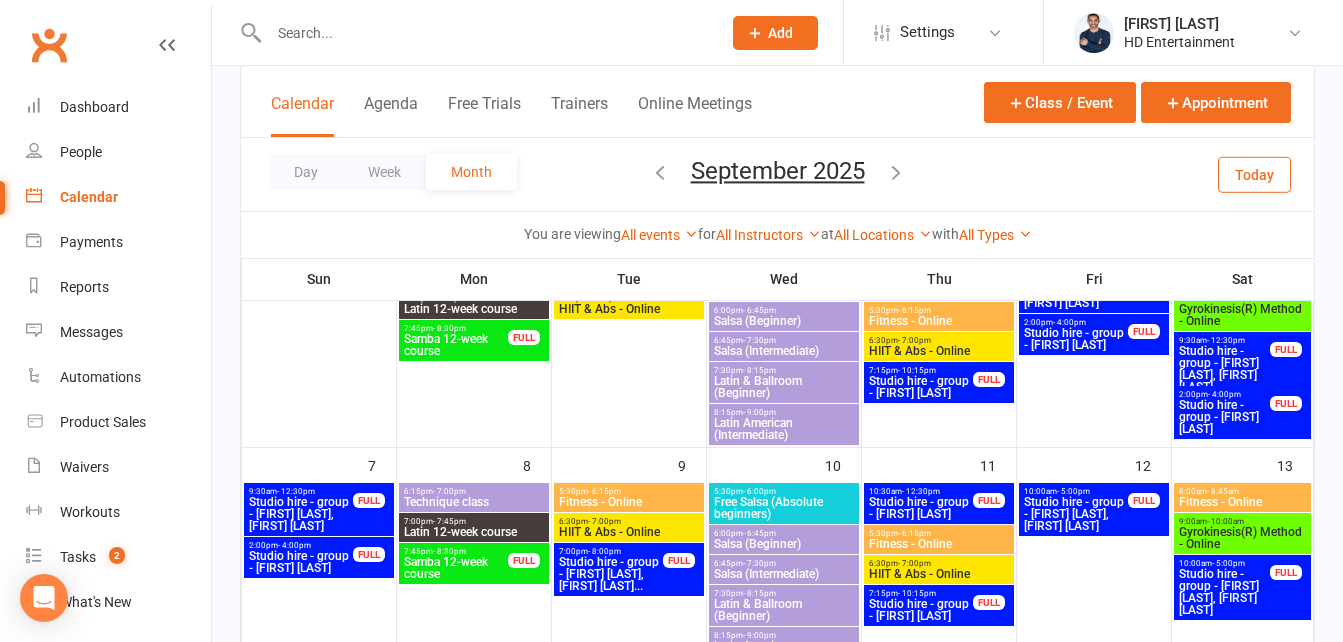 click on "Studio hire - group - [FIRST] [LAST], [FIRST] [LAST]" at bounding box center [1076, 514] 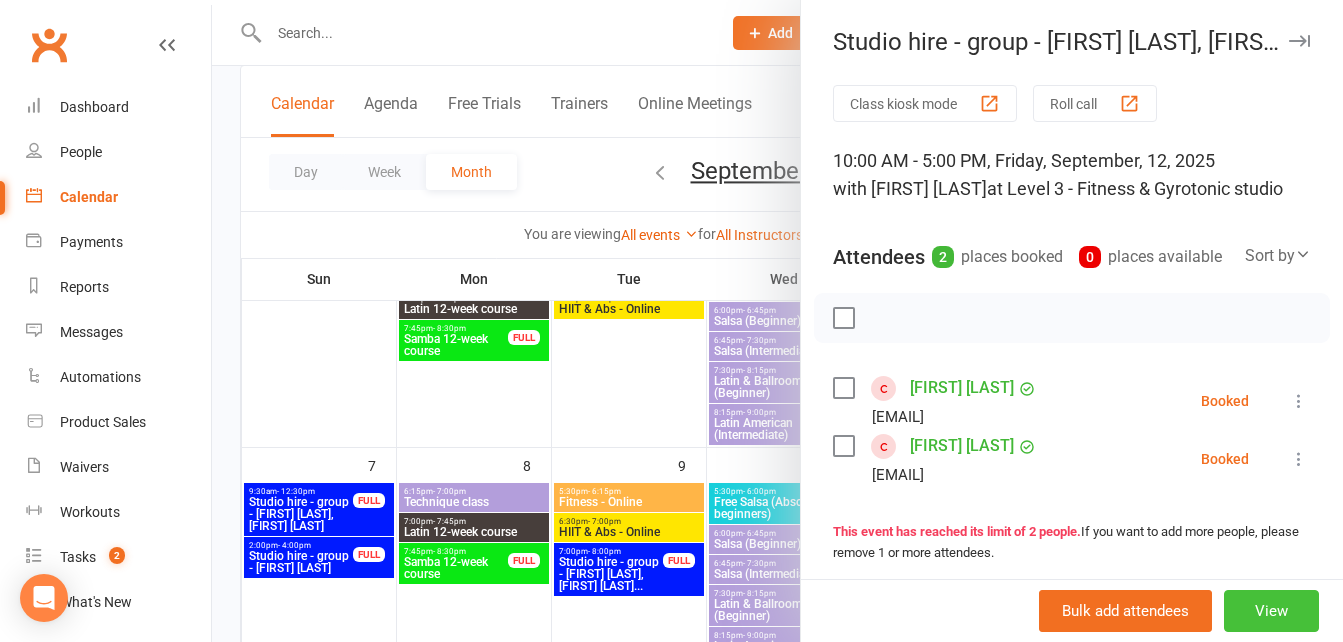 click on "View" at bounding box center [1271, 611] 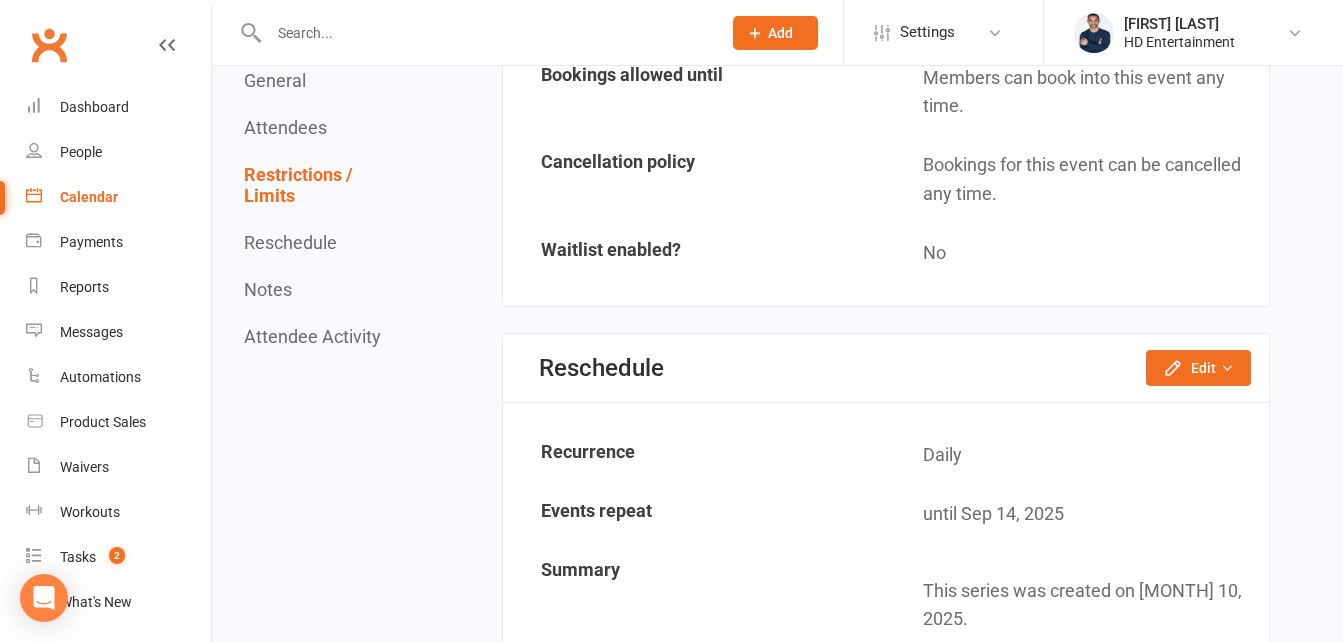 scroll, scrollTop: 1800, scrollLeft: 0, axis: vertical 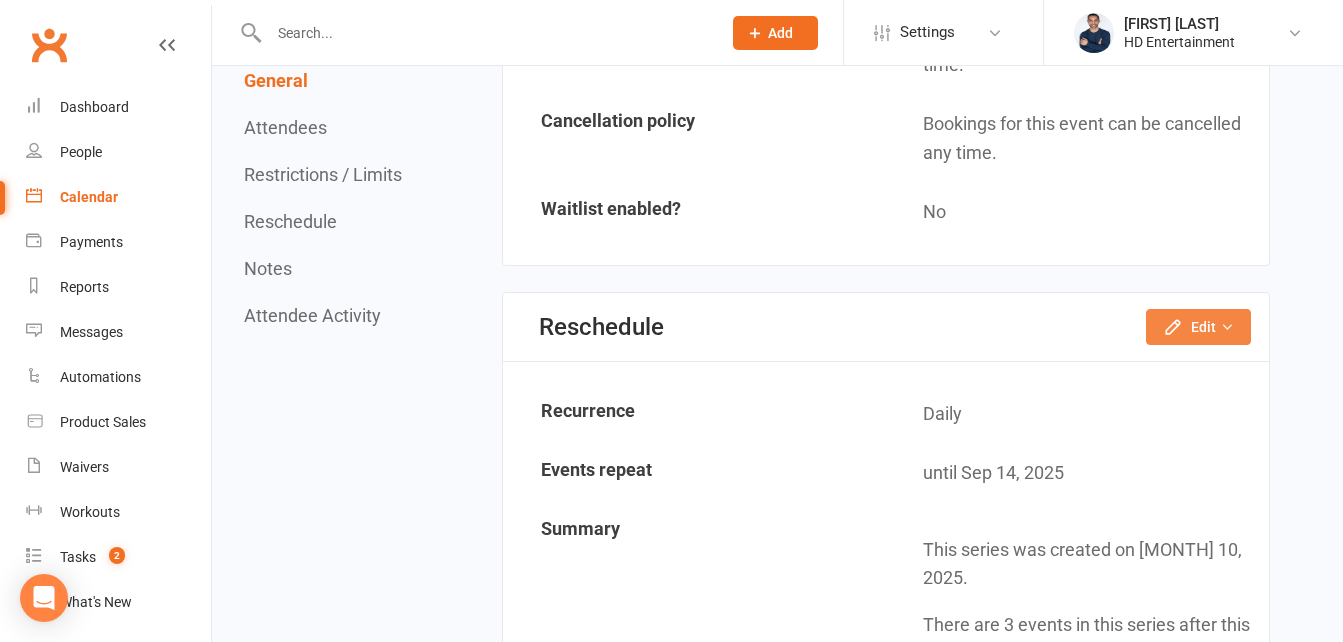 click 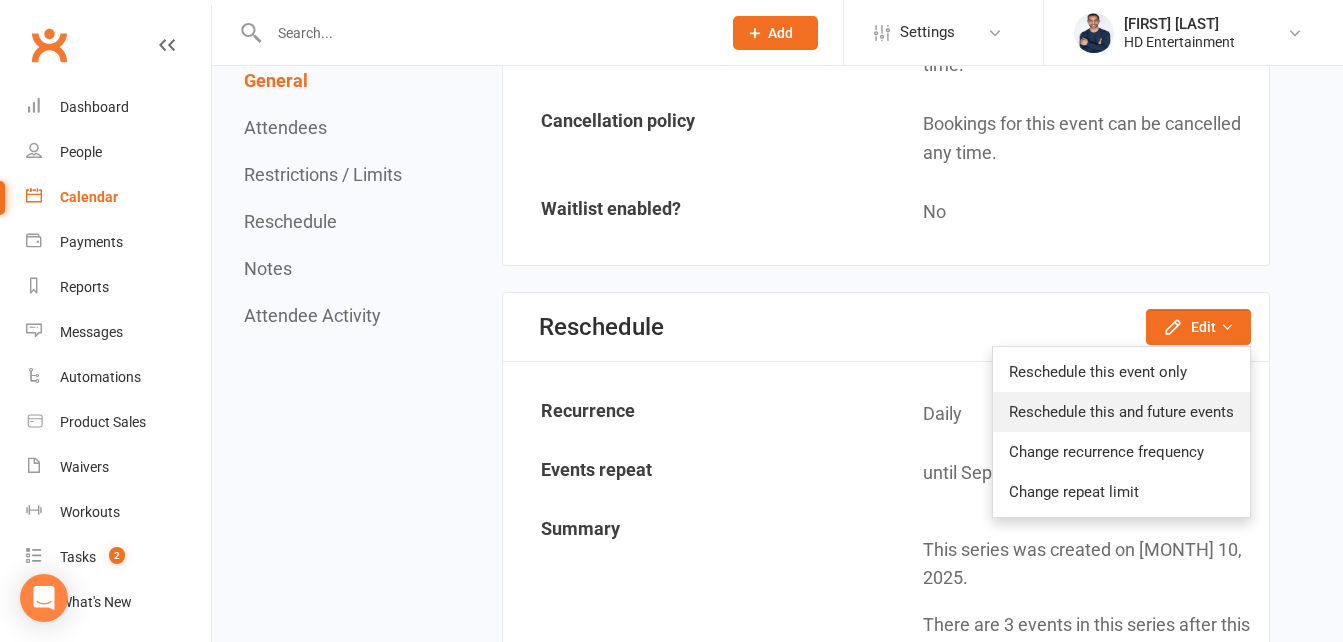 click on "Reschedule this and future events" 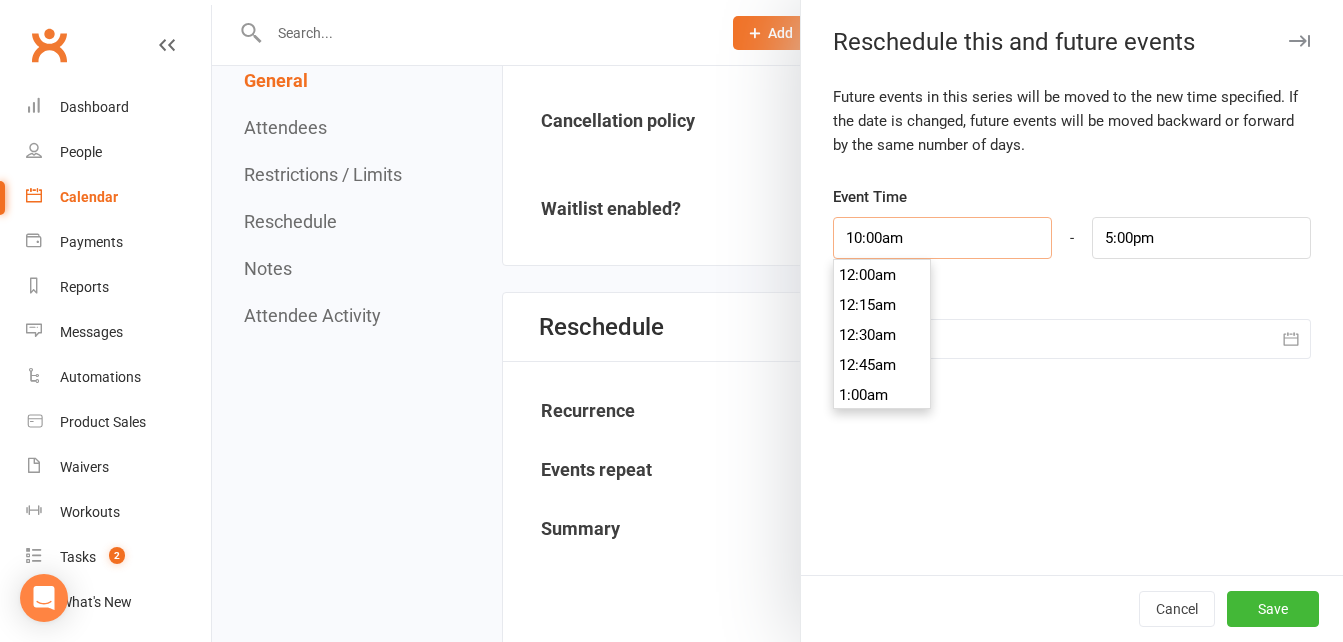 click on "10:00am" at bounding box center (942, 238) 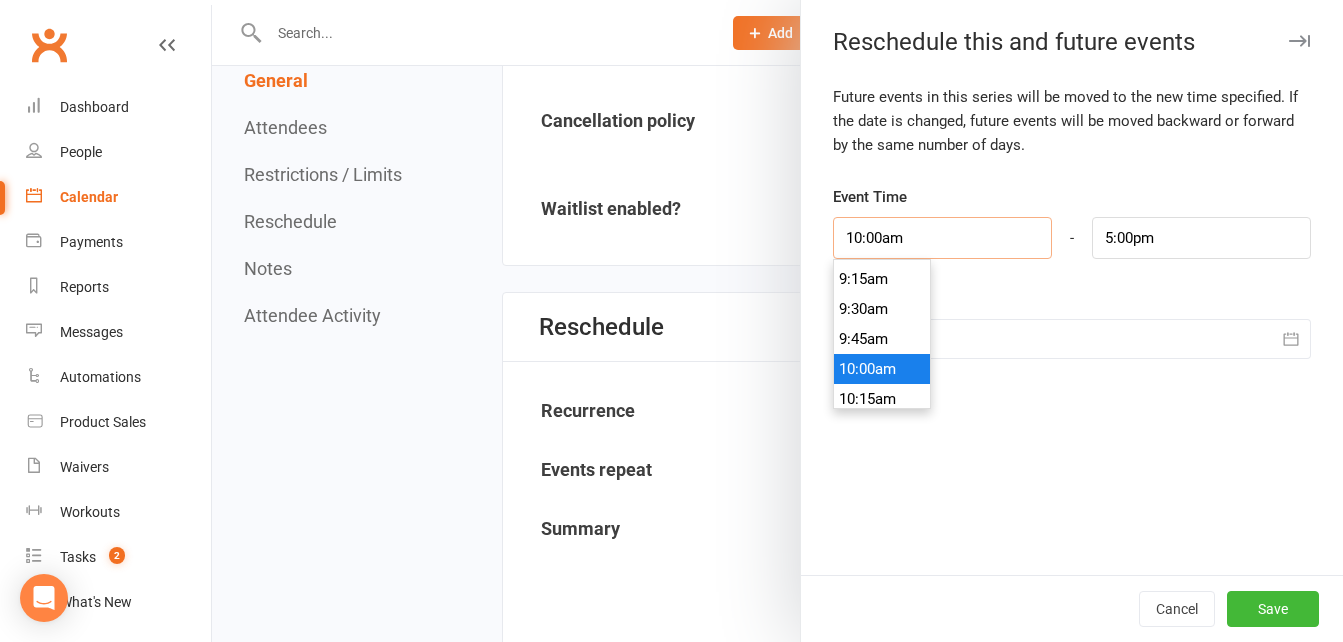 scroll, scrollTop: 1070, scrollLeft: 0, axis: vertical 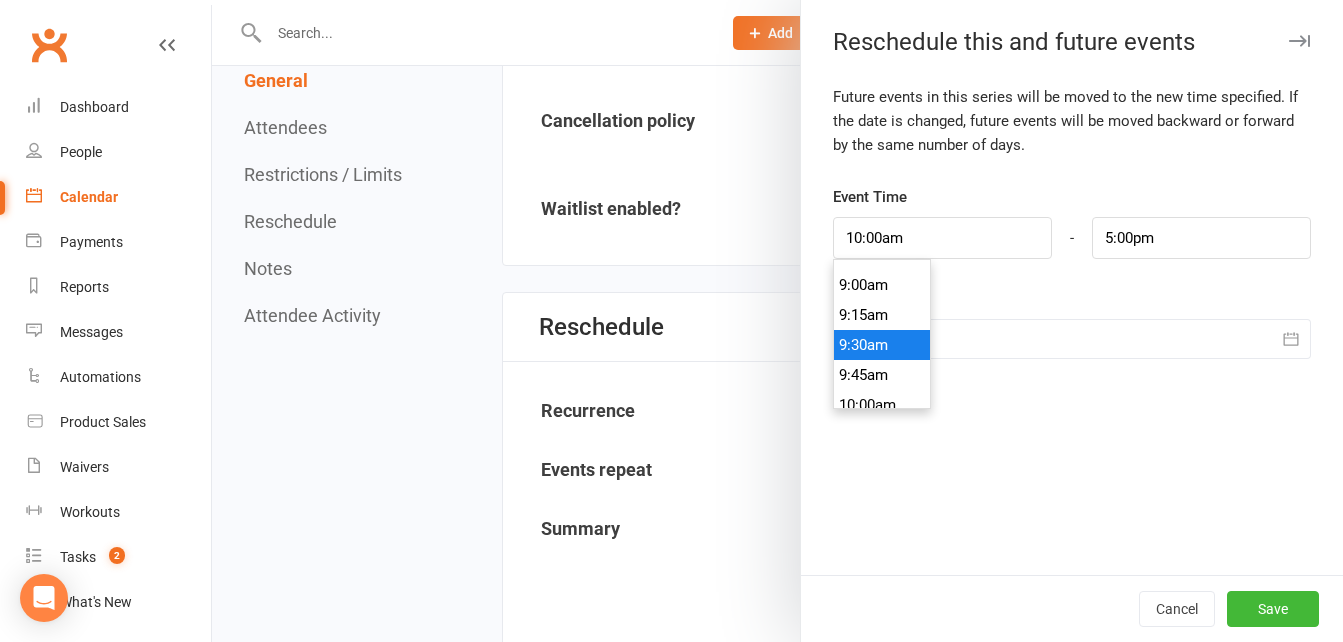 type on "9:30am" 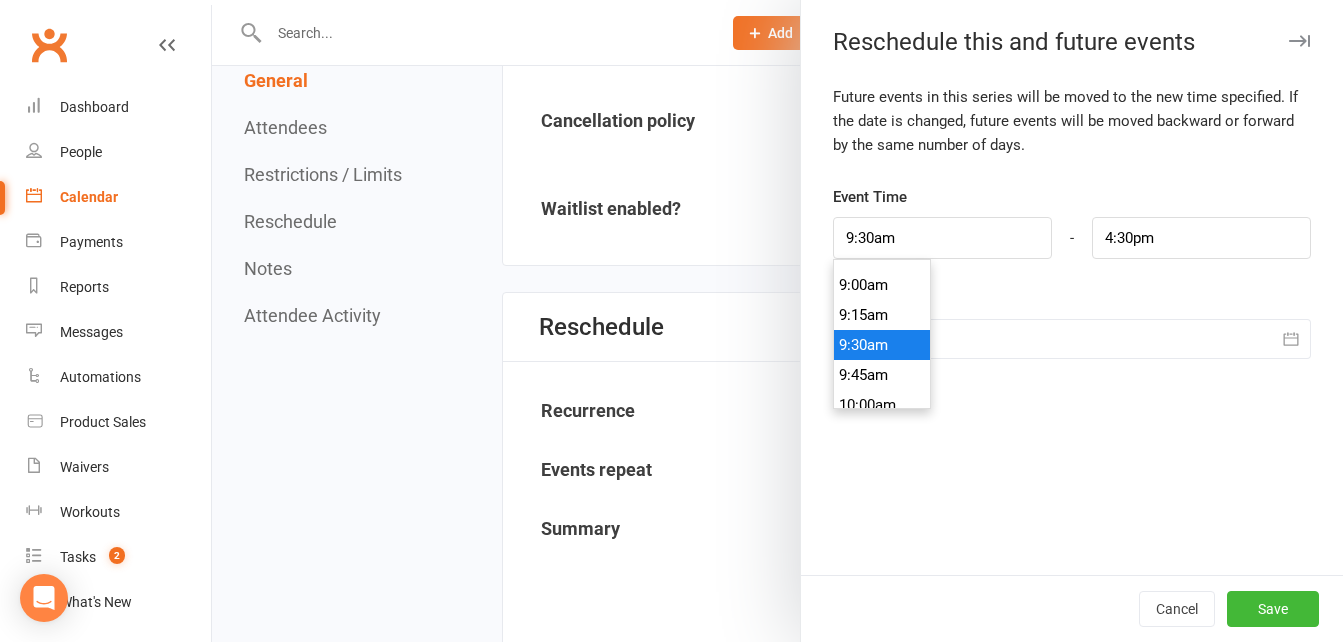 click on "9:30am" at bounding box center (882, 345) 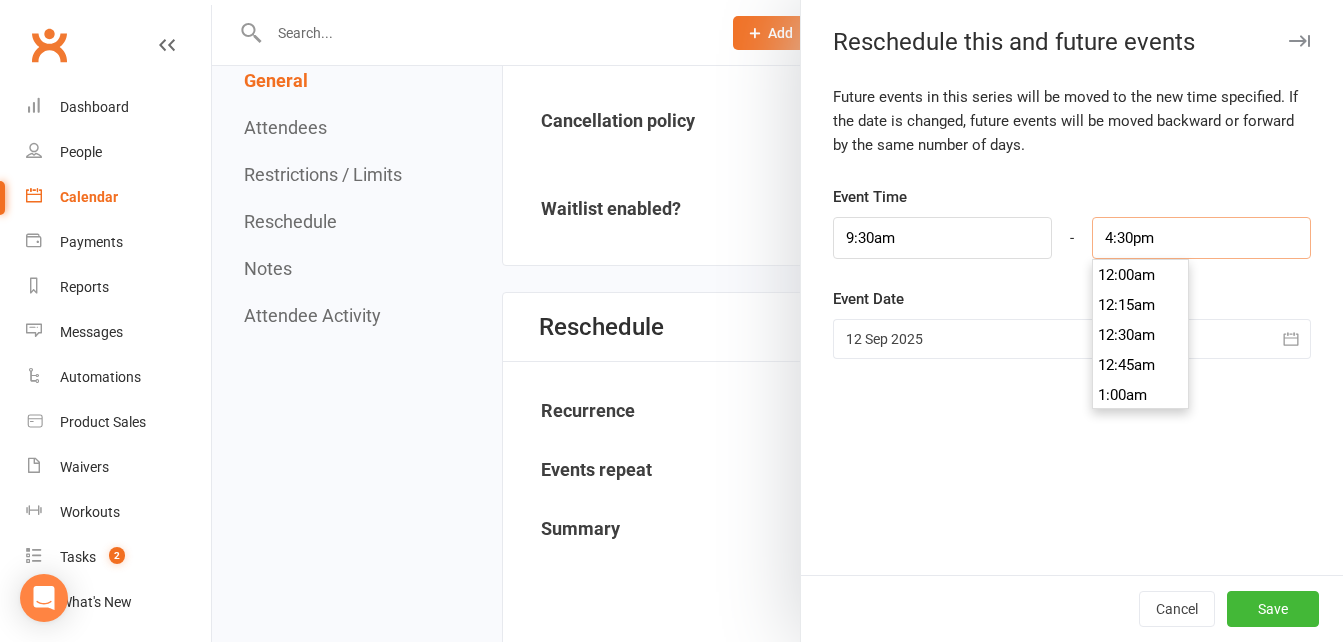 click on "4:30pm" at bounding box center (1201, 238) 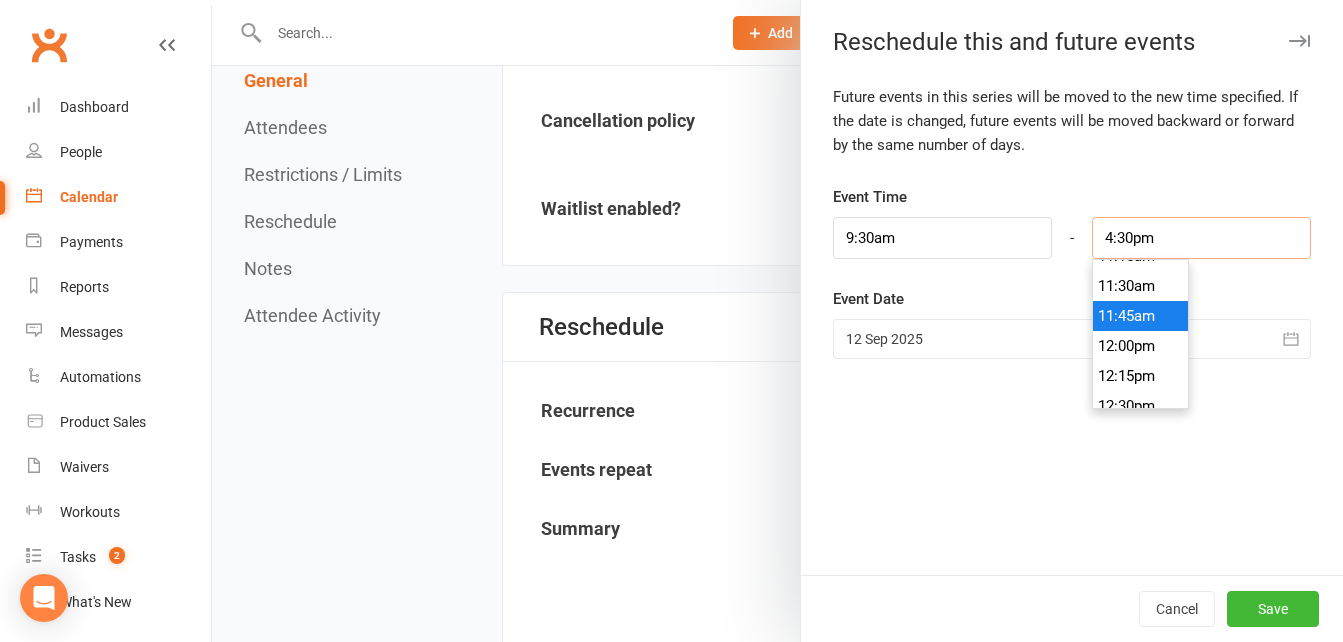 scroll, scrollTop: 1350, scrollLeft: 0, axis: vertical 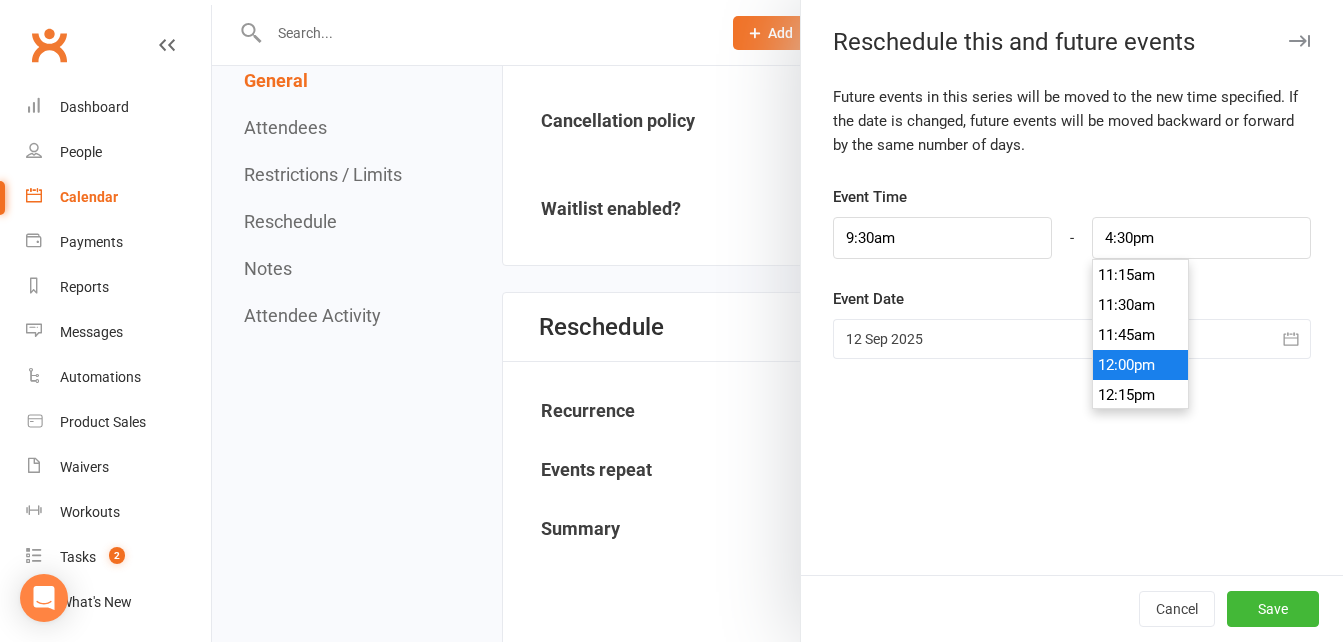 type on "12:00pm" 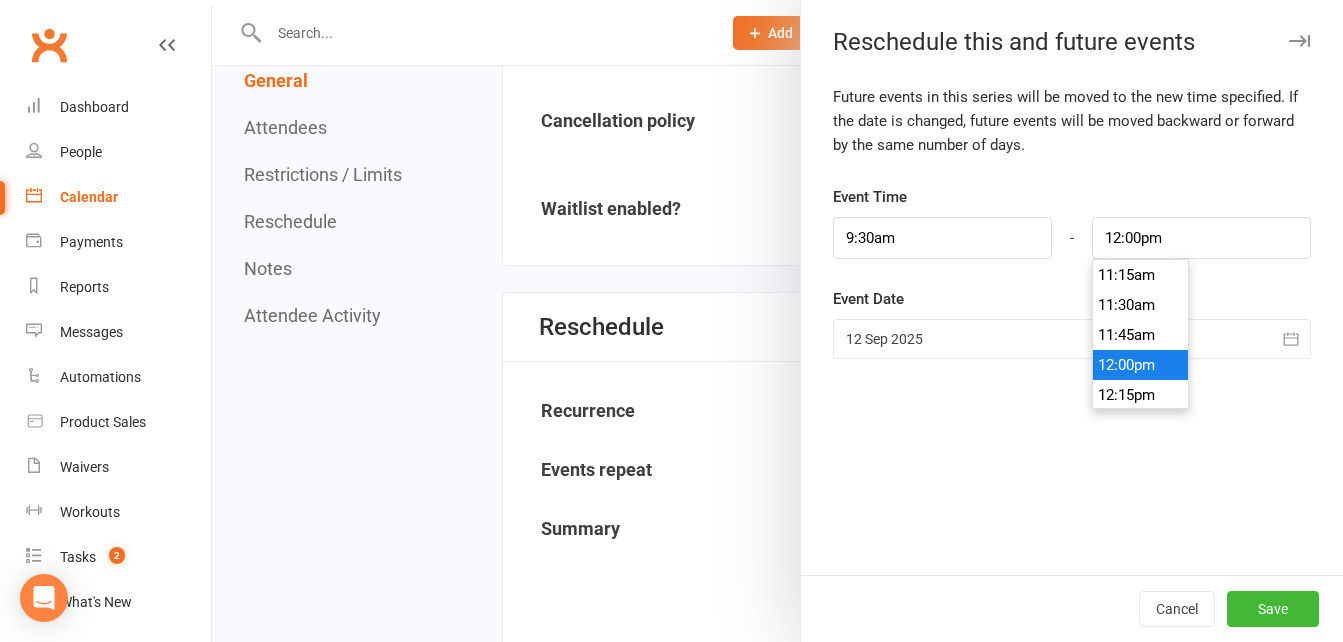 click on "12:00pm" at bounding box center [1141, 365] 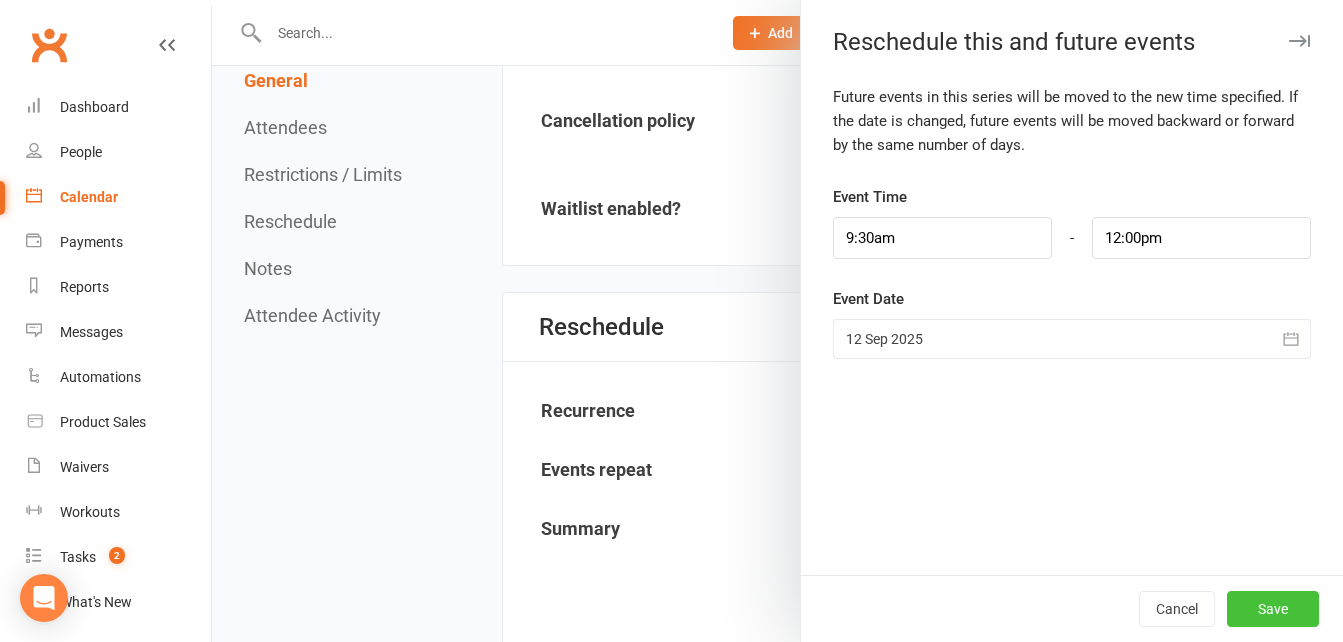 click on "Save" at bounding box center (1273, 609) 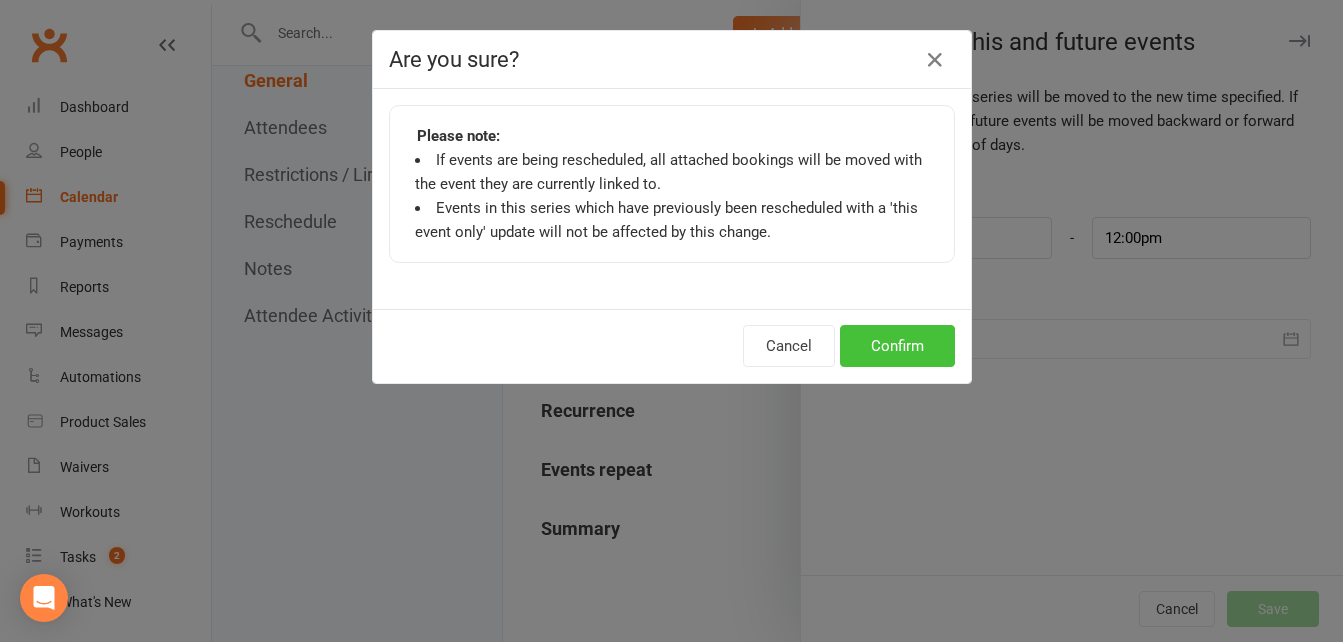 click on "Confirm" at bounding box center (897, 346) 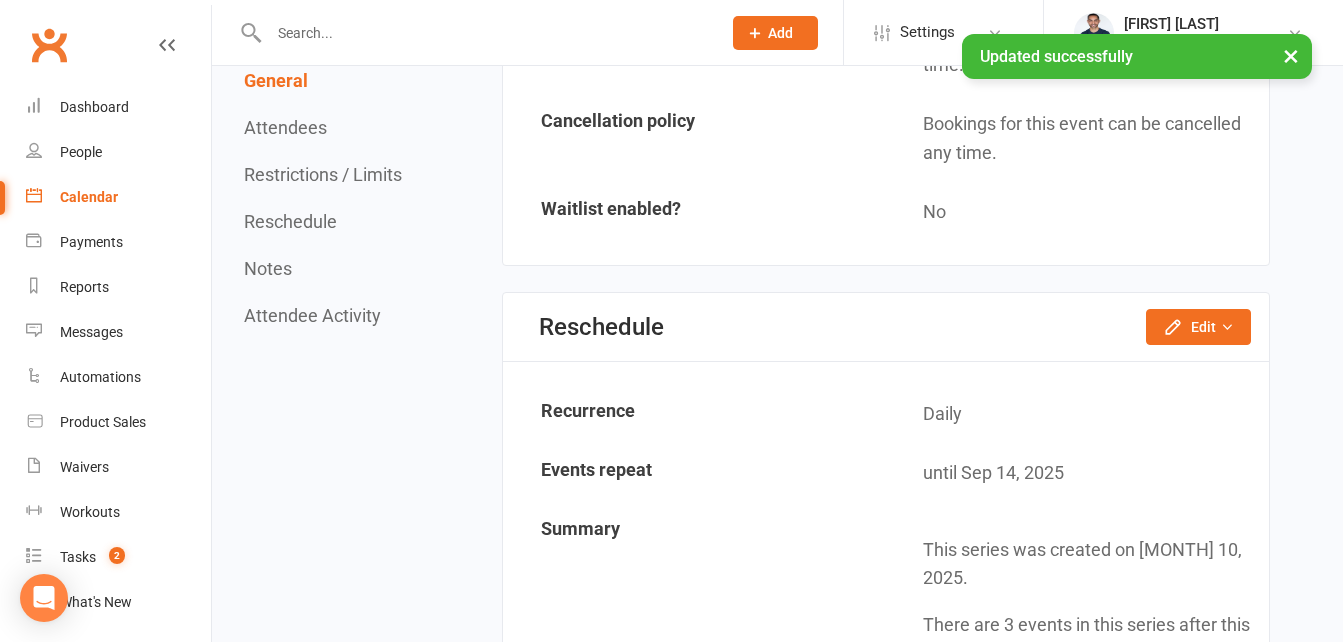 click on "Calendar" at bounding box center [89, 197] 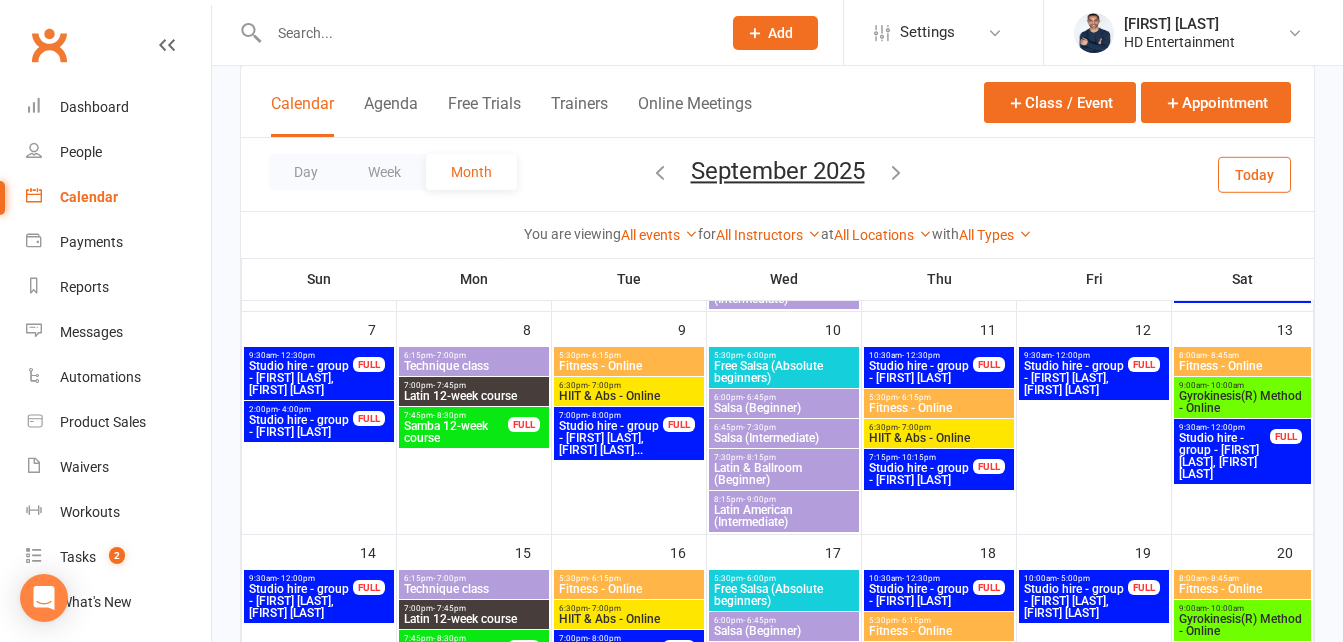 scroll, scrollTop: 300, scrollLeft: 0, axis: vertical 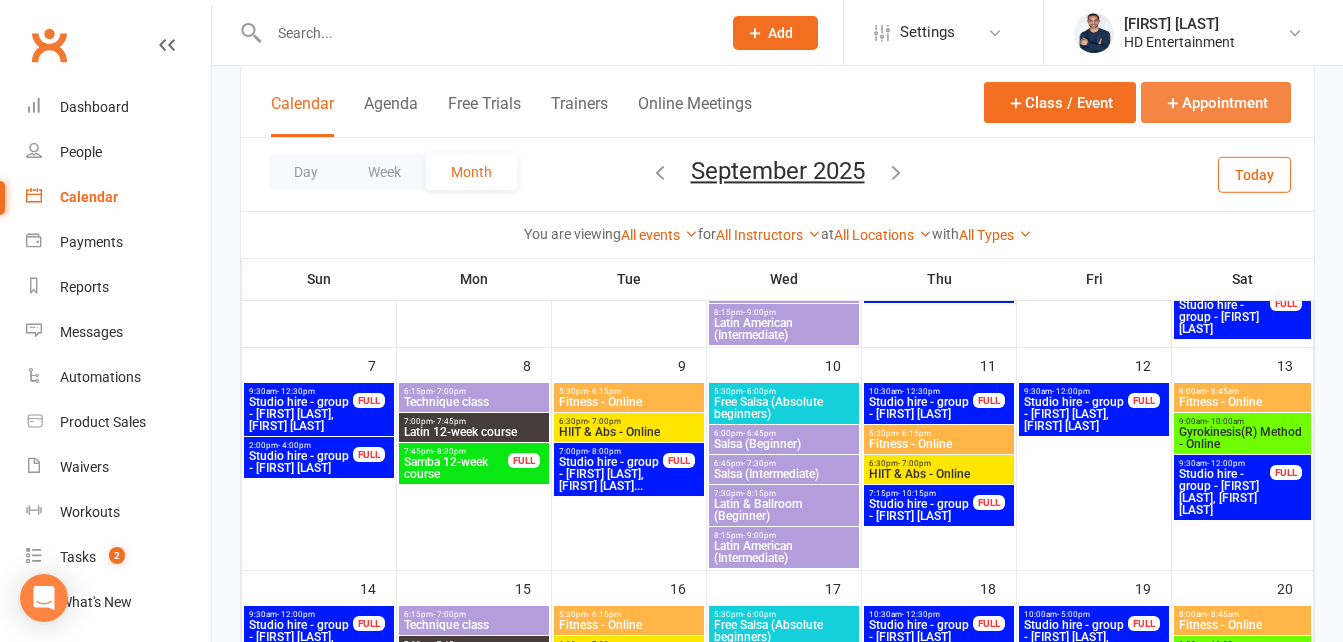 click on "Appointment" at bounding box center (1216, 102) 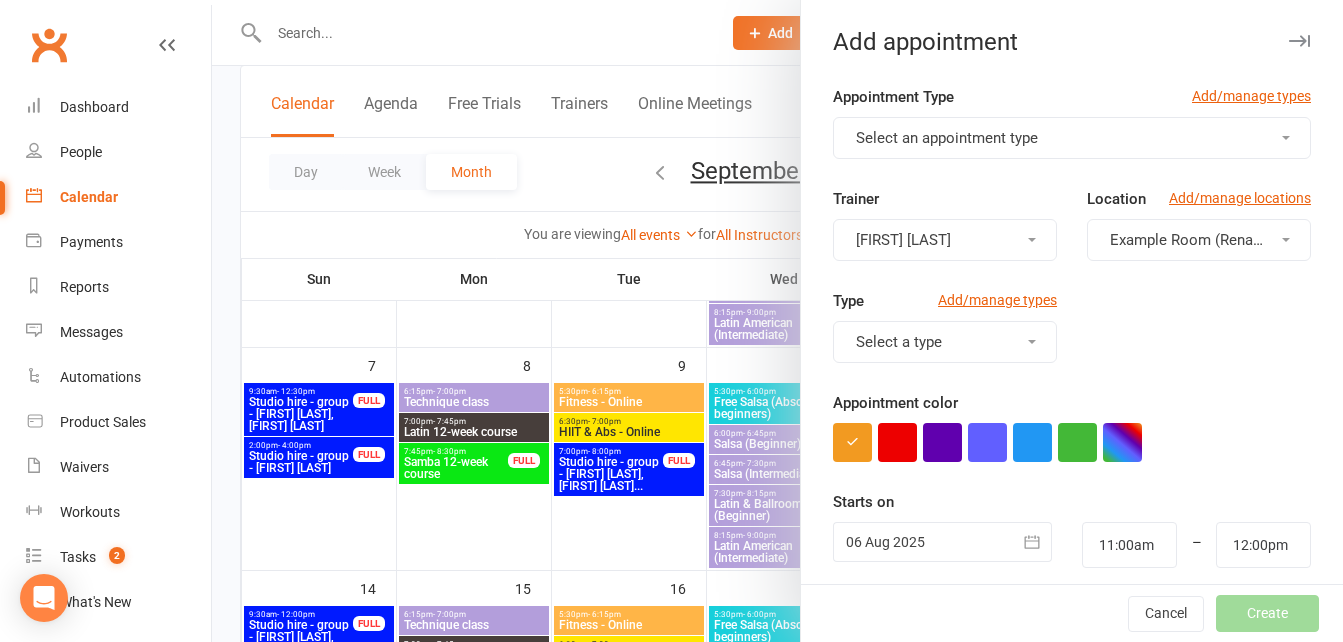 click on "Select an appointment type" at bounding box center (947, 138) 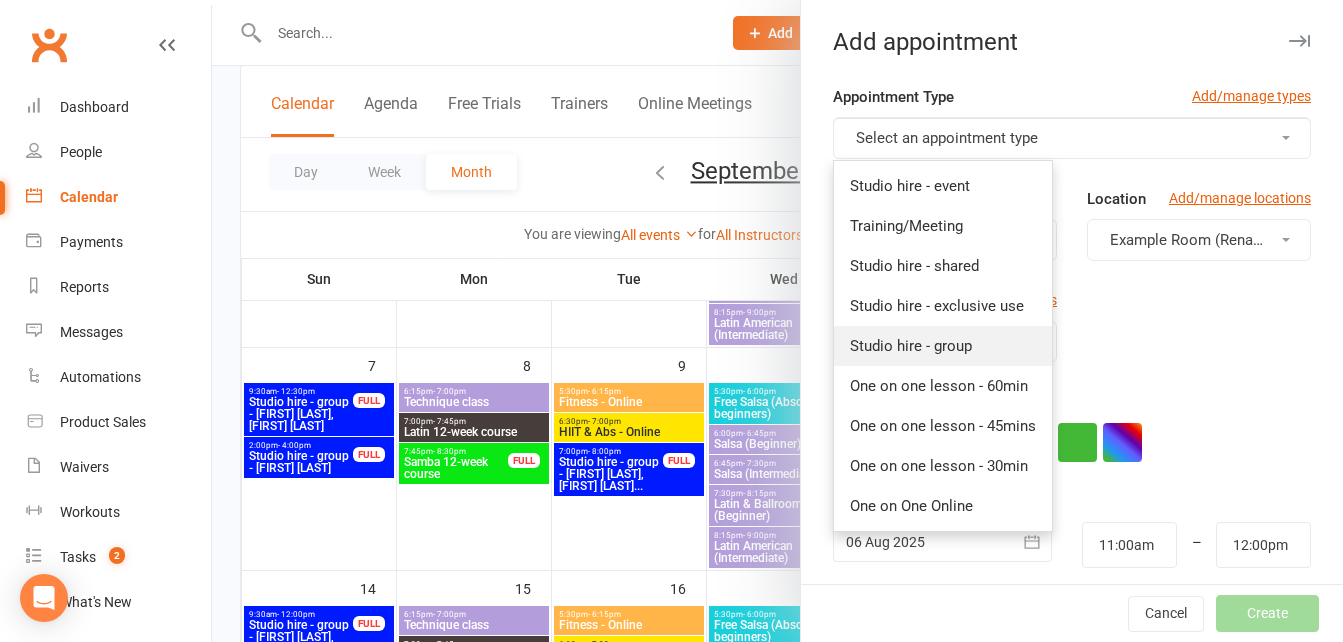 click on "Studio hire - group" at bounding box center (943, 346) 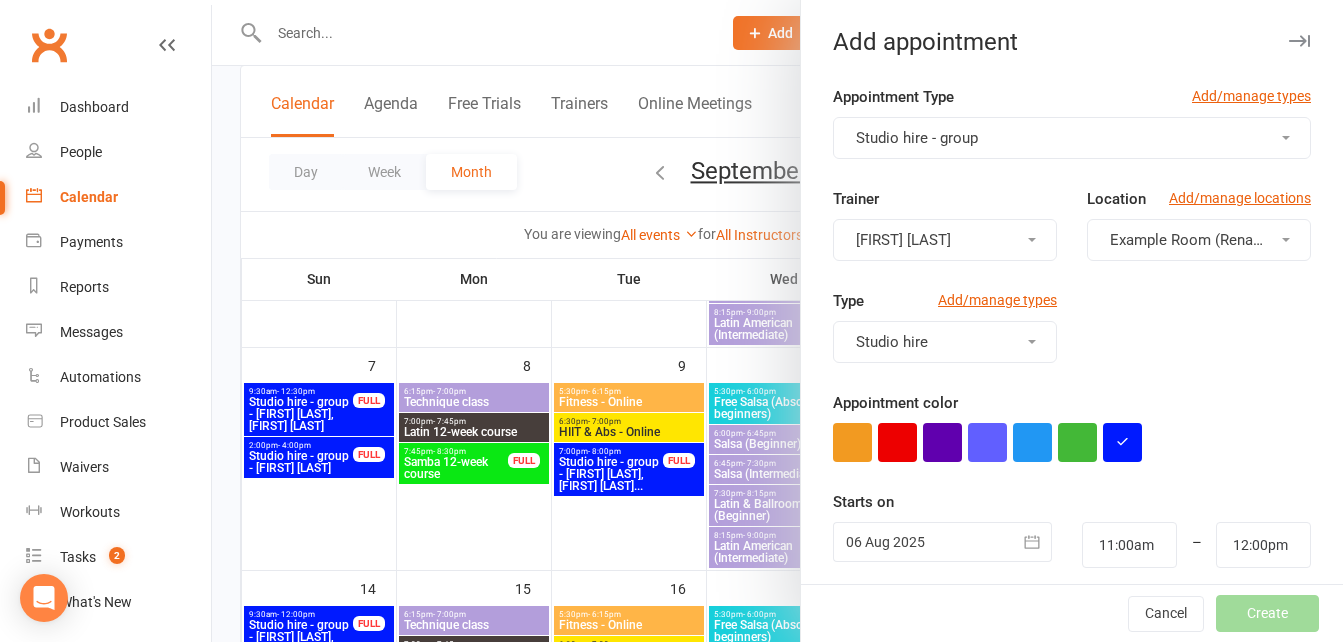click on "Example Room (Rename me!)" at bounding box center (1199, 240) 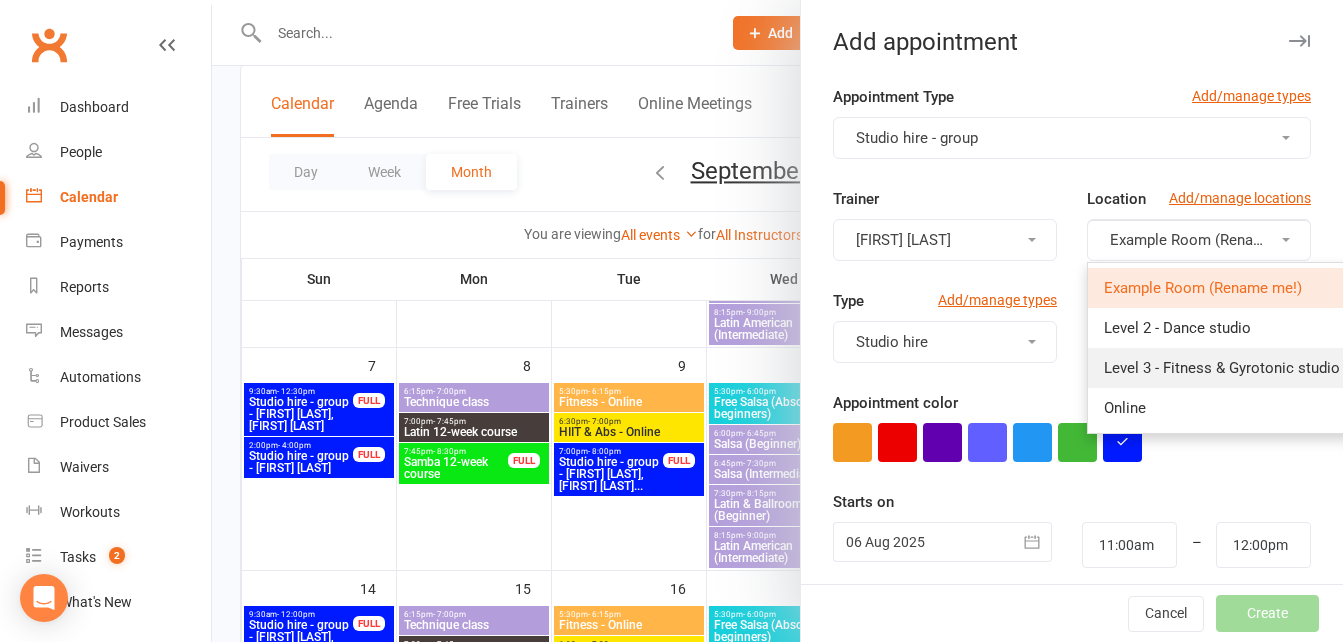click on "Level 3 - Fitness & Gyrotonic studio" at bounding box center [1222, 368] 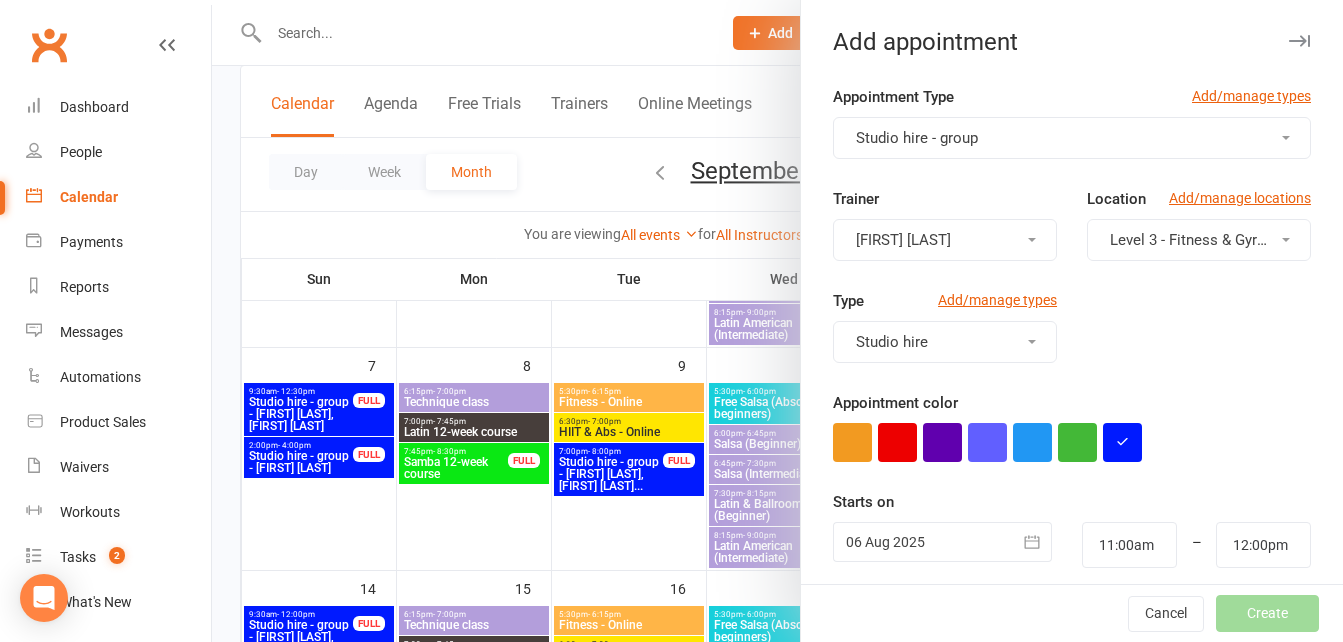 click at bounding box center [942, 542] 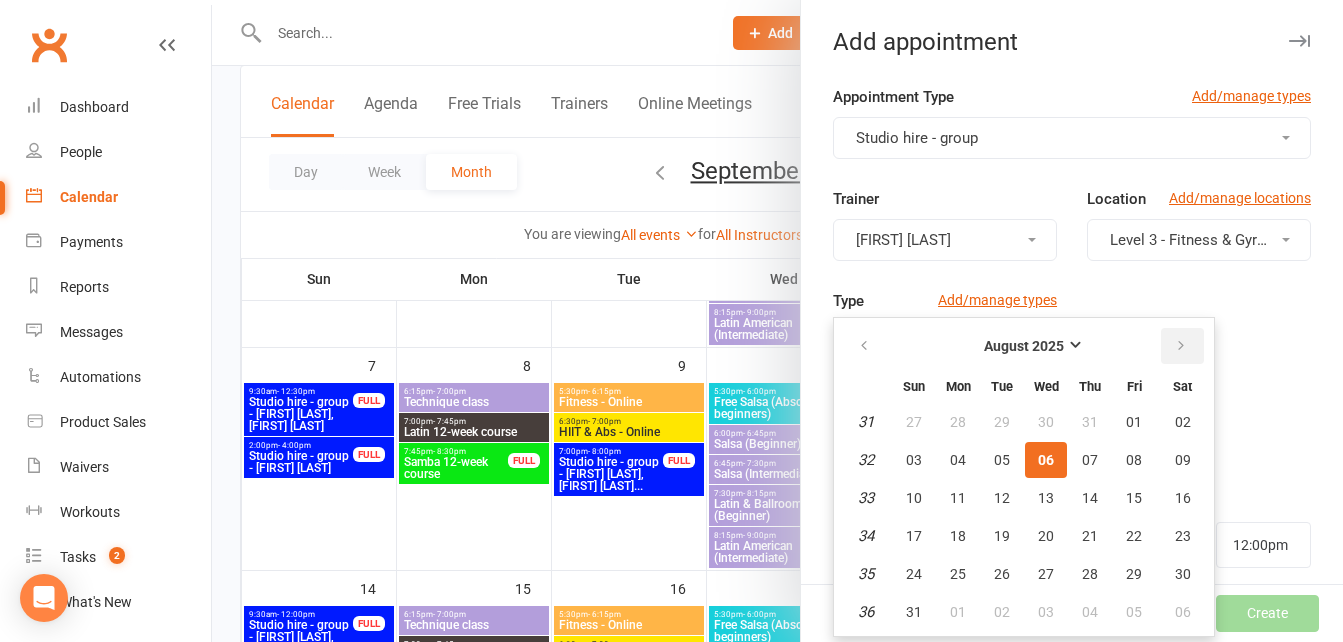 click at bounding box center [1181, 346] 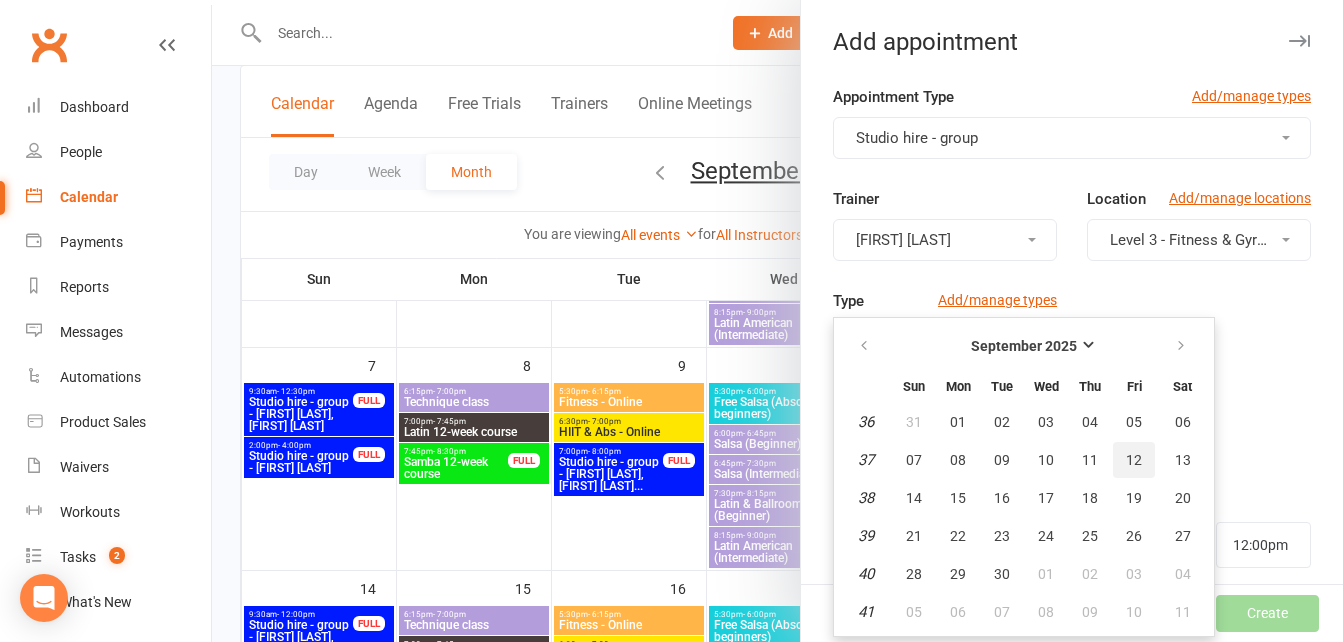 click on "12" at bounding box center [1134, 460] 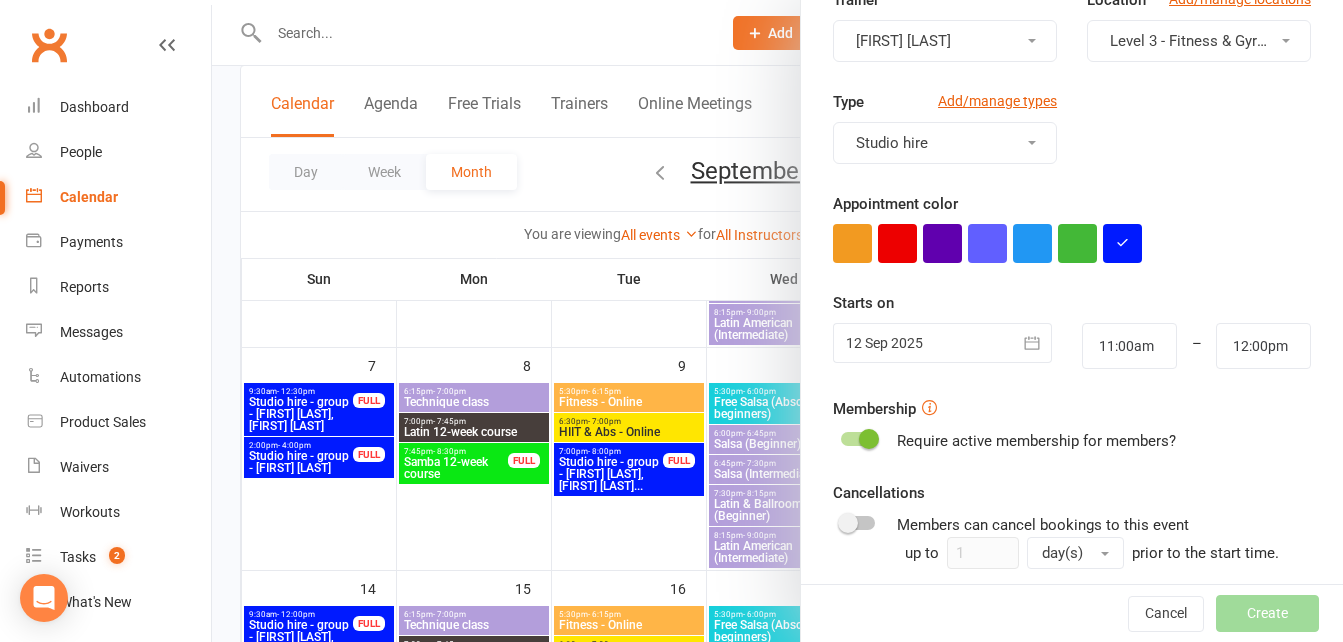 scroll, scrollTop: 200, scrollLeft: 0, axis: vertical 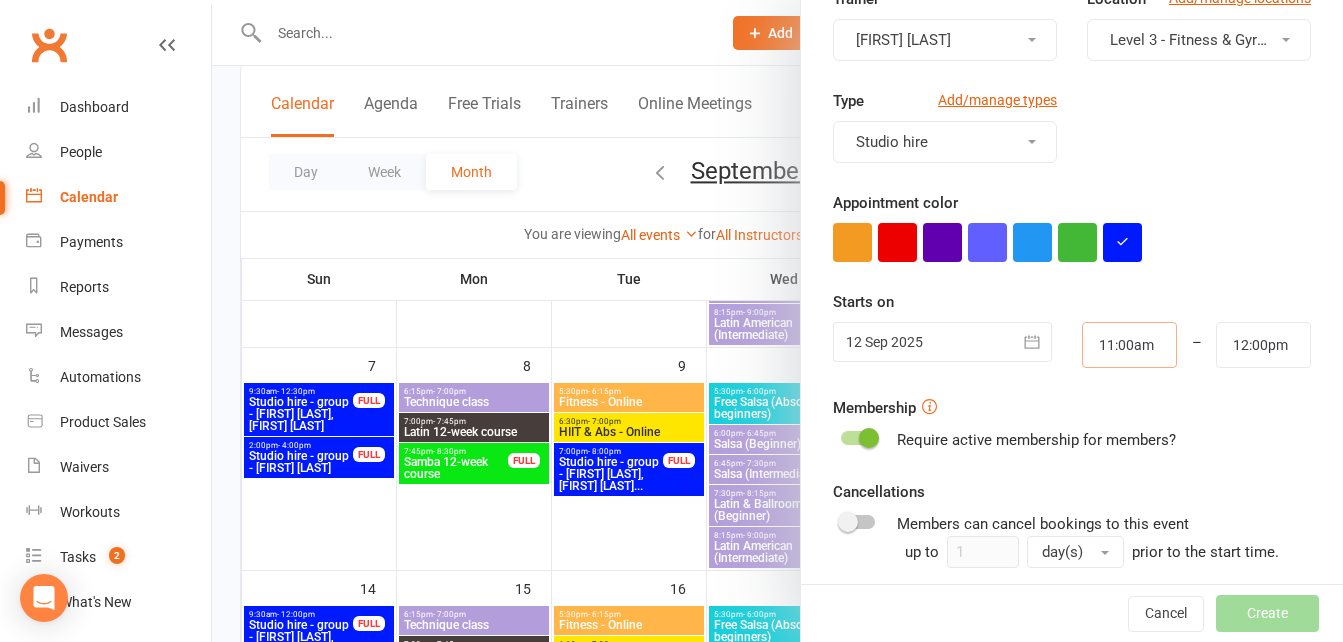 click on "11:00am" at bounding box center (1129, 345) 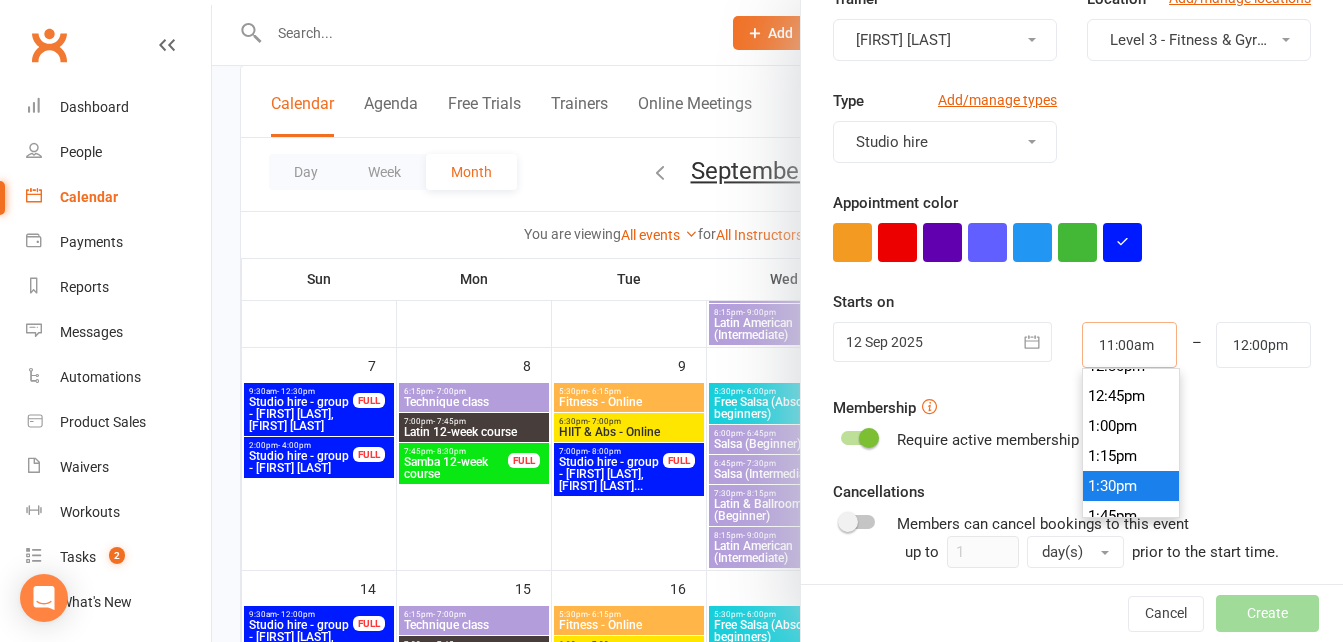 scroll, scrollTop: 1590, scrollLeft: 0, axis: vertical 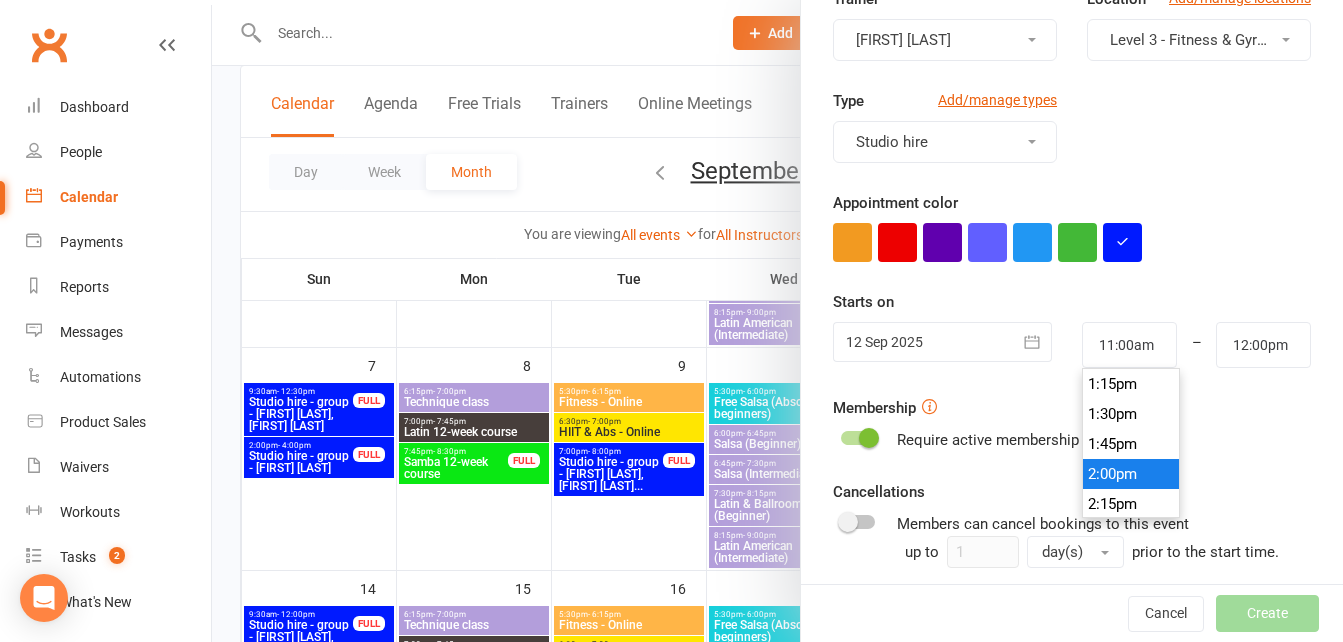type on "2:00pm" 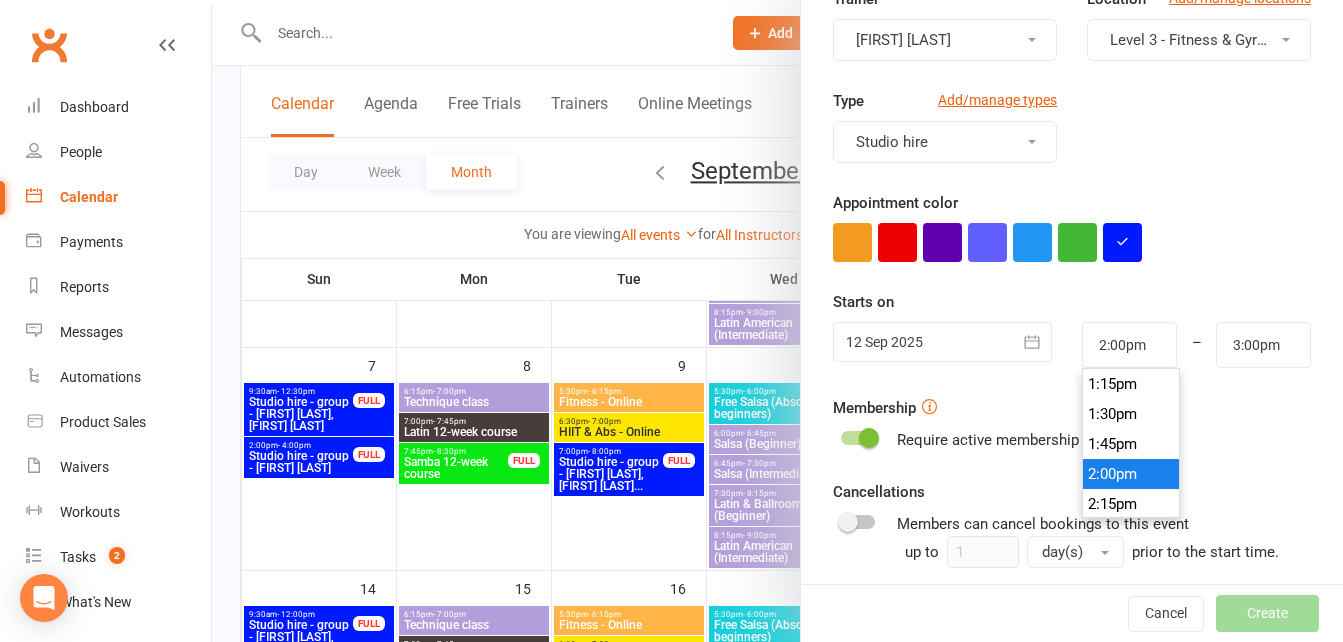 click on "2:00pm" at bounding box center (1131, 474) 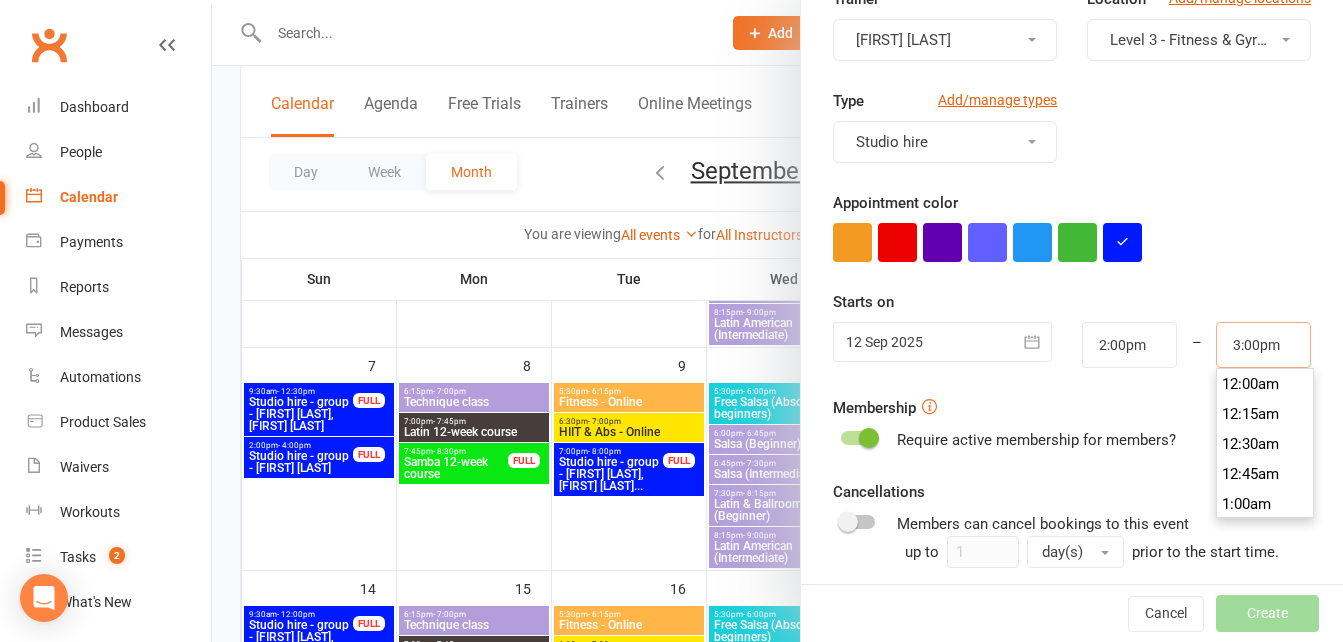 click on "3:00pm" at bounding box center [1263, 345] 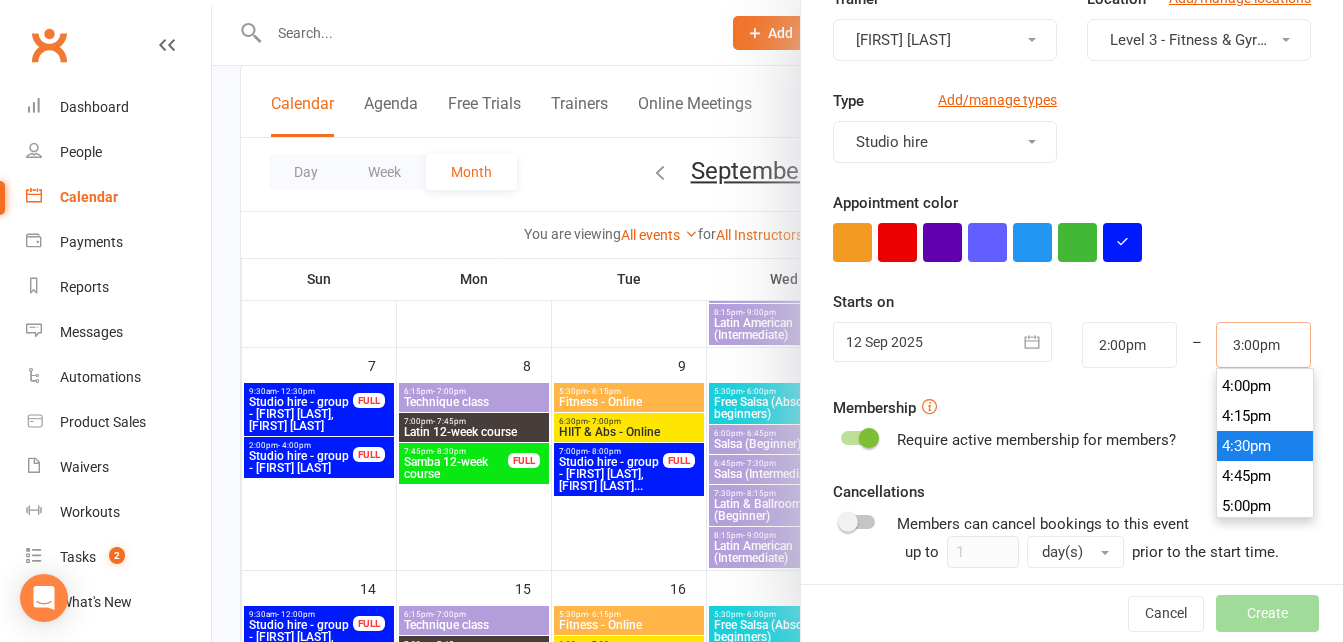 scroll, scrollTop: 1870, scrollLeft: 0, axis: vertical 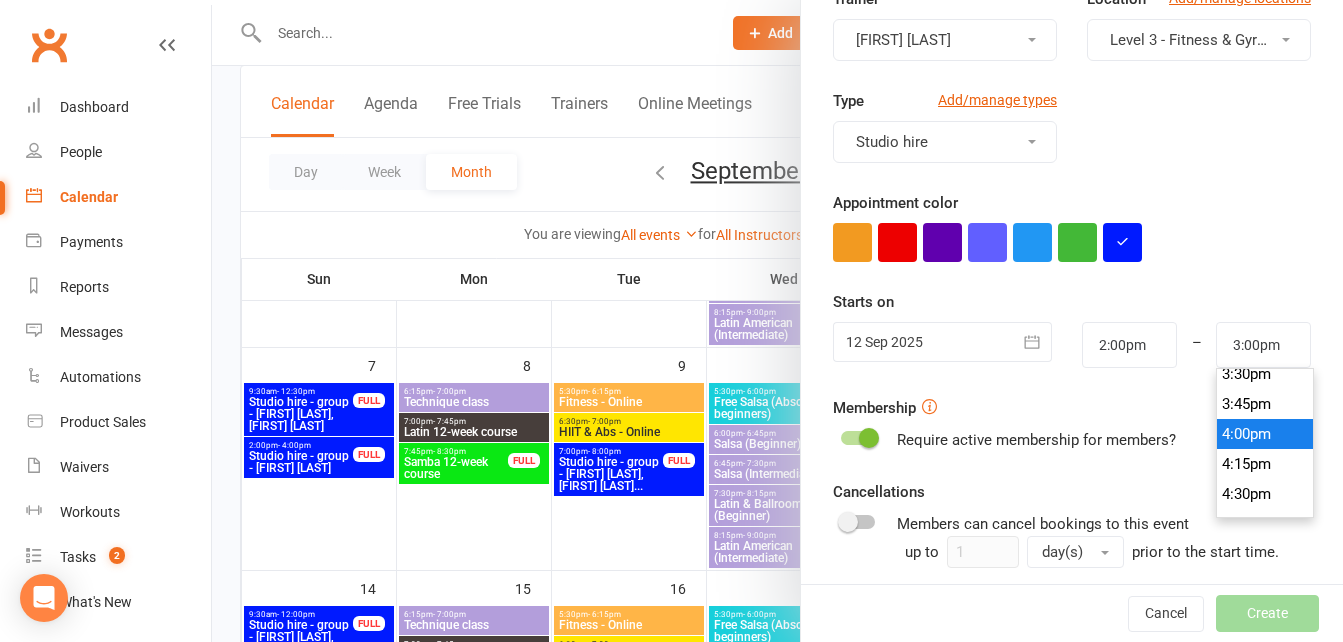 type on "4:00pm" 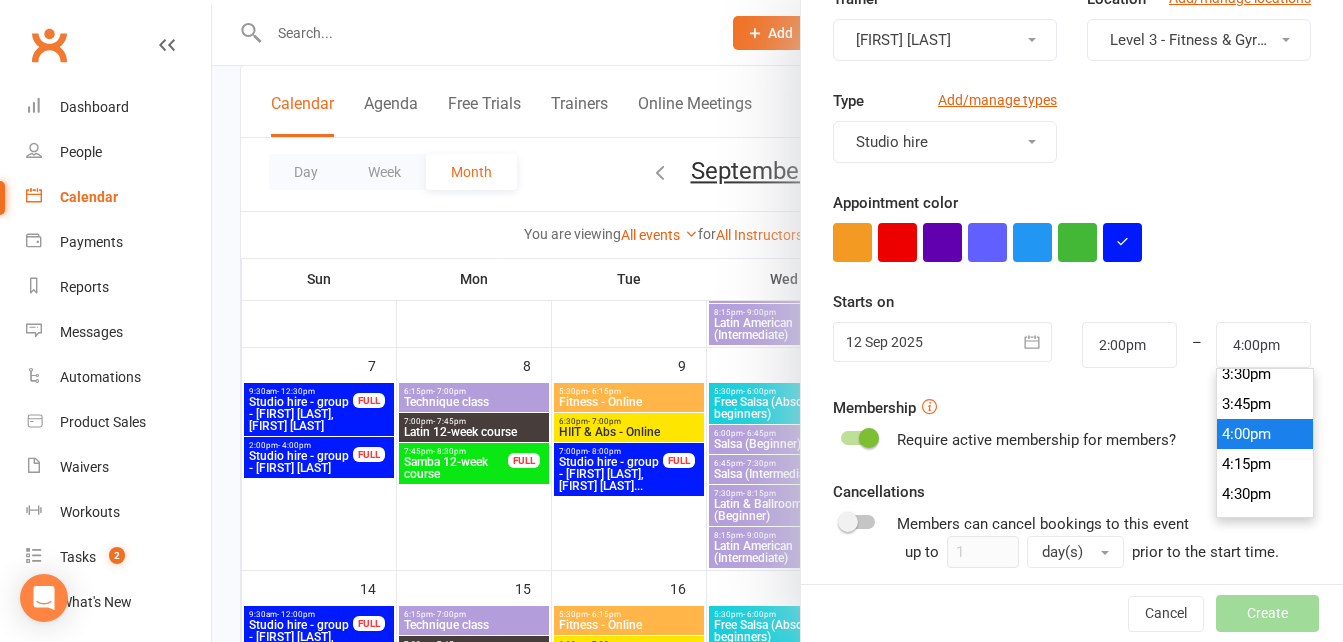 click on "4:00pm" at bounding box center [1265, 434] 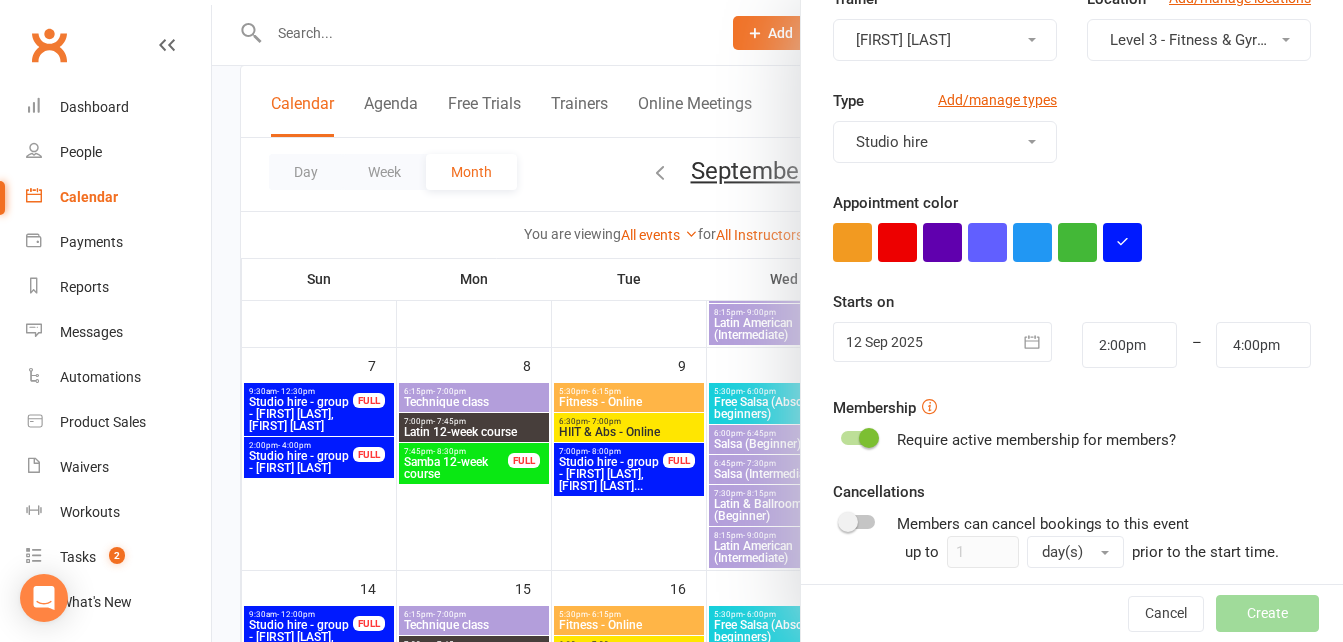 click at bounding box center [869, 438] 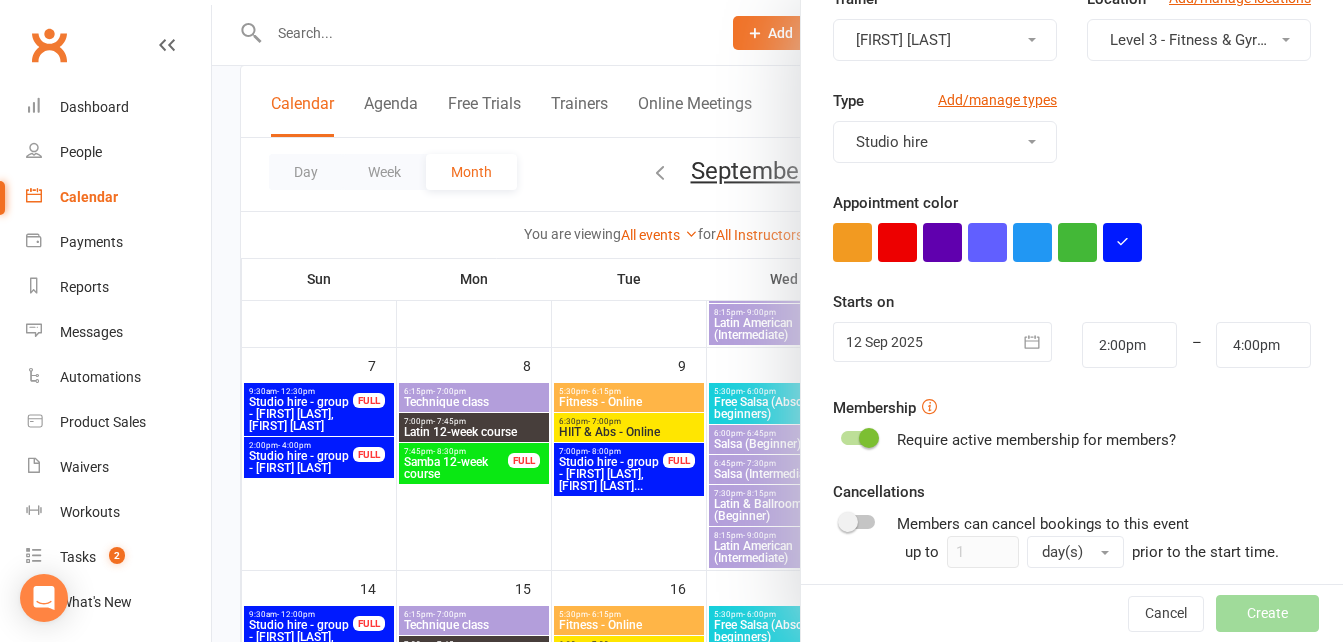 click at bounding box center [841, 435] 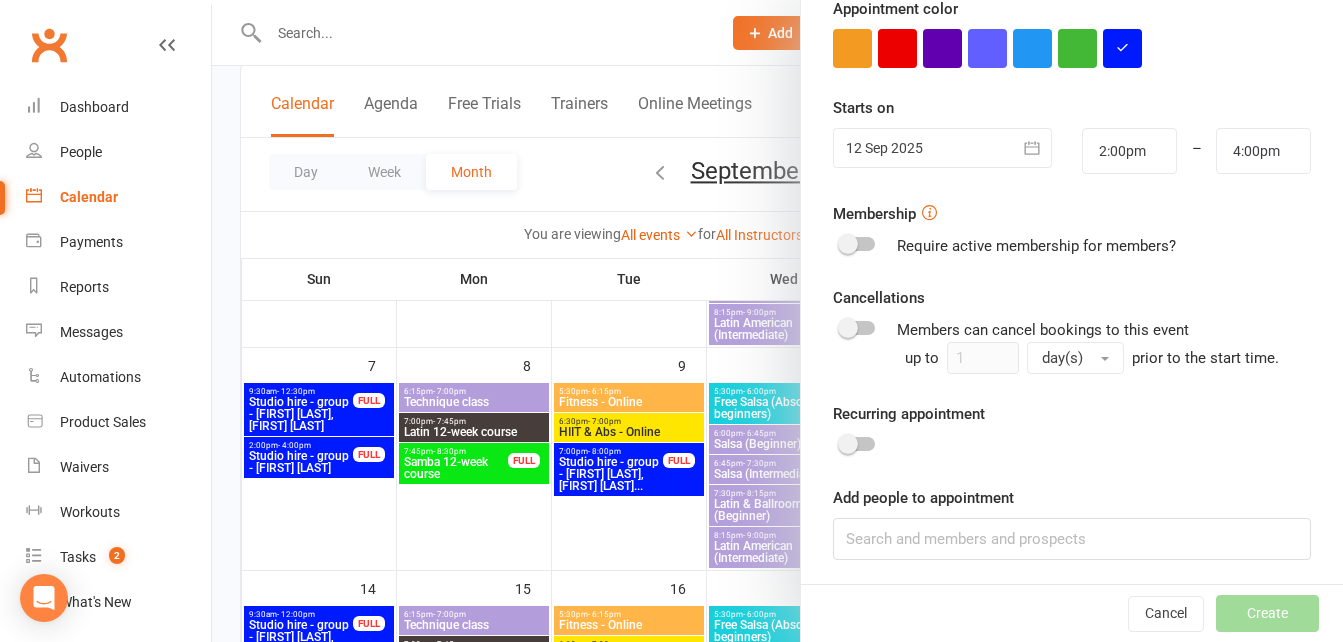 scroll, scrollTop: 398, scrollLeft: 0, axis: vertical 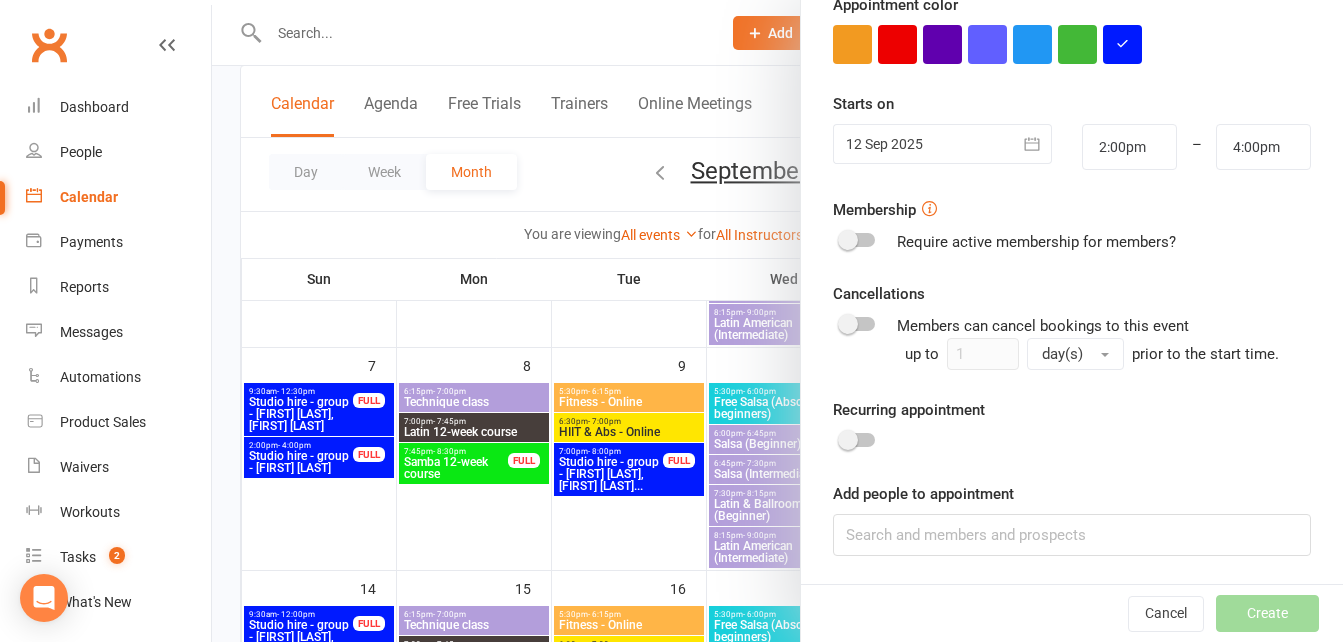 click at bounding box center (848, 440) 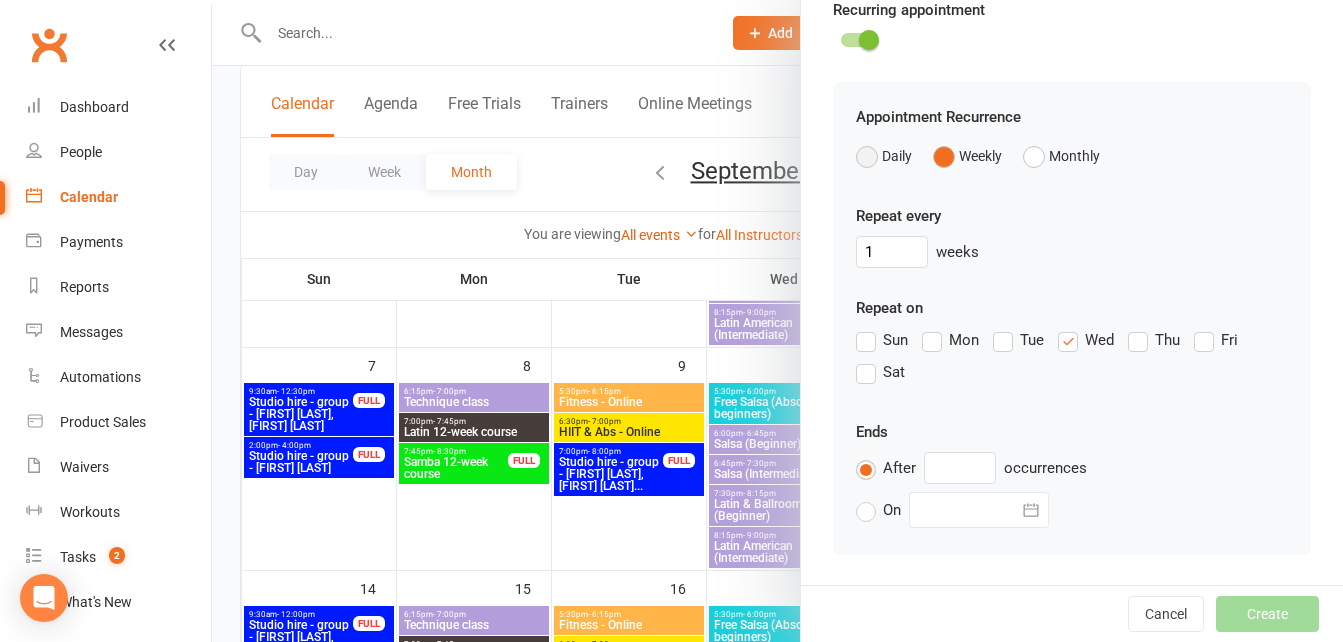 click on "Daily" at bounding box center [884, 156] 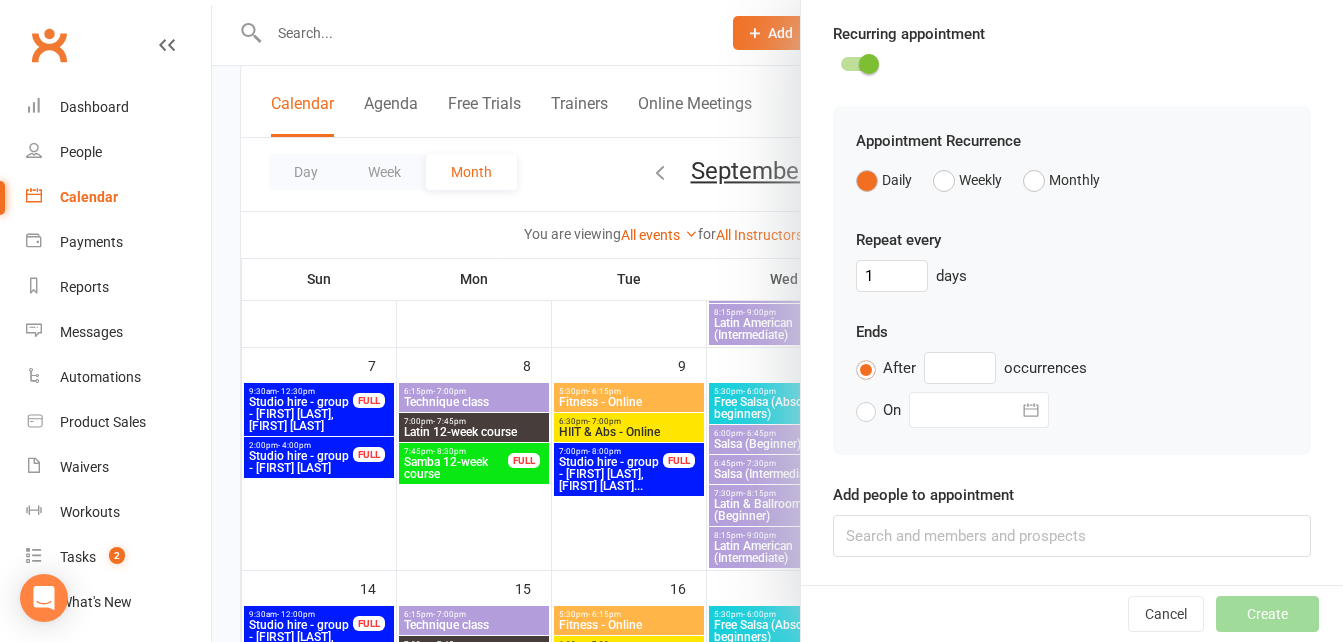 scroll, scrollTop: 774, scrollLeft: 0, axis: vertical 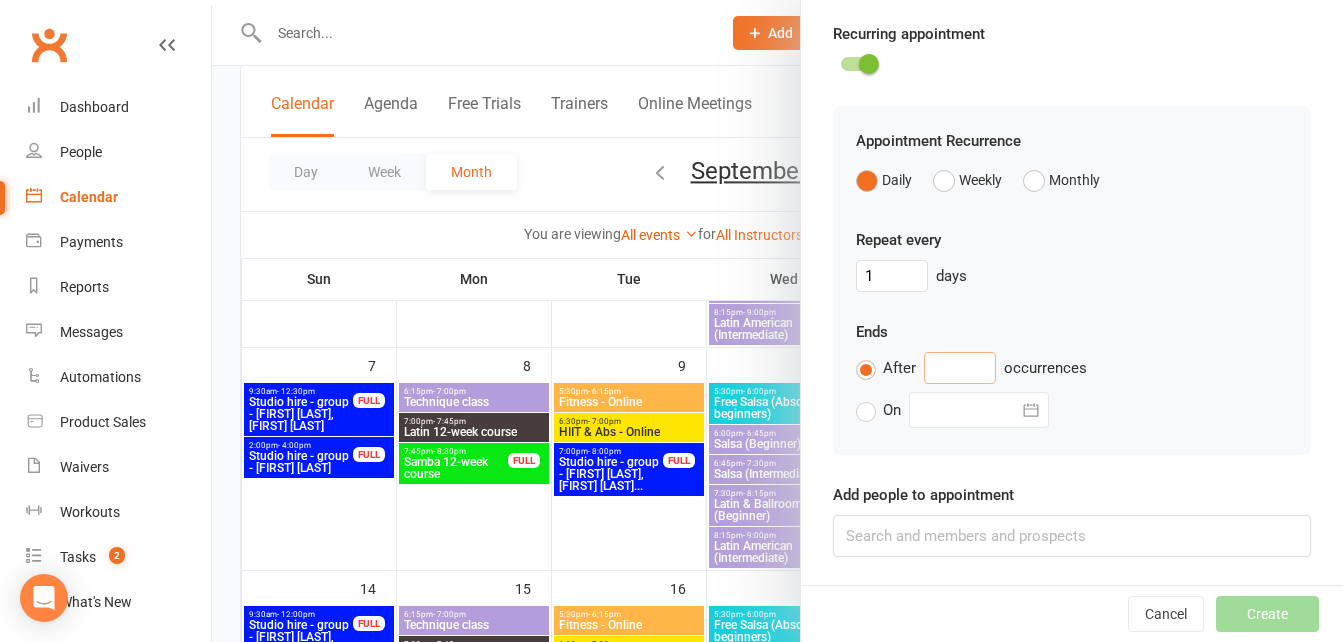 click at bounding box center [960, 368] 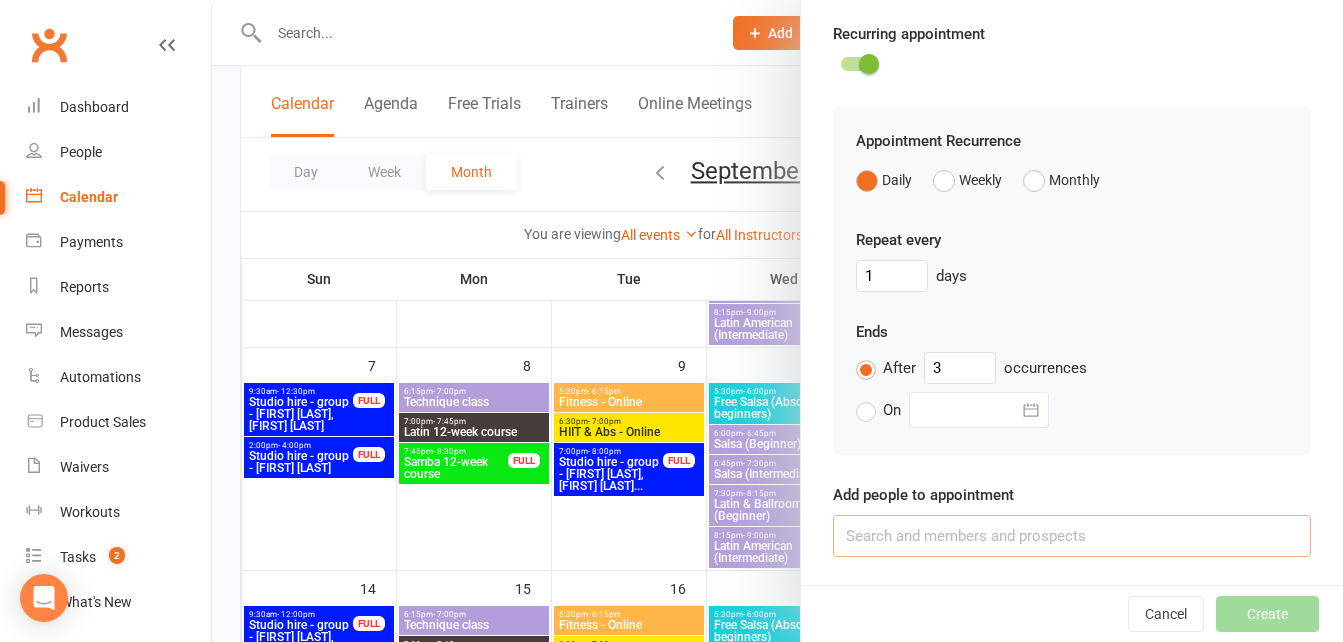 click at bounding box center (1072, 536) 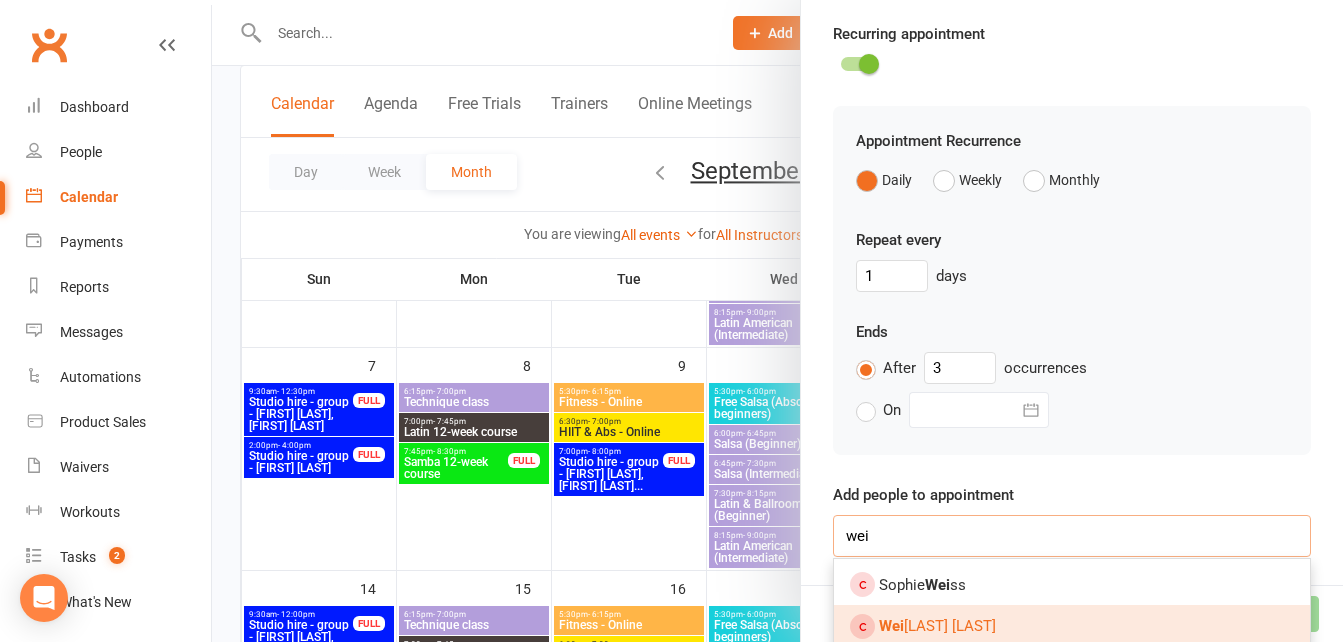 type on "wei" 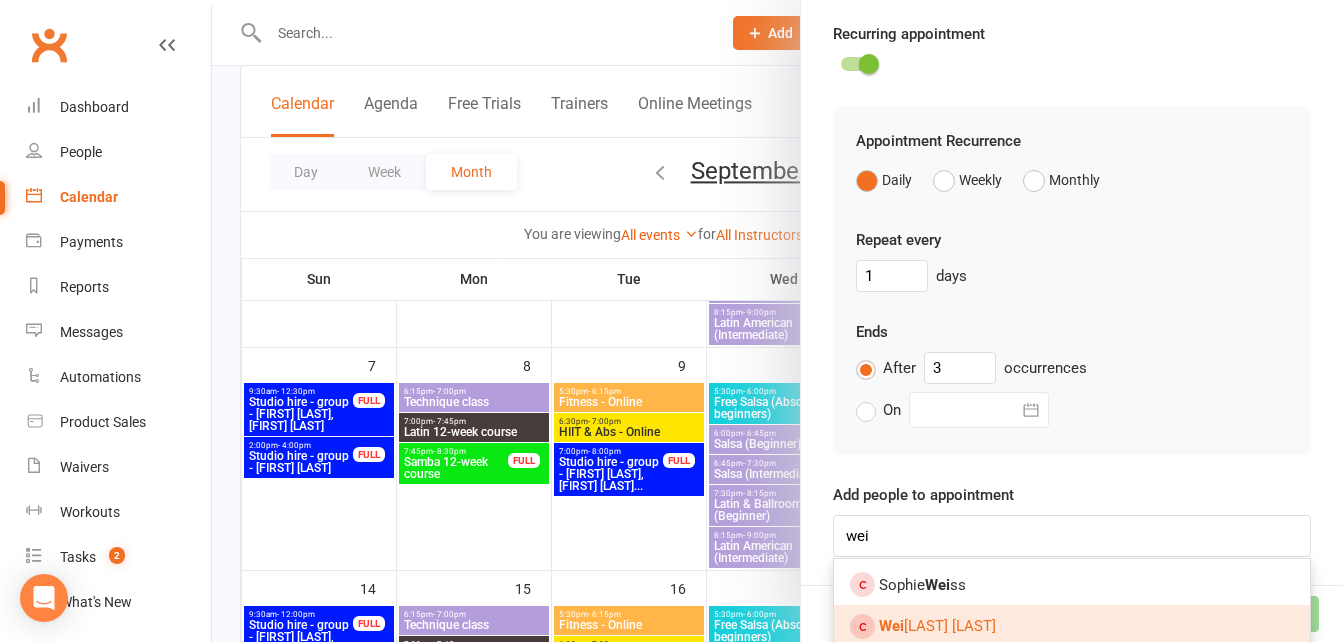 click on "[FIRST] [LAST]" at bounding box center [937, 626] 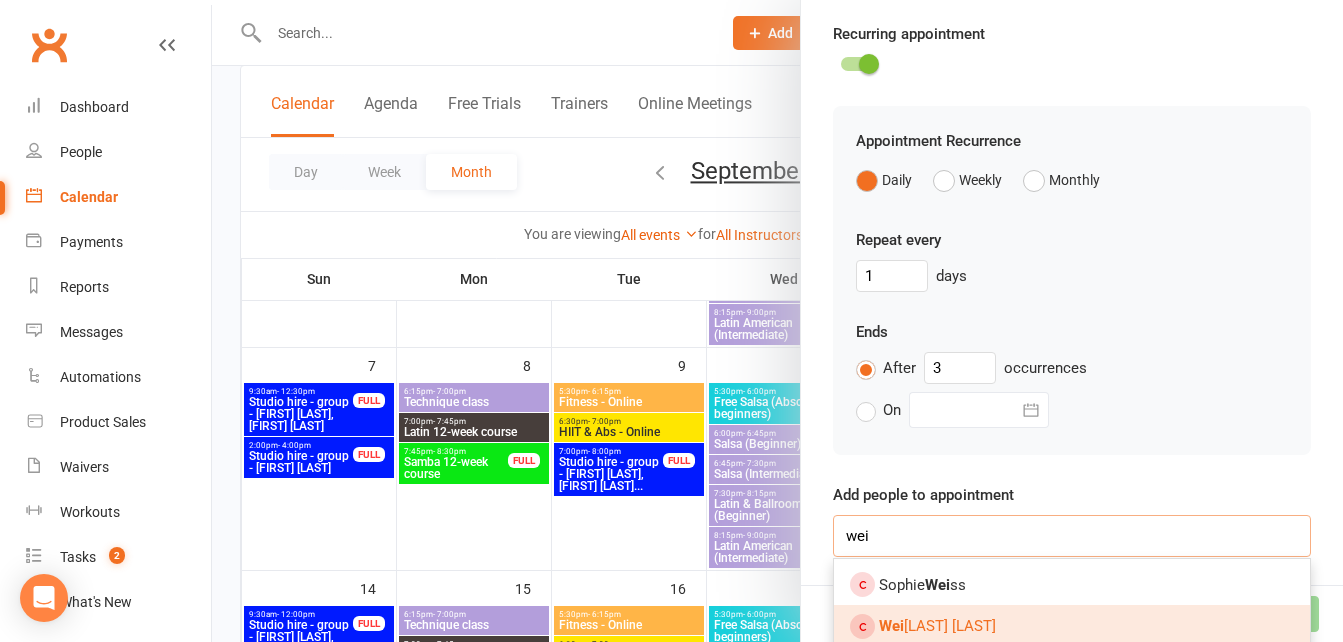 type 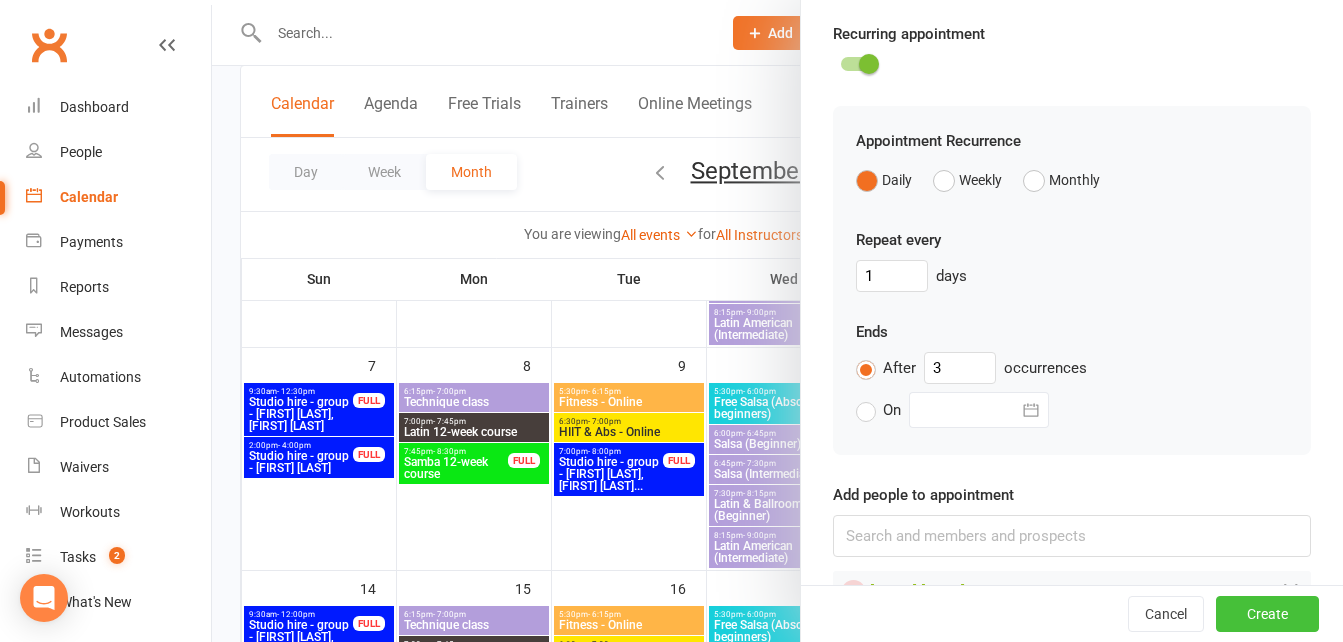 click on "Create" at bounding box center (1267, 614) 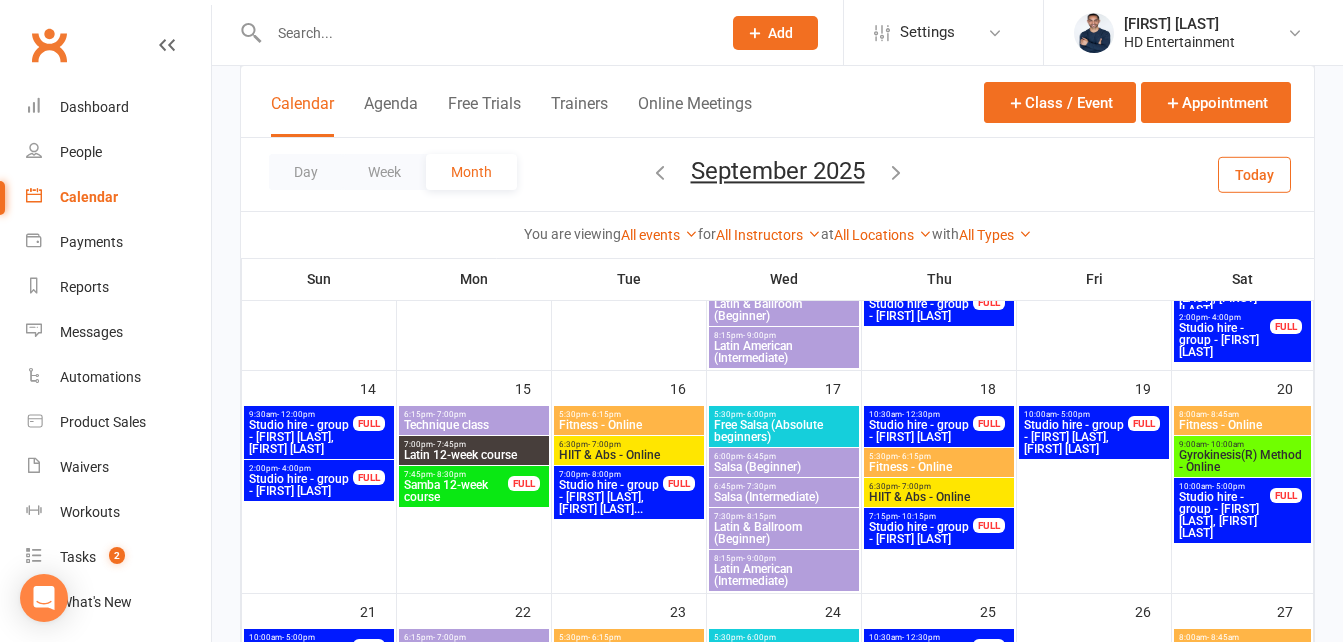 scroll, scrollTop: 600, scrollLeft: 0, axis: vertical 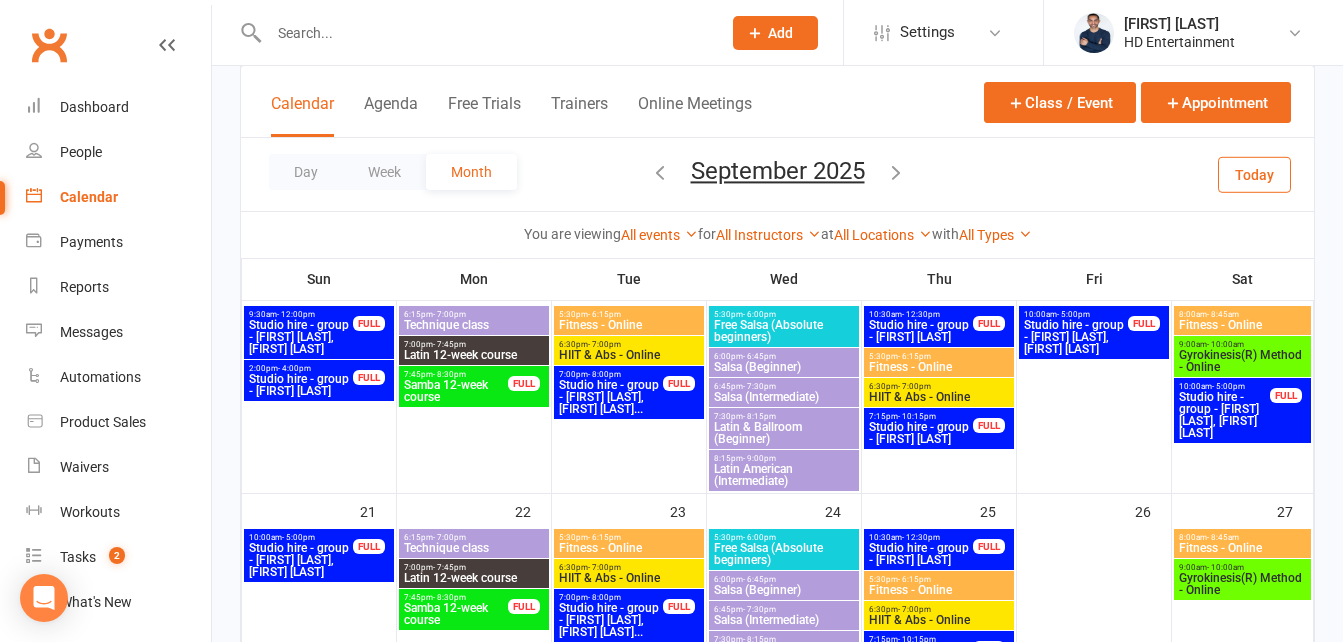 click on "Studio hire - group - [FIRST] [LAST], [FIRST] [LAST]" at bounding box center (1076, 337) 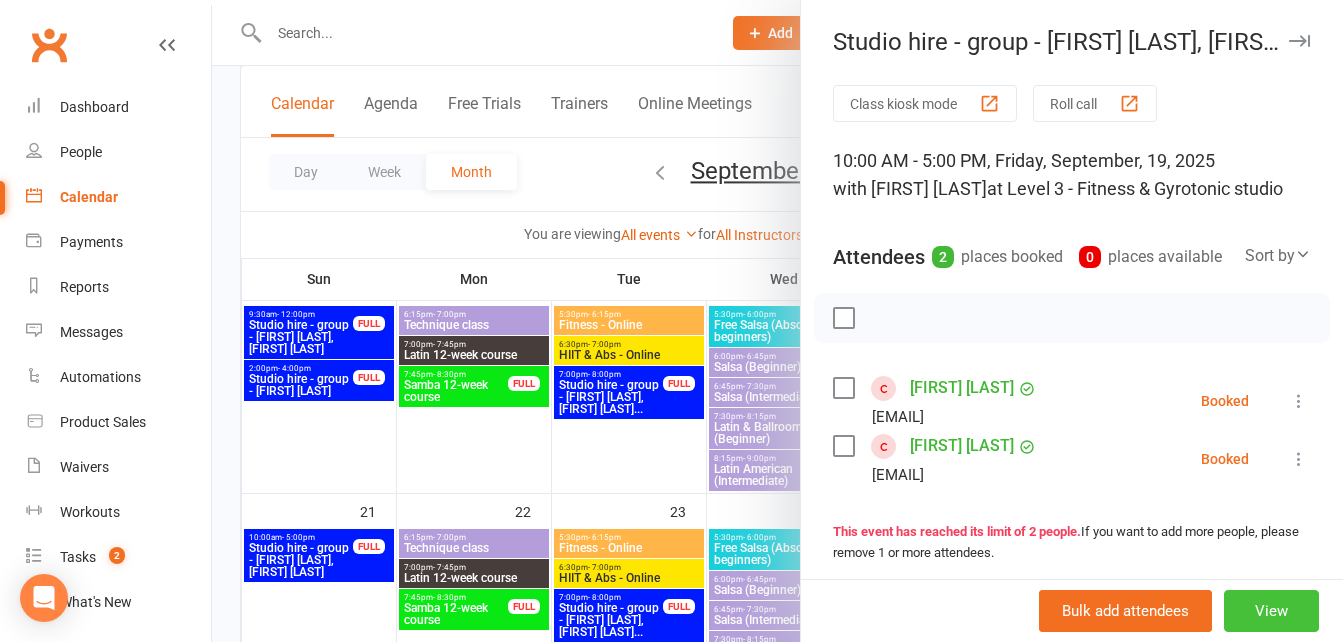 click on "View" at bounding box center [1271, 611] 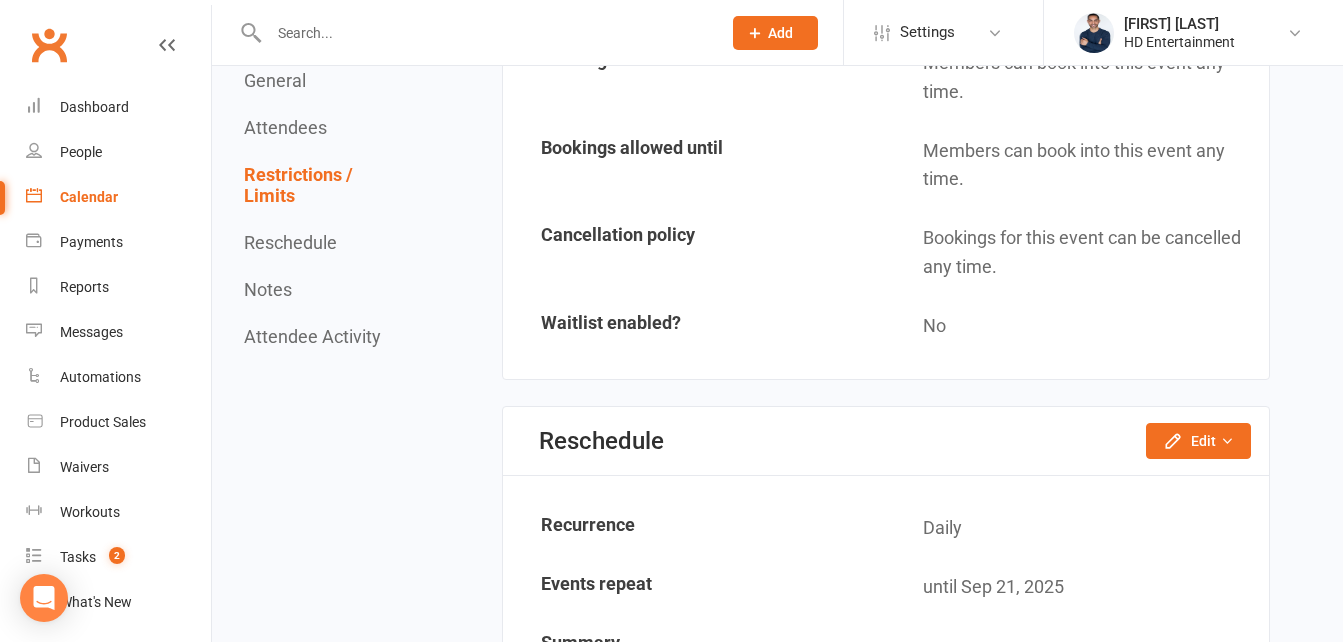 scroll, scrollTop: 1700, scrollLeft: 0, axis: vertical 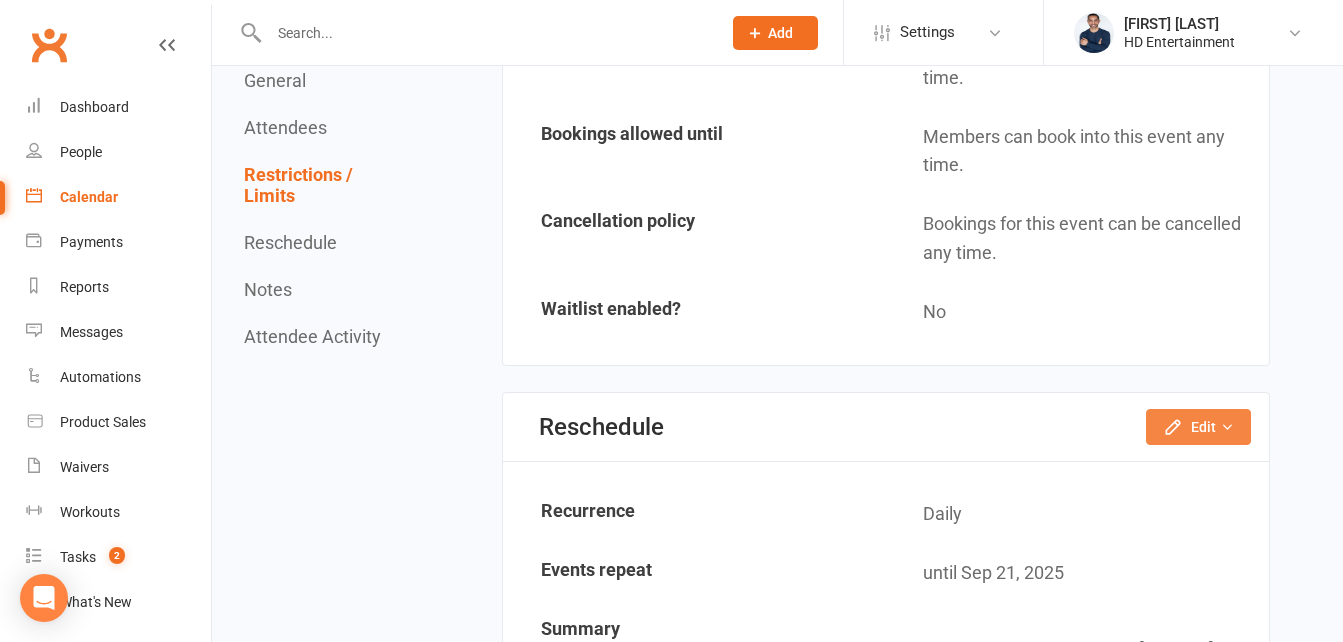 click 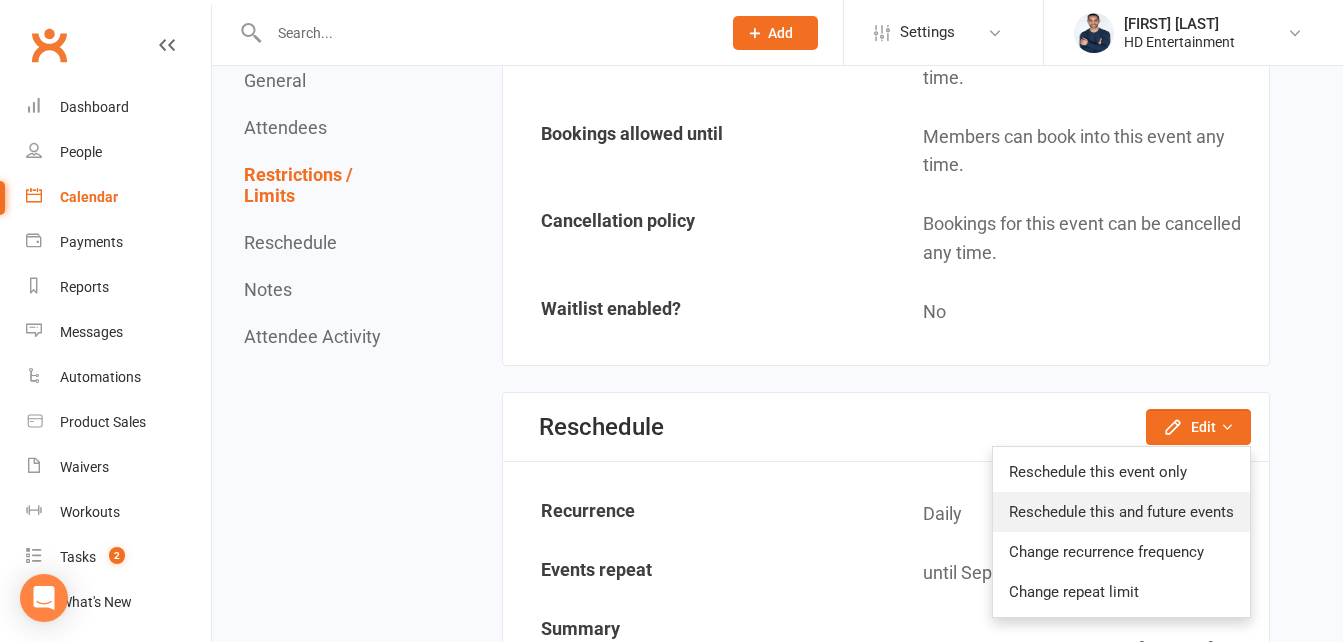 click on "Reschedule this and future events" 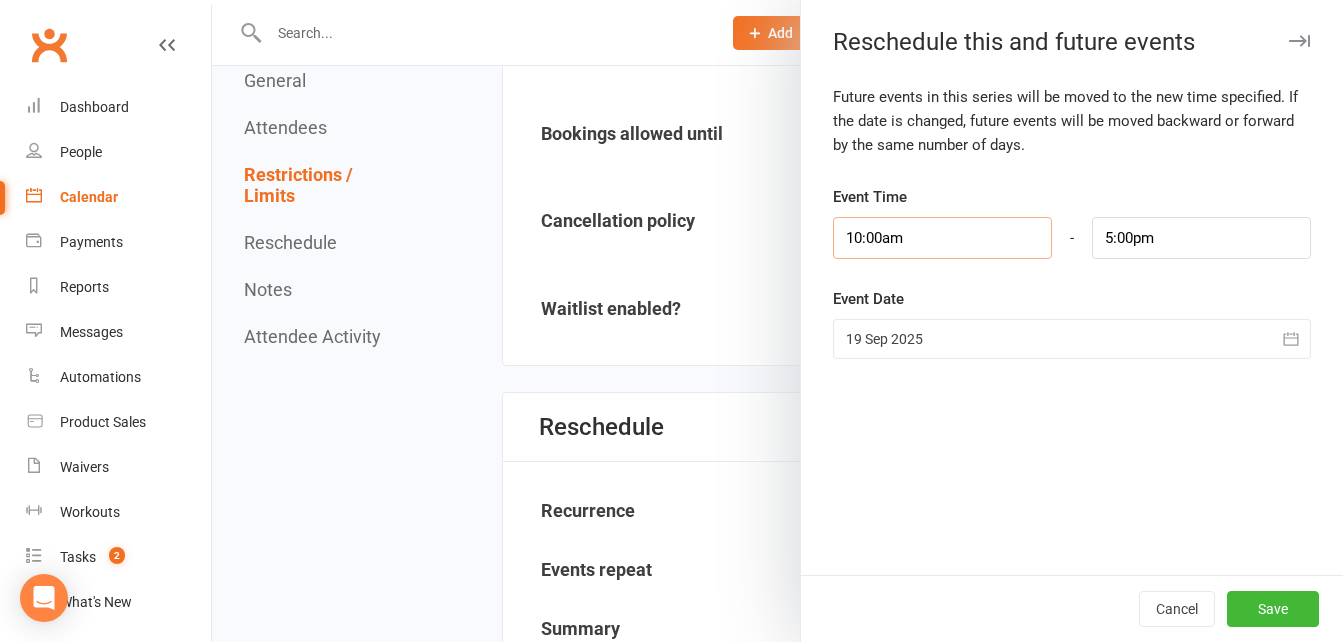 click on "10:00am" at bounding box center (942, 238) 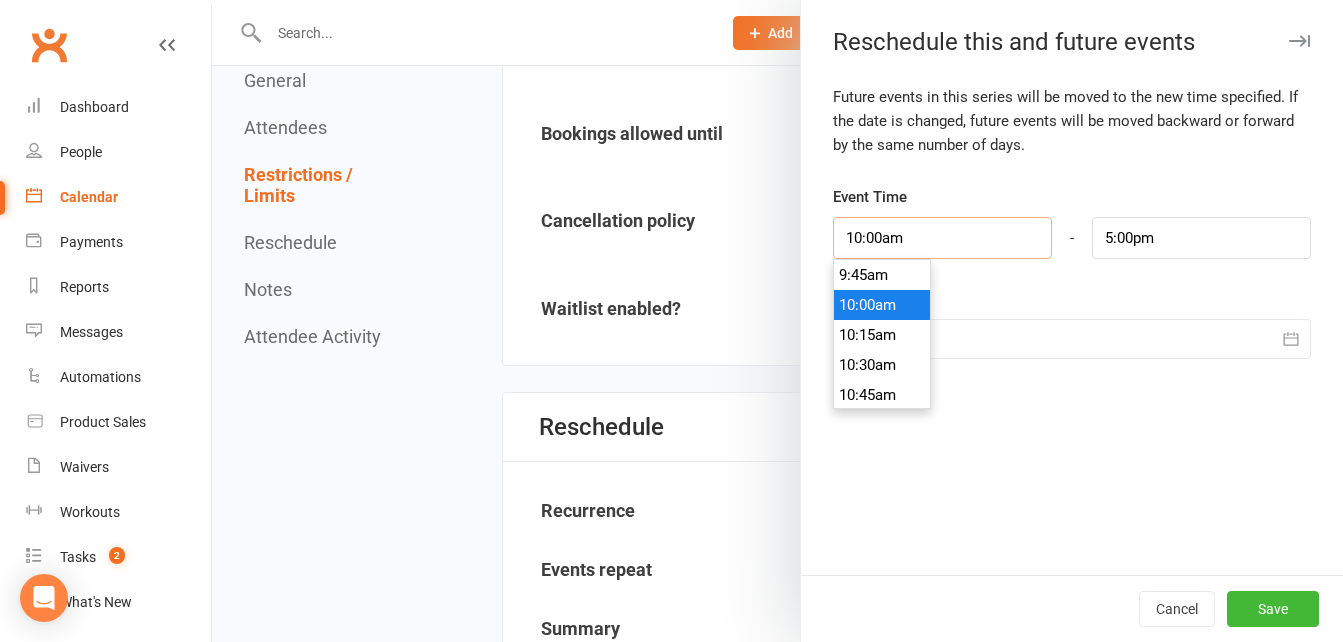 scroll, scrollTop: 1070, scrollLeft: 0, axis: vertical 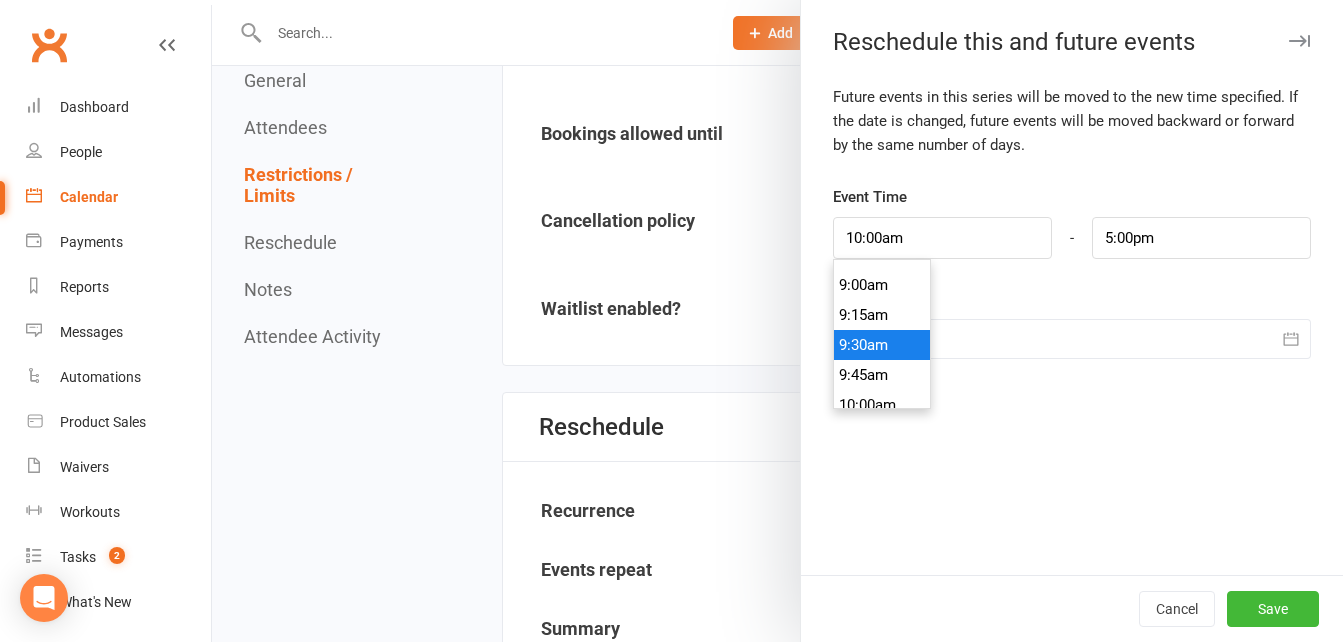 type on "9:30am" 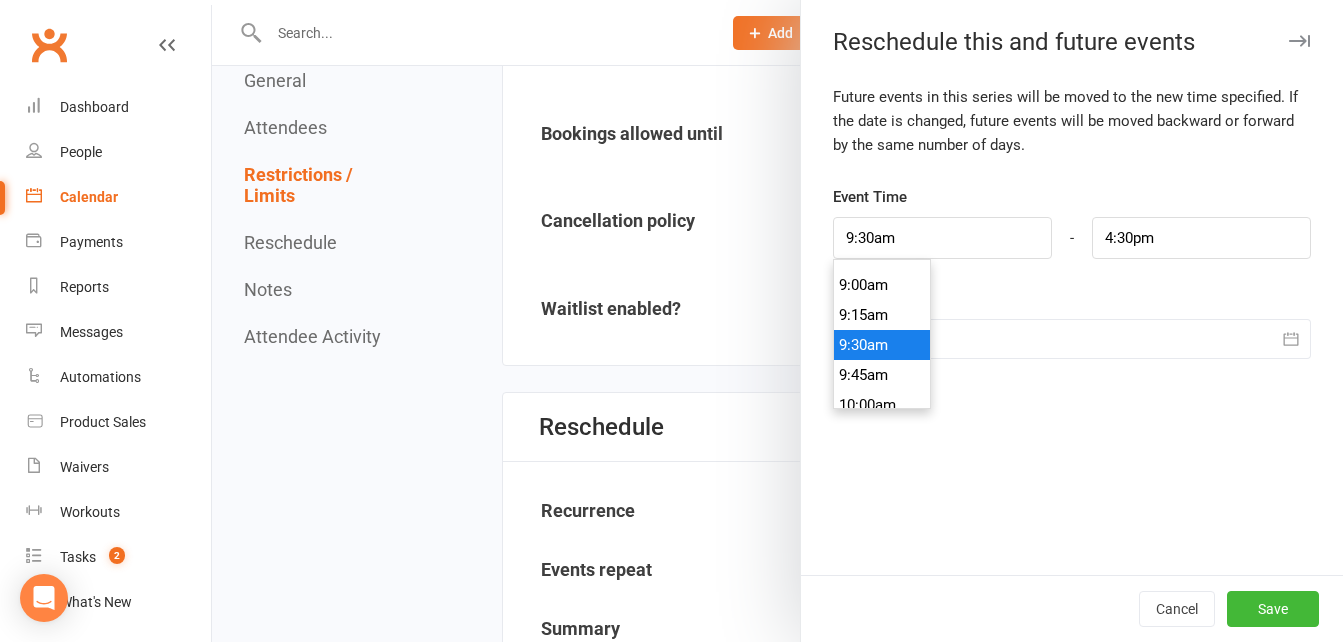 click on "9:30am" at bounding box center (882, 345) 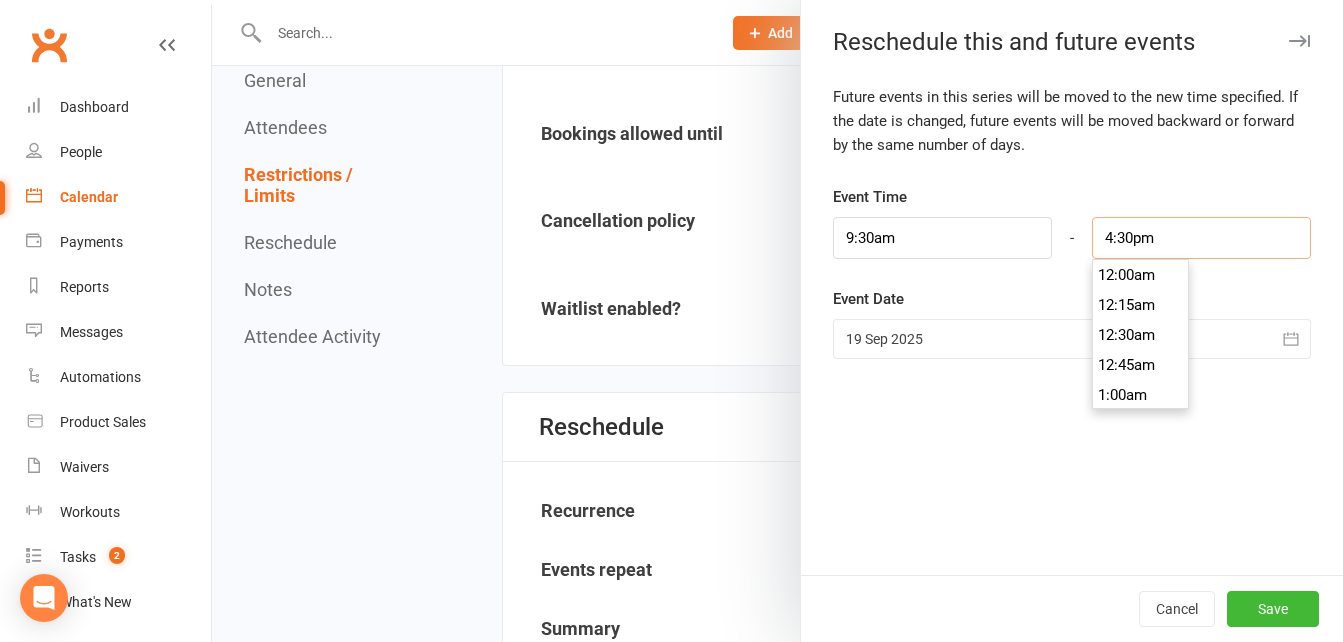 click on "4:30pm" at bounding box center (1201, 238) 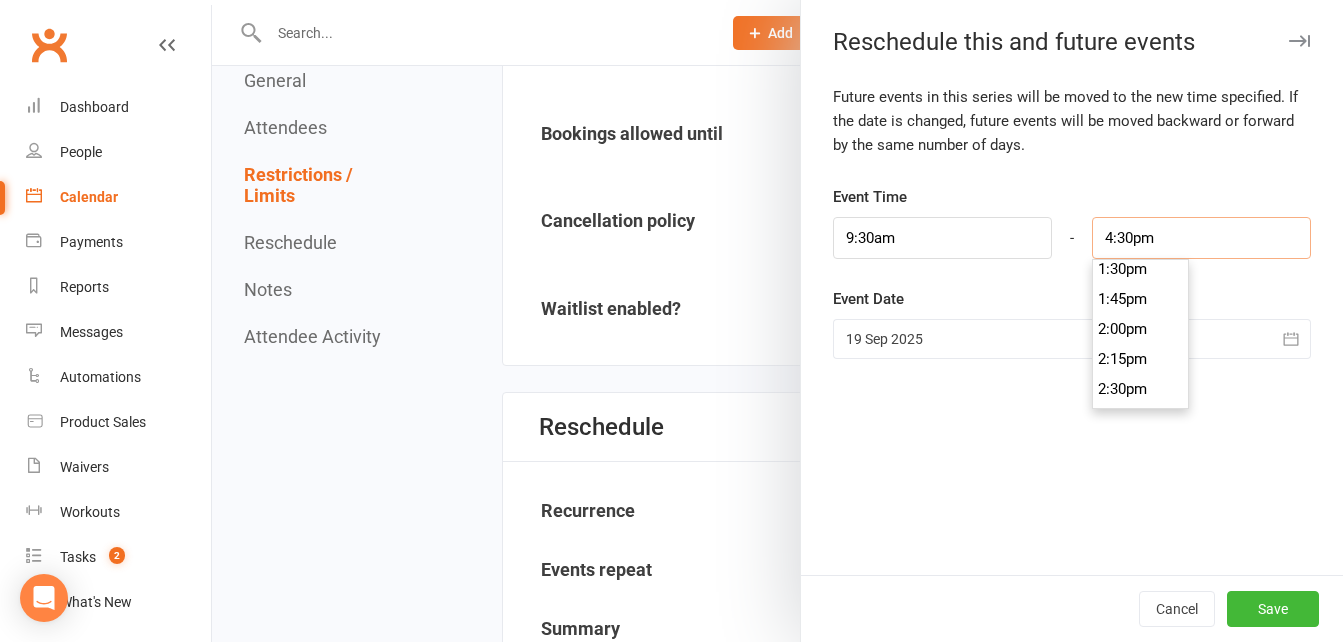 scroll, scrollTop: 1450, scrollLeft: 0, axis: vertical 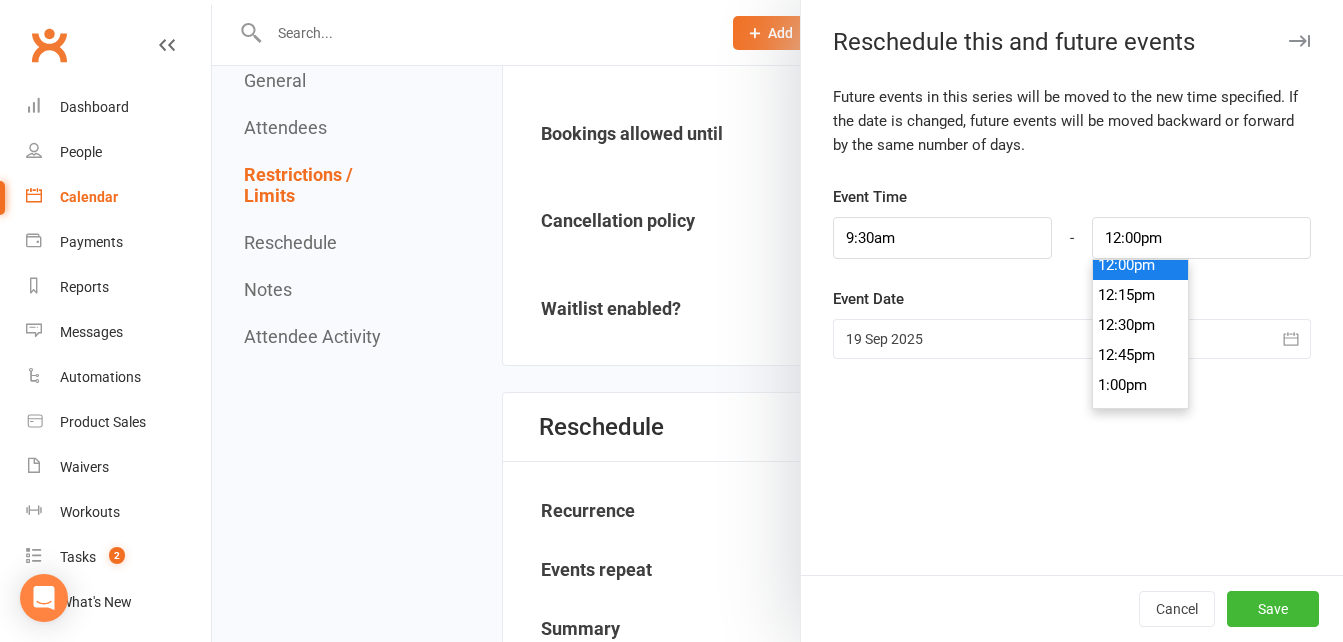 click on "12:00pm" at bounding box center (1141, 265) 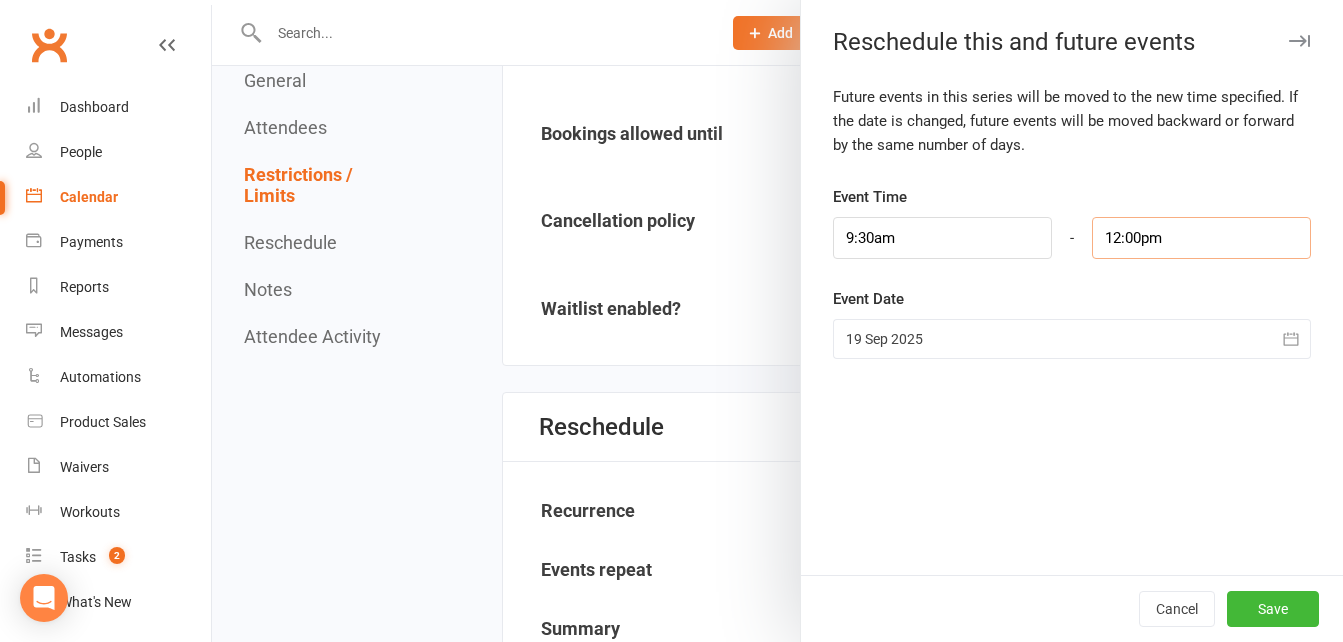 scroll, scrollTop: 1410, scrollLeft: 0, axis: vertical 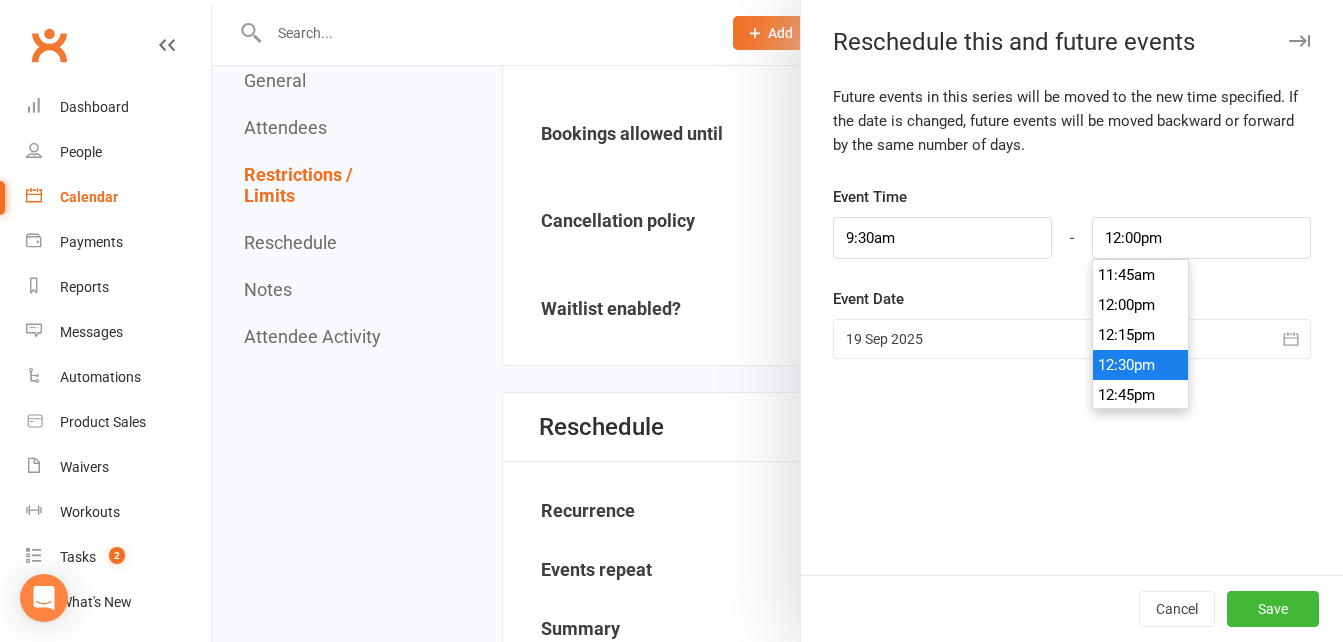 type on "12:30pm" 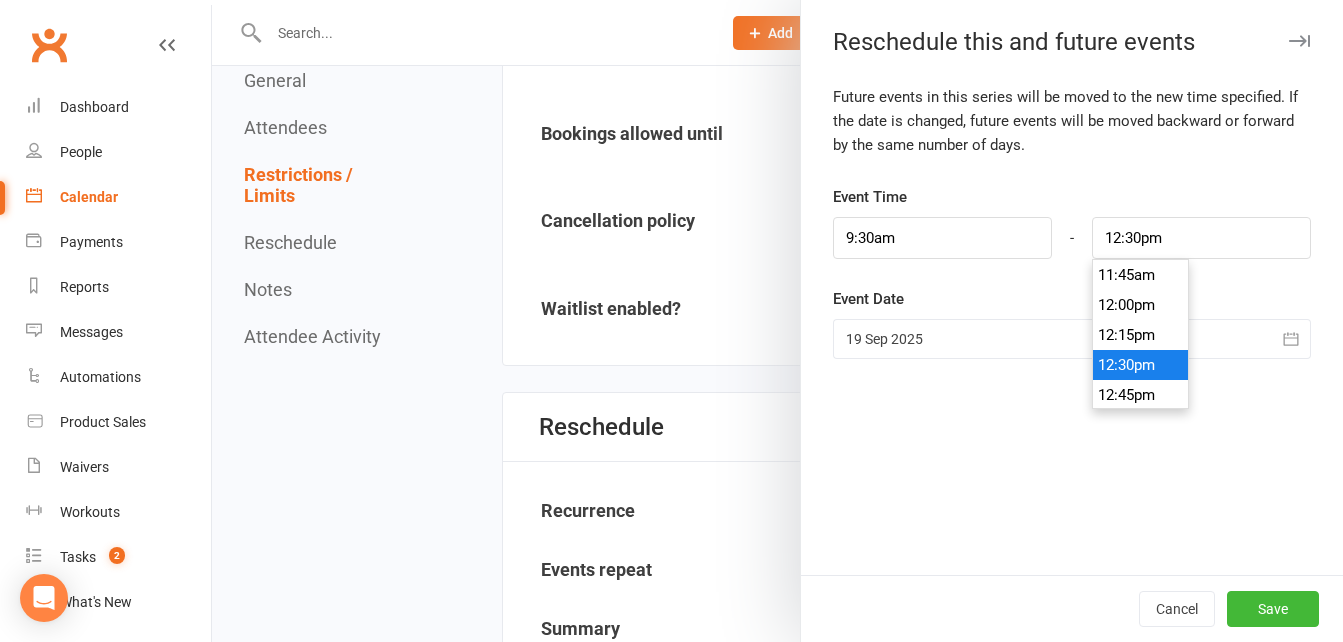 click on "12:30pm" at bounding box center (1141, 365) 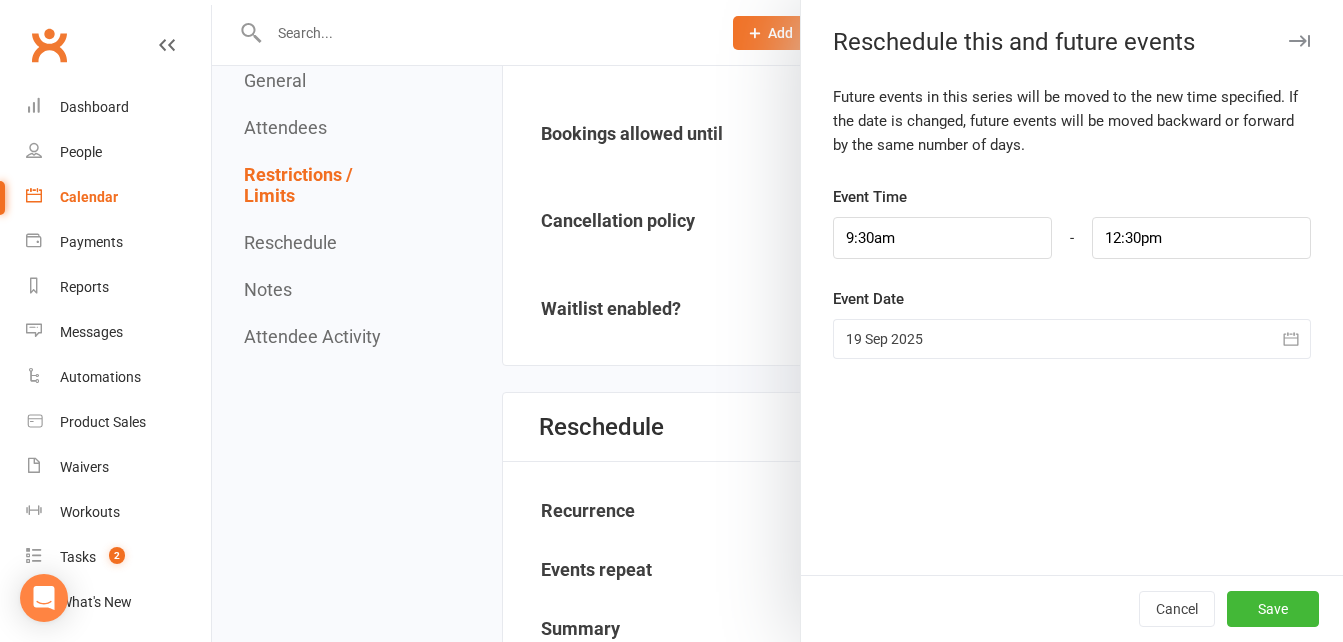 click at bounding box center (1072, 339) 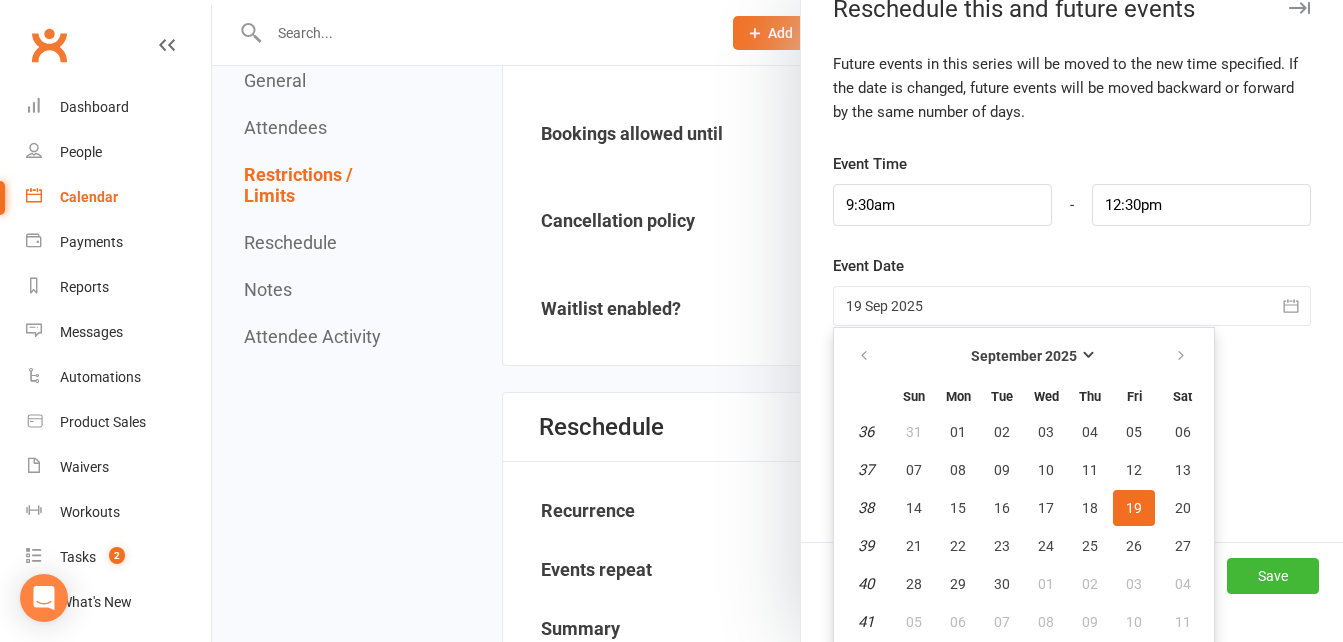 click on "19" at bounding box center [1134, 508] 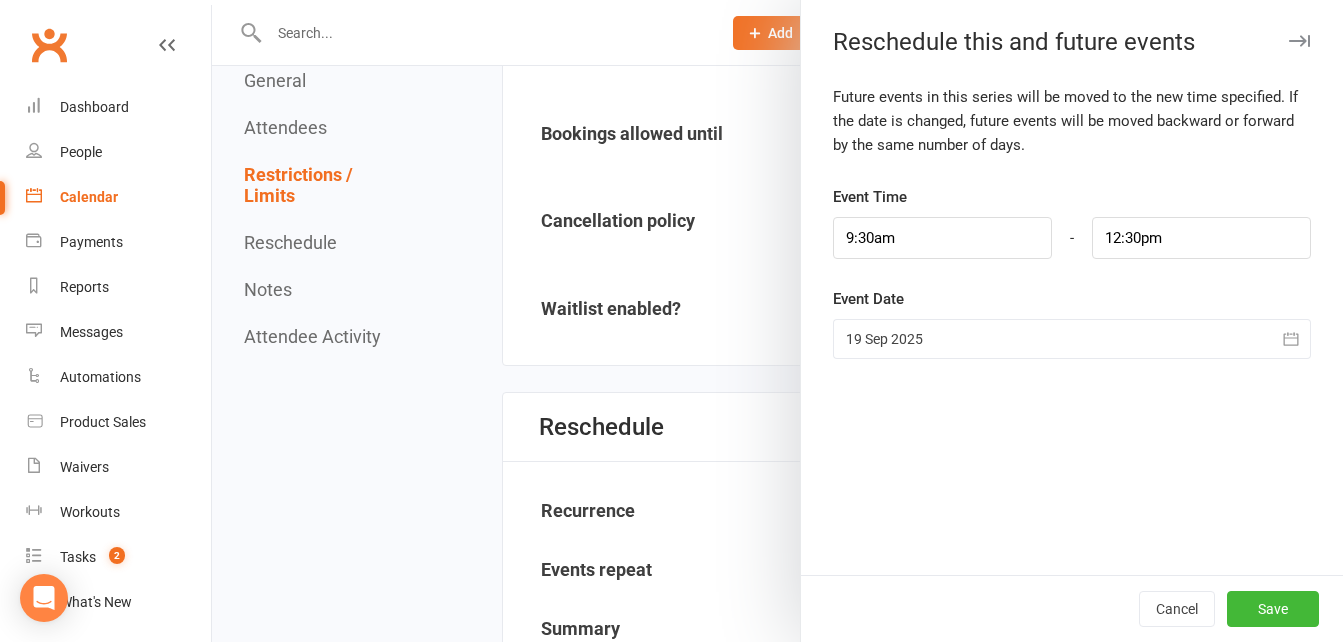 scroll, scrollTop: 0, scrollLeft: 0, axis: both 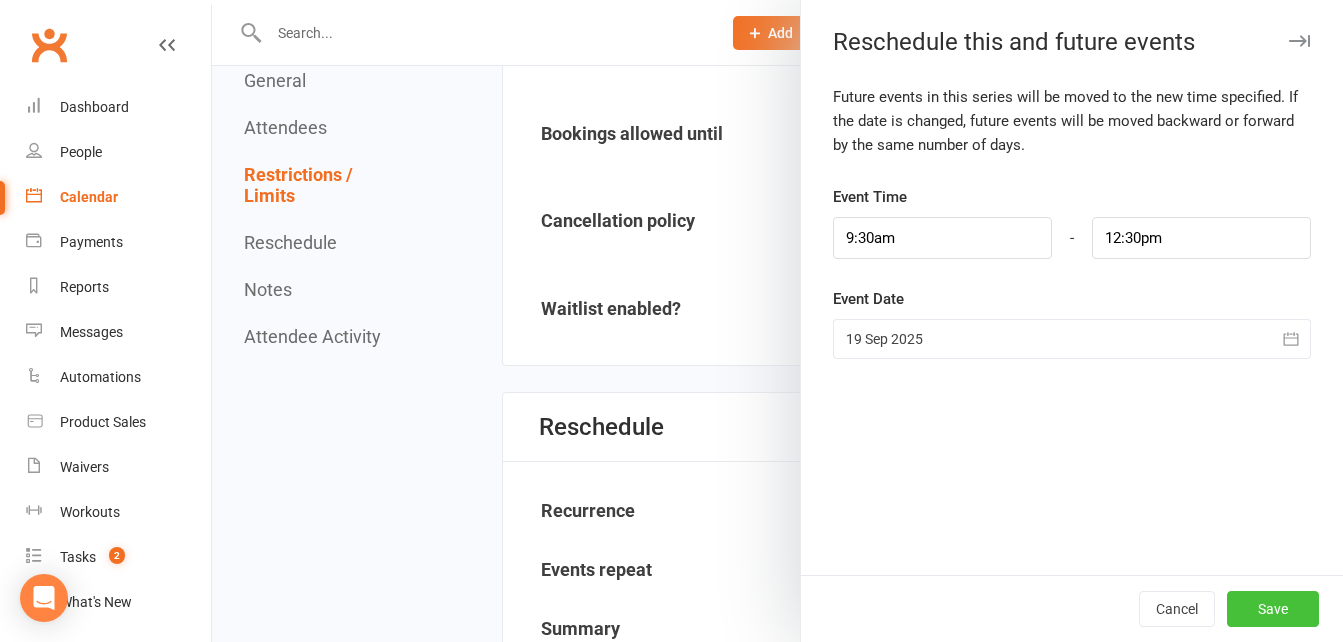 click on "Save" at bounding box center [1273, 609] 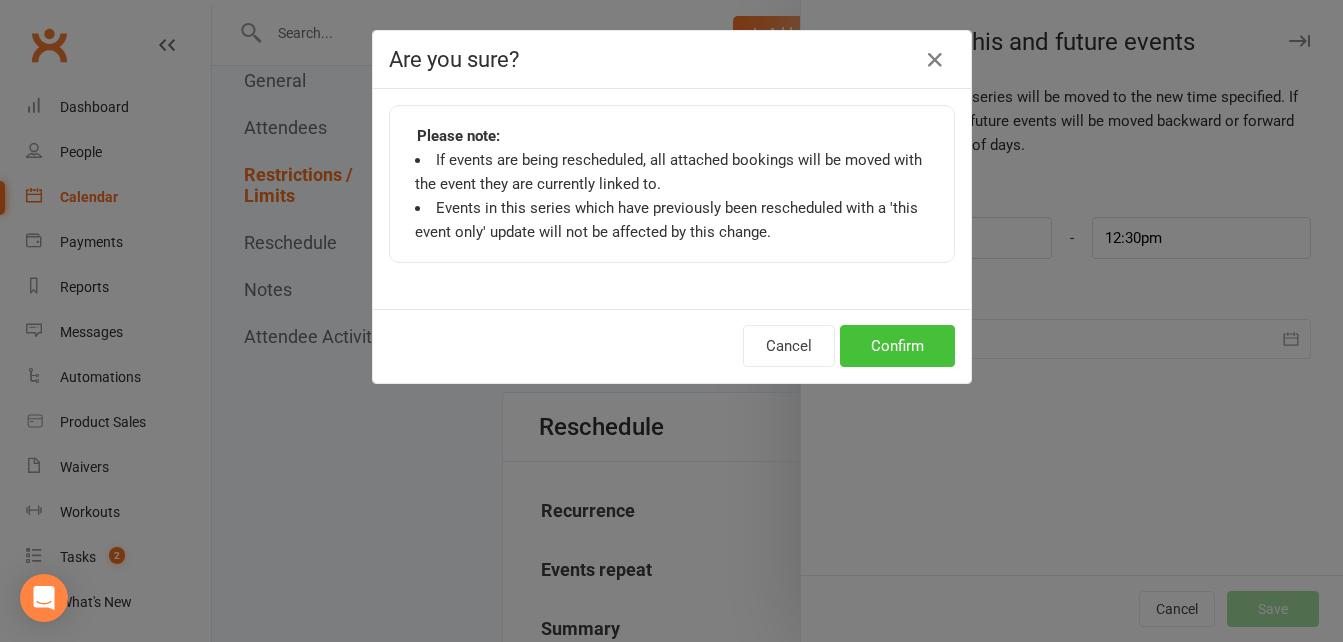 click on "Confirm" at bounding box center [897, 346] 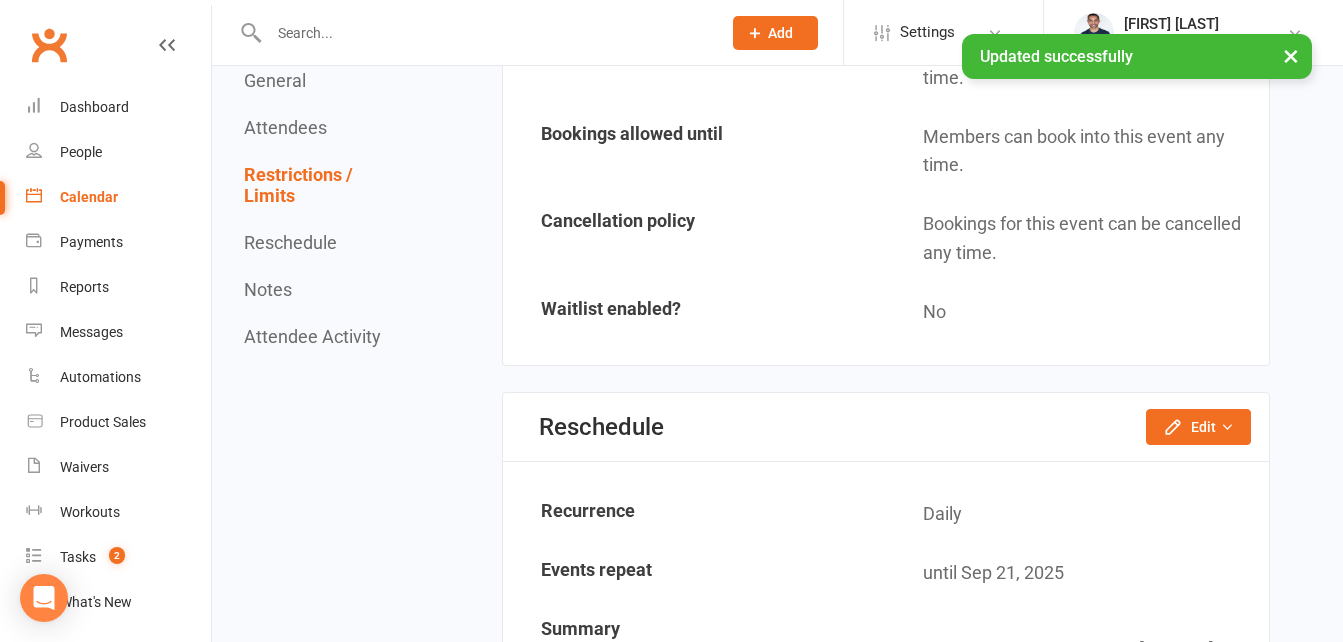 click on "Calendar" at bounding box center (89, 197) 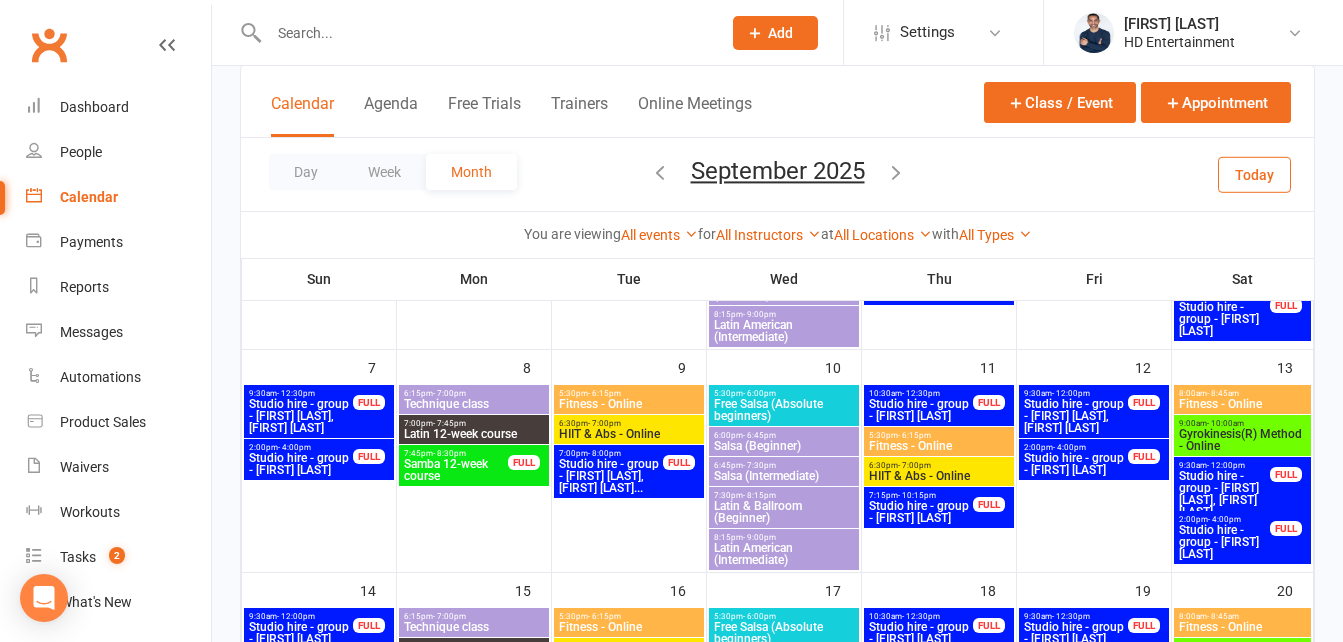 scroll, scrollTop: 300, scrollLeft: 0, axis: vertical 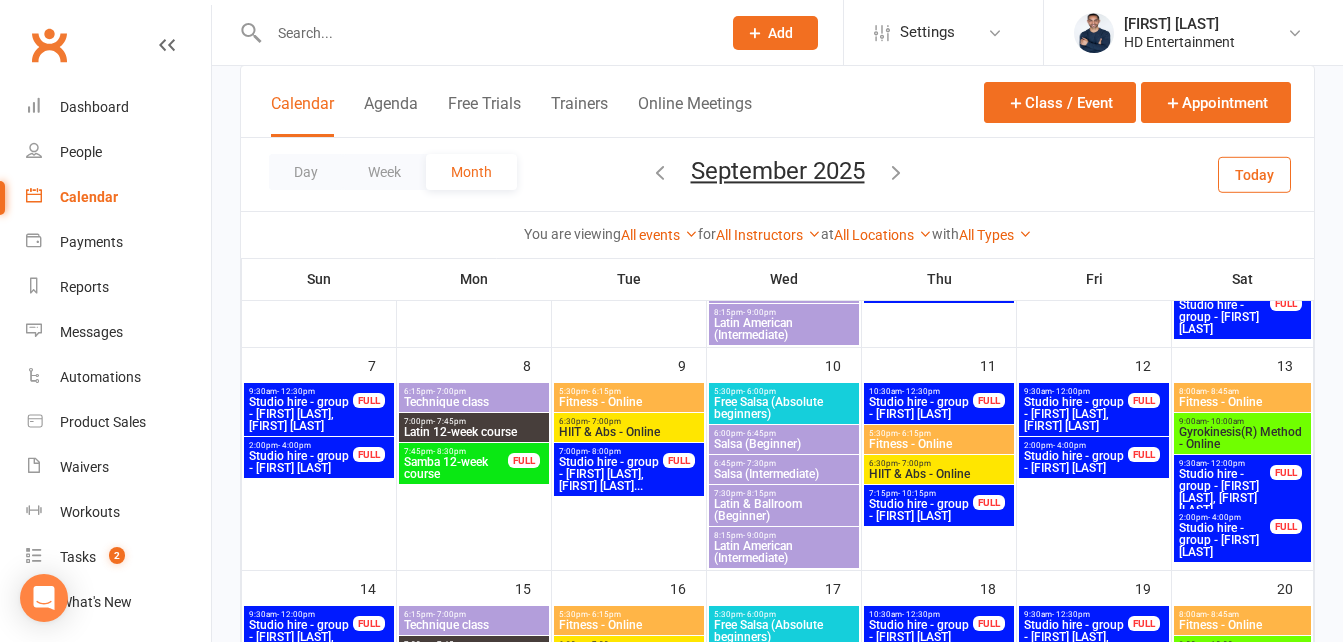 click on "Studio hire - group - [FIRST] [LAST], [FIRST] [LAST]" at bounding box center [1076, 414] 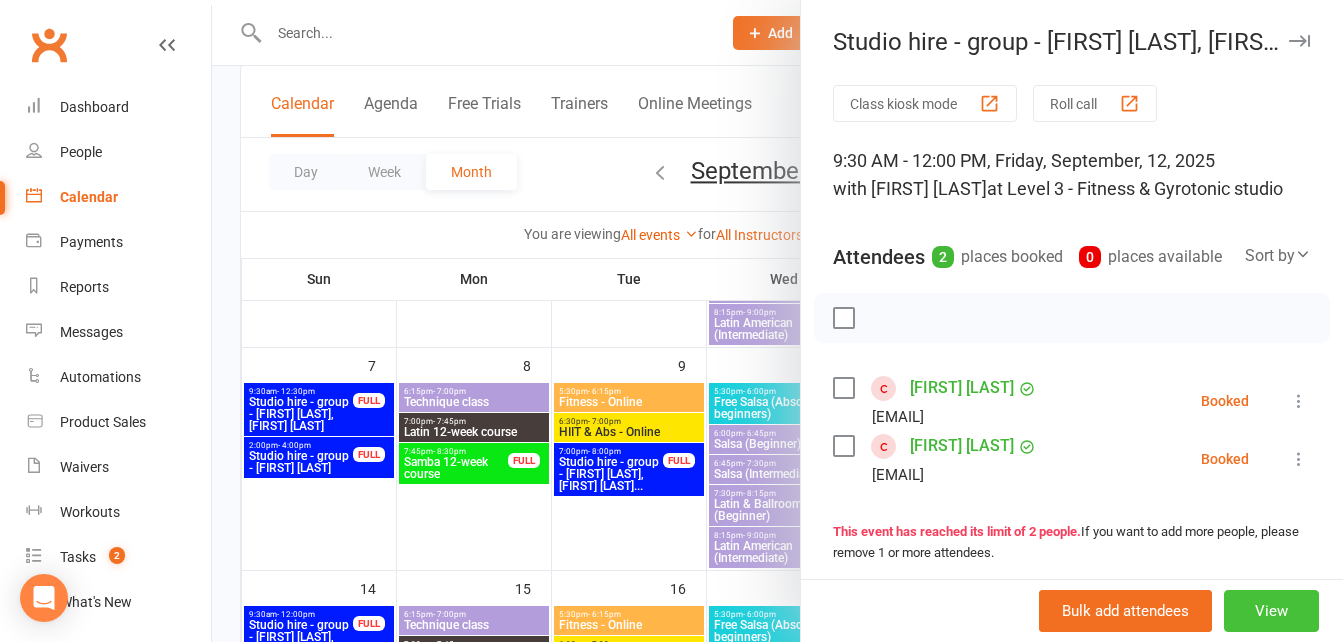 click on "View" at bounding box center [1271, 611] 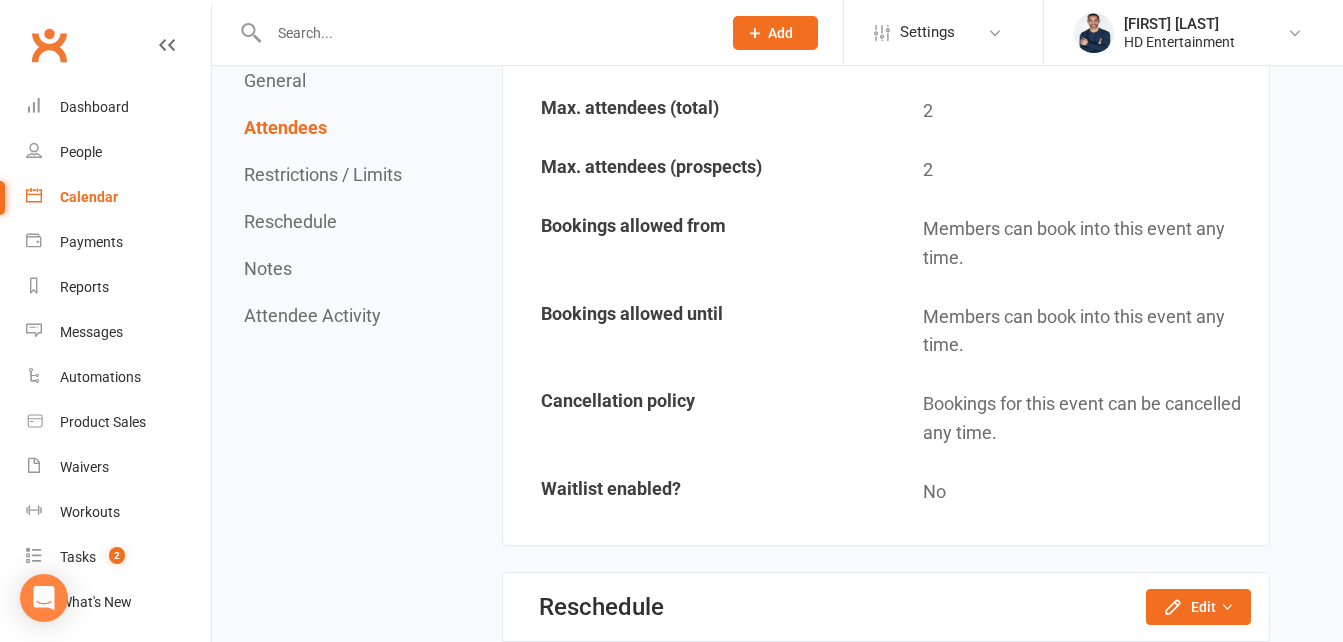 scroll, scrollTop: 1700, scrollLeft: 0, axis: vertical 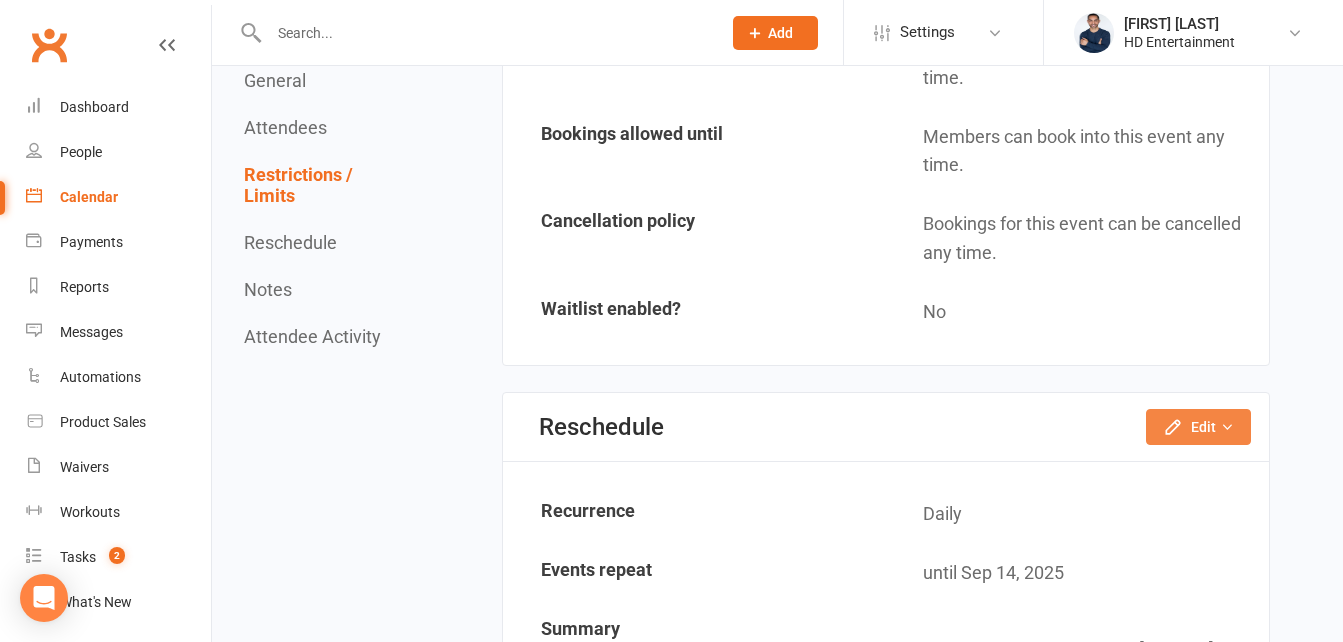 click on "Edit" 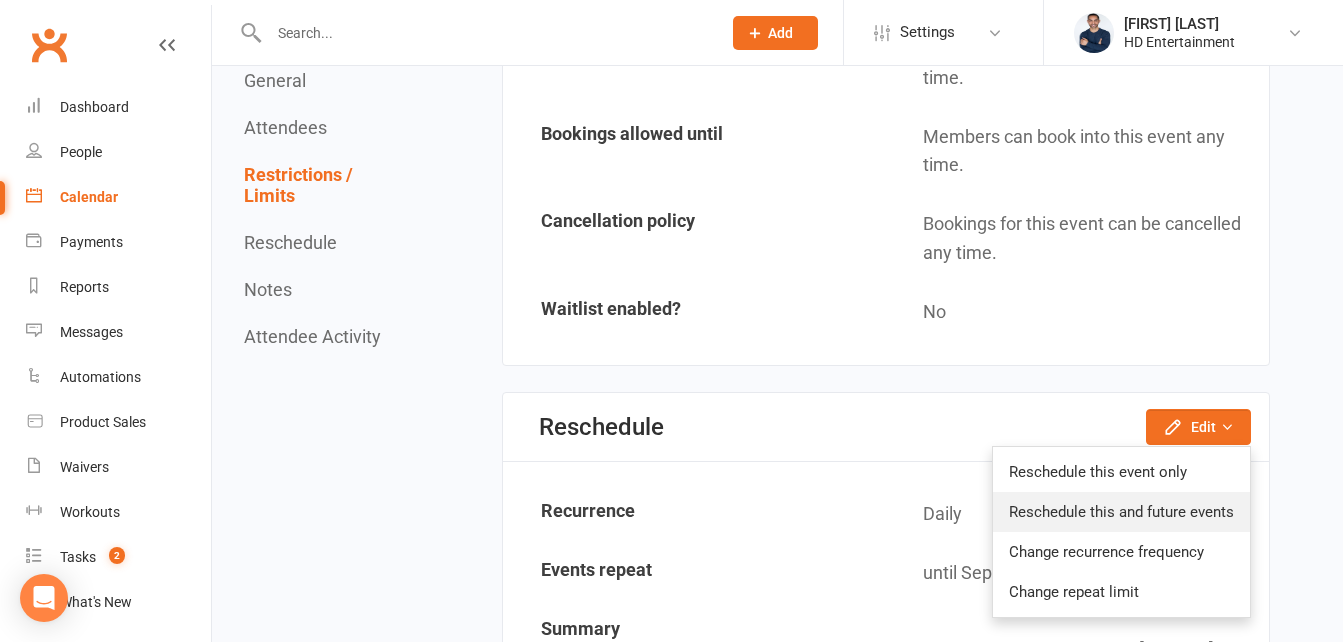 click on "Reschedule this and future events" 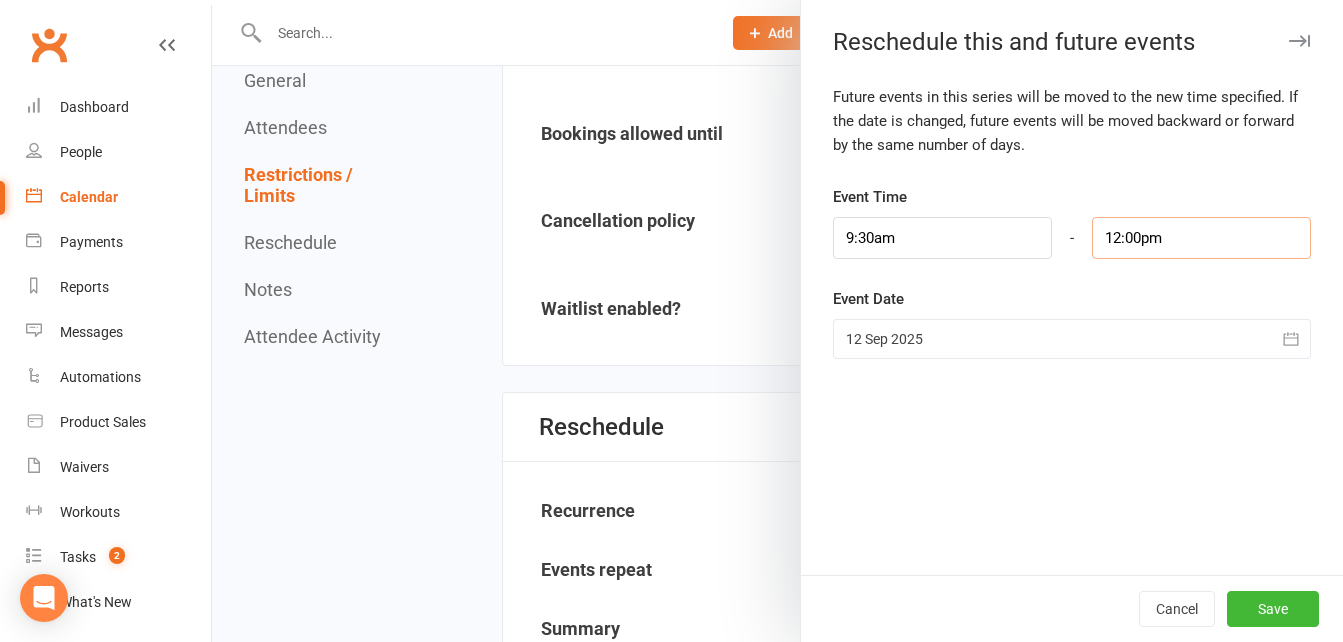 click on "12:00pm" at bounding box center (1201, 238) 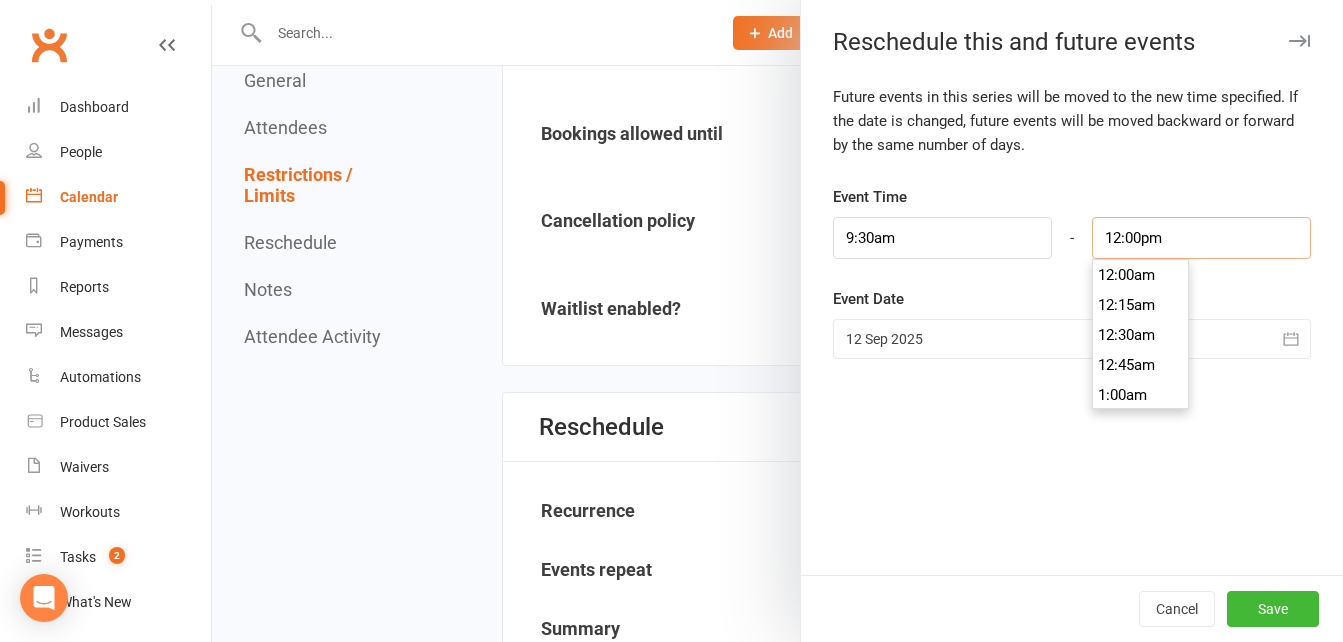 scroll, scrollTop: 1410, scrollLeft: 0, axis: vertical 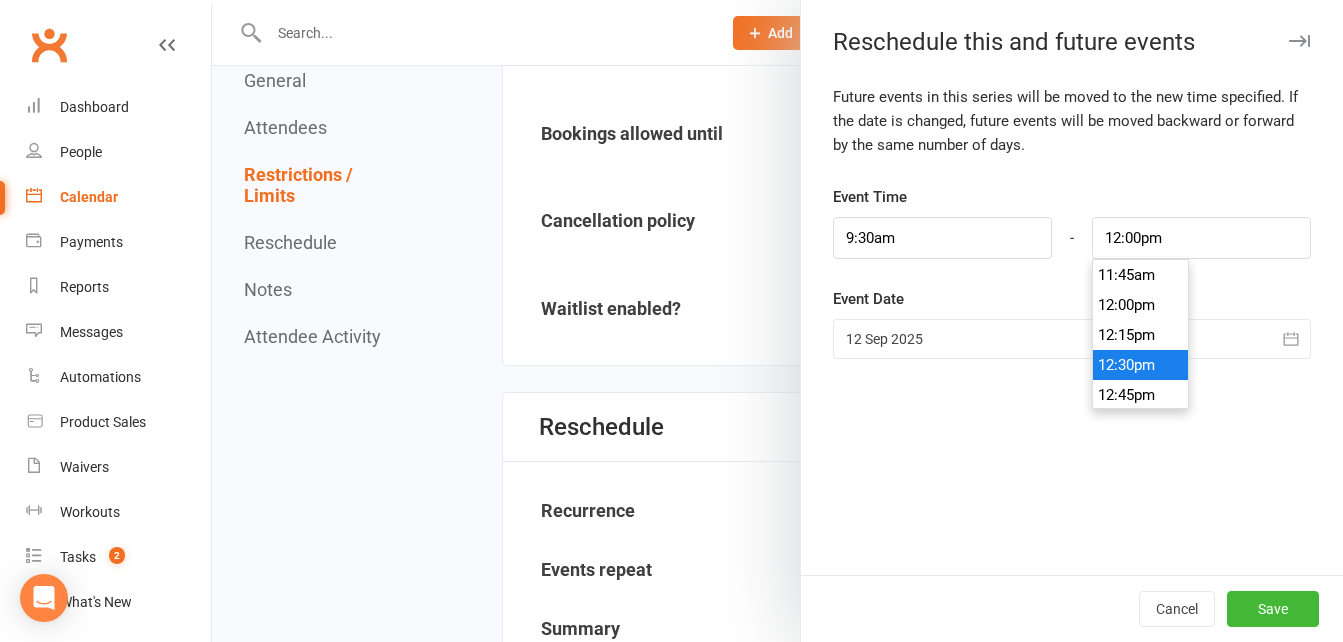 type on "12:30pm" 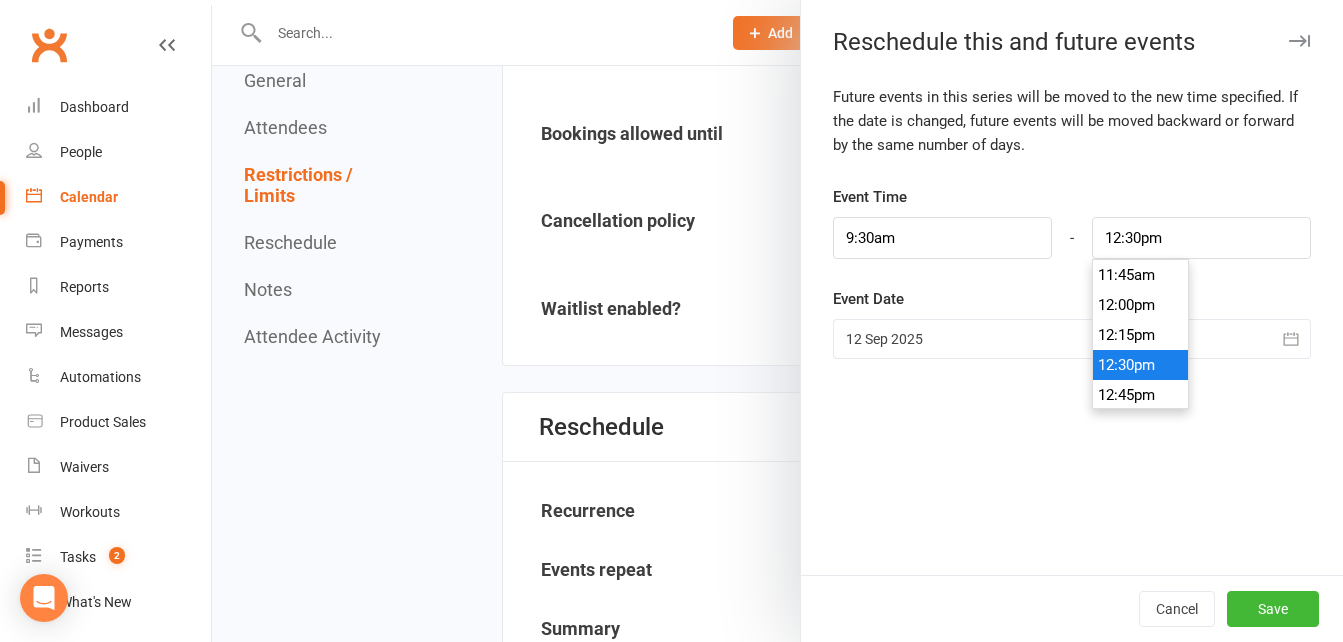 click on "12:30pm" at bounding box center (1141, 365) 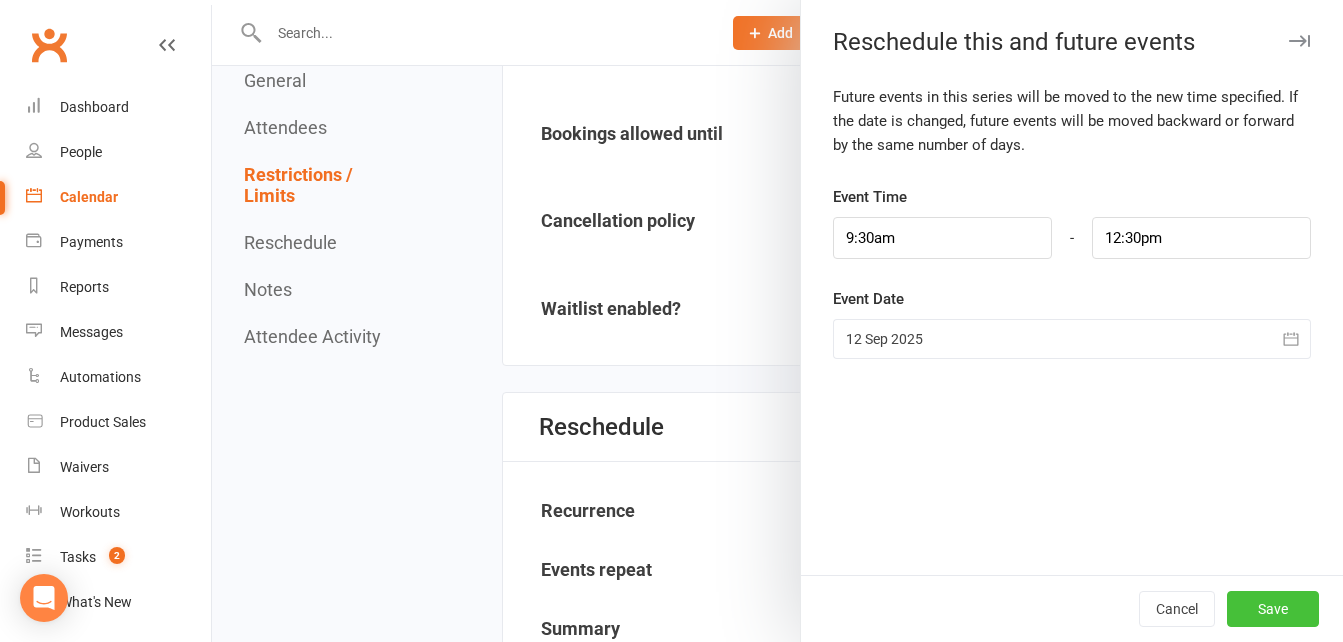 click on "Save" at bounding box center [1273, 609] 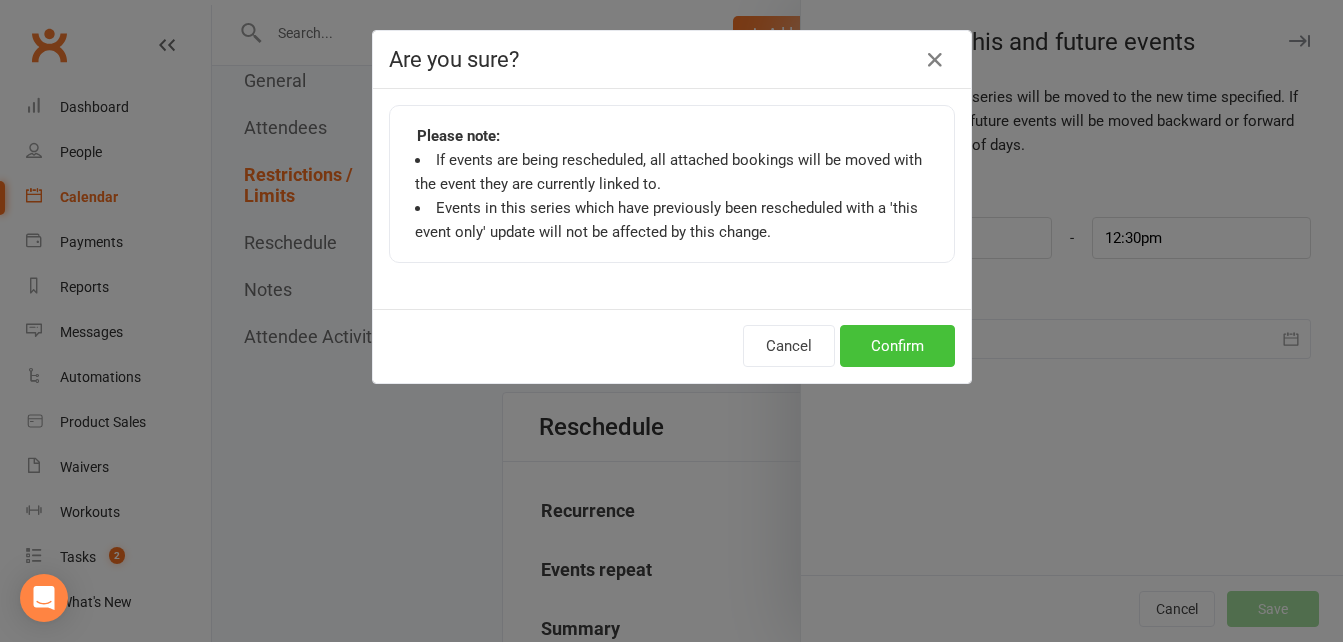 click on "Confirm" at bounding box center [897, 346] 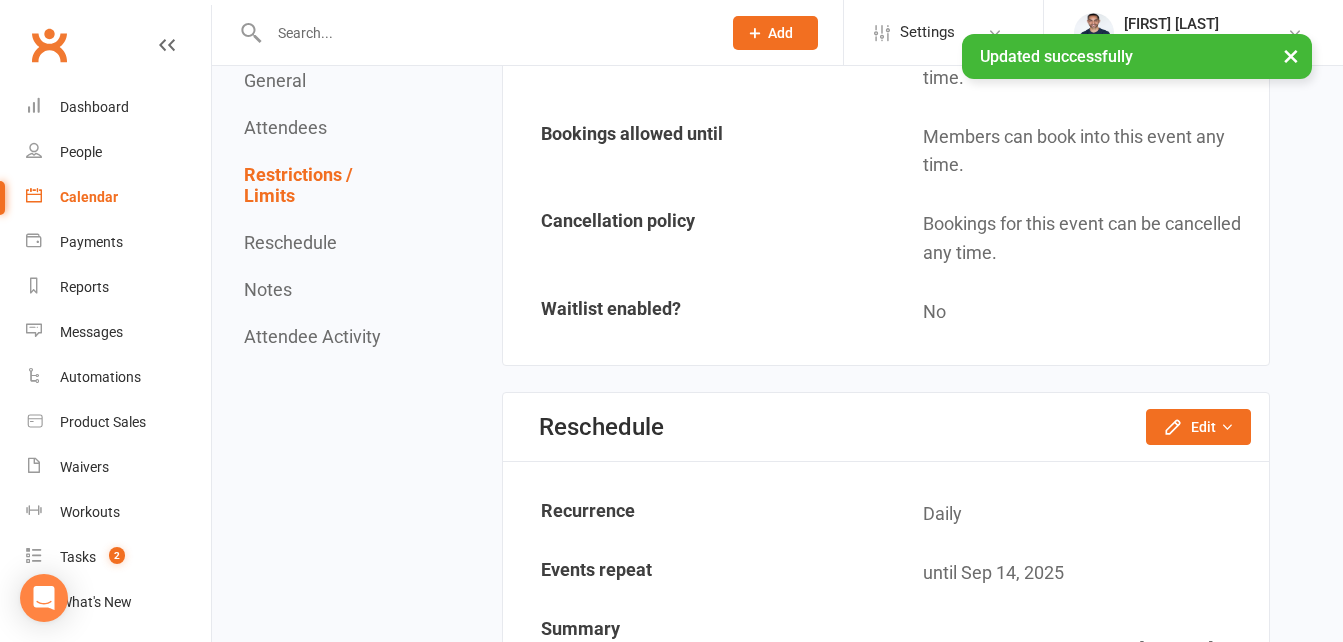 click on "Calendar" at bounding box center [89, 197] 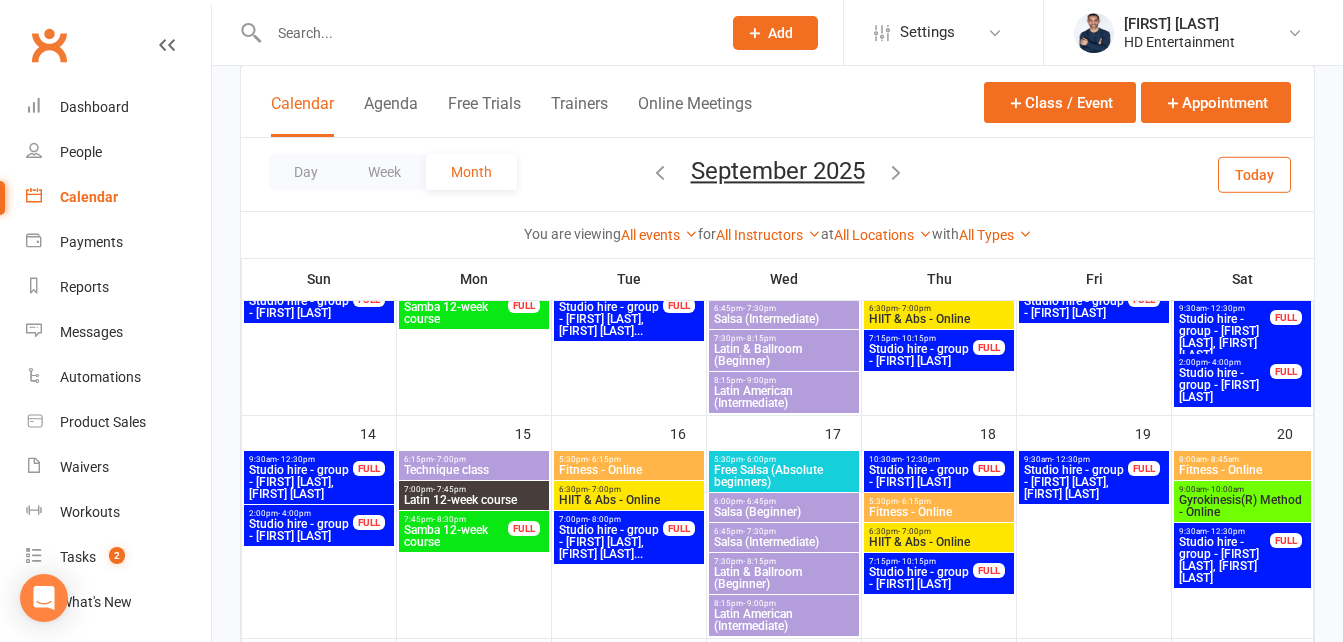 scroll, scrollTop: 500, scrollLeft: 0, axis: vertical 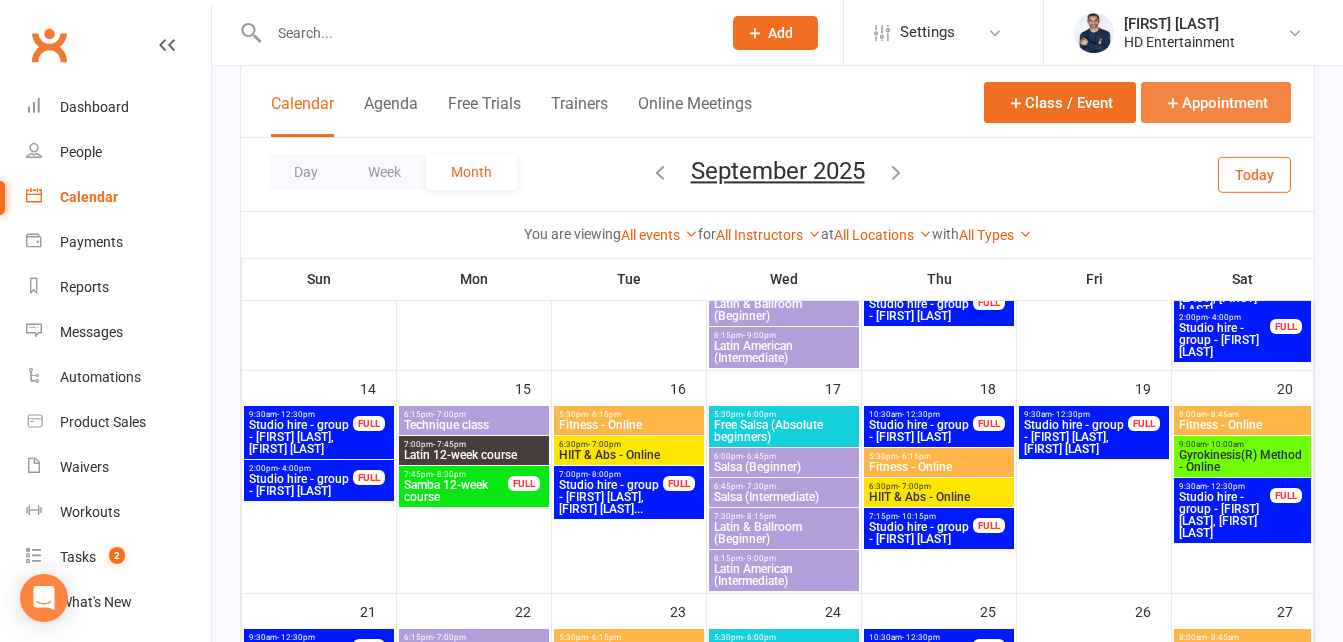 click on "Appointment" at bounding box center [1216, 102] 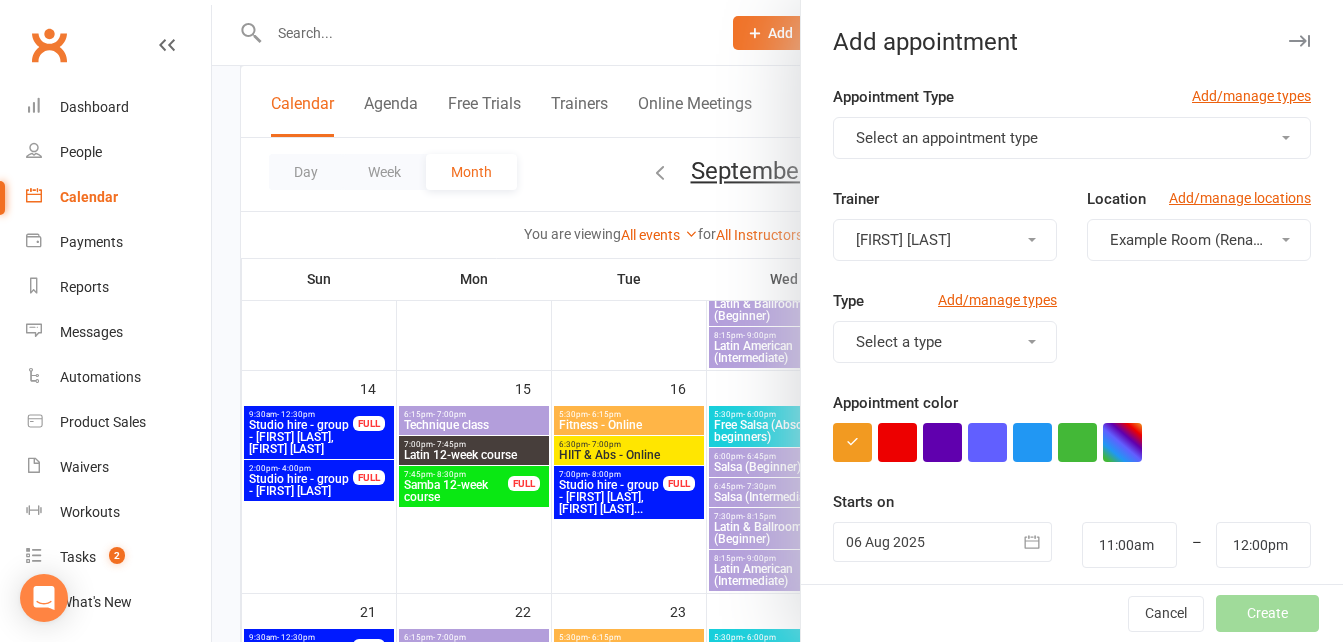 click on "Select an appointment type" at bounding box center [947, 138] 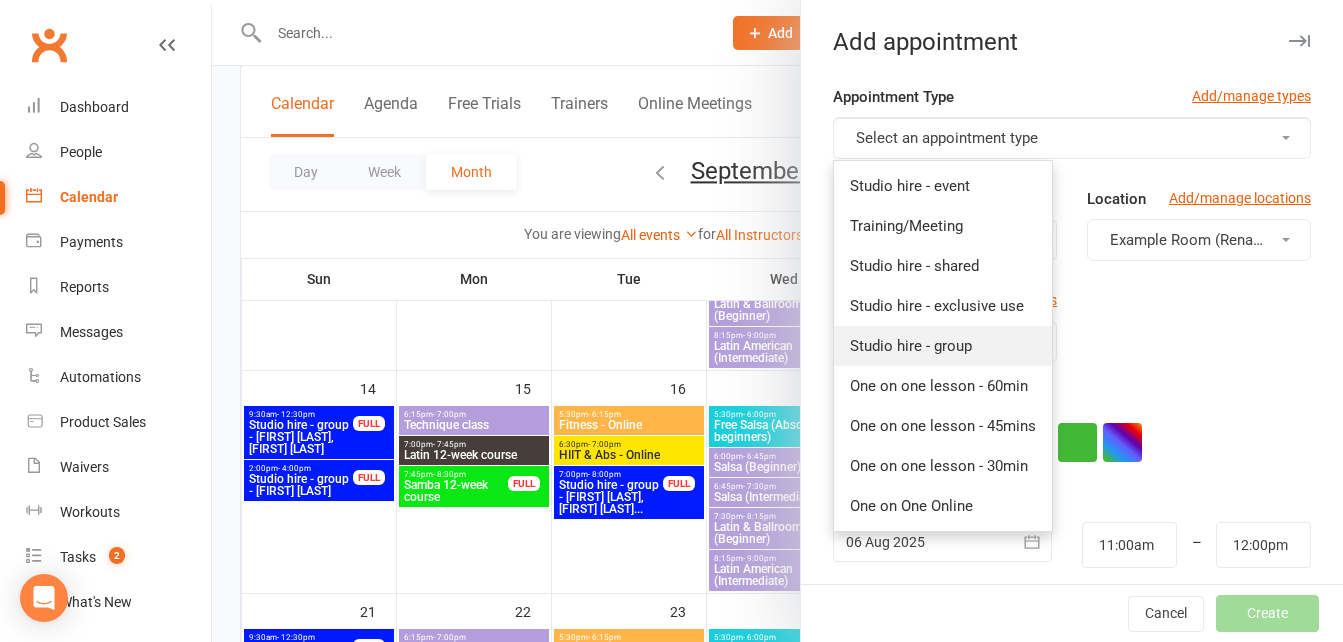 click on "Studio hire - group" at bounding box center (911, 346) 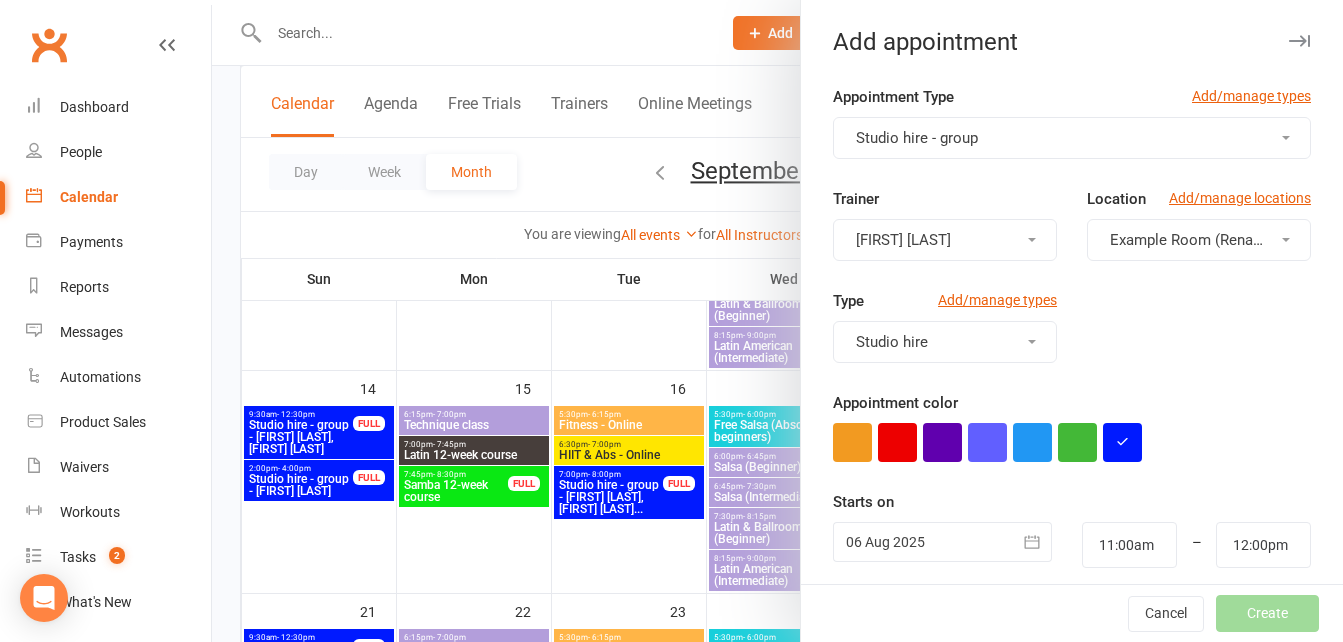 click on "Example Room (Rename me!)" at bounding box center [1209, 240] 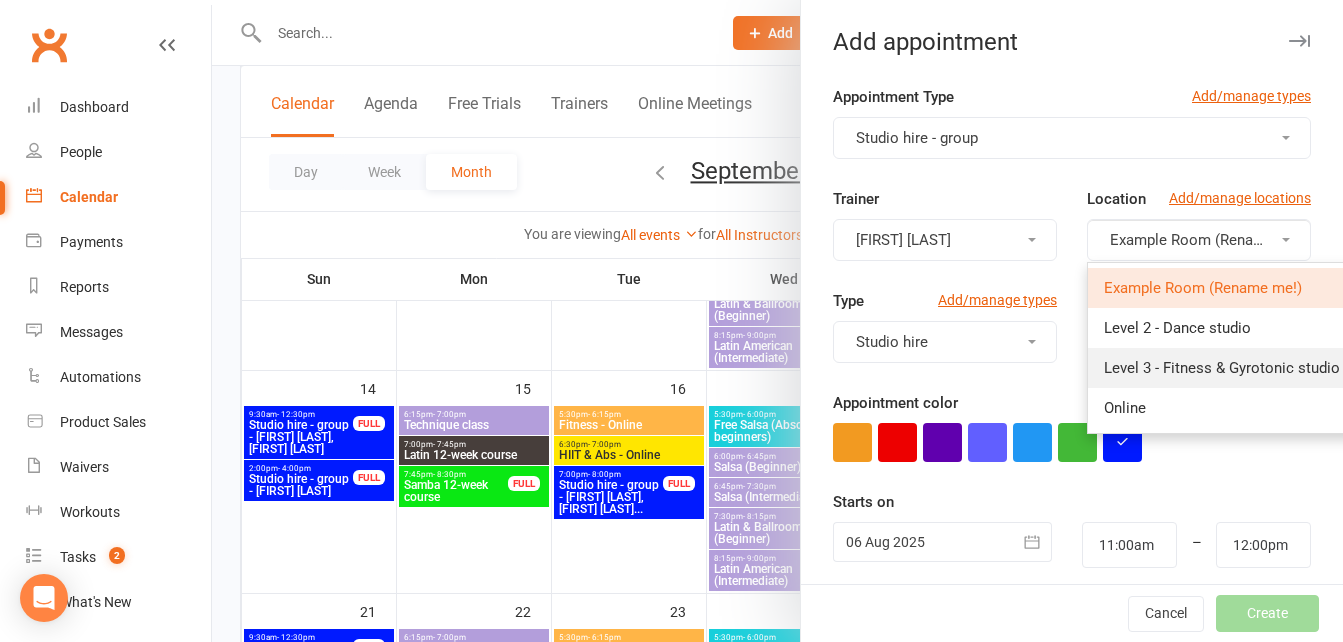 click on "Level 3 - Fitness & Gyrotonic studio" at bounding box center [1222, 368] 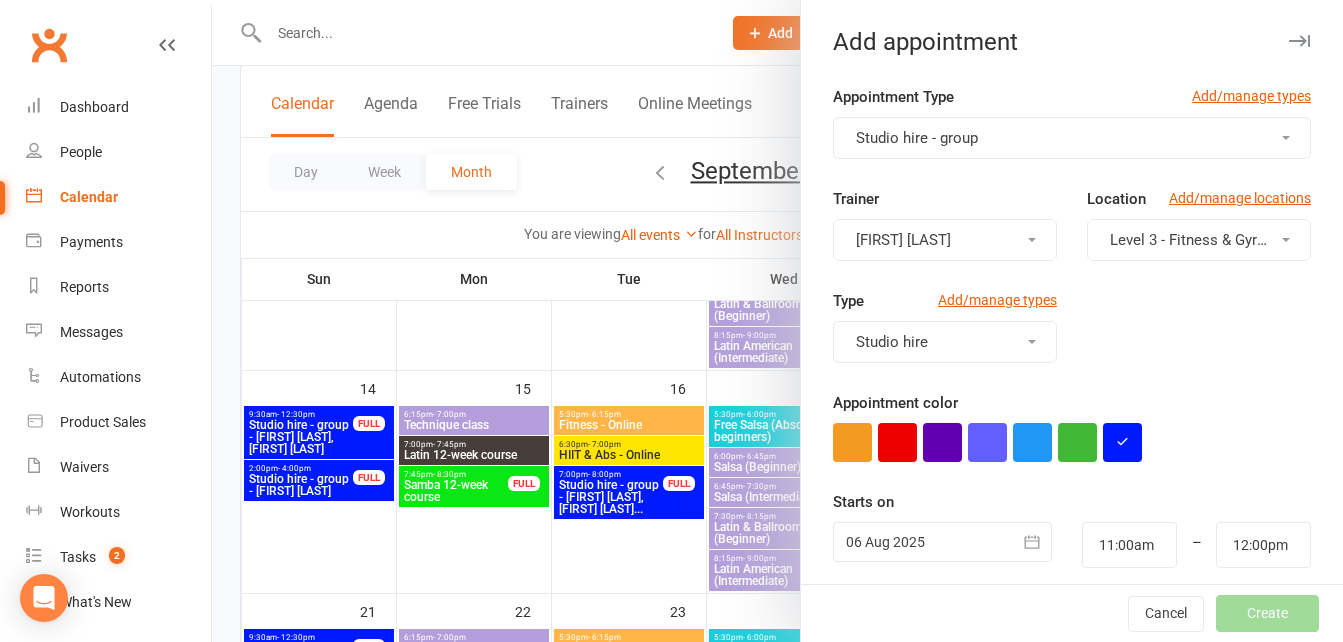 click at bounding box center [942, 542] 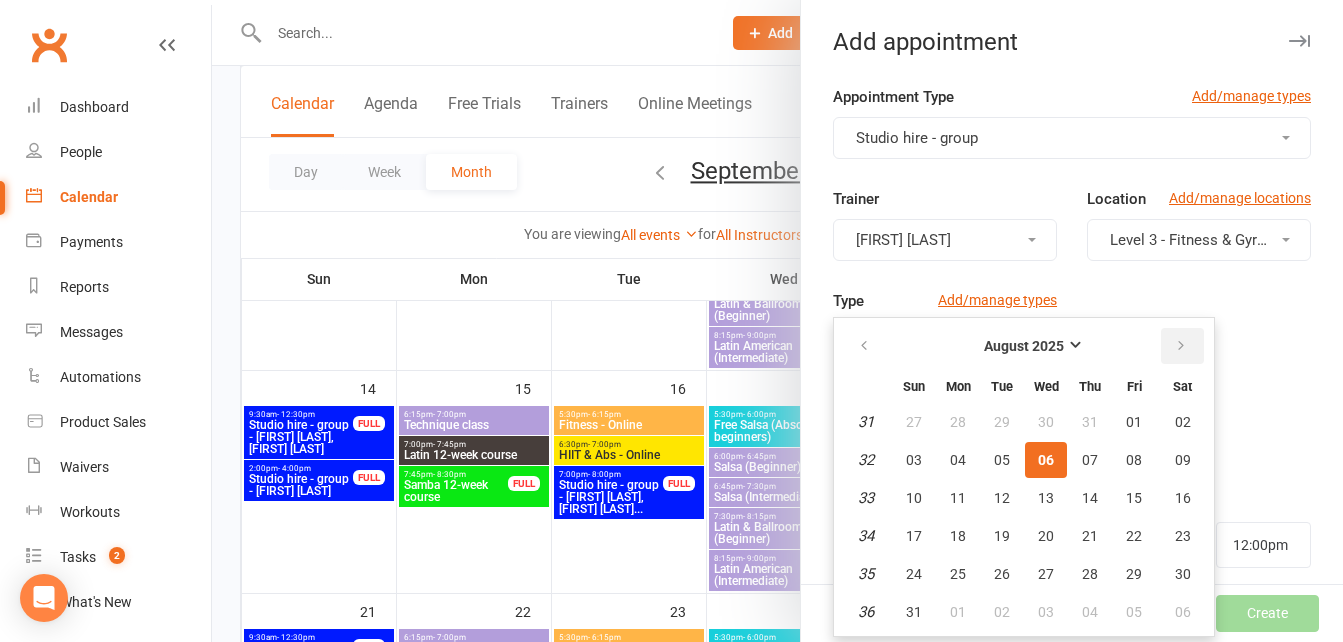 click at bounding box center (1181, 346) 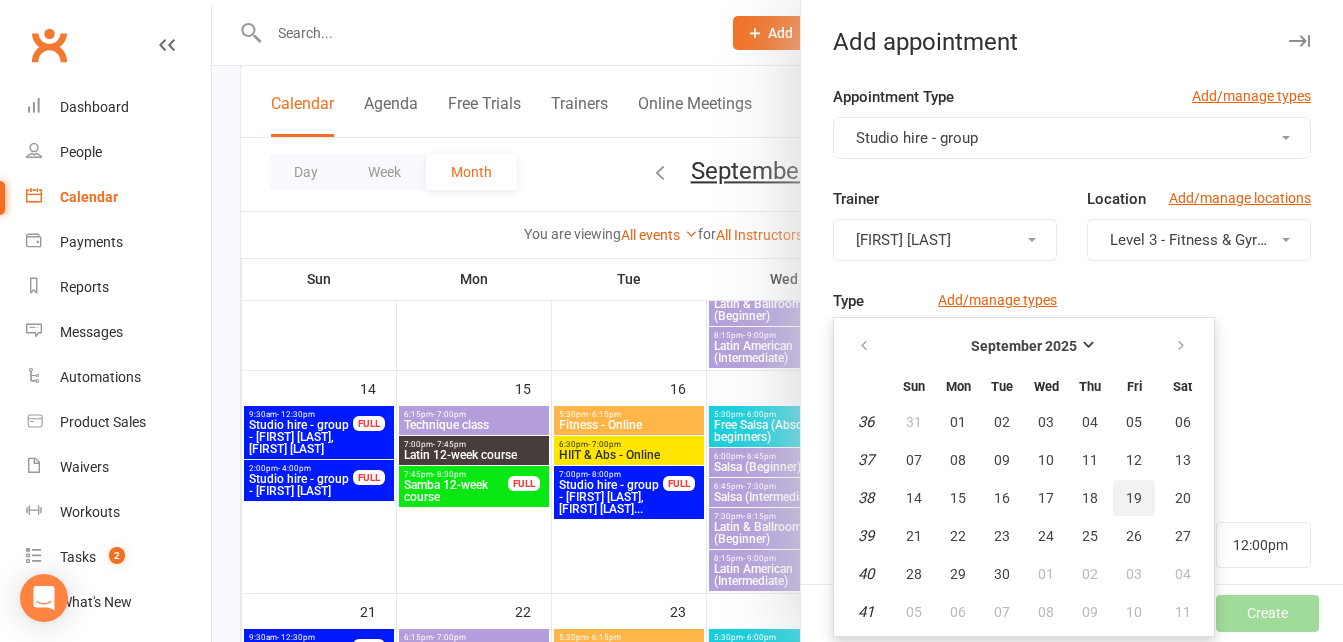 click on "19" at bounding box center [1134, 498] 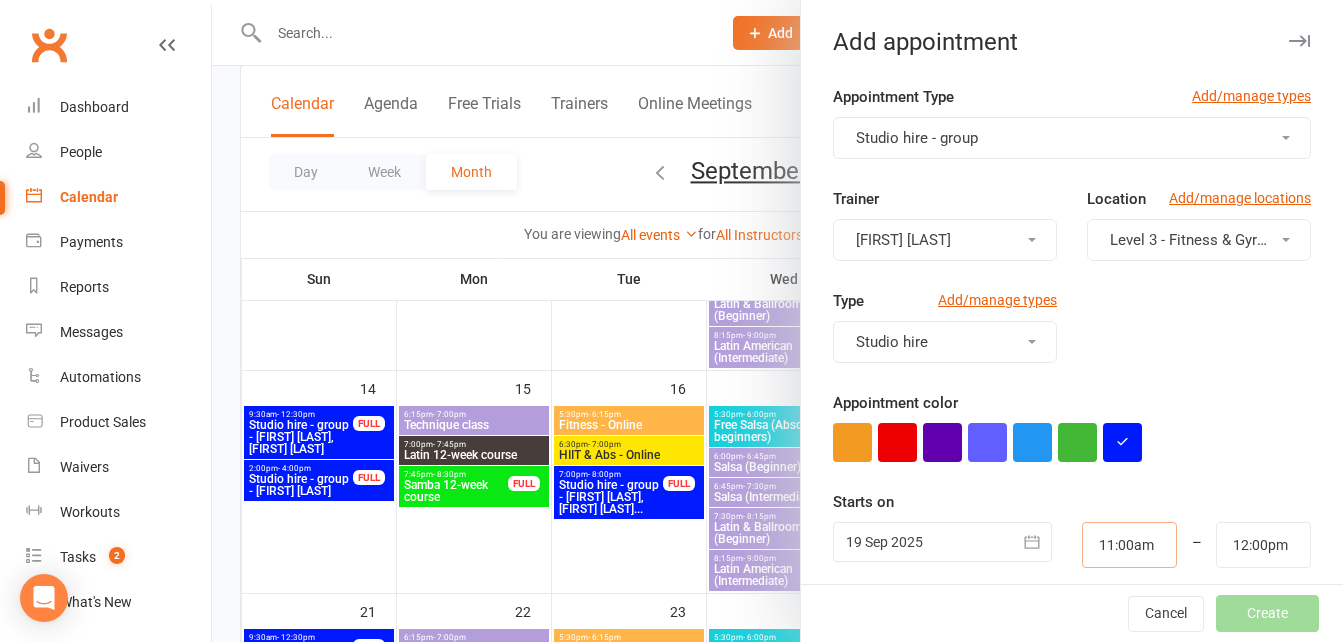 click on "11:00am" at bounding box center (1129, 545) 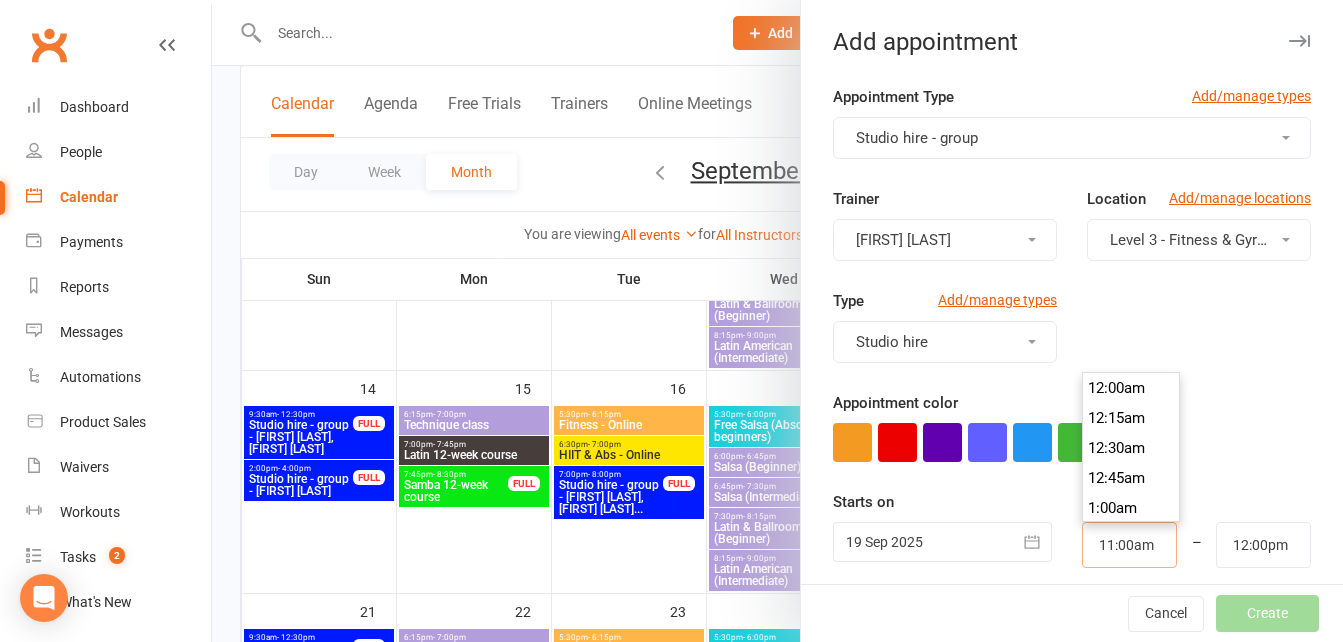 scroll, scrollTop: 1290, scrollLeft: 0, axis: vertical 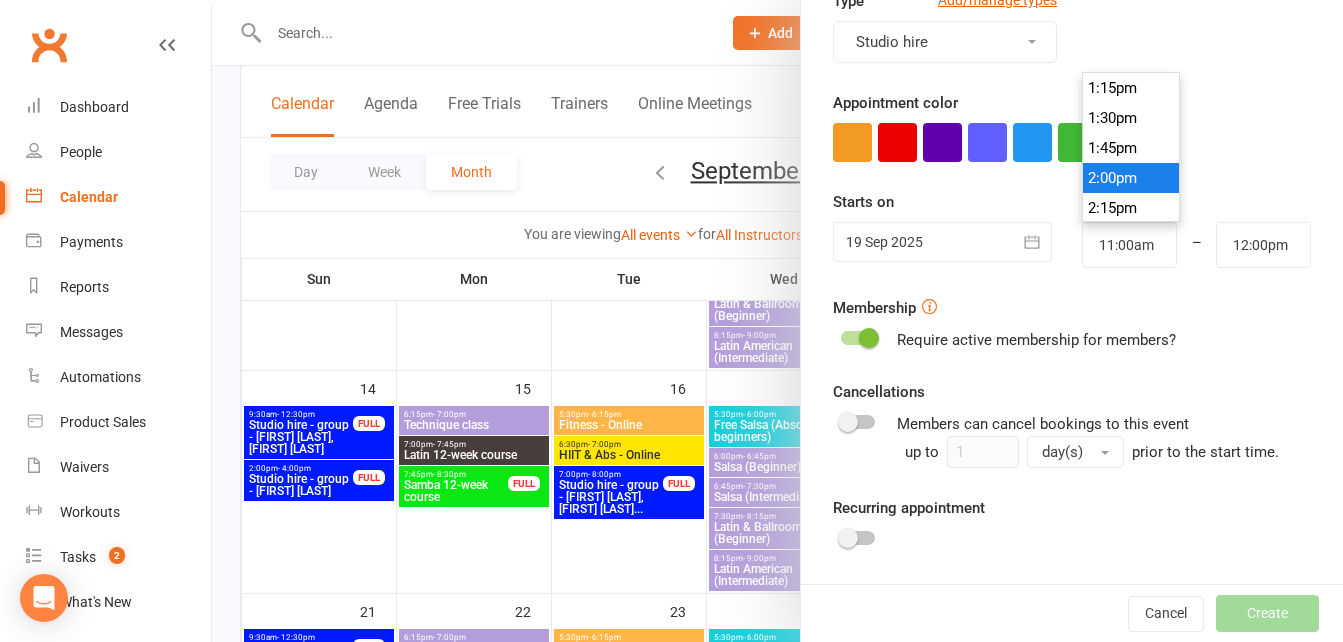 type on "2:00pm" 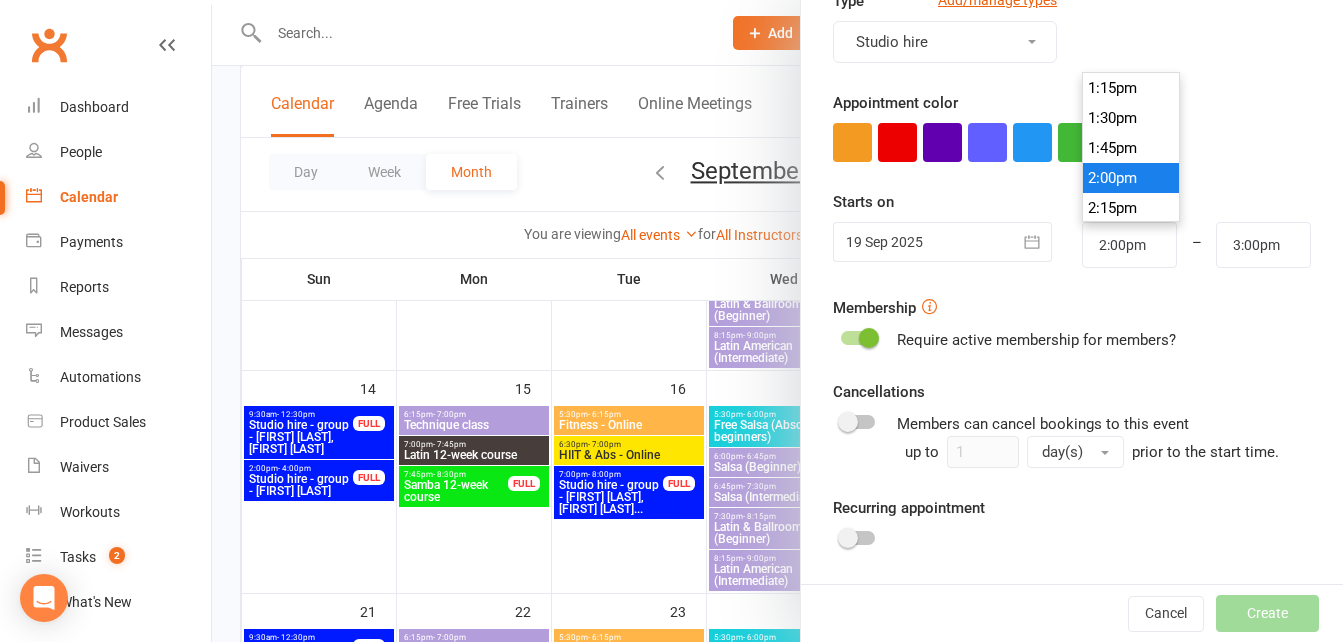 click on "2:00pm" at bounding box center (1131, 178) 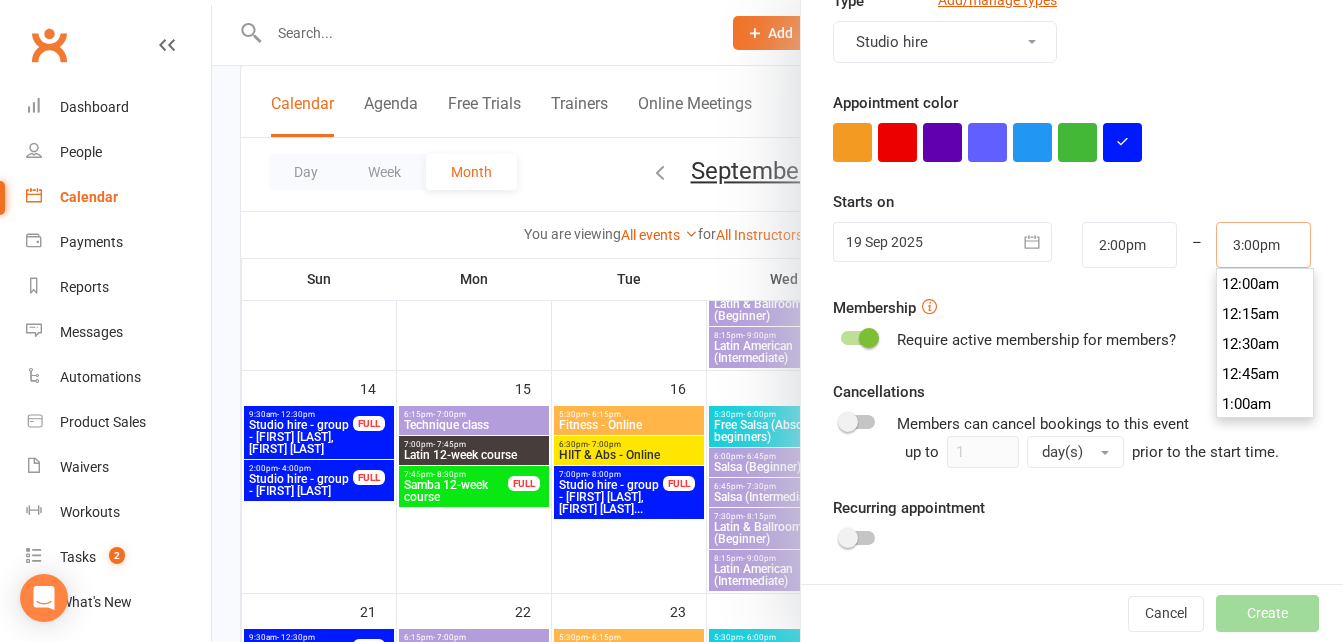 click on "3:00pm" at bounding box center (1263, 245) 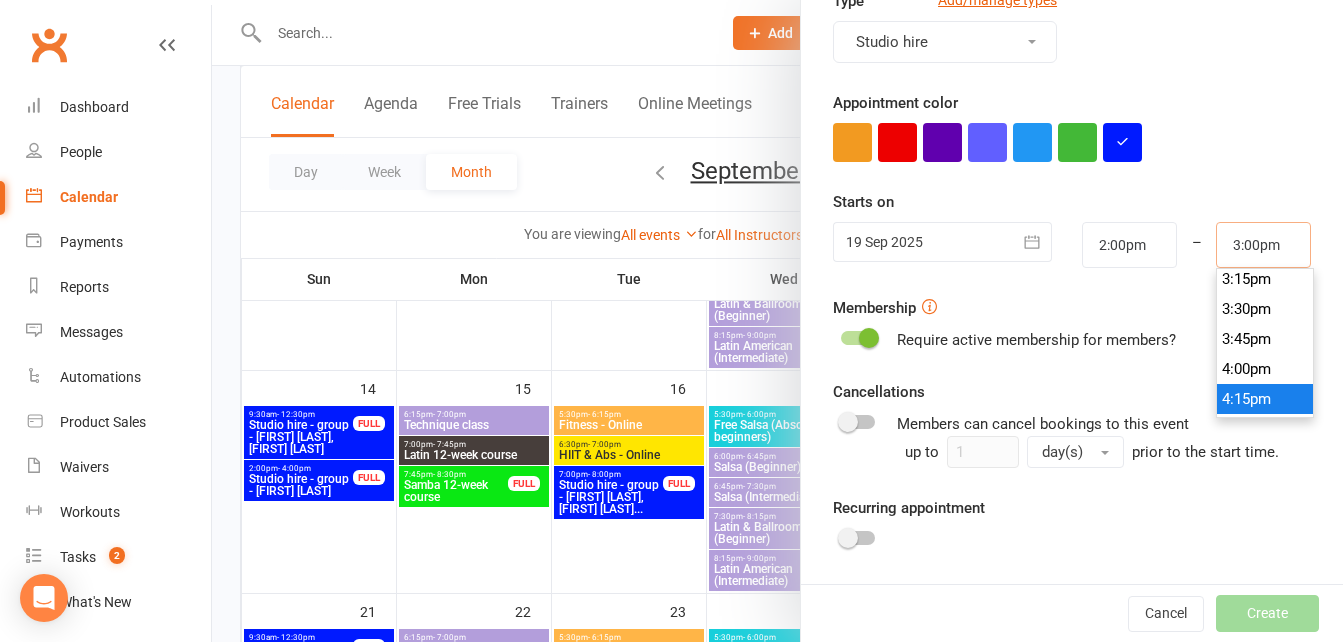 scroll, scrollTop: 1870, scrollLeft: 0, axis: vertical 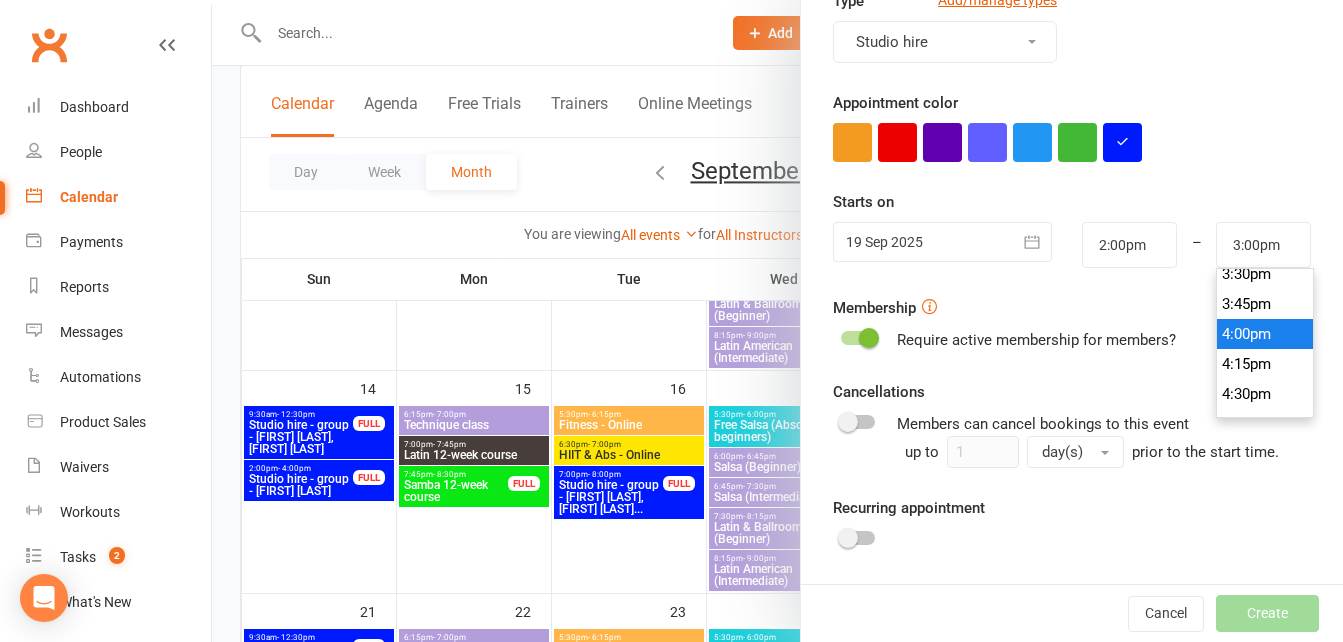 type on "4:00pm" 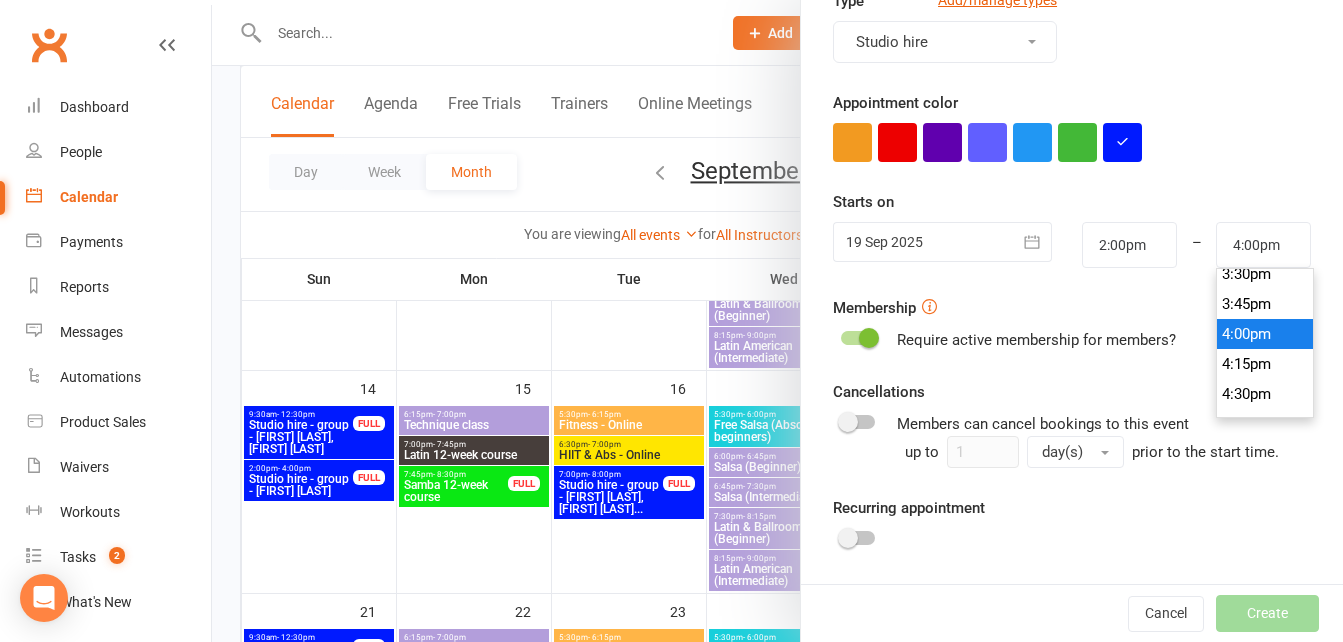 click on "4:00pm" at bounding box center (1265, 334) 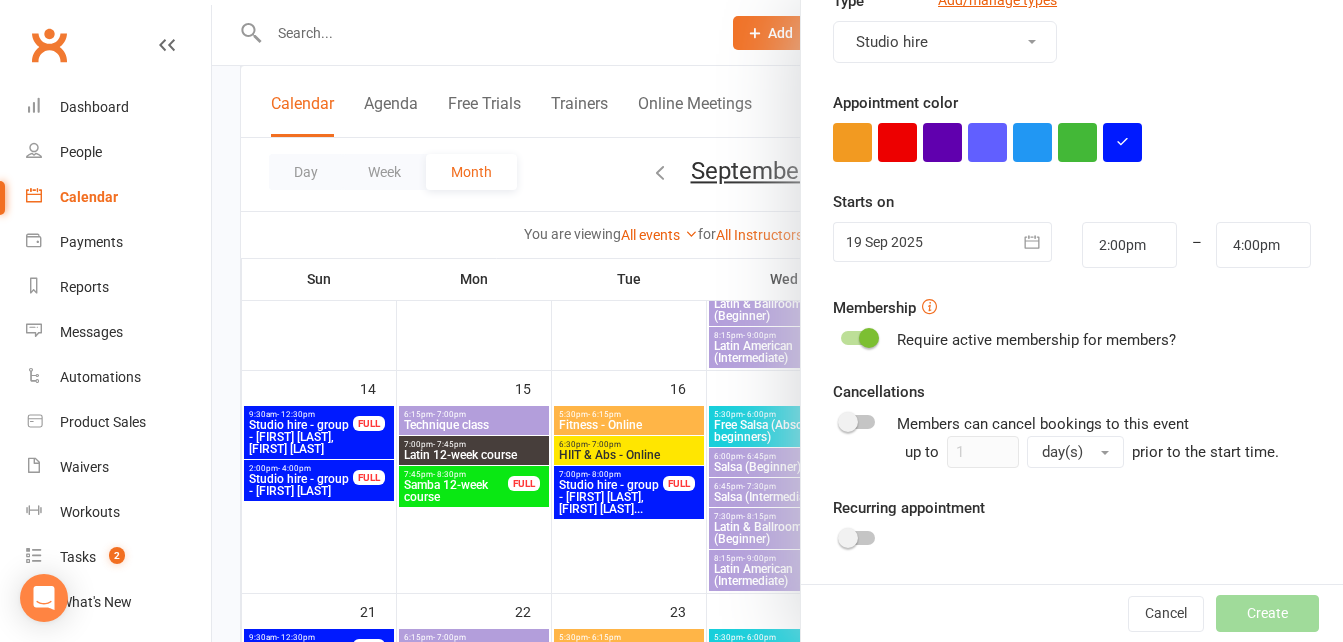 click at bounding box center (869, 338) 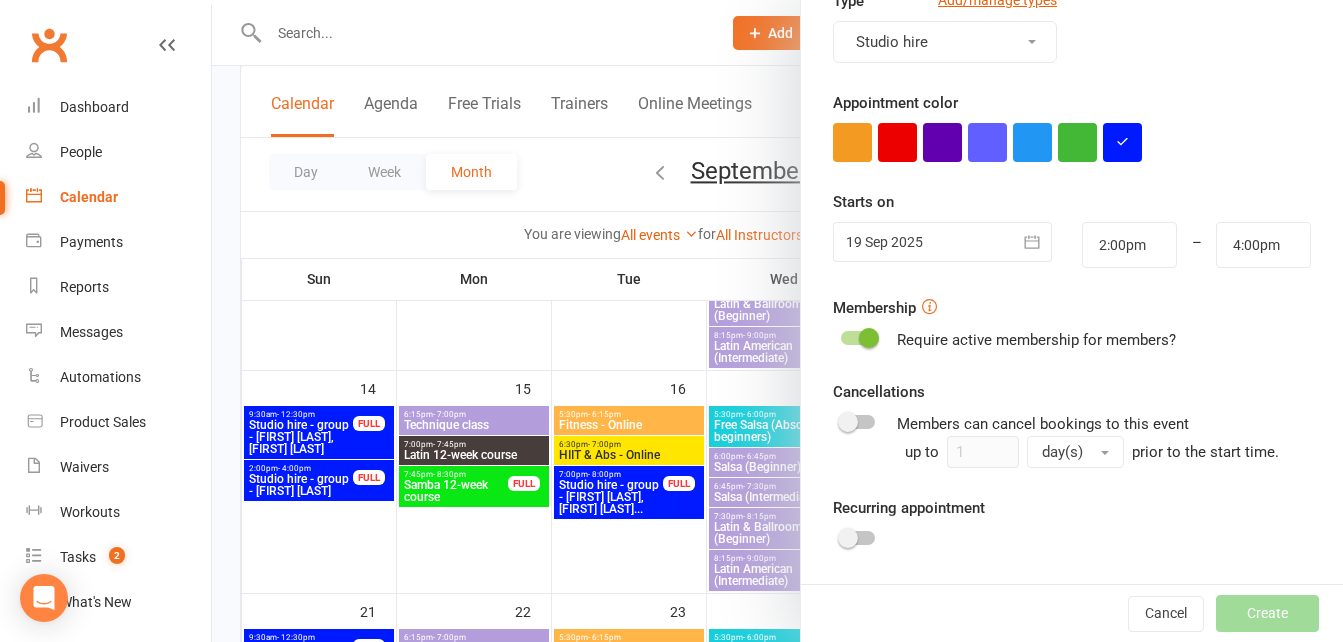 click at bounding box center [841, 335] 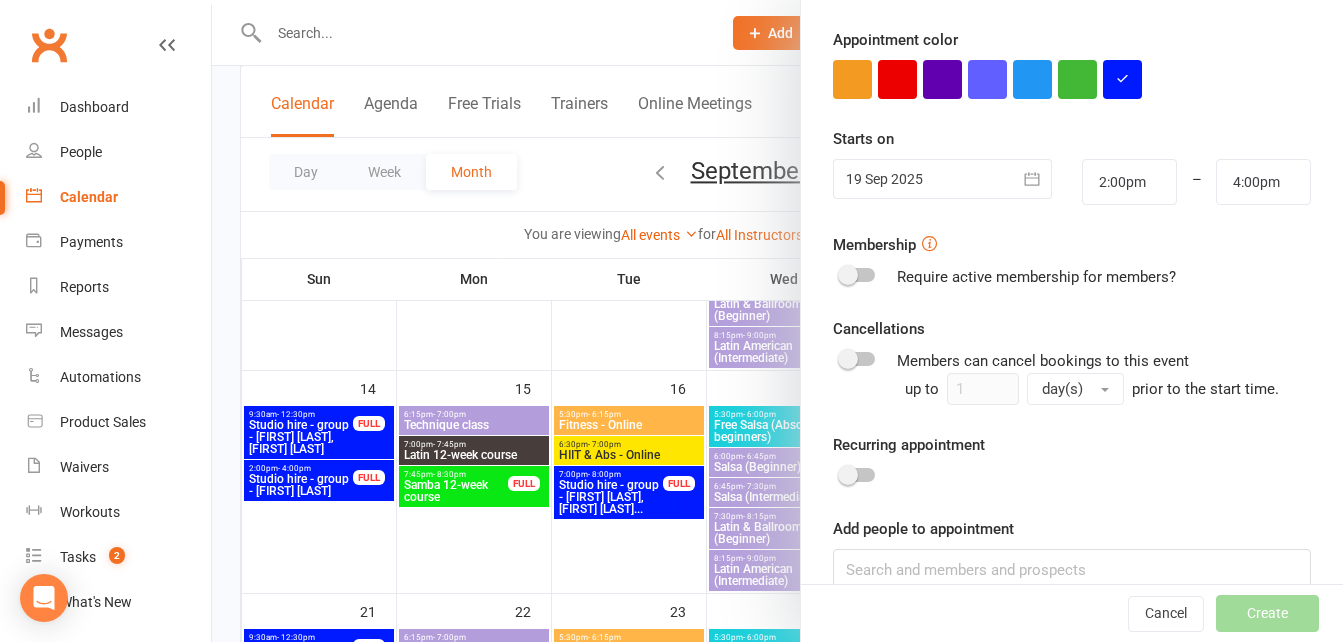 scroll, scrollTop: 398, scrollLeft: 0, axis: vertical 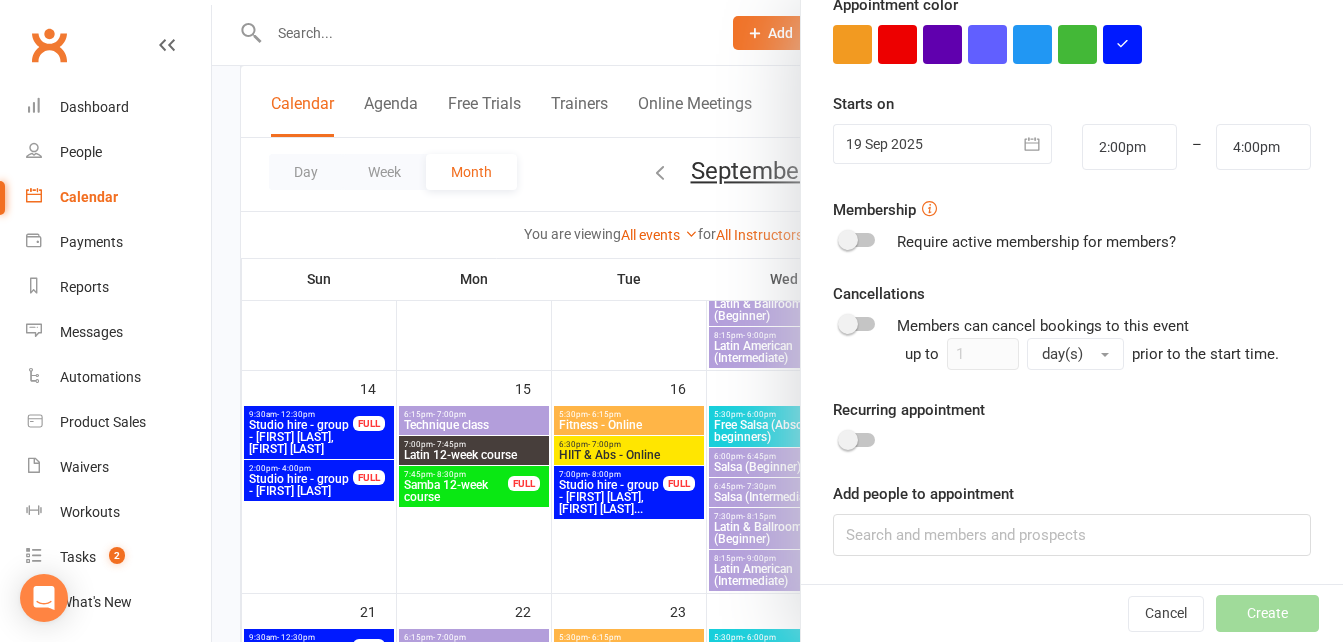 click at bounding box center [848, 440] 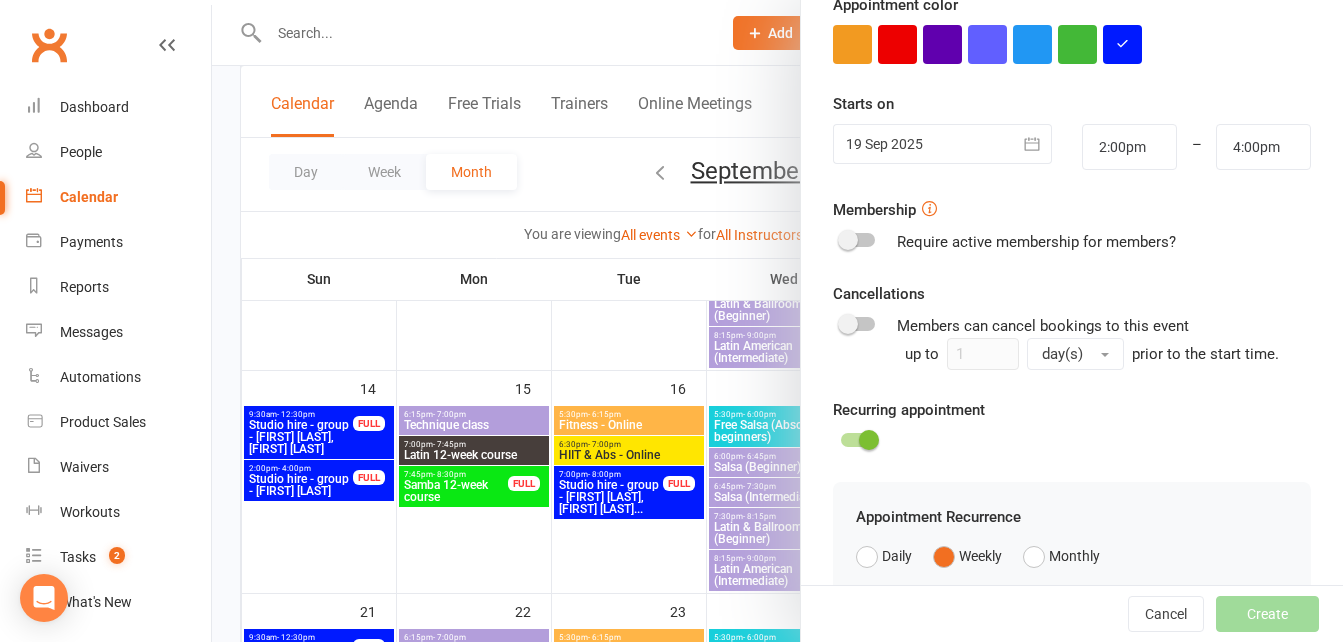 scroll, scrollTop: 498, scrollLeft: 0, axis: vertical 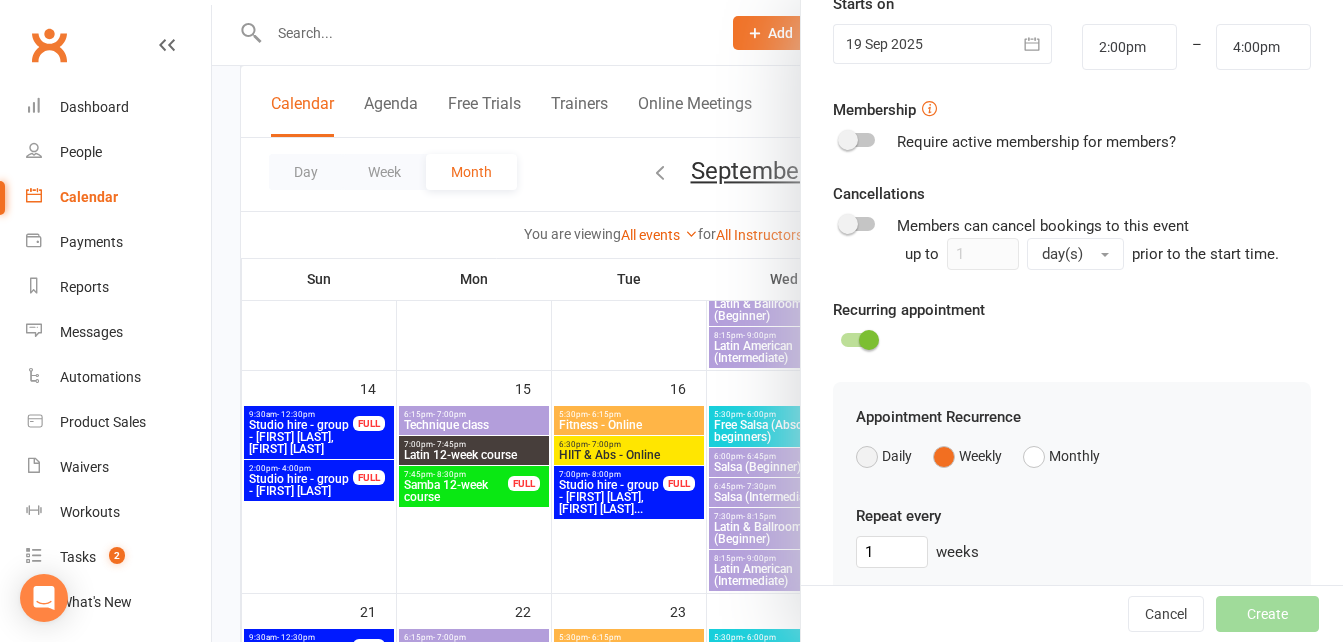 click on "Daily" at bounding box center [884, 456] 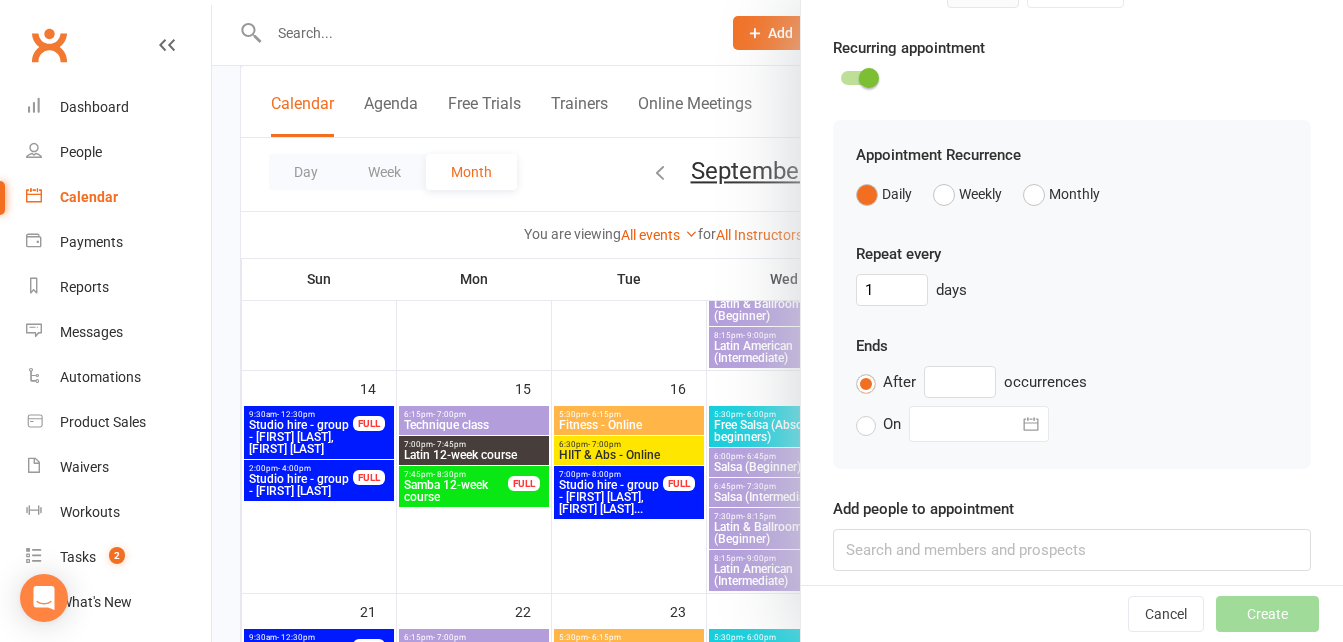 scroll, scrollTop: 774, scrollLeft: 0, axis: vertical 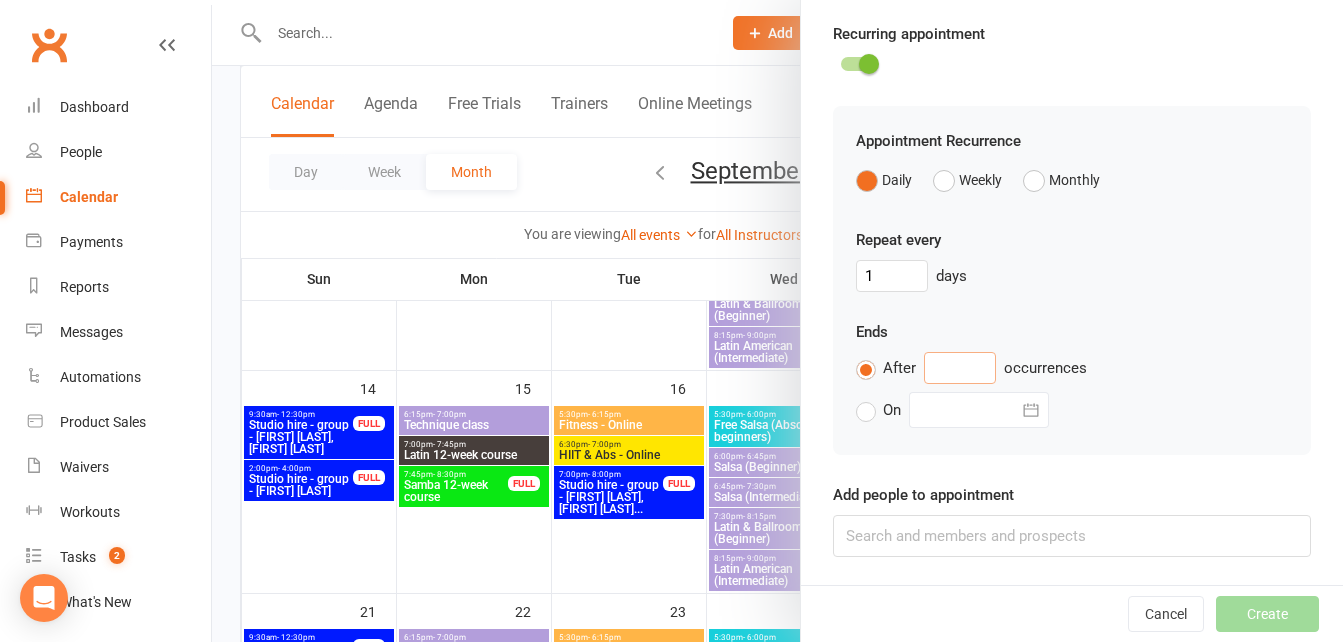 click at bounding box center [960, 368] 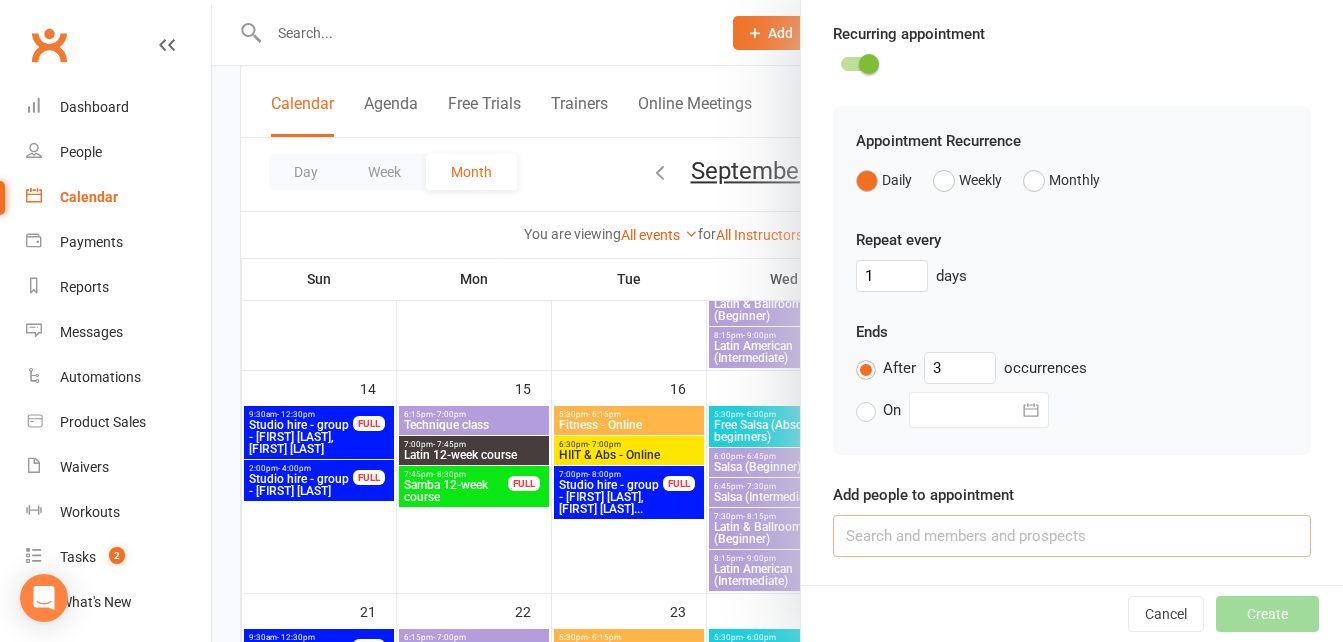 click at bounding box center [1072, 536] 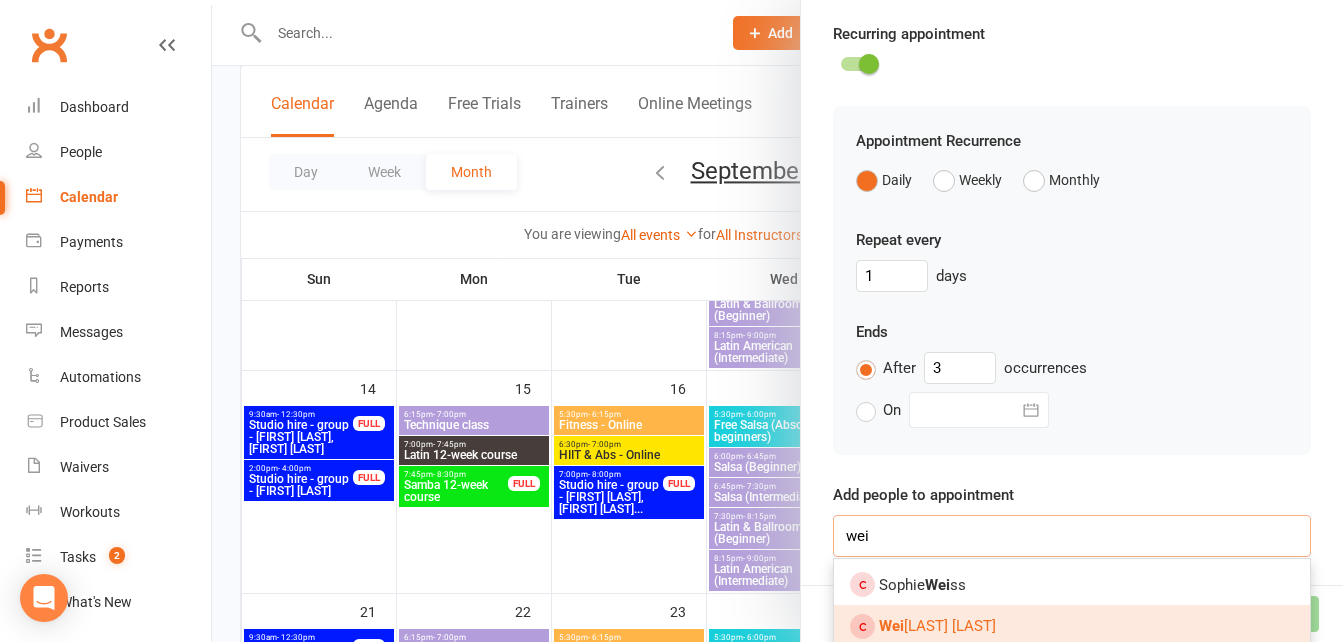 type on "wei" 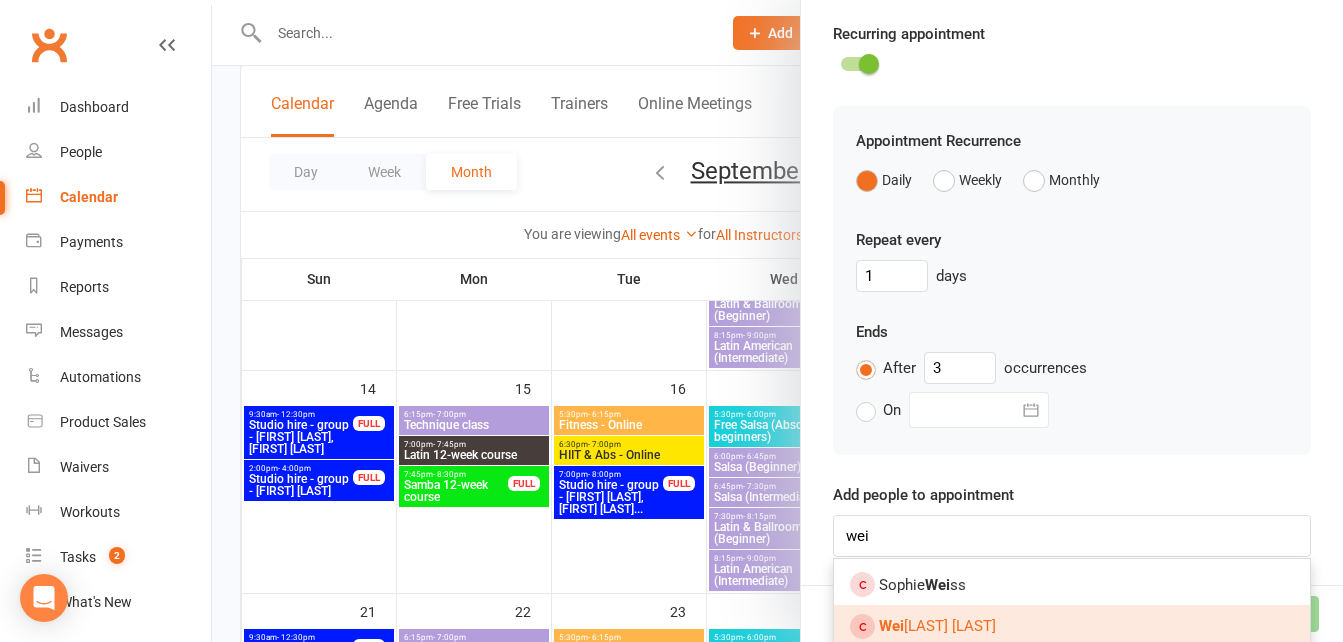 click on "[FIRST] [LAST]" at bounding box center [937, 626] 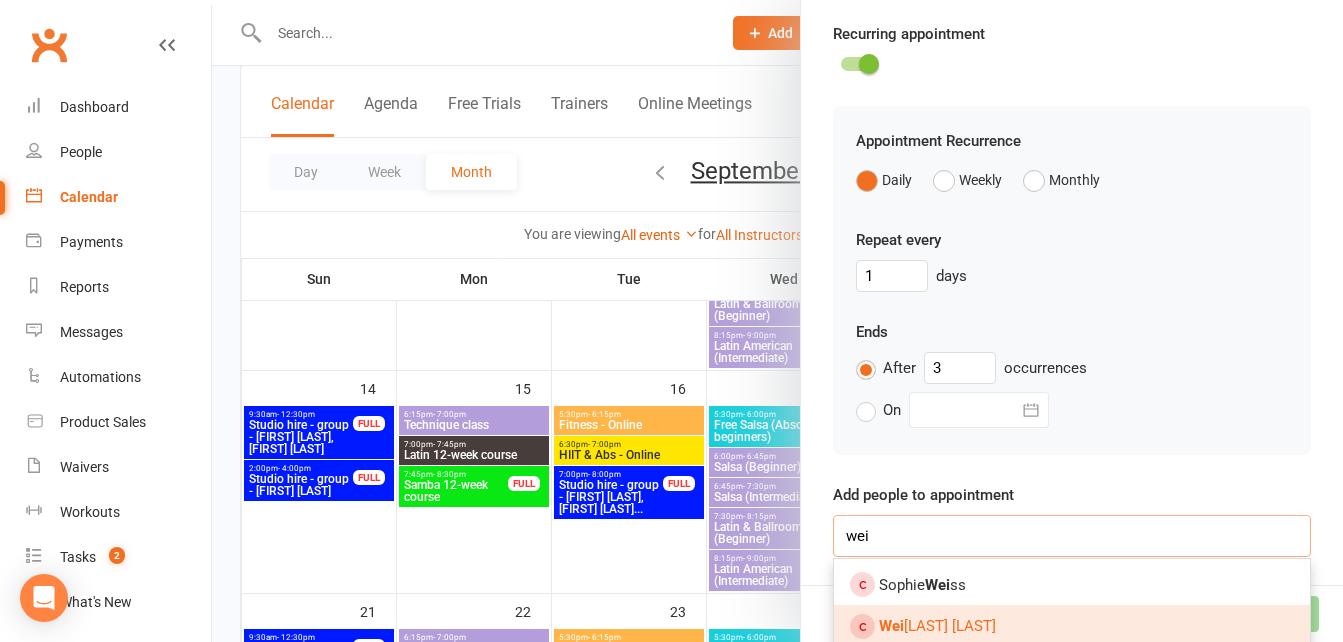 type 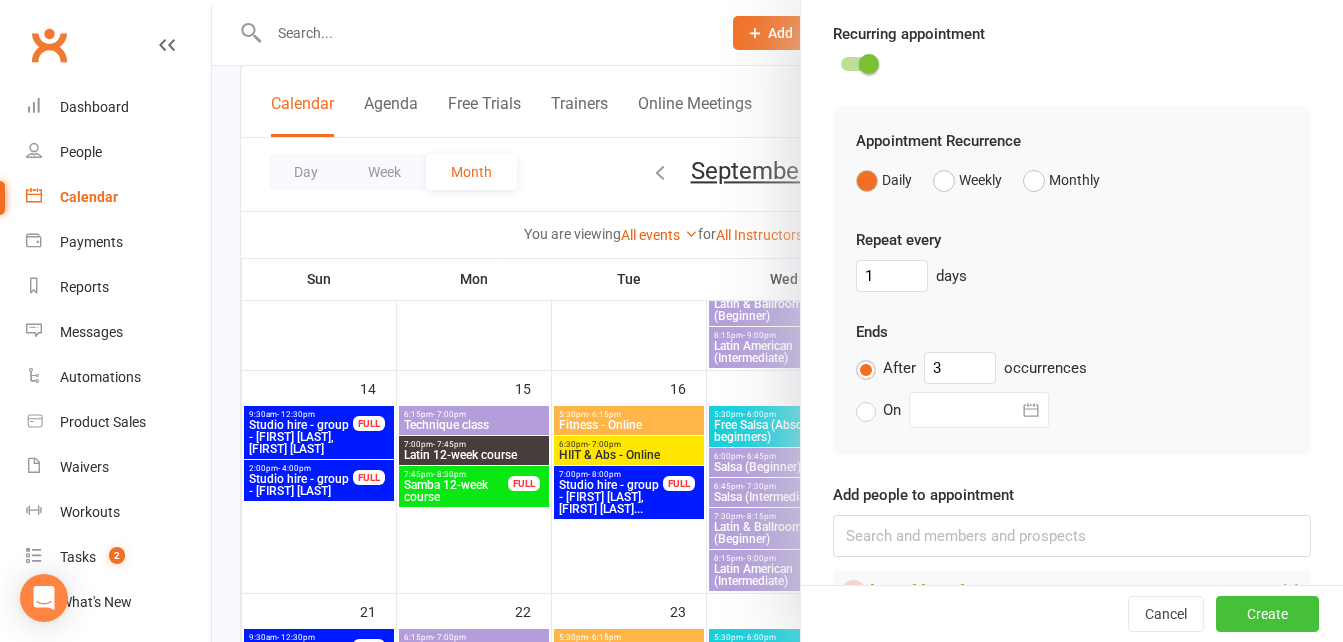 click on "Create" at bounding box center [1267, 614] 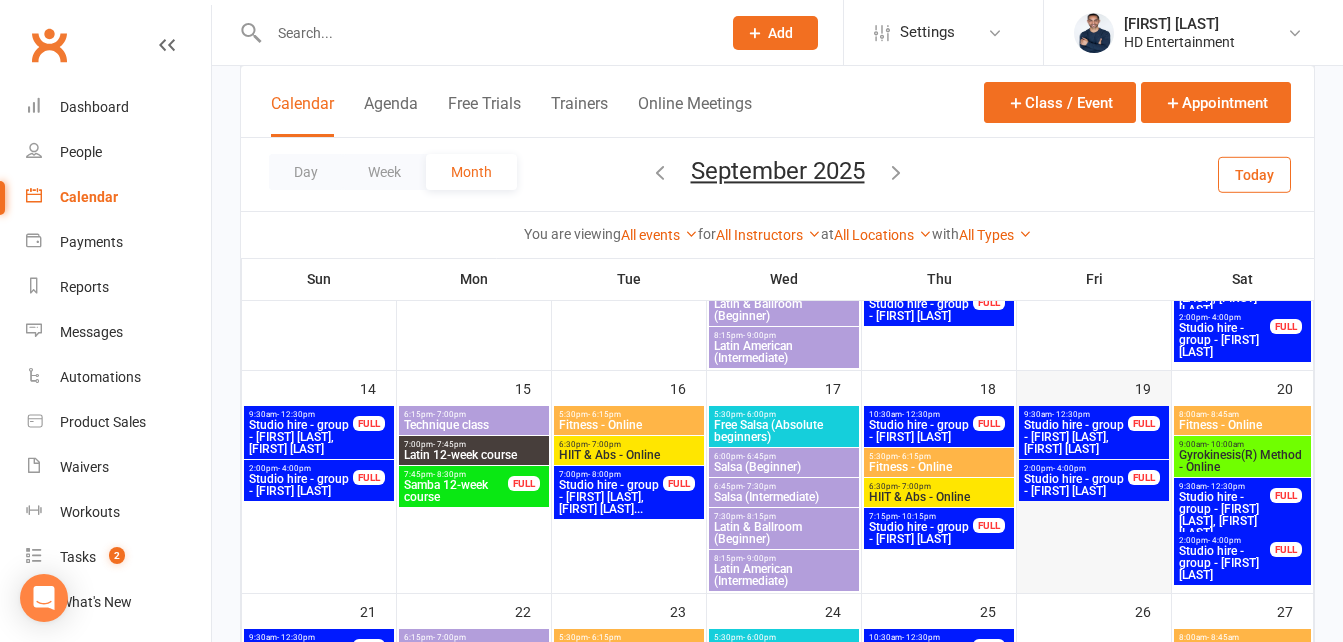 scroll, scrollTop: 600, scrollLeft: 0, axis: vertical 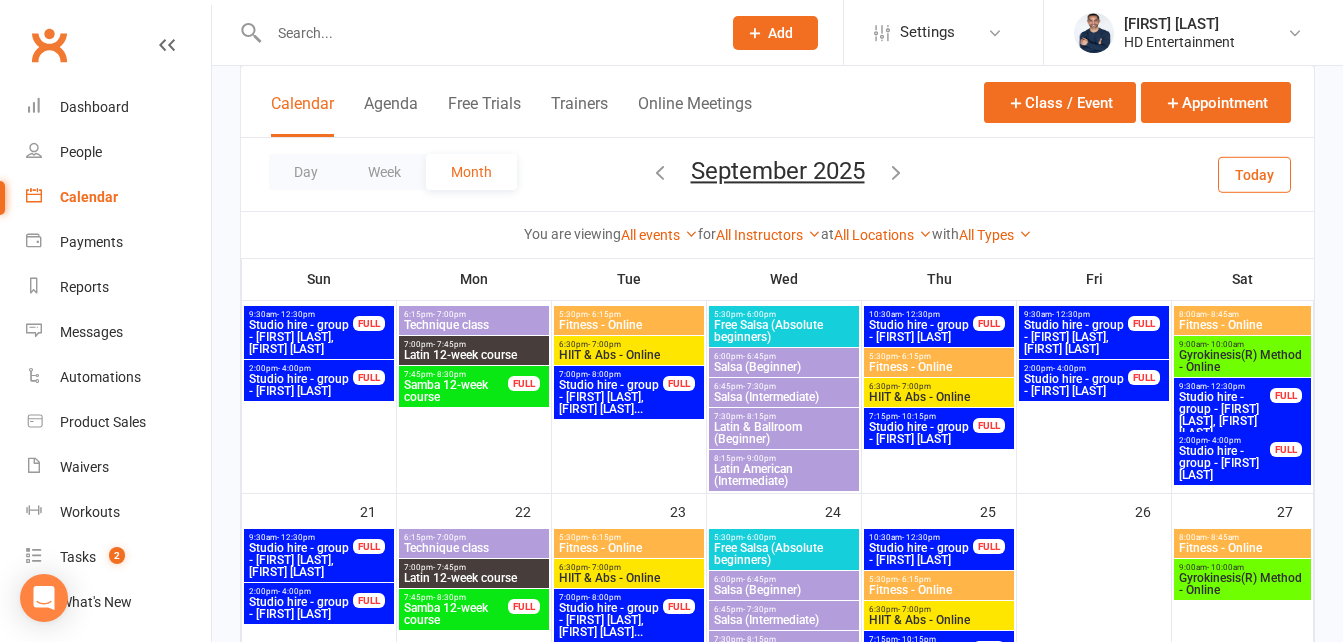 click at bounding box center (660, 172) 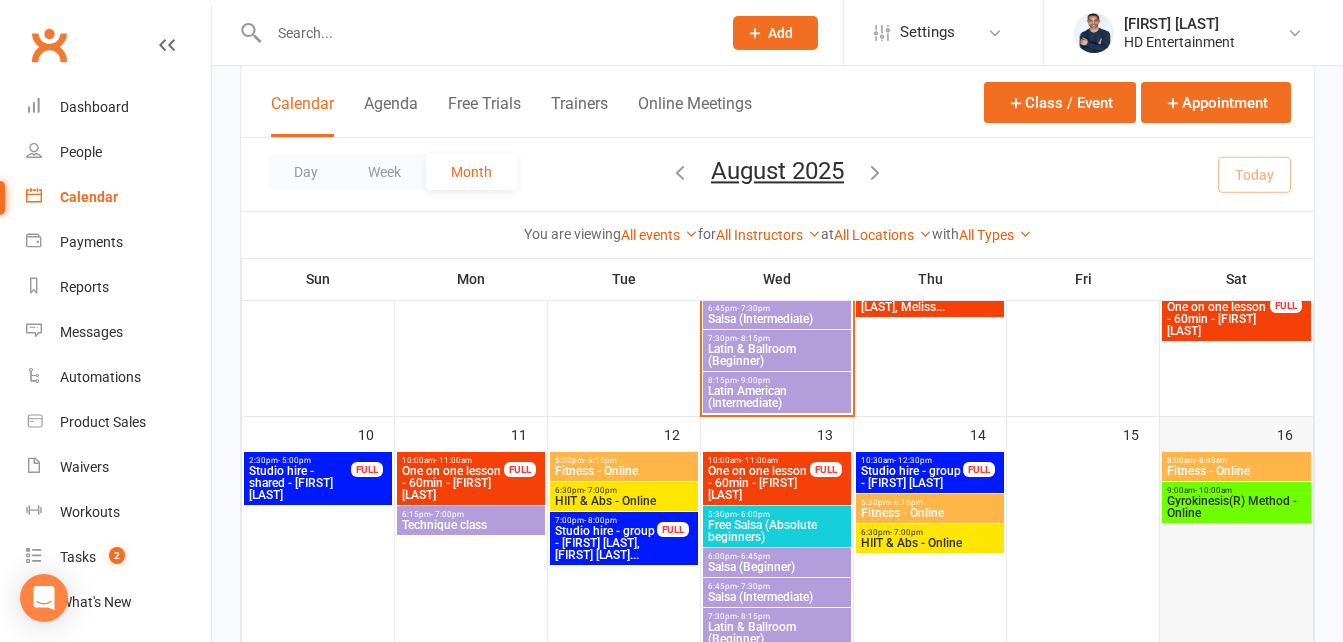 scroll, scrollTop: 998, scrollLeft: 0, axis: vertical 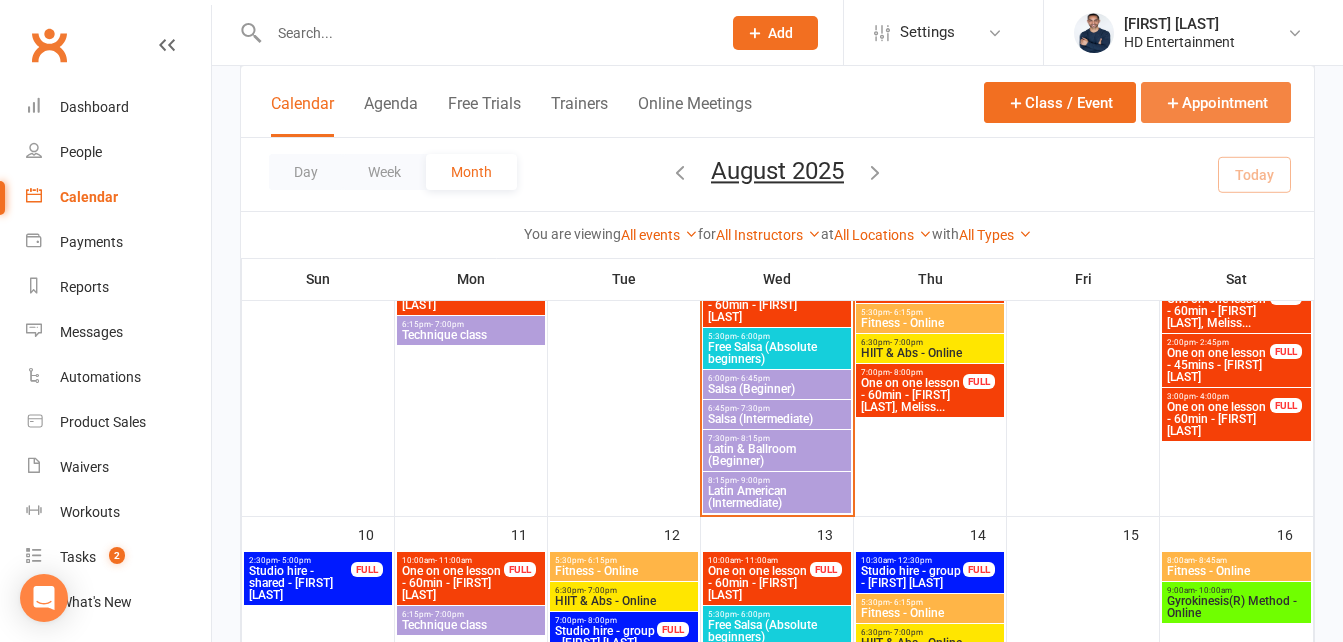 click on "Appointment" at bounding box center [1216, 102] 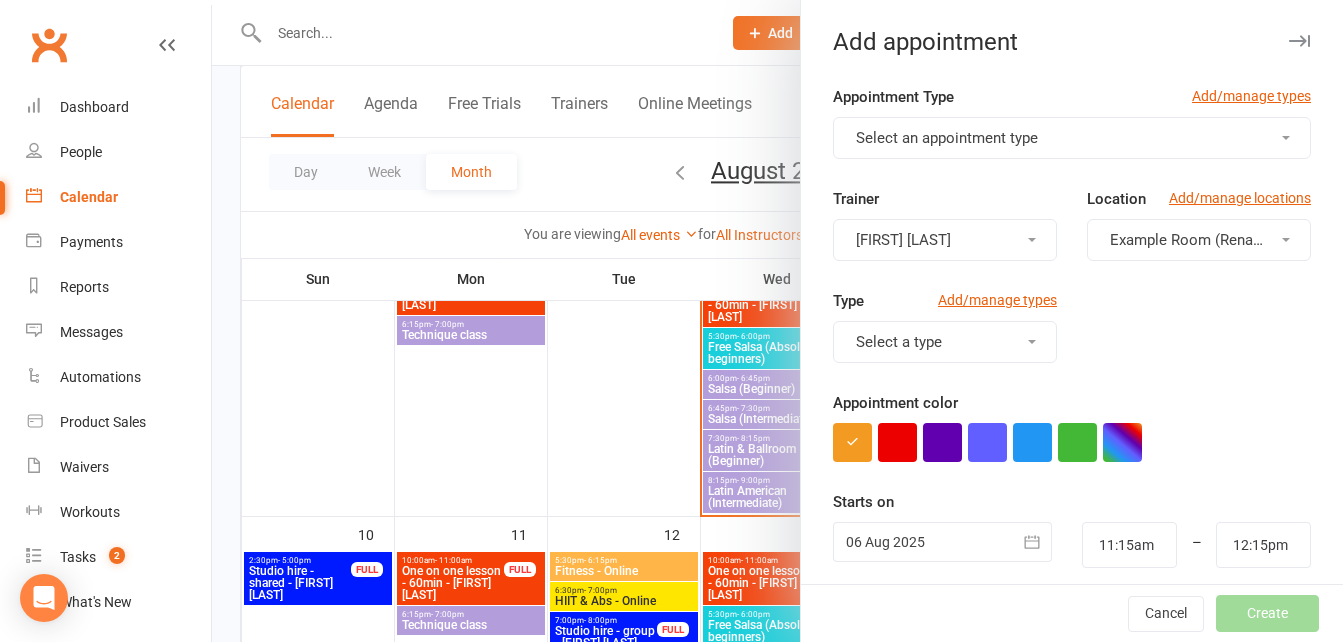 click on "Select an appointment type" at bounding box center [1072, 138] 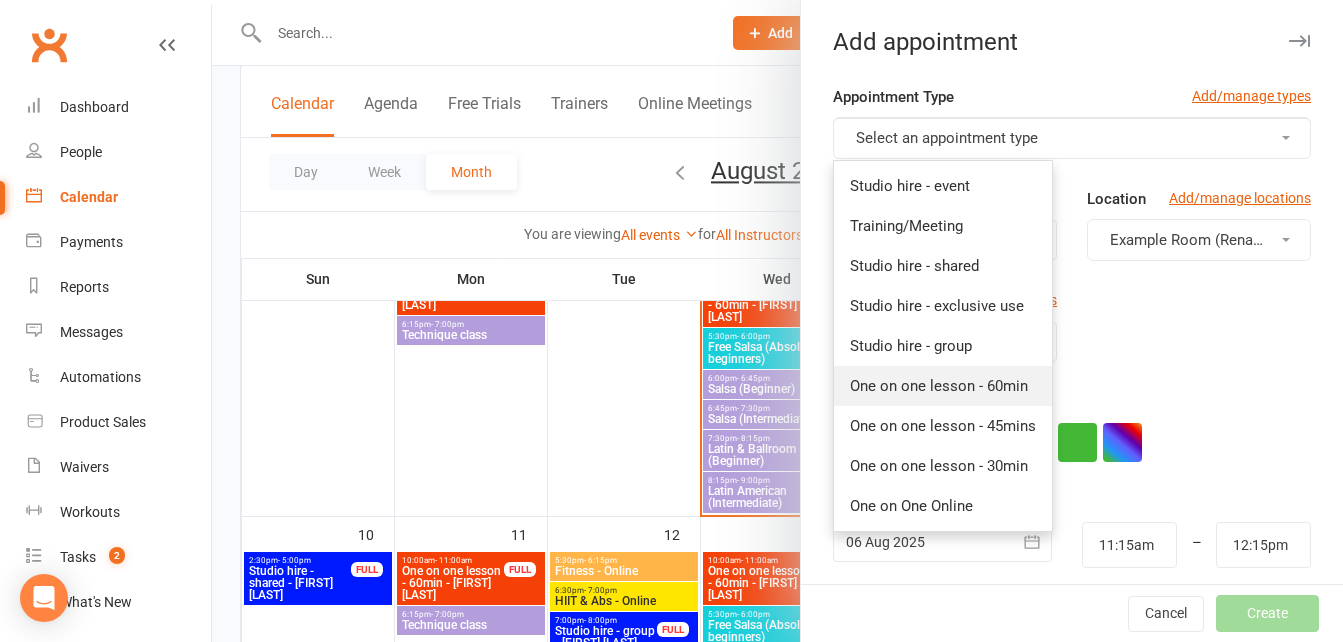 click on "One on one lesson - 60min" at bounding box center (939, 386) 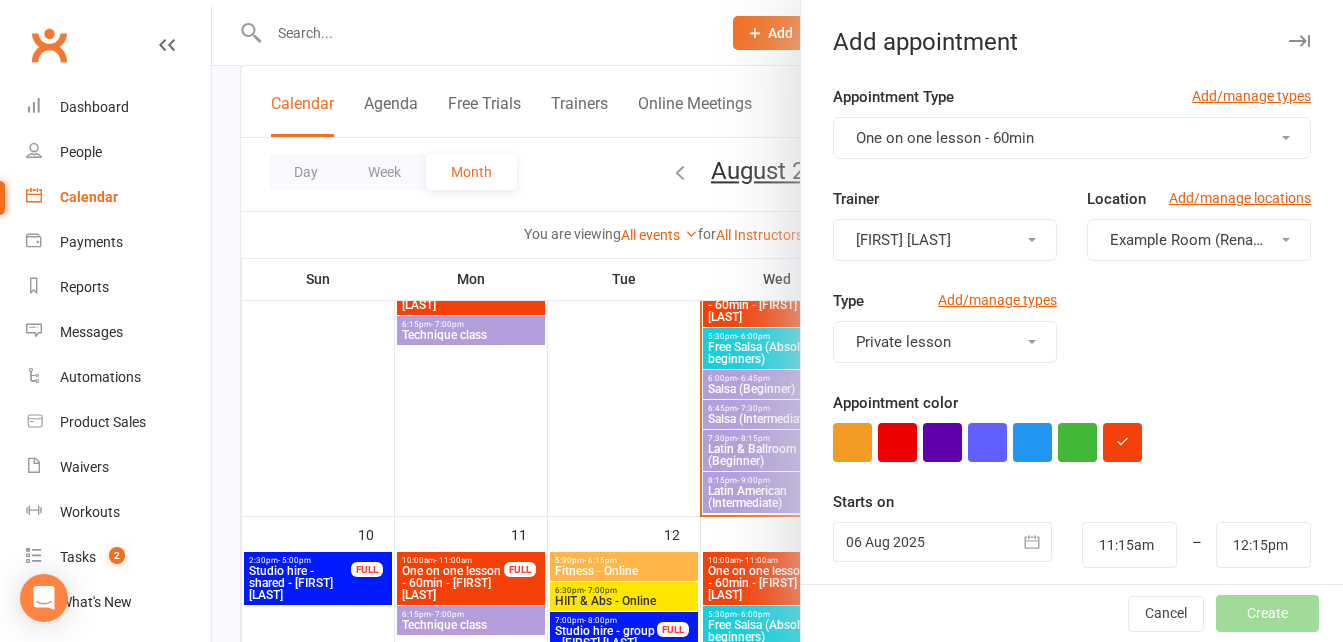 click on "Example Room (Rename me!)" at bounding box center (1209, 240) 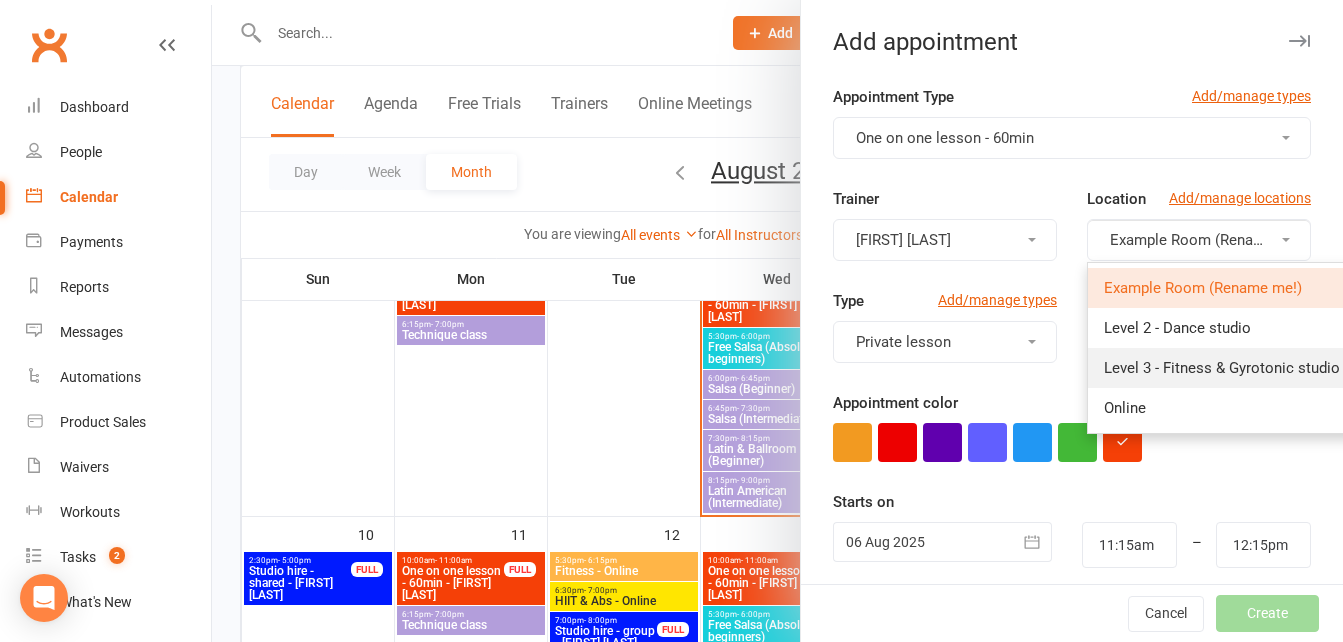 click on "Level 3 - Fitness & Gyrotonic studio" at bounding box center (1222, 368) 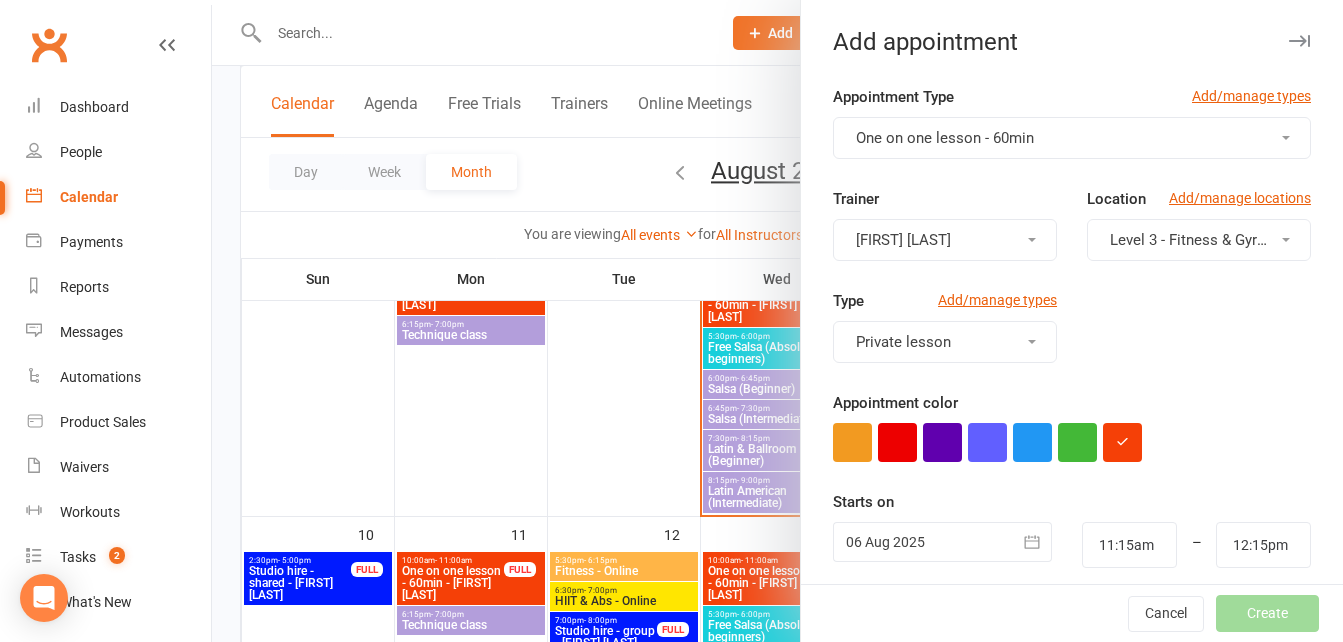 click at bounding box center [942, 542] 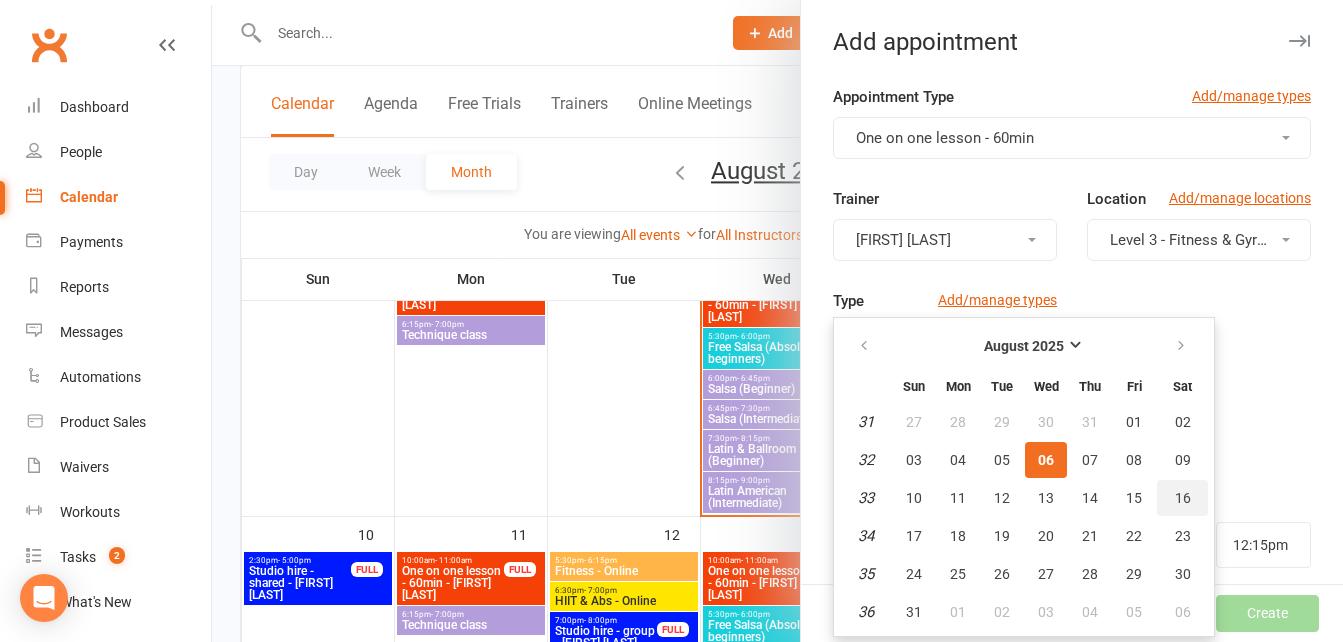 click on "16" at bounding box center [1183, 498] 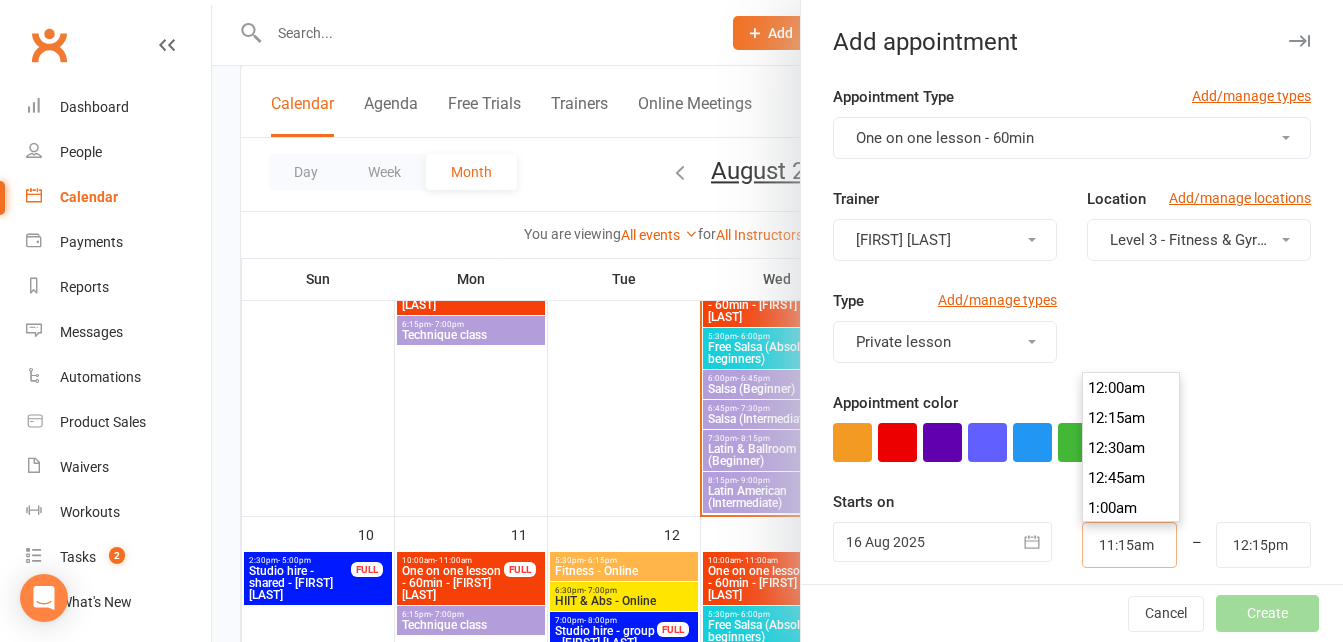 click on "11:15am" at bounding box center (1129, 545) 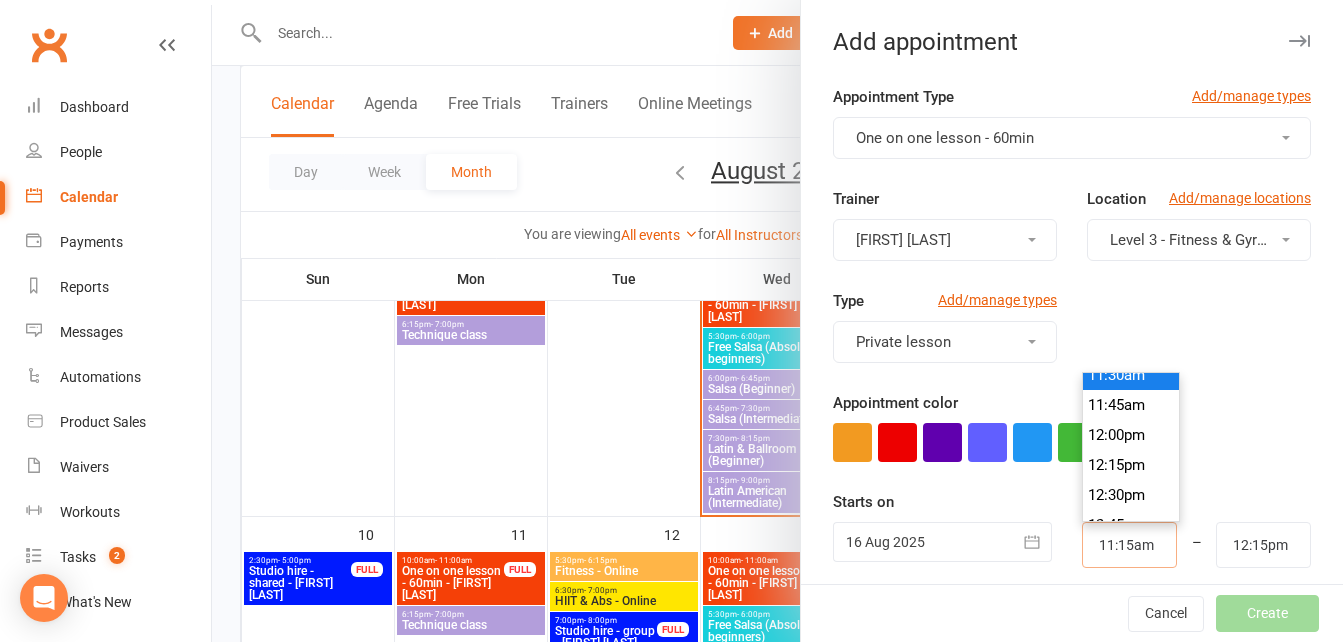 scroll, scrollTop: 1720, scrollLeft: 0, axis: vertical 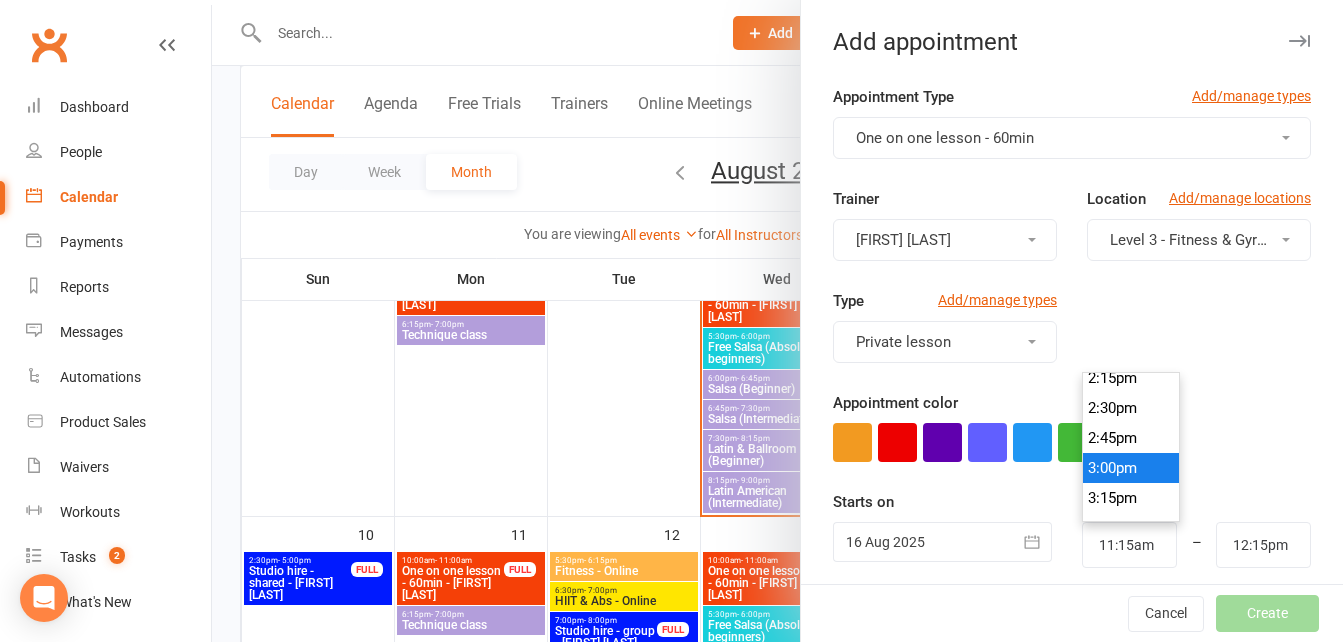 type on "3:00pm" 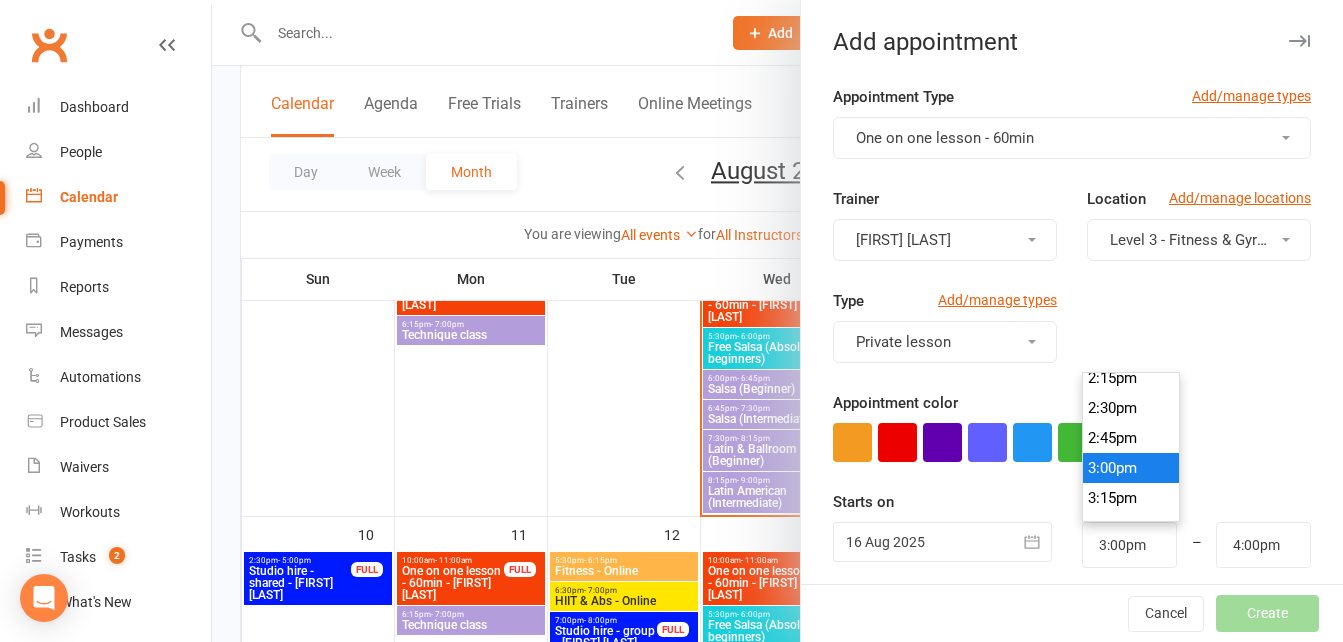click on "3:00pm" at bounding box center [1131, 468] 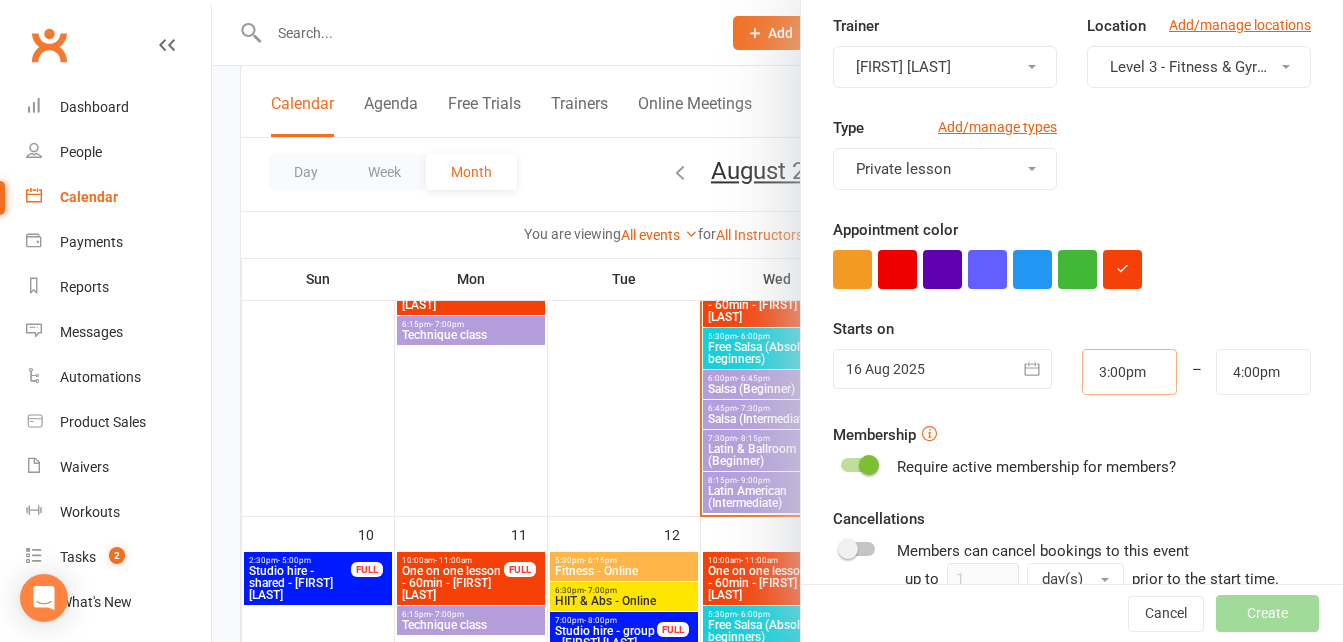scroll, scrollTop: 200, scrollLeft: 0, axis: vertical 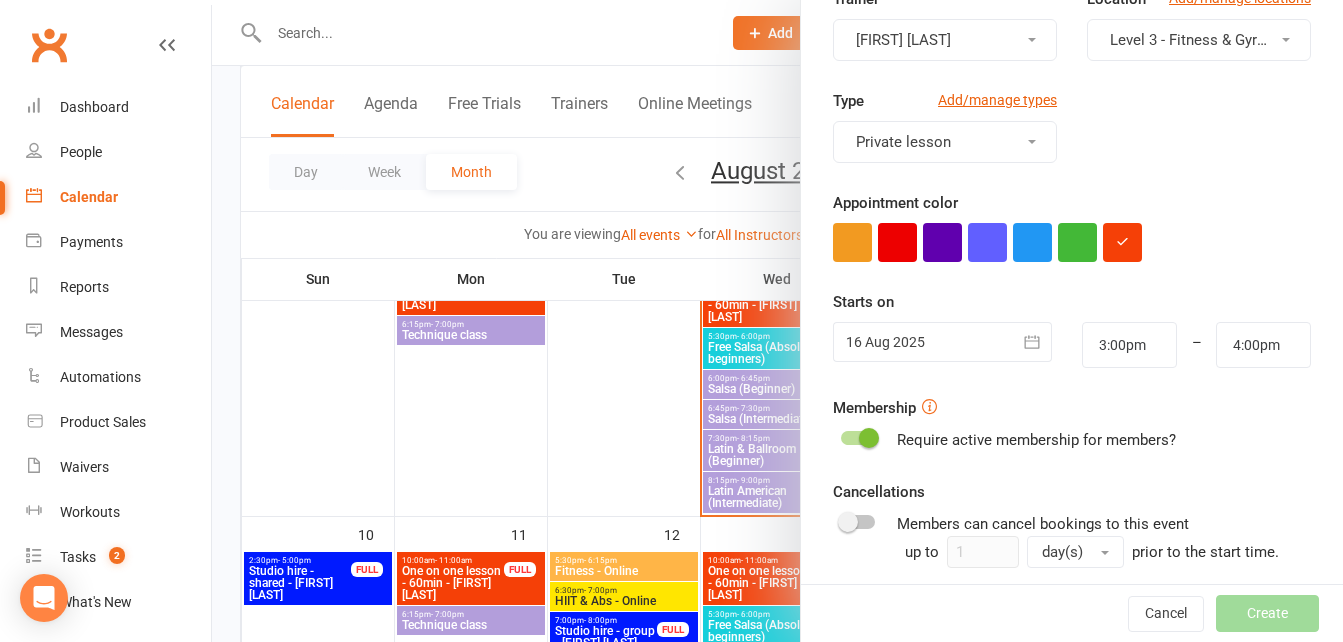 click at bounding box center [869, 438] 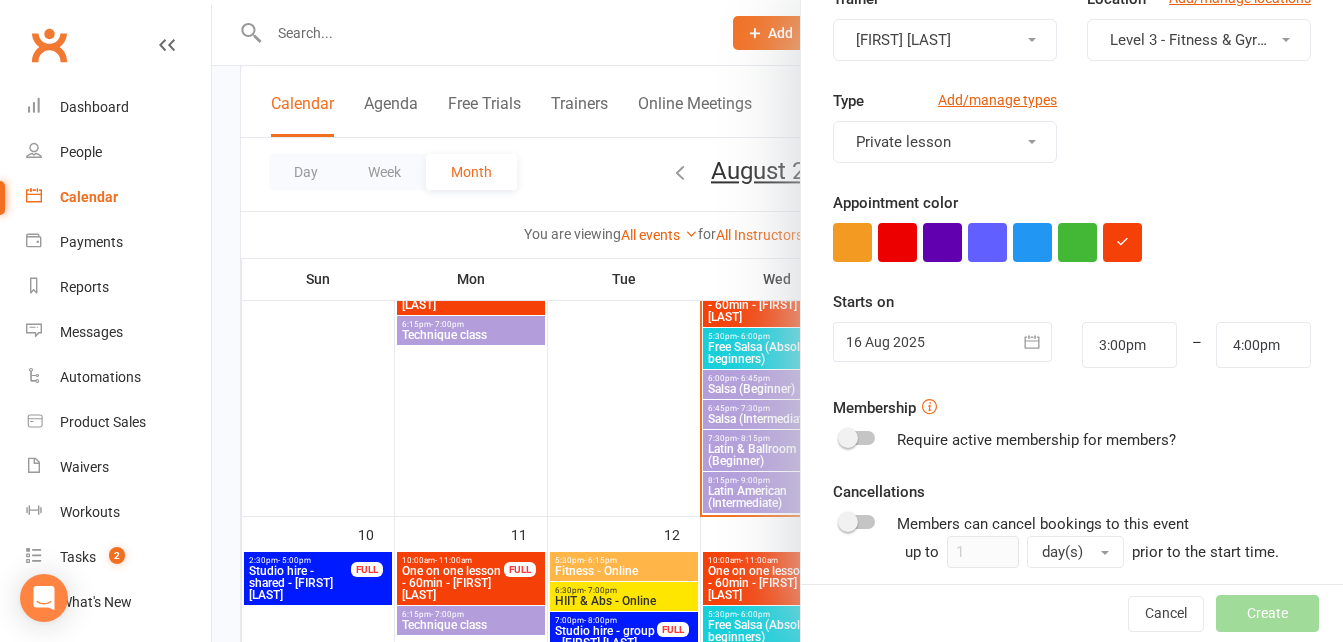 scroll, scrollTop: 398, scrollLeft: 0, axis: vertical 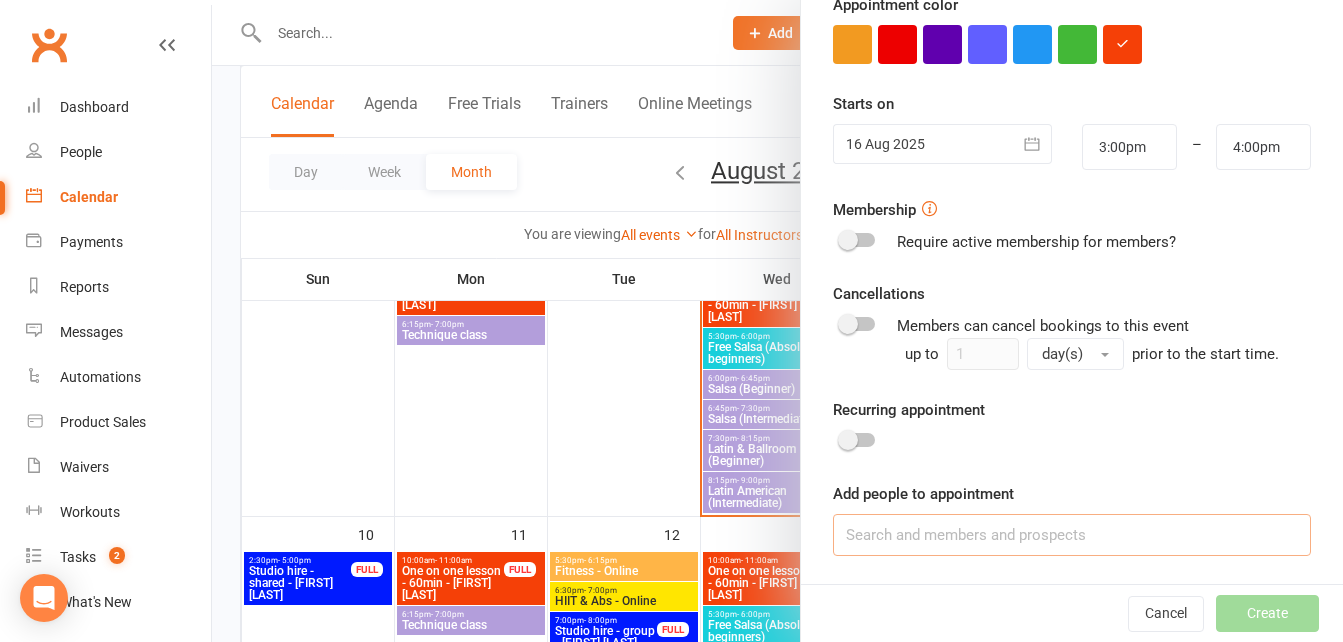 click at bounding box center (1072, 535) 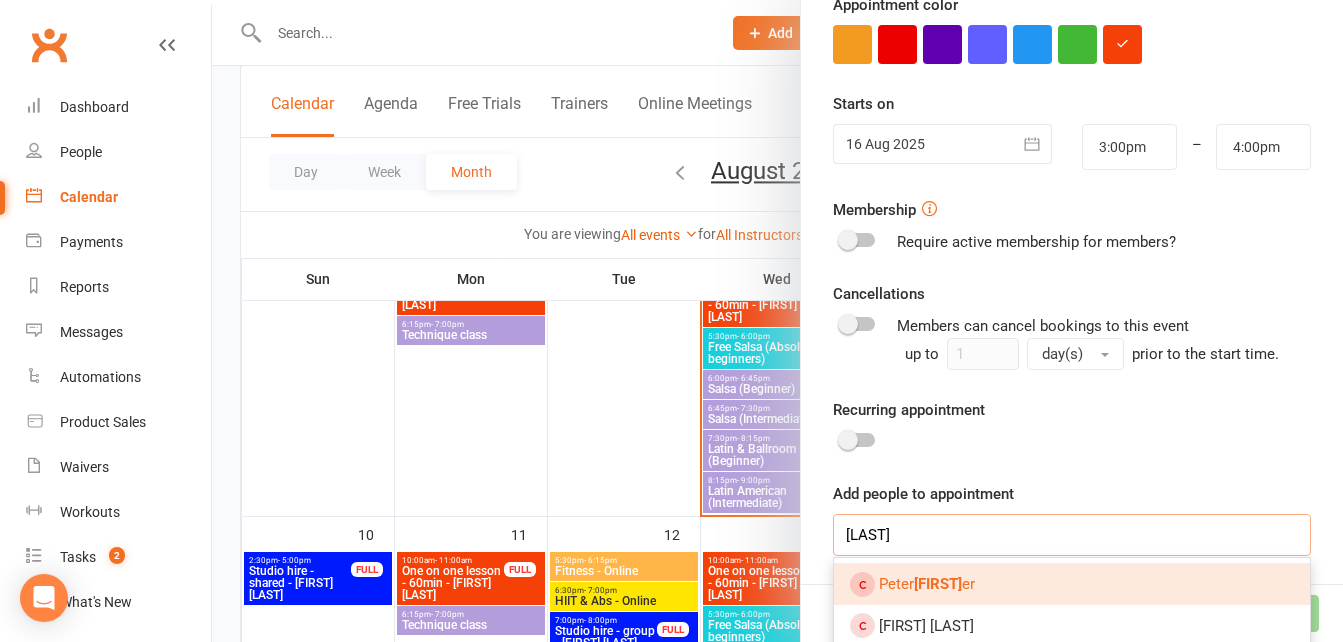type on "[LAST]" 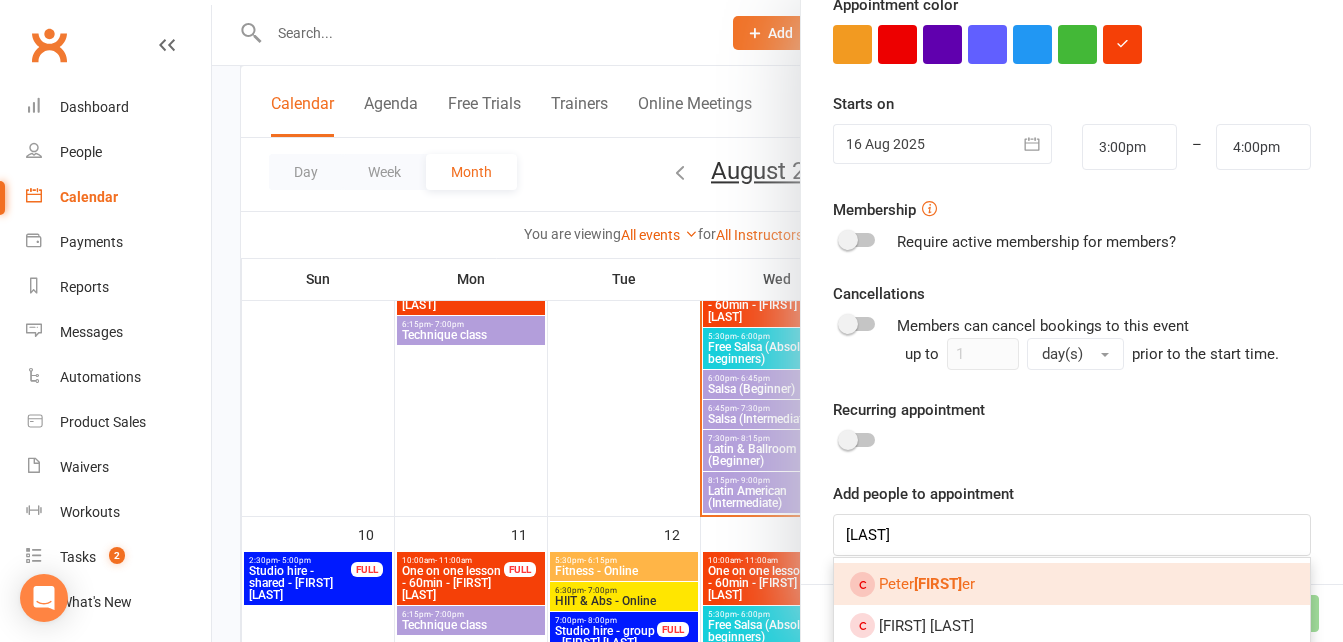 click on "[FIRST]" at bounding box center [938, 584] 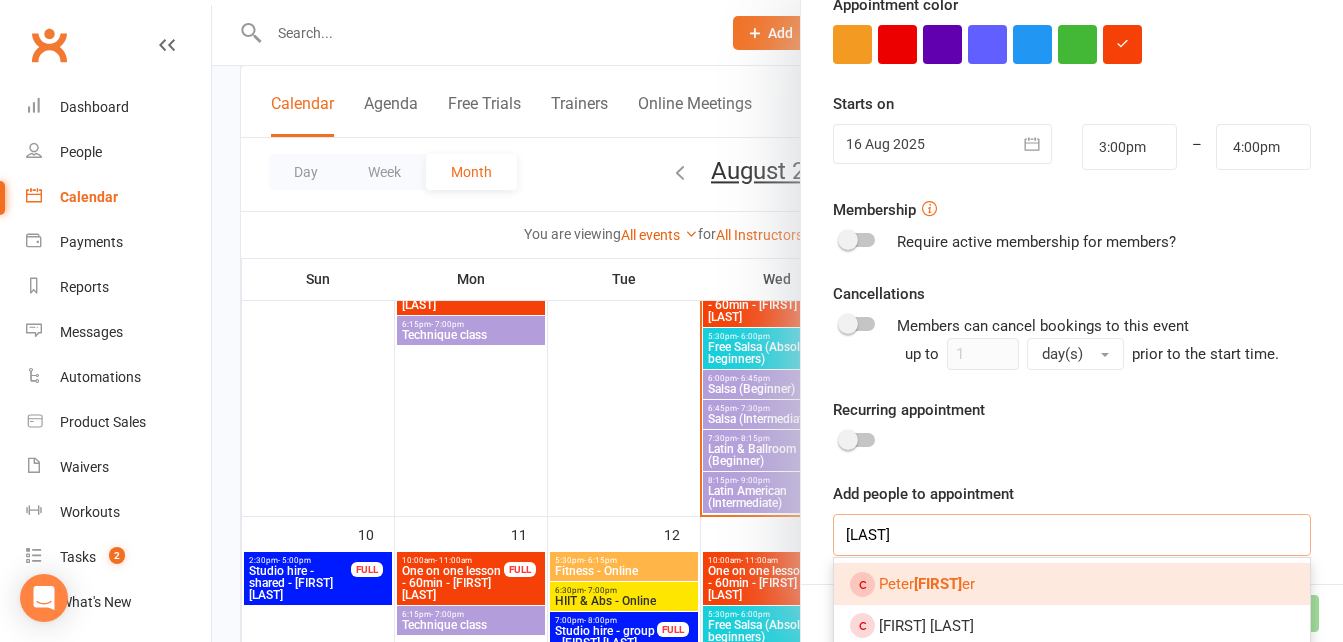 type 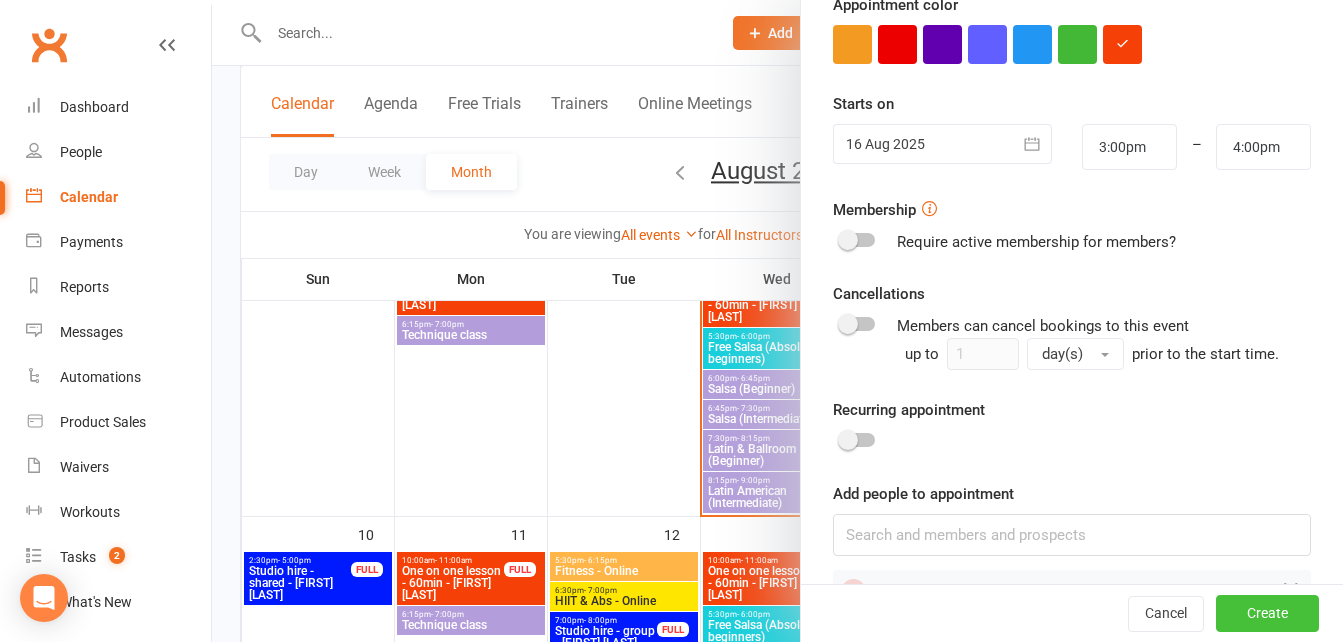 click on "Create" at bounding box center (1267, 614) 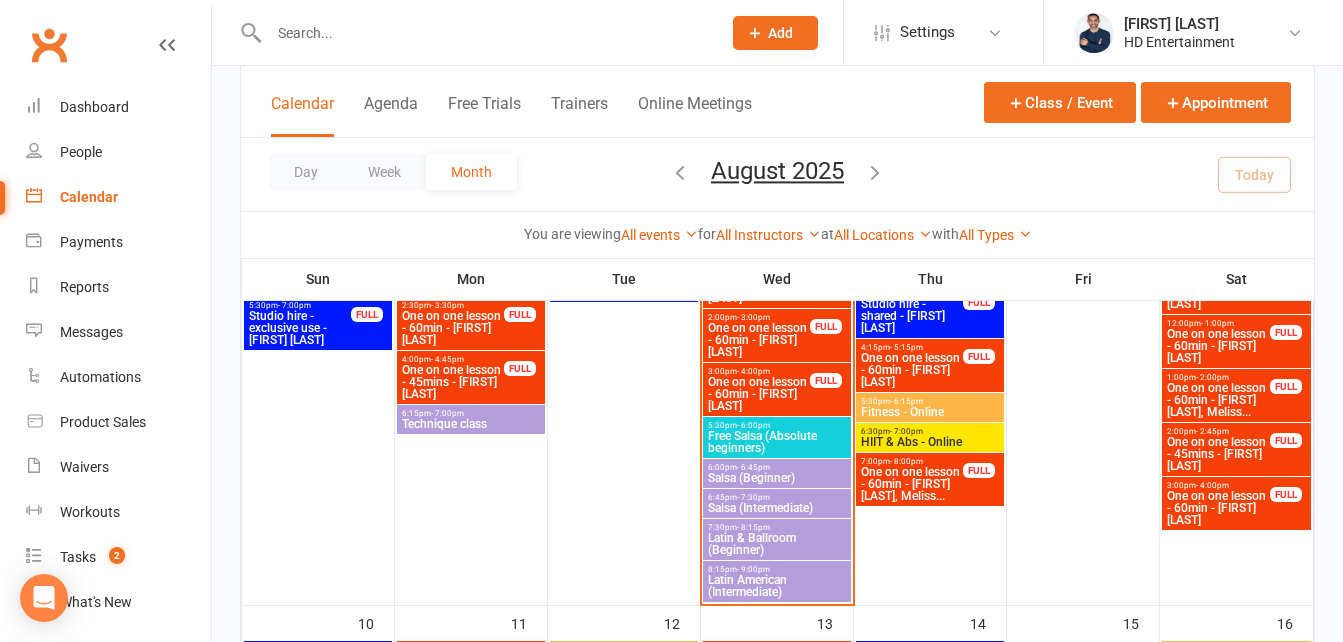 scroll, scrollTop: 898, scrollLeft: 0, axis: vertical 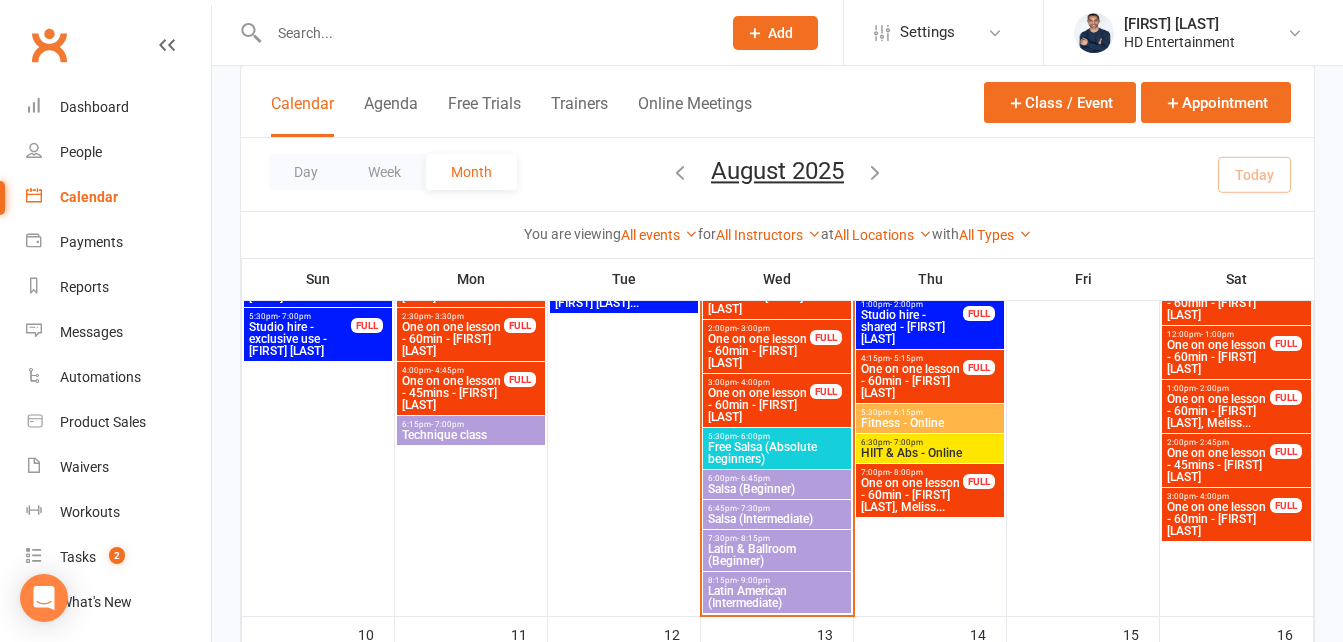 click on "Add" 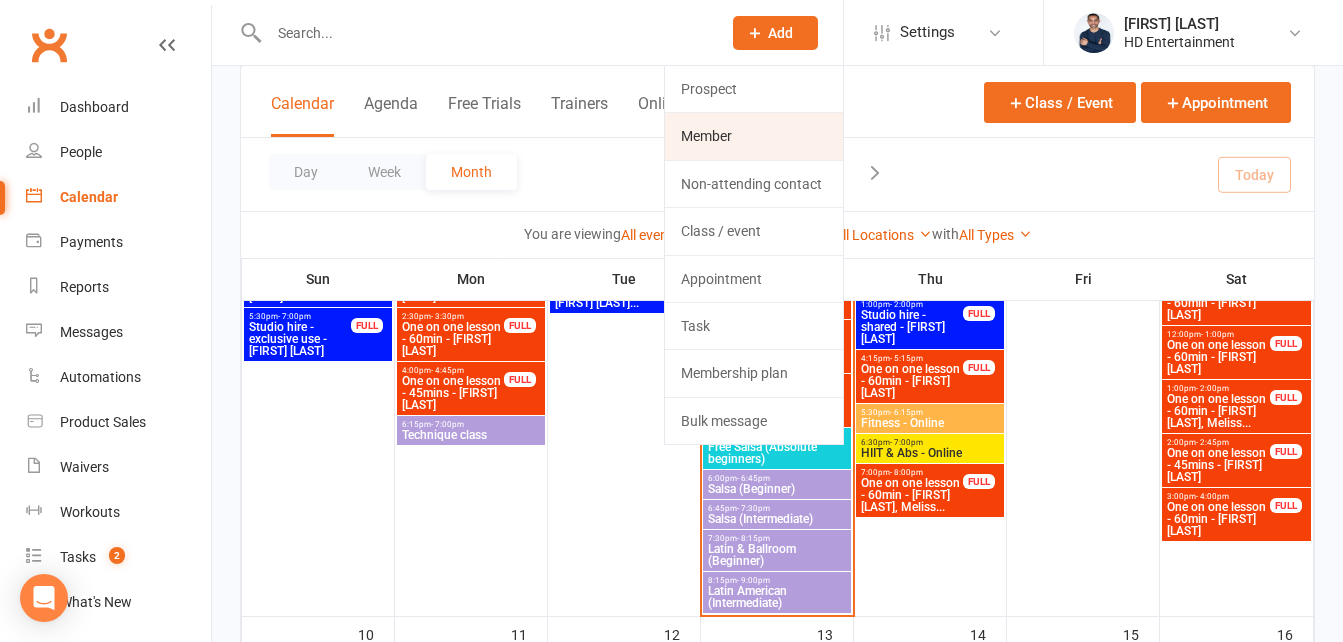 click on "Member" 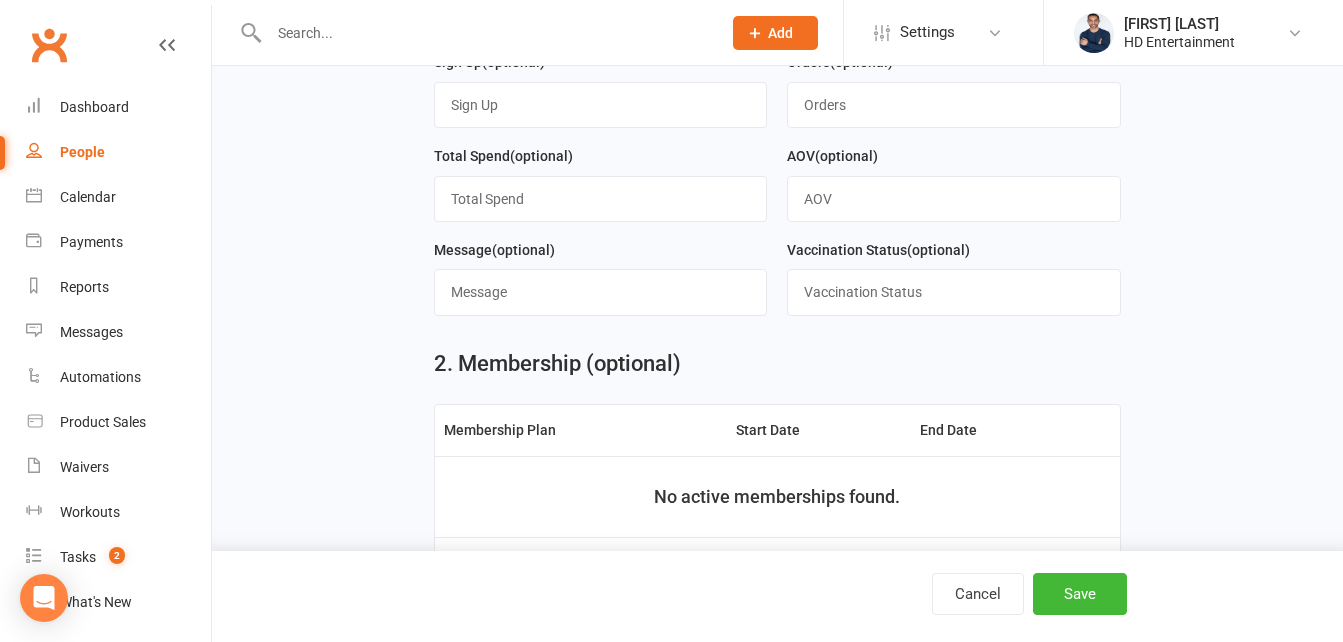 scroll, scrollTop: 0, scrollLeft: 0, axis: both 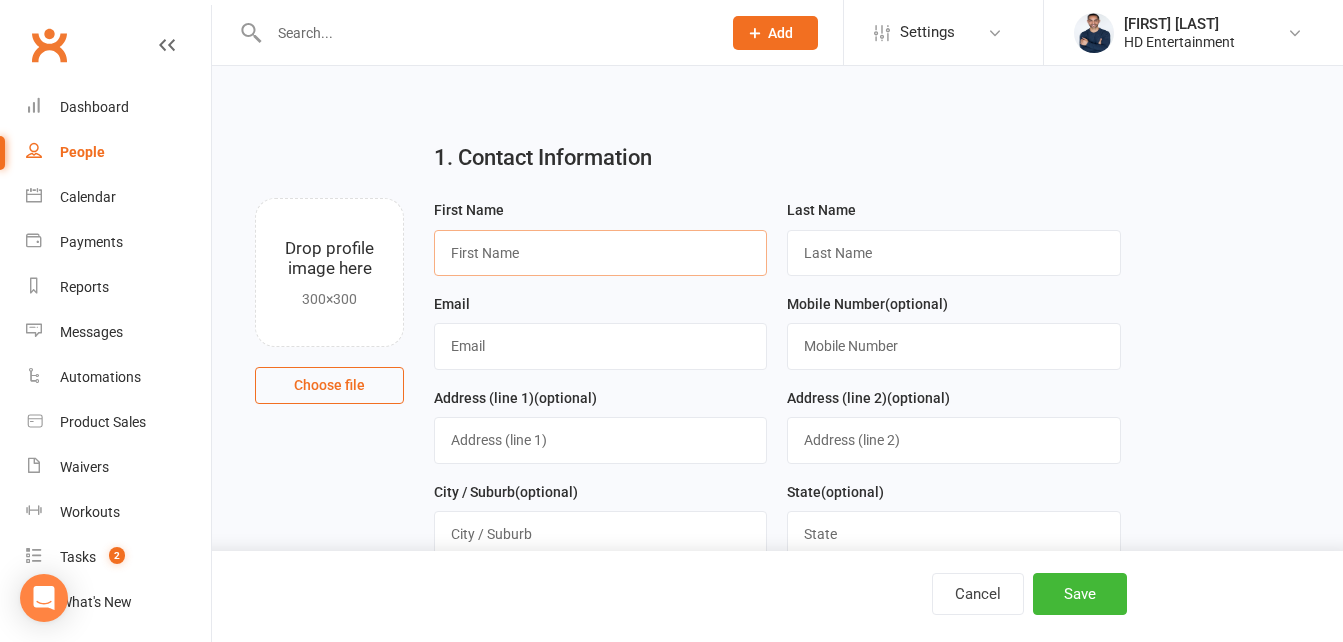 paste on "[FIRST] [LAST]" 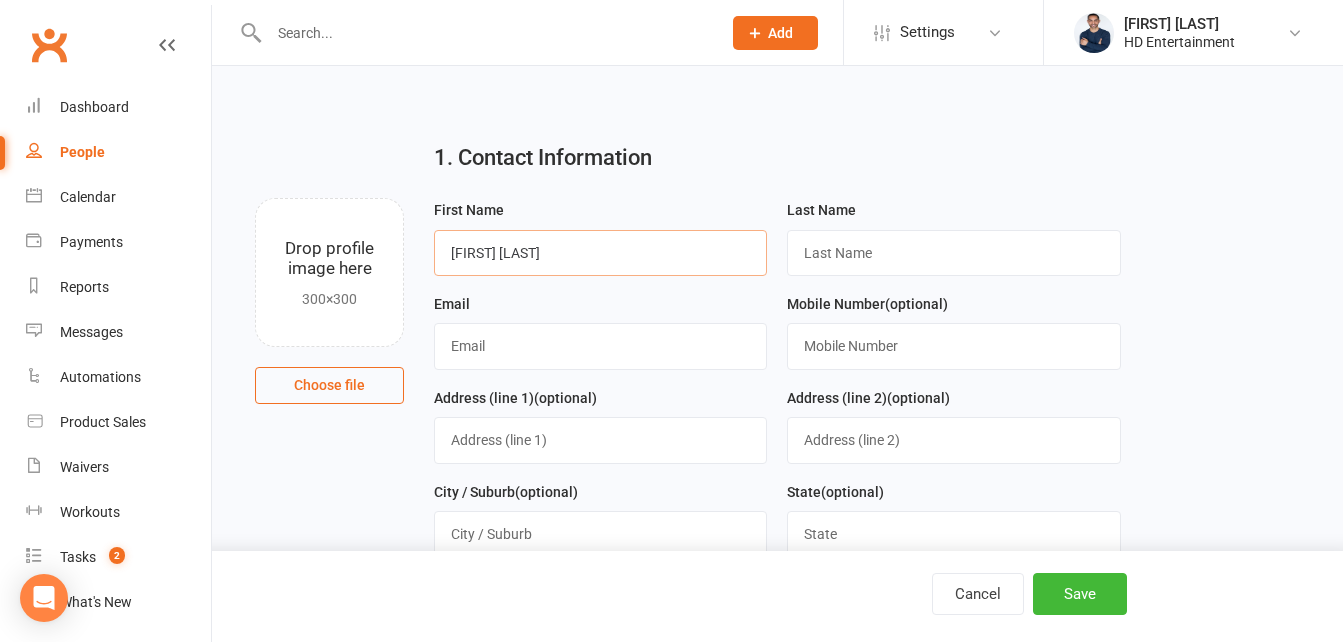 drag, startPoint x: 498, startPoint y: 248, endPoint x: 647, endPoint y: 239, distance: 149.27156 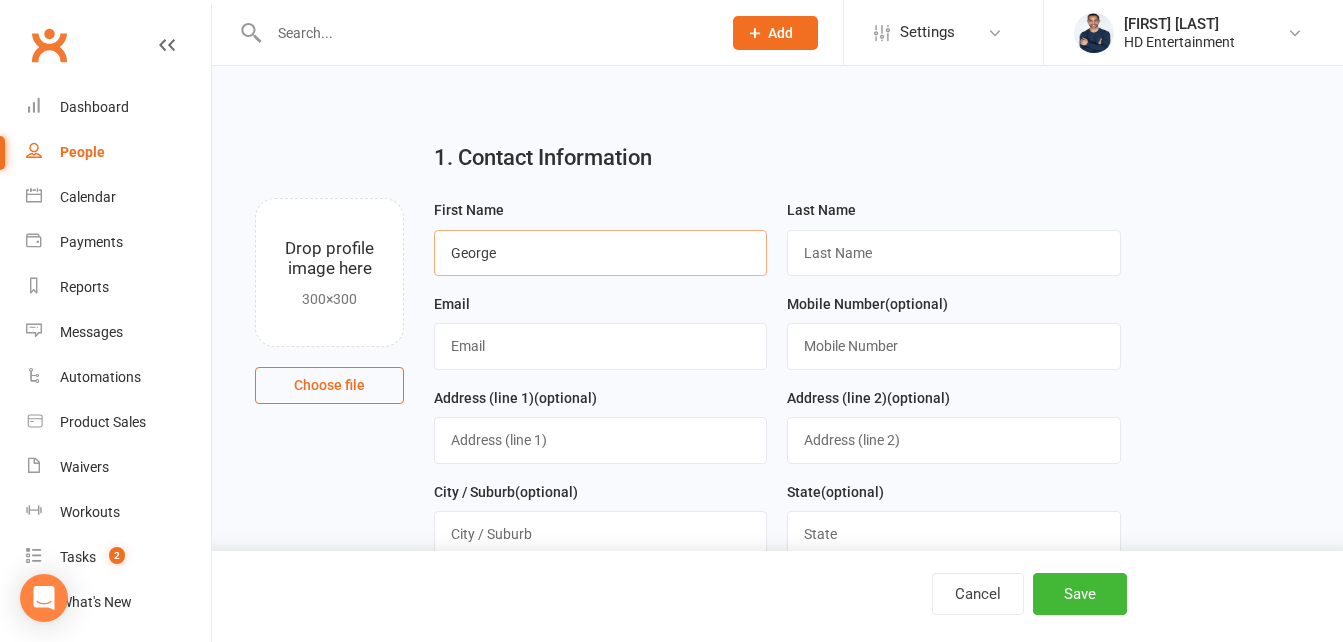 type on "George" 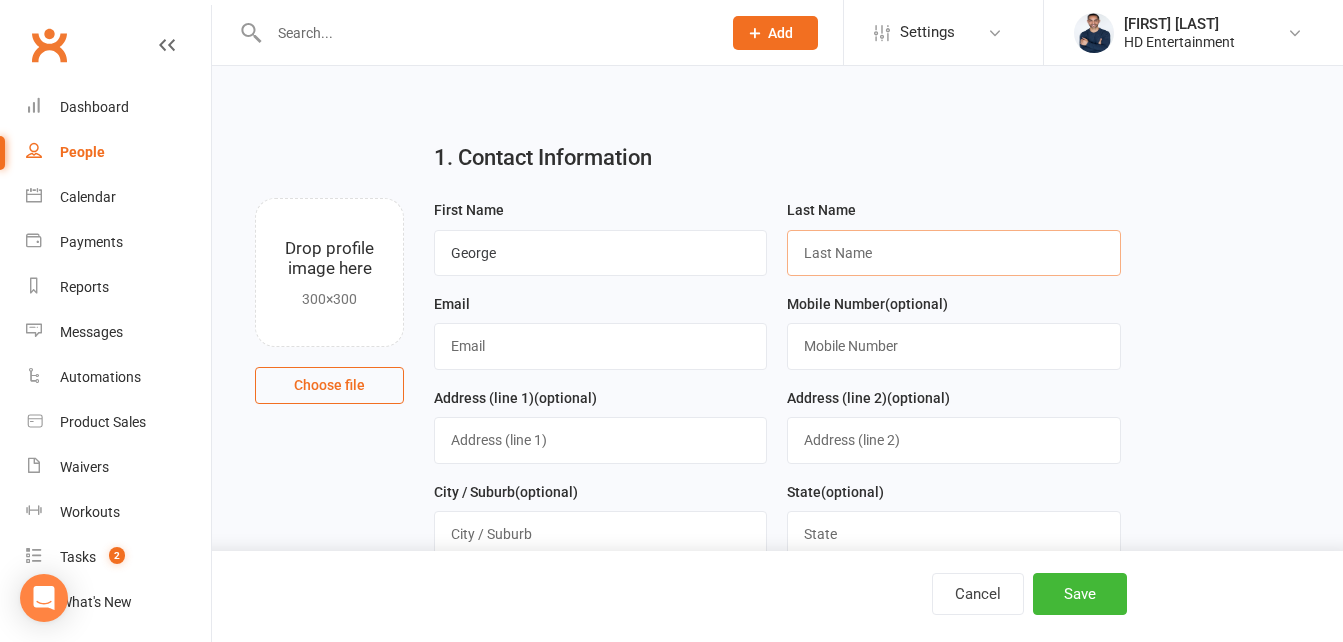 click at bounding box center (953, 253) 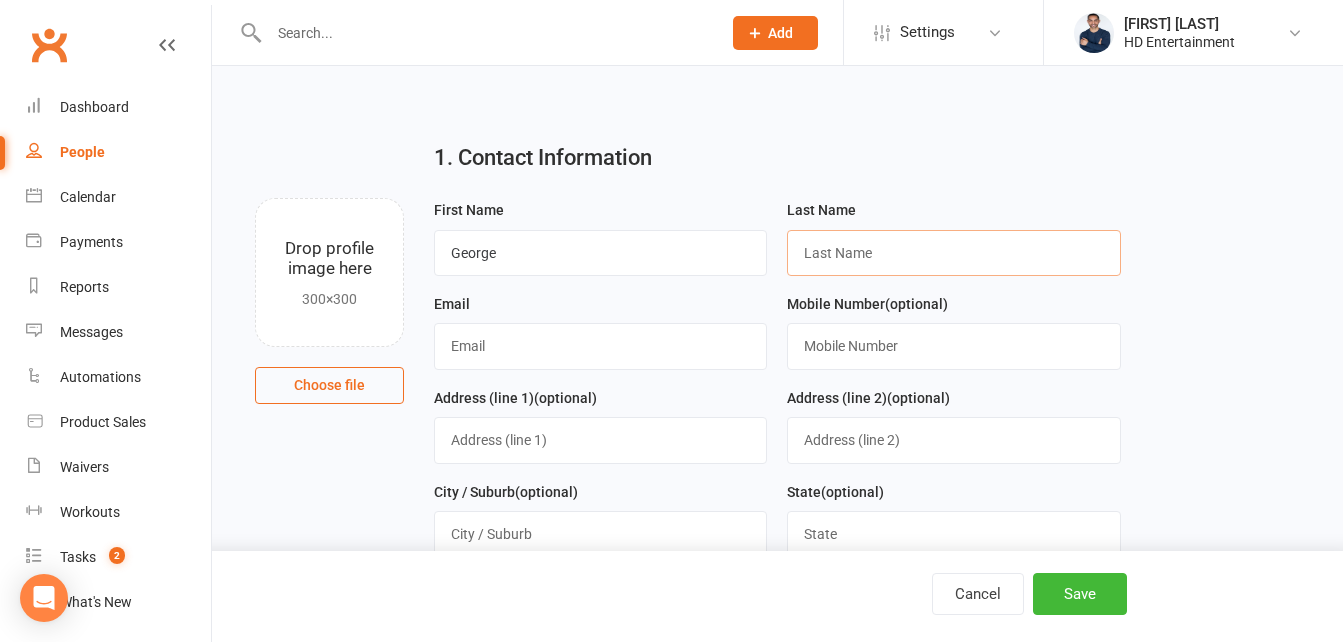 paste on "[LAST]" 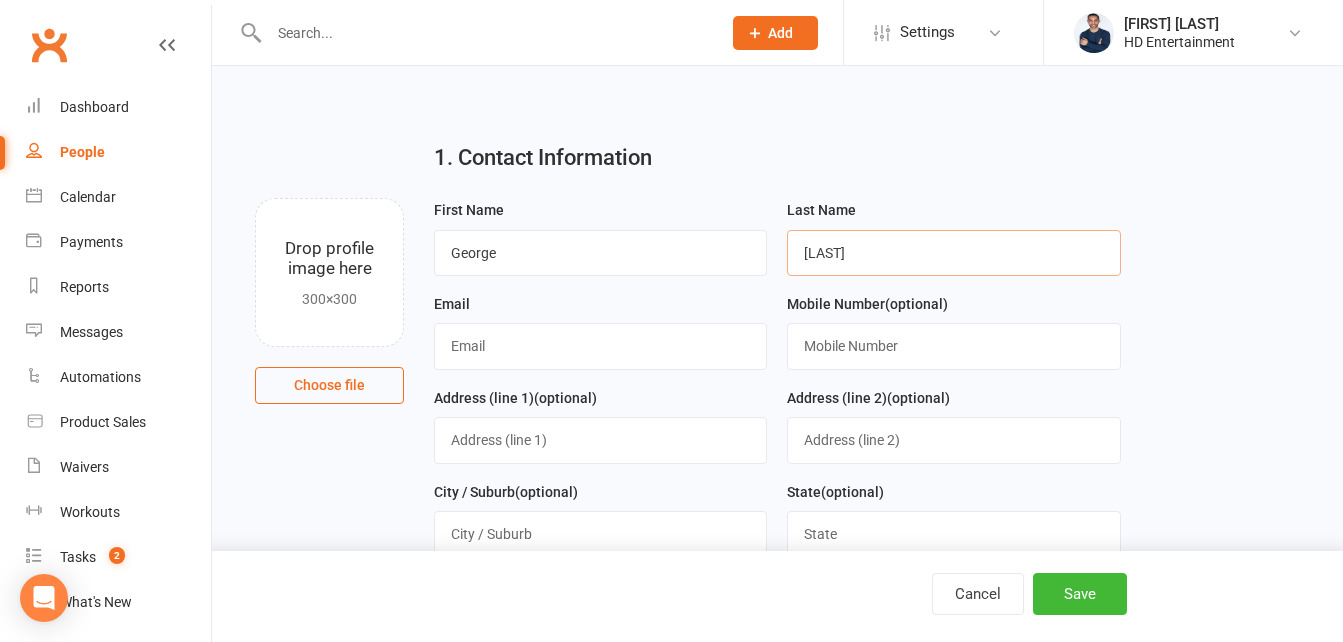type on "[LAST]" 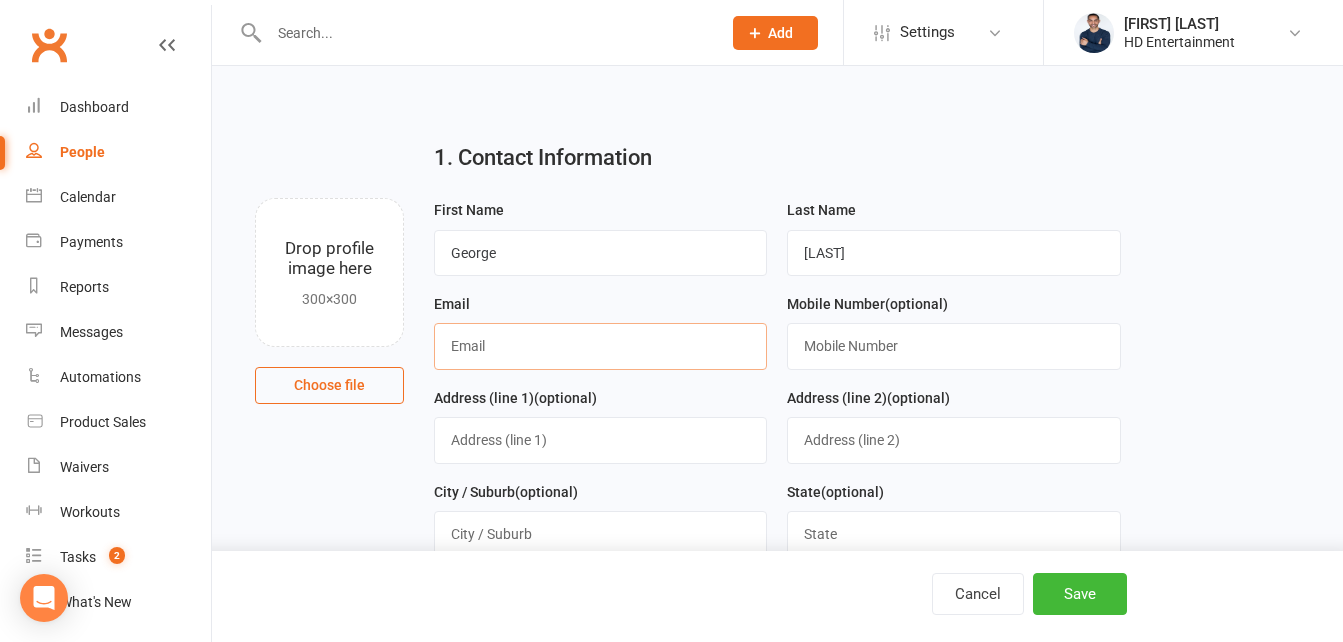 click at bounding box center (600, 346) 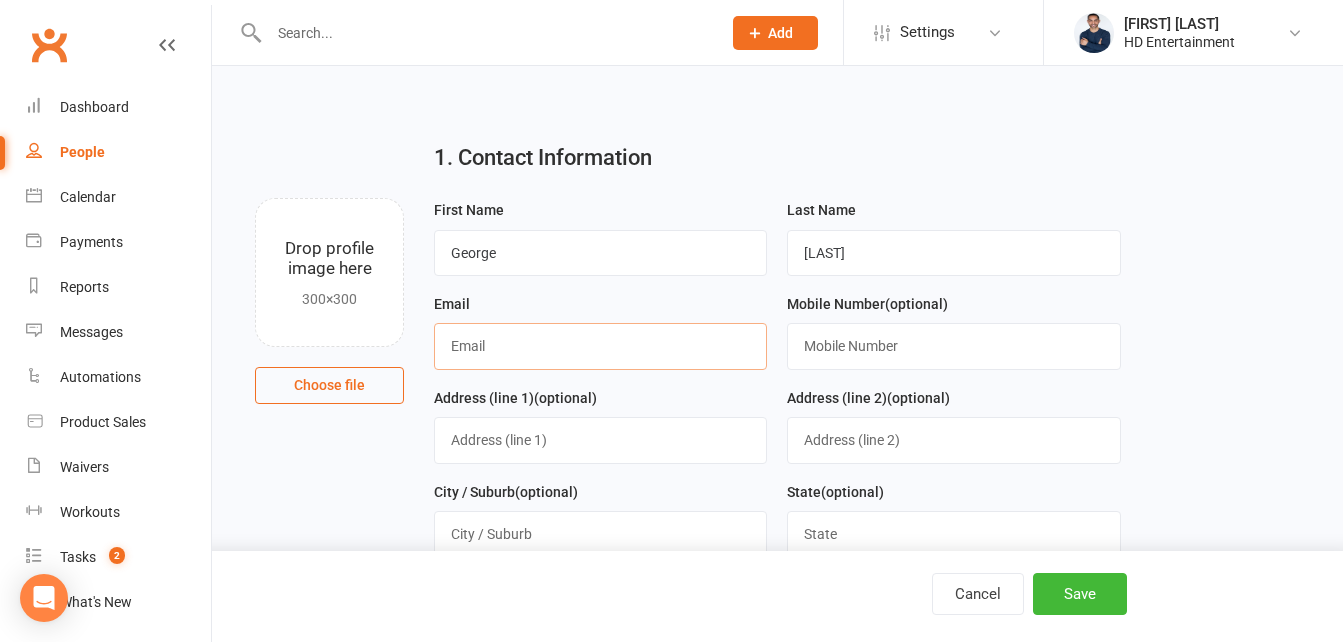 paste on "[EMAIL]" 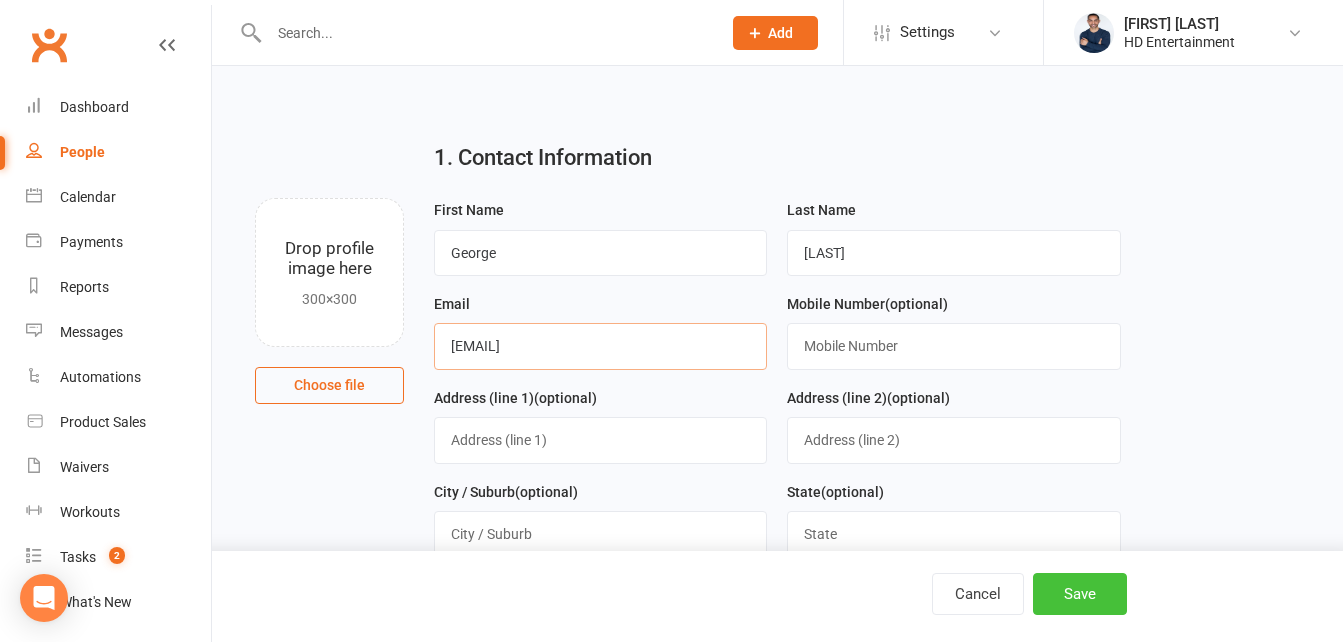 type on "[EMAIL]" 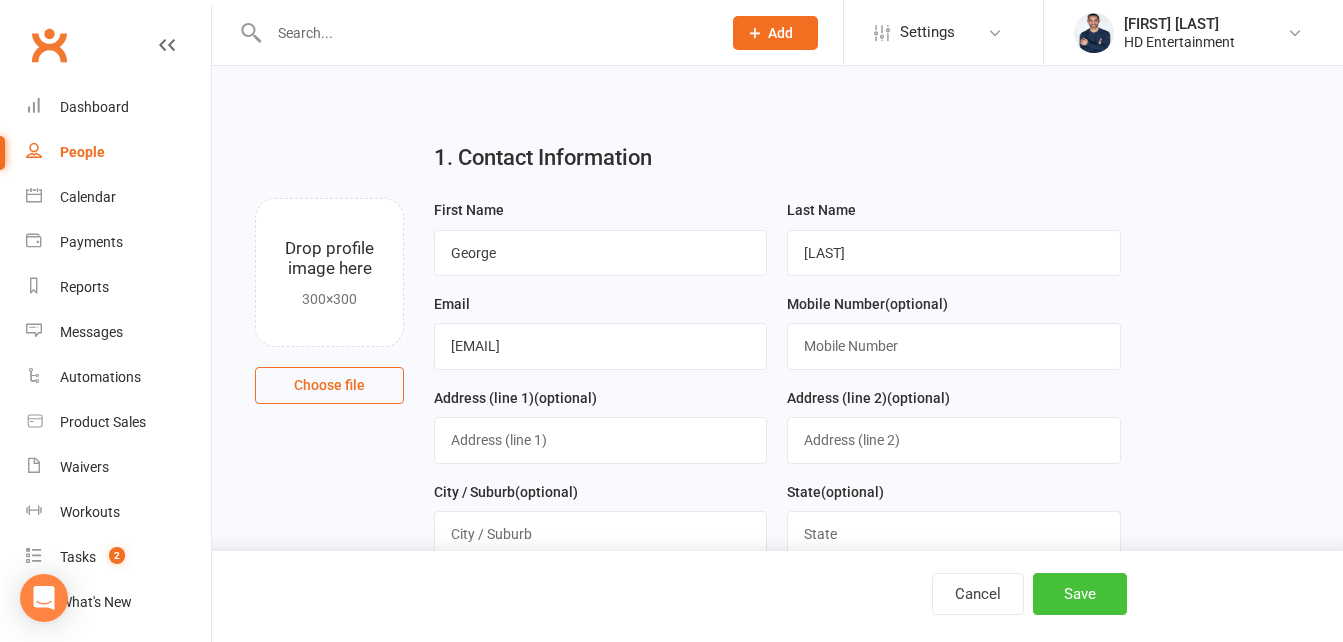 click on "Save" at bounding box center (1080, 594) 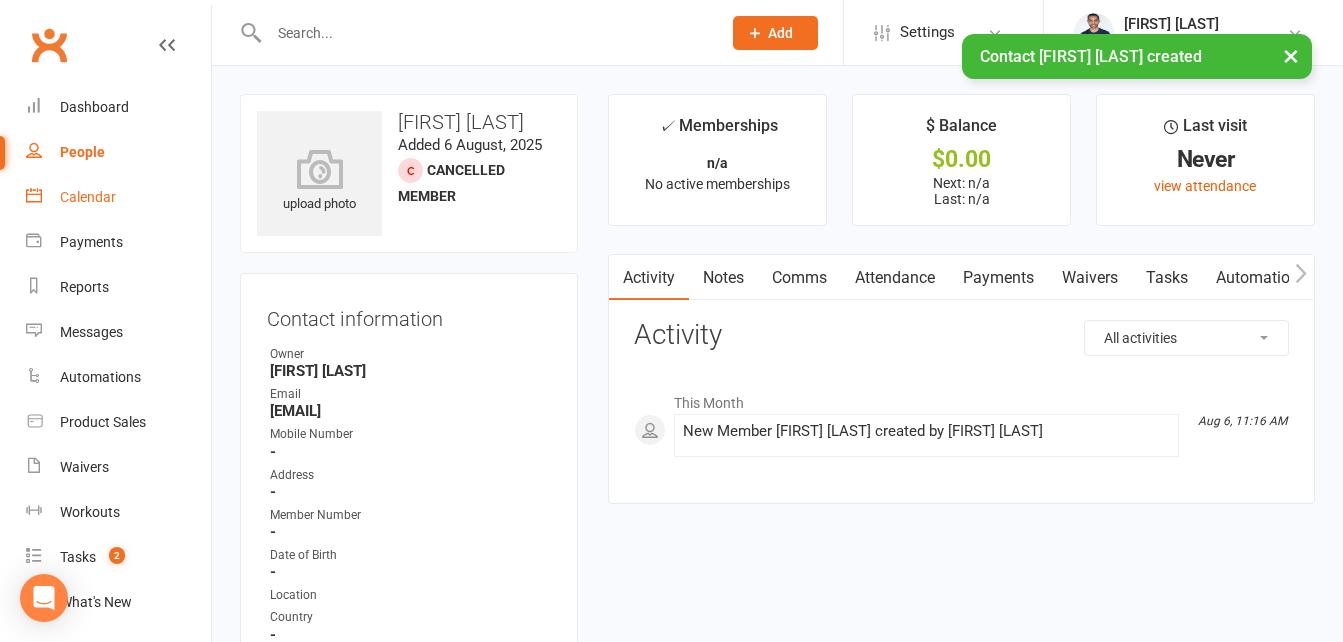 click on "Calendar" at bounding box center [118, 197] 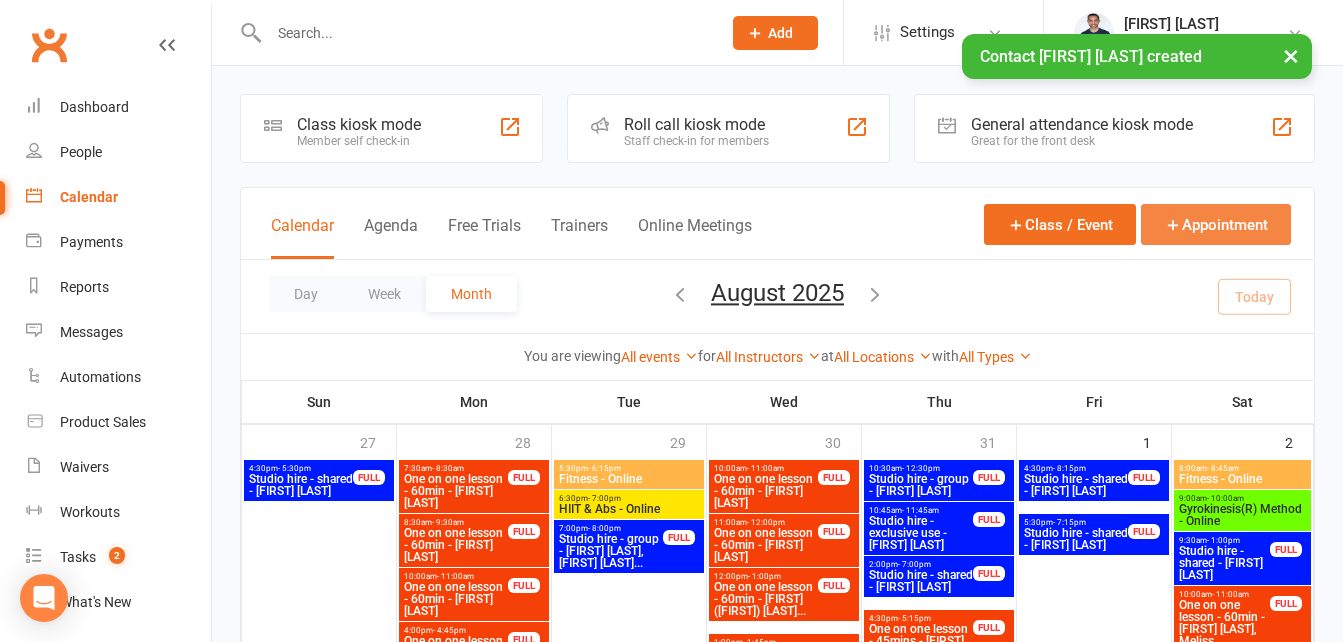click on "Appointment" at bounding box center [1216, 224] 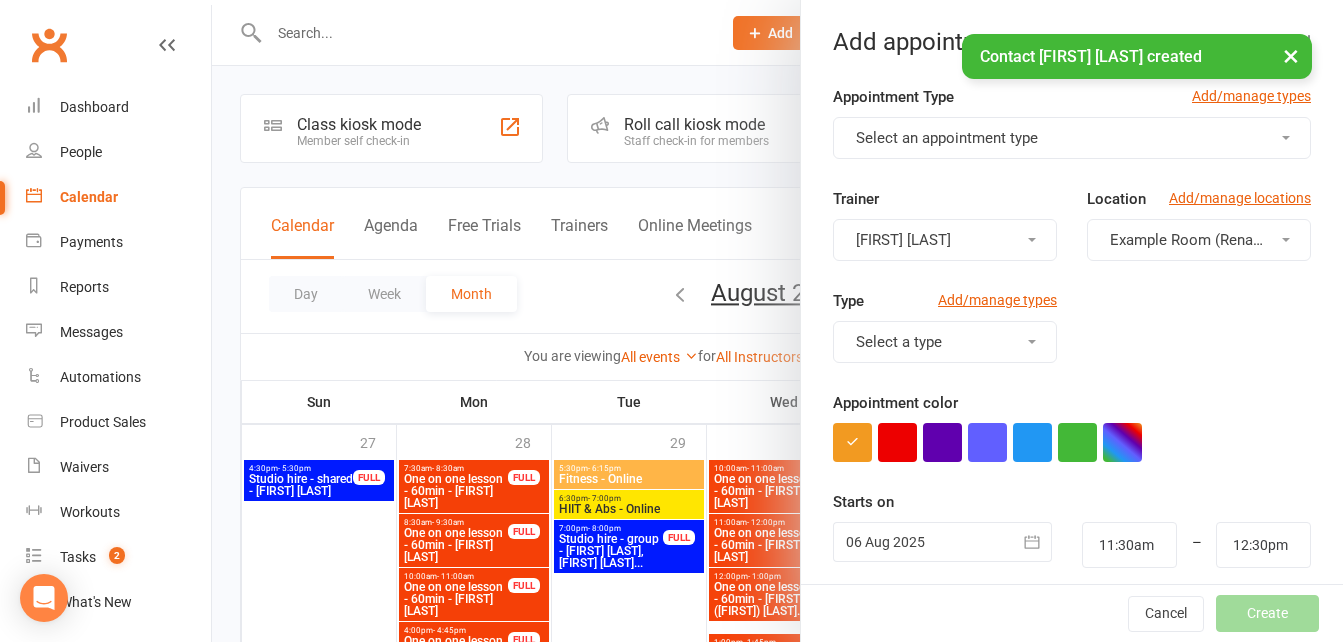 click on "Select an appointment type" at bounding box center (1072, 138) 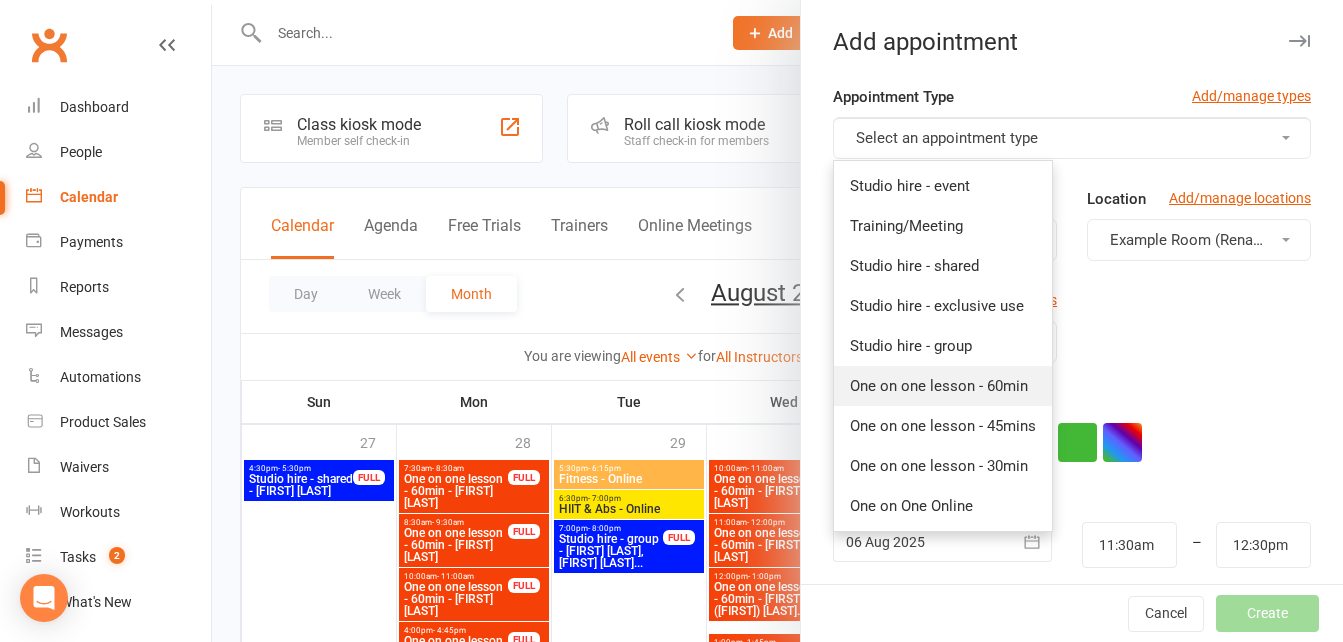 click on "One on one lesson - 60min" at bounding box center (943, 386) 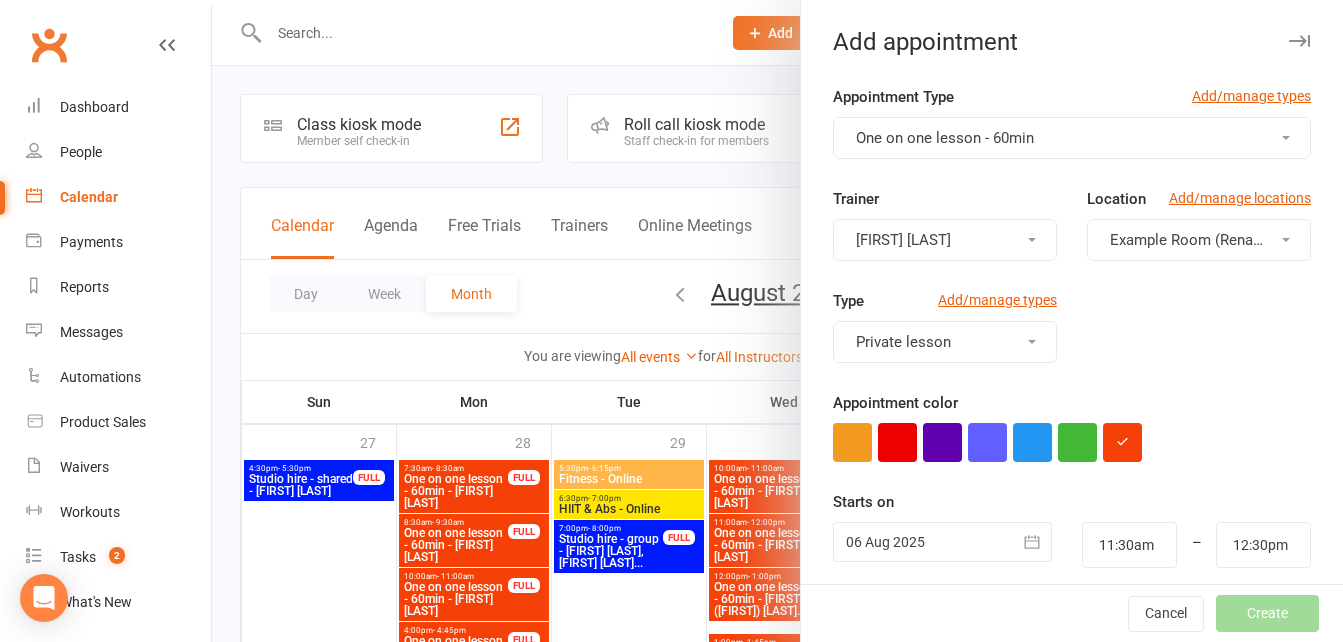 click on "Example Room (Rename me!)" at bounding box center (1209, 240) 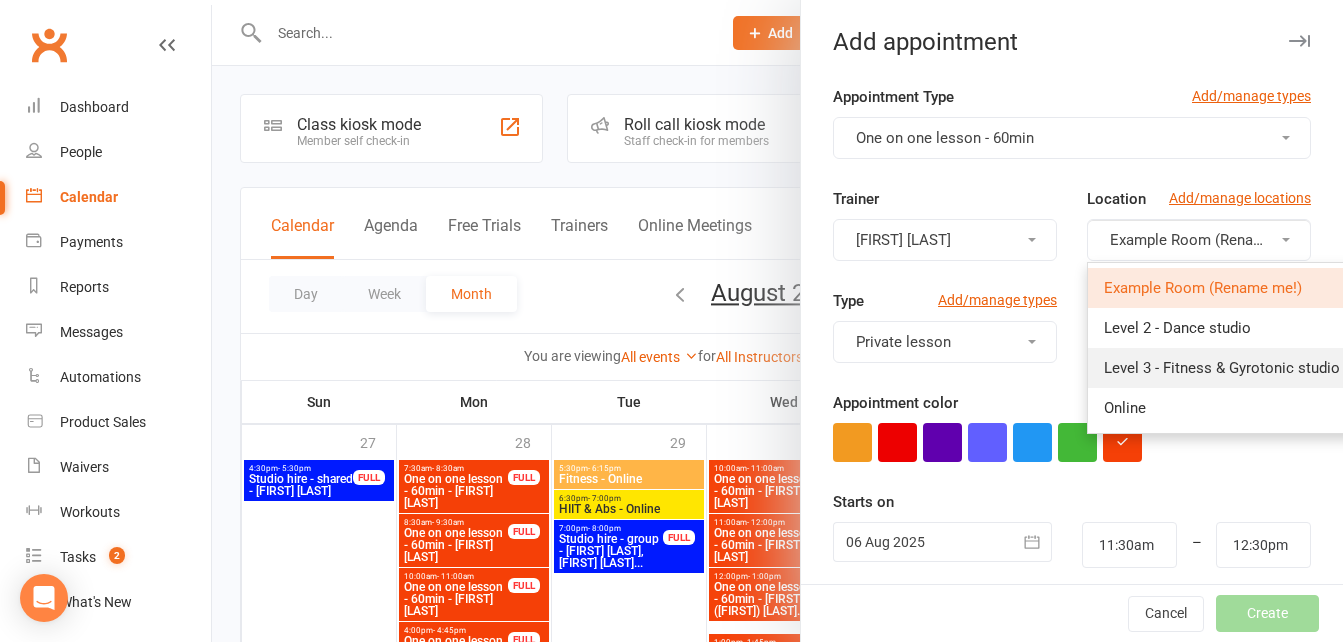 click on "Level 3 - Fitness & Gyrotonic studio" at bounding box center (1222, 368) 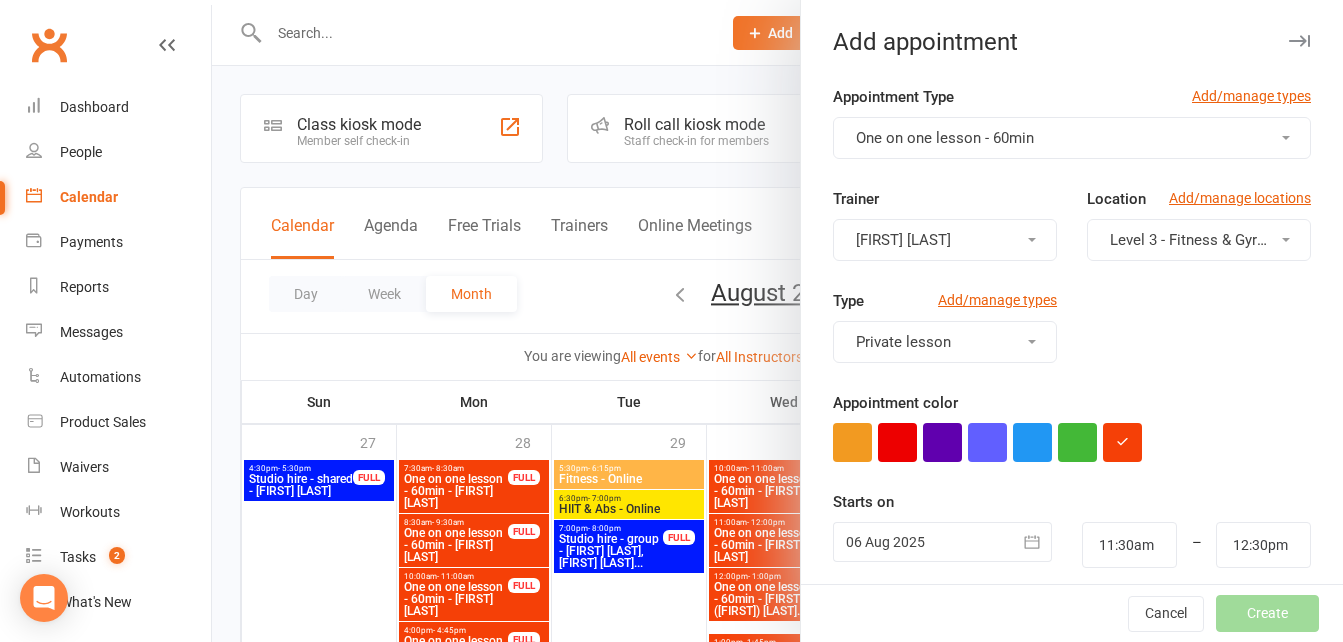 click at bounding box center [942, 542] 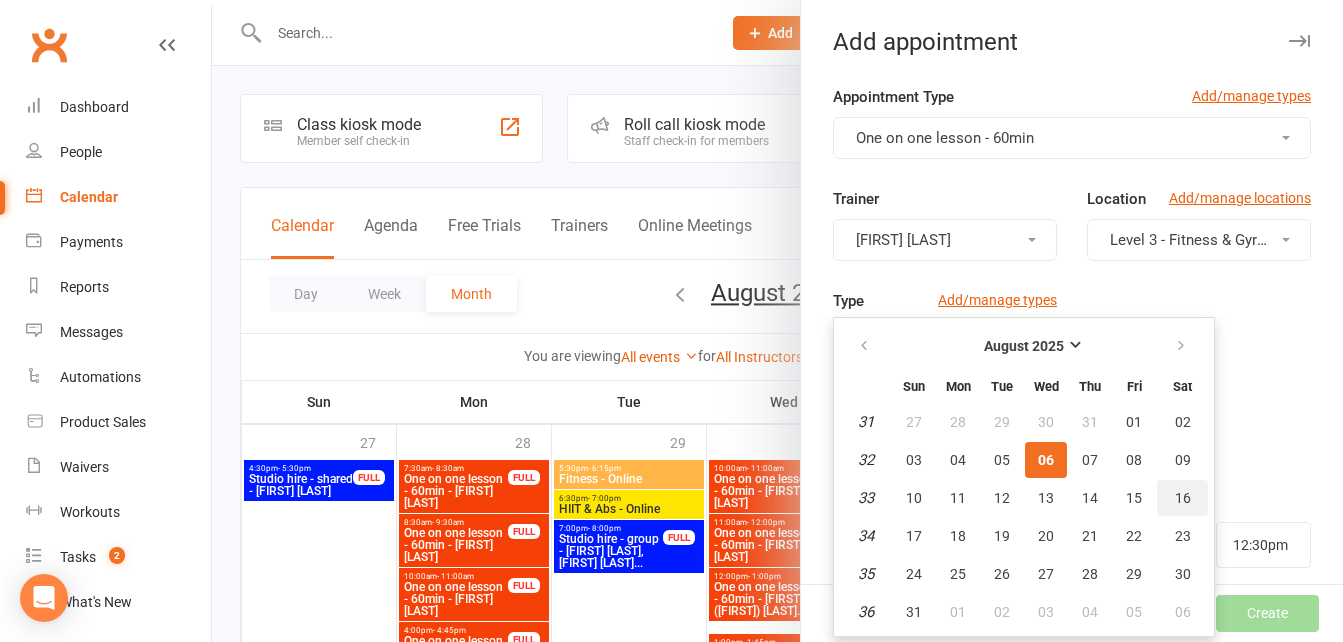 click on "16" at bounding box center [1182, 498] 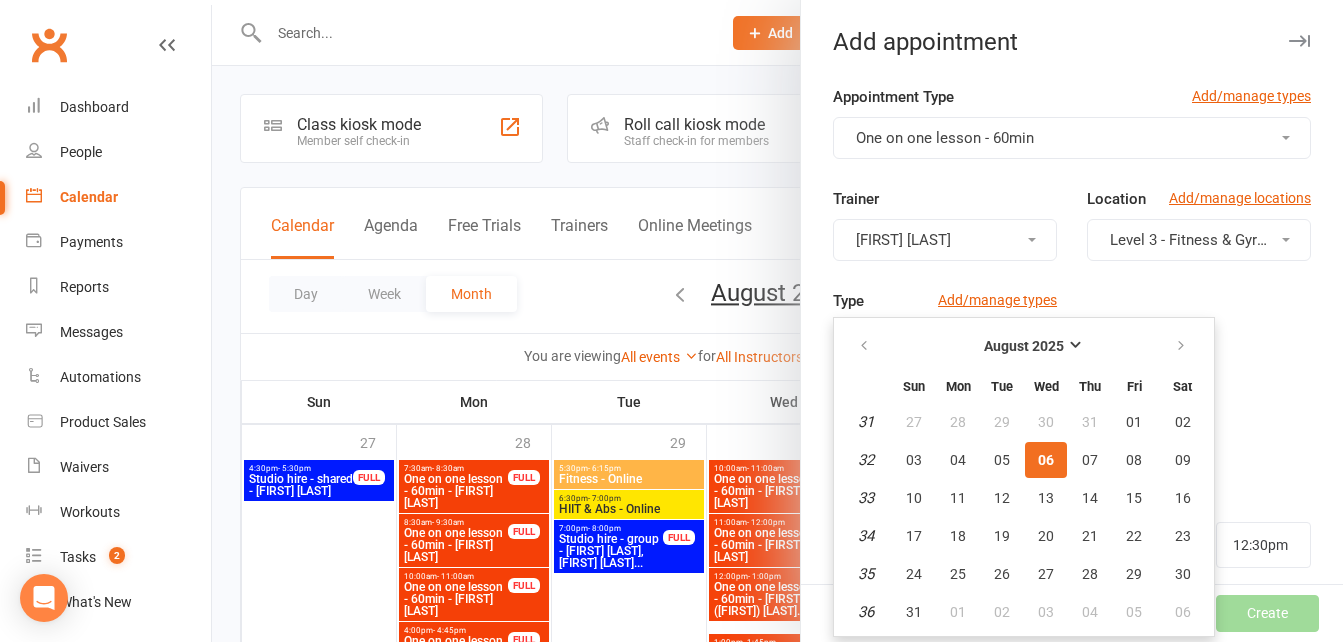 type on "16 Aug 2025" 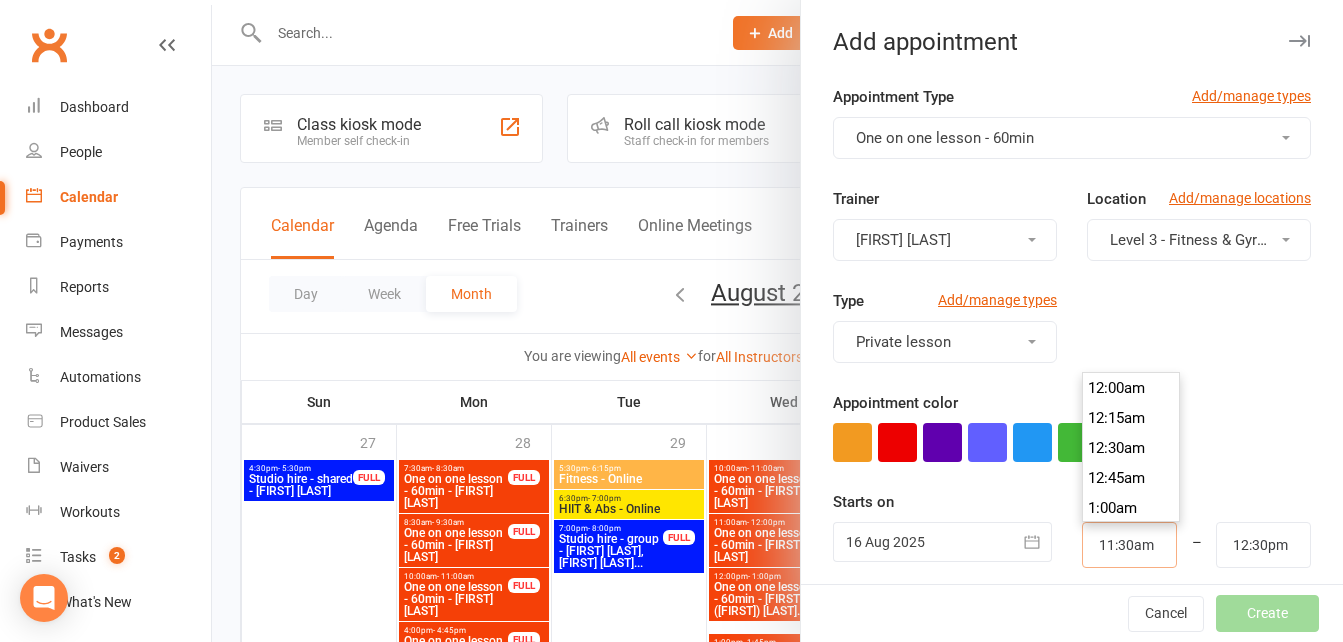 click on "11:30am" at bounding box center (1129, 545) 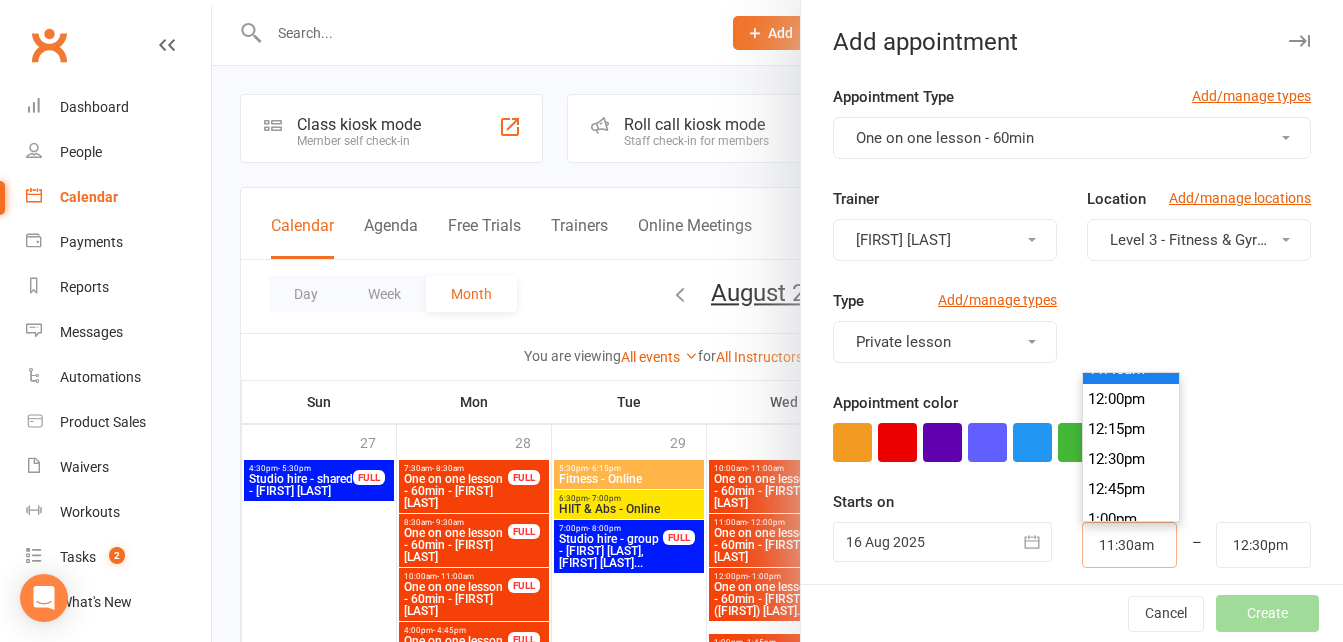 scroll, scrollTop: 1850, scrollLeft: 0, axis: vertical 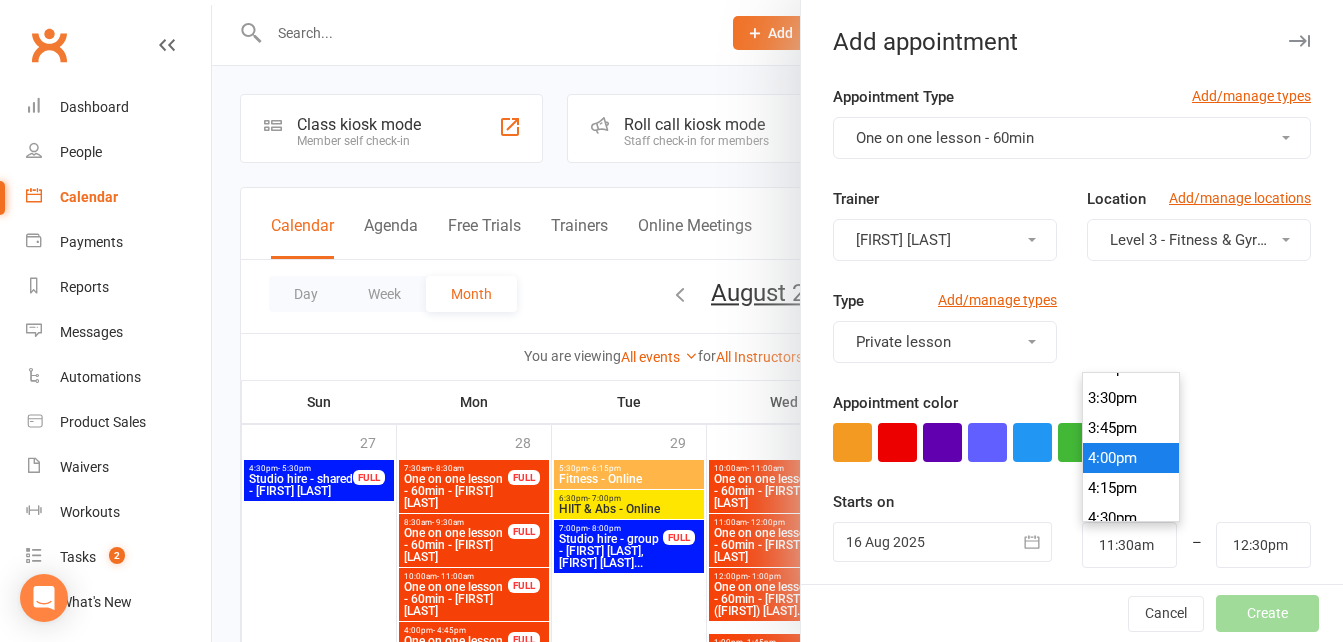 type on "4:00pm" 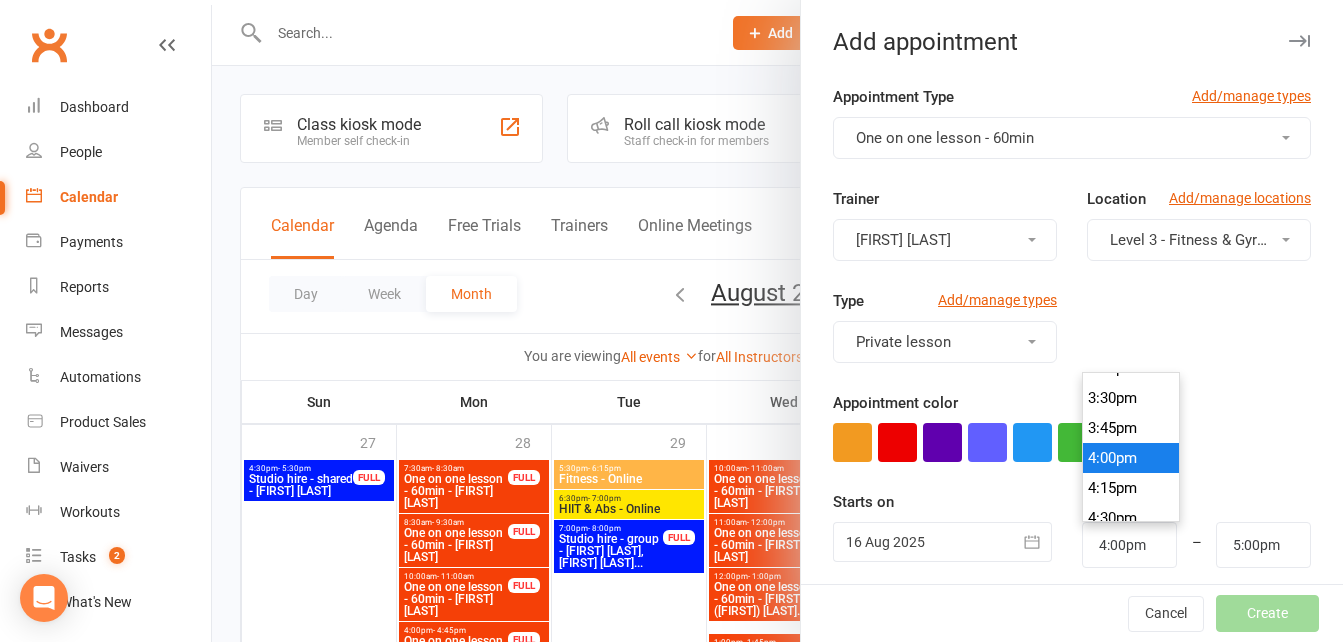 click on "4:00pm" at bounding box center (1131, 458) 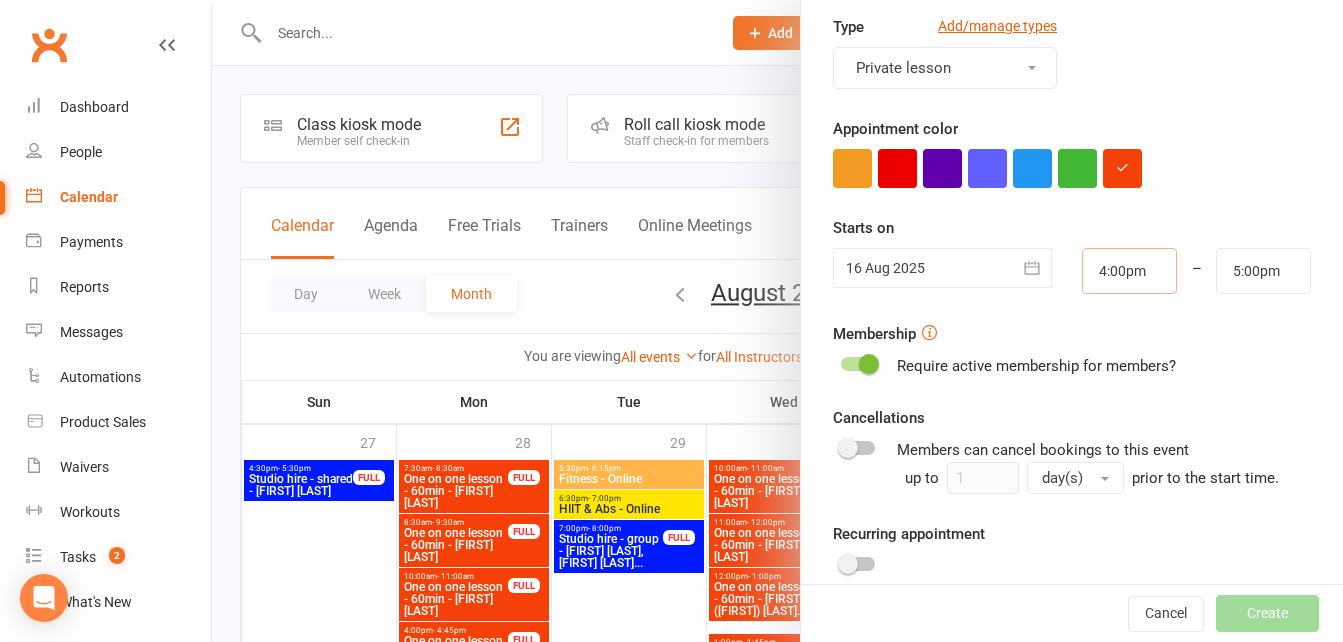 scroll, scrollTop: 300, scrollLeft: 0, axis: vertical 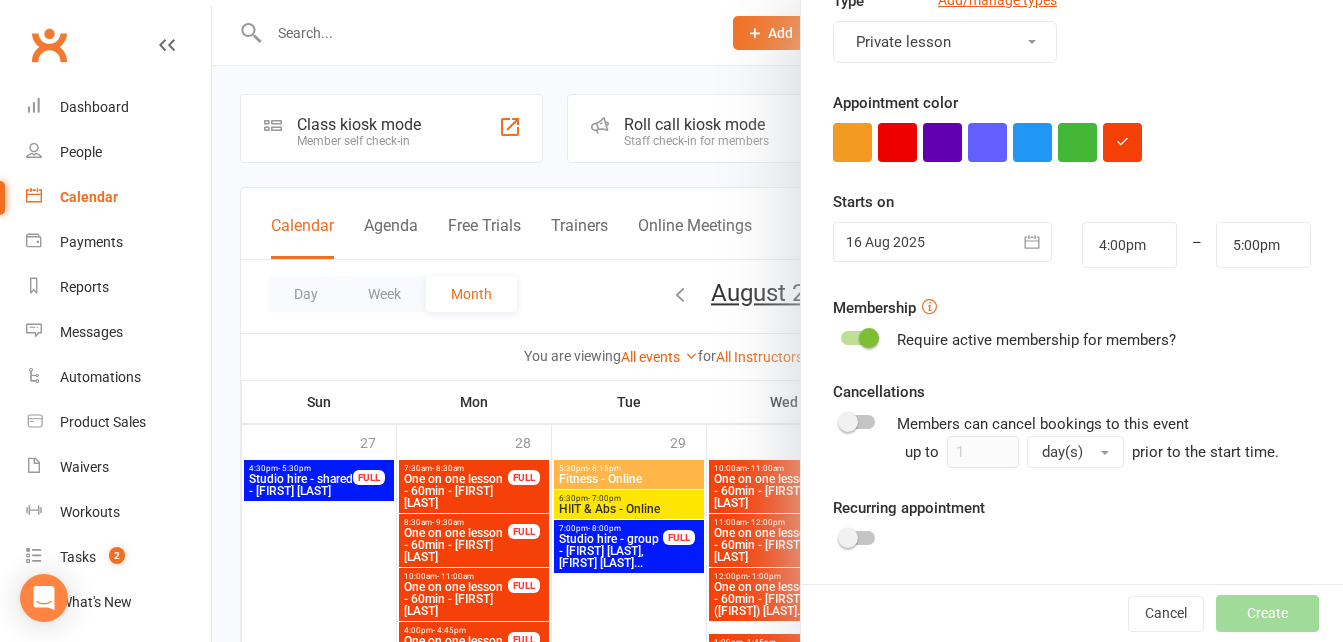 click at bounding box center [858, 340] 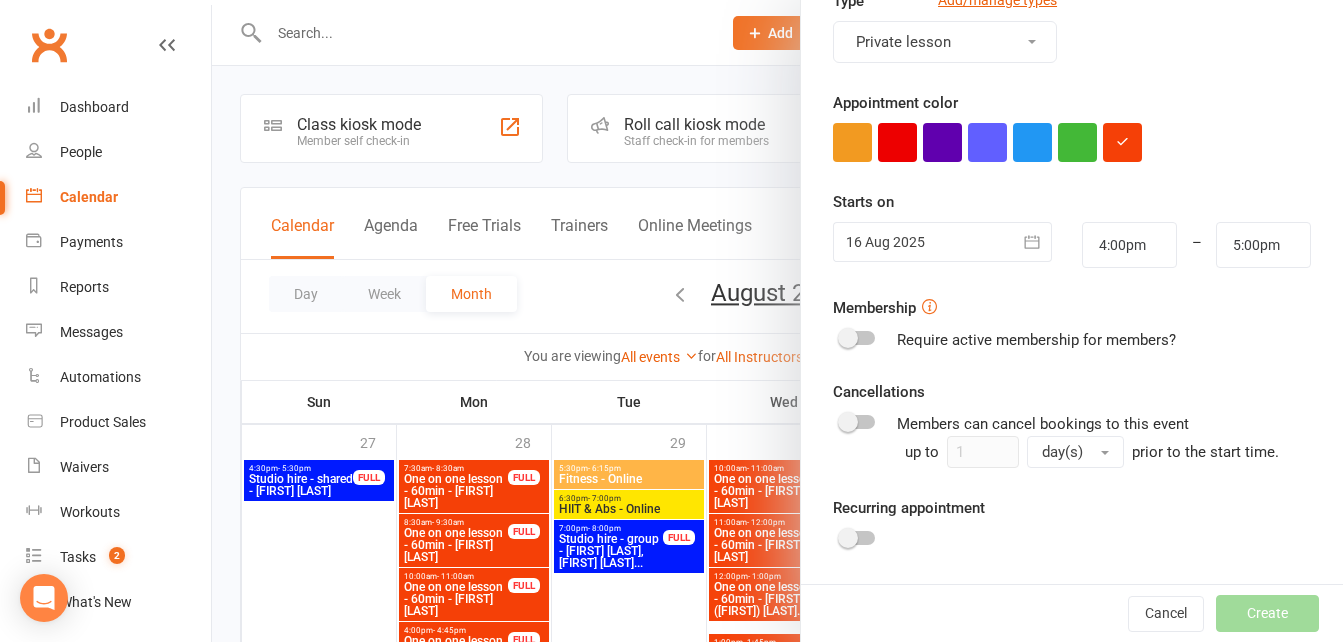 scroll, scrollTop: 398, scrollLeft: 0, axis: vertical 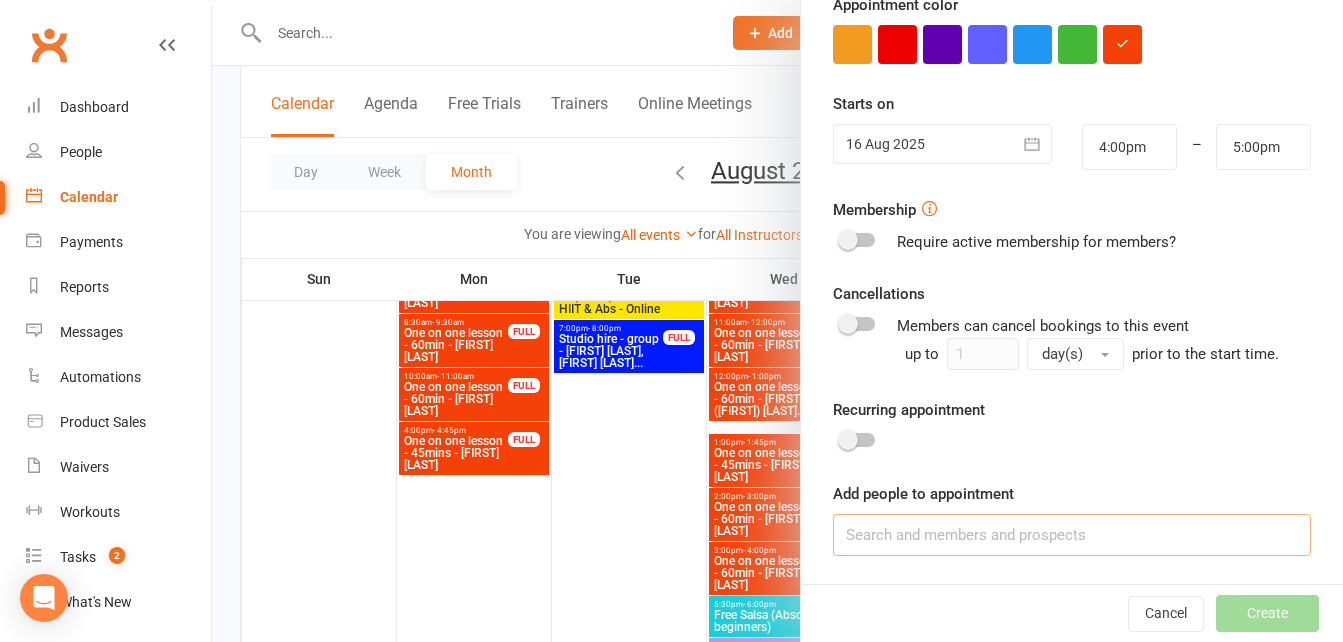click at bounding box center [1072, 535] 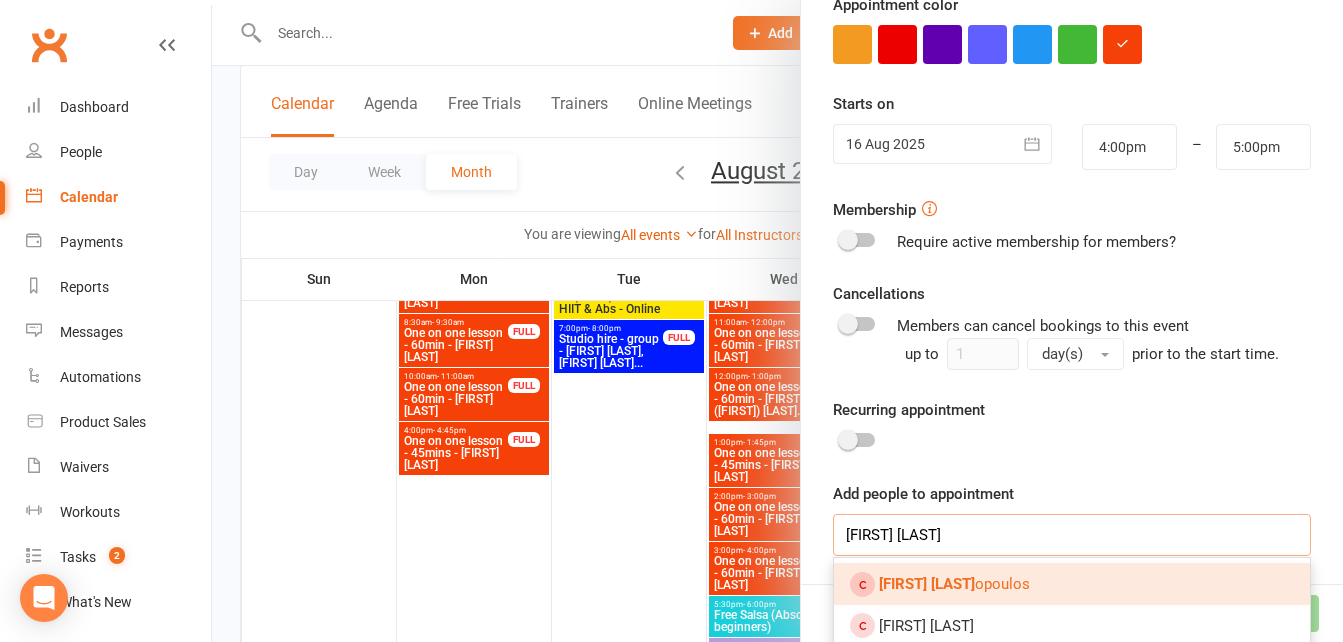 type on "[FIRST] [LAST]" 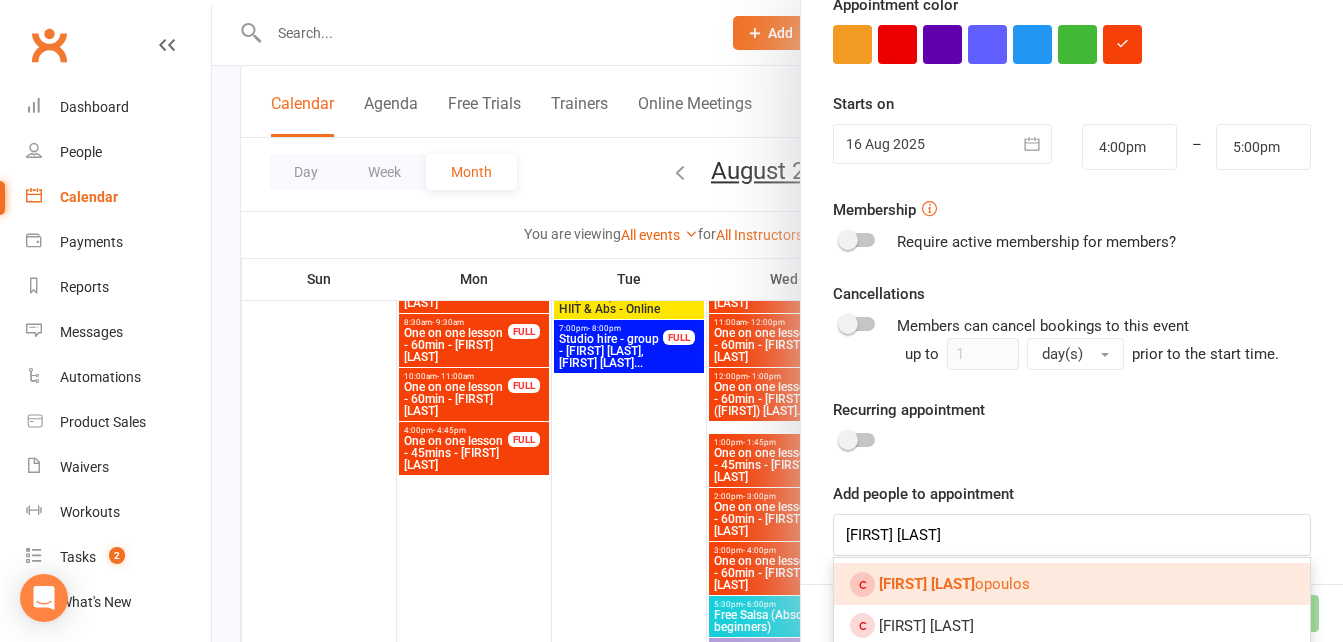 click on "[FIRST] [LAST]" at bounding box center (1072, 584) 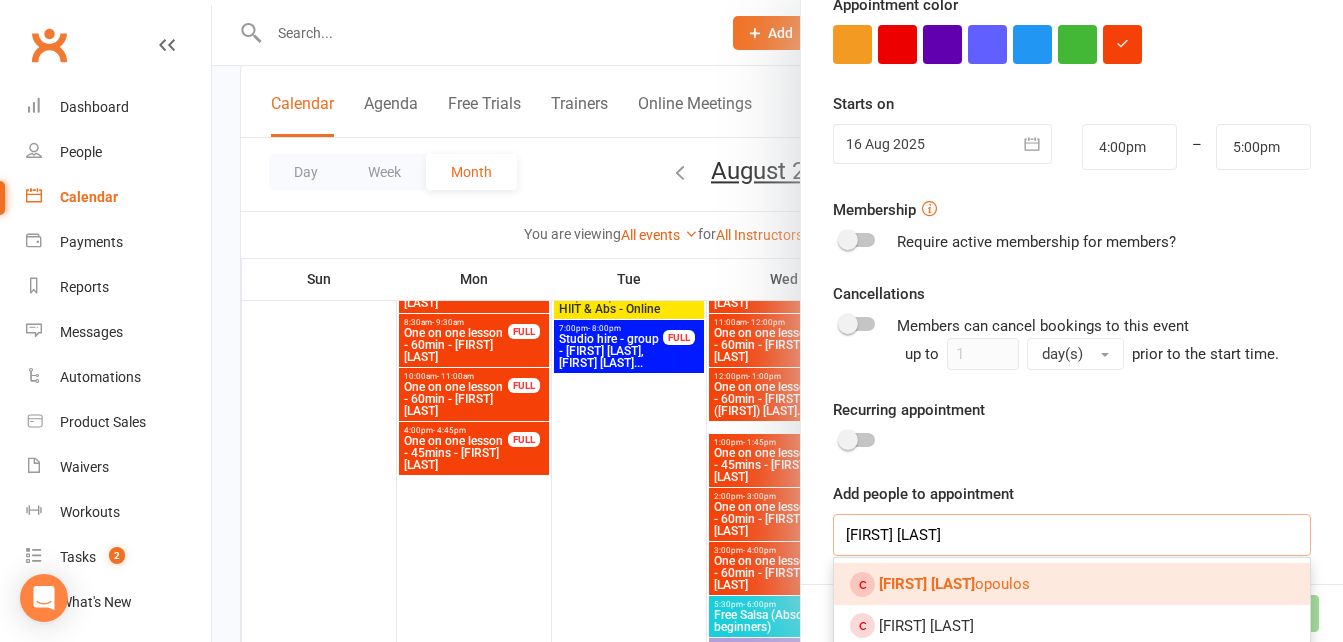 type 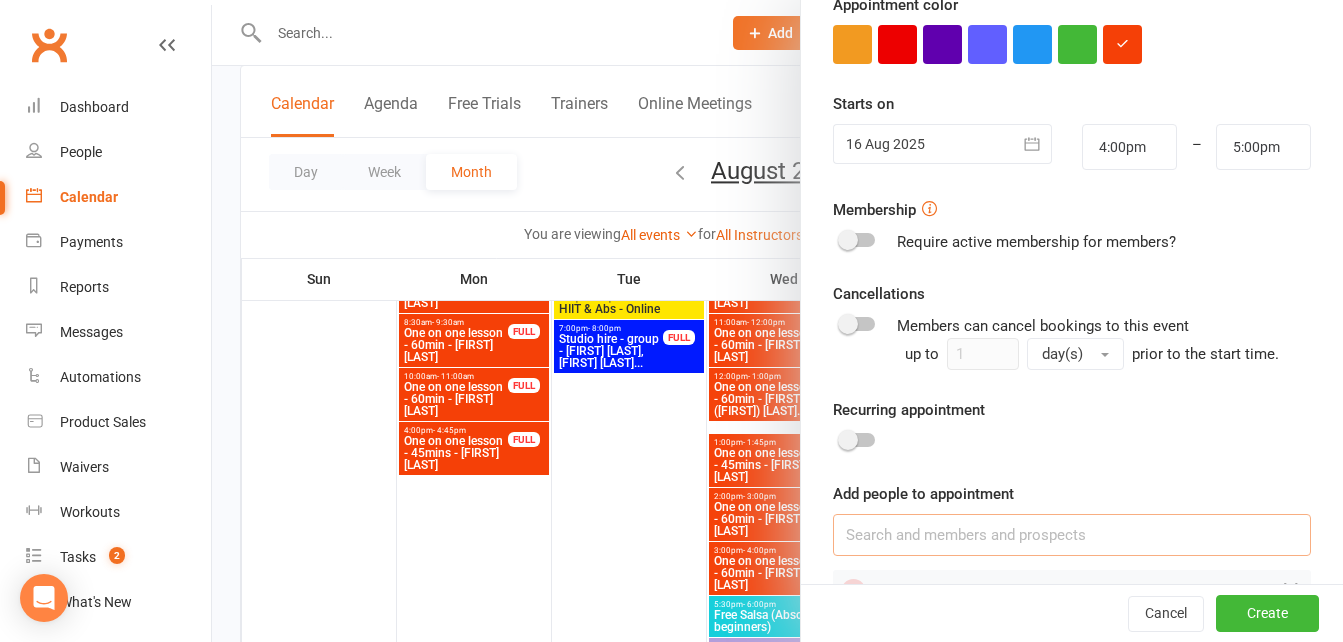 scroll, scrollTop: 454, scrollLeft: 0, axis: vertical 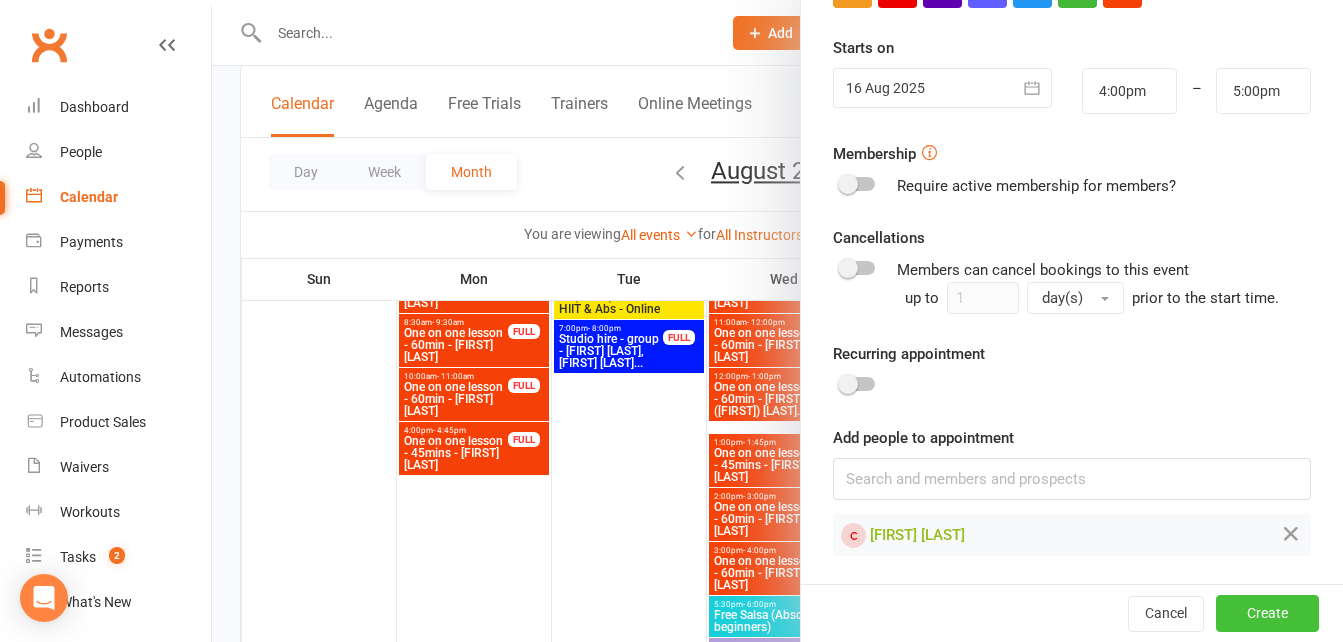 click on "Create" at bounding box center [1267, 613] 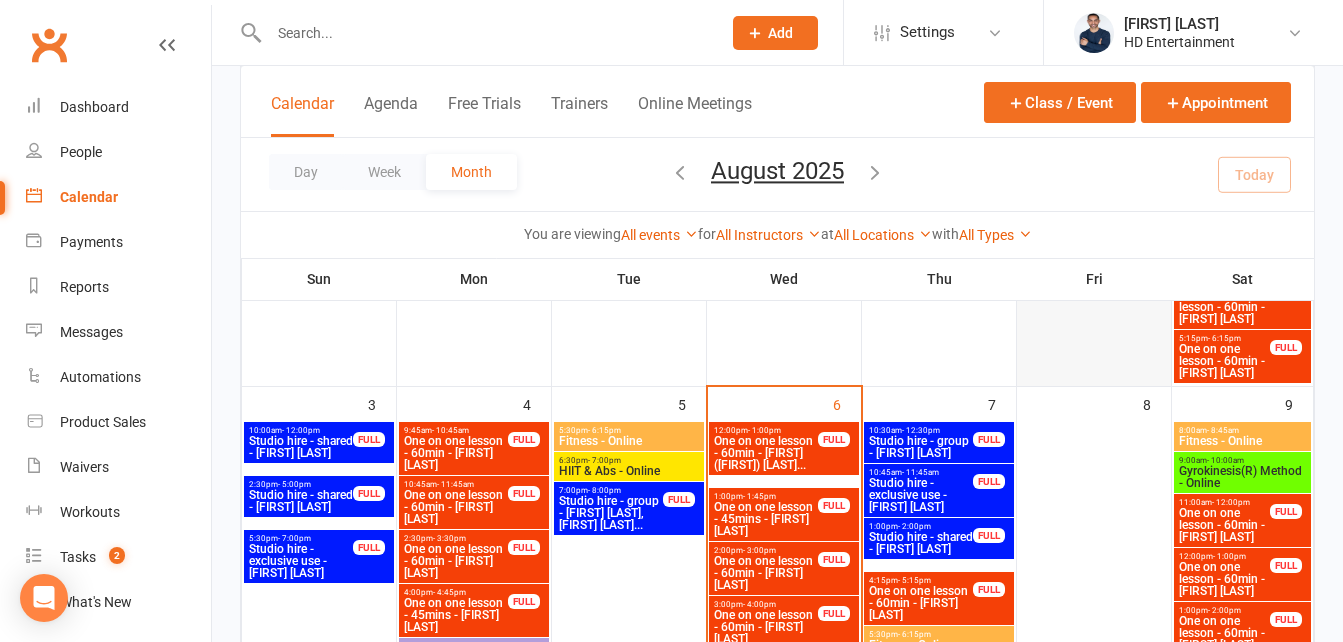 scroll, scrollTop: 900, scrollLeft: 0, axis: vertical 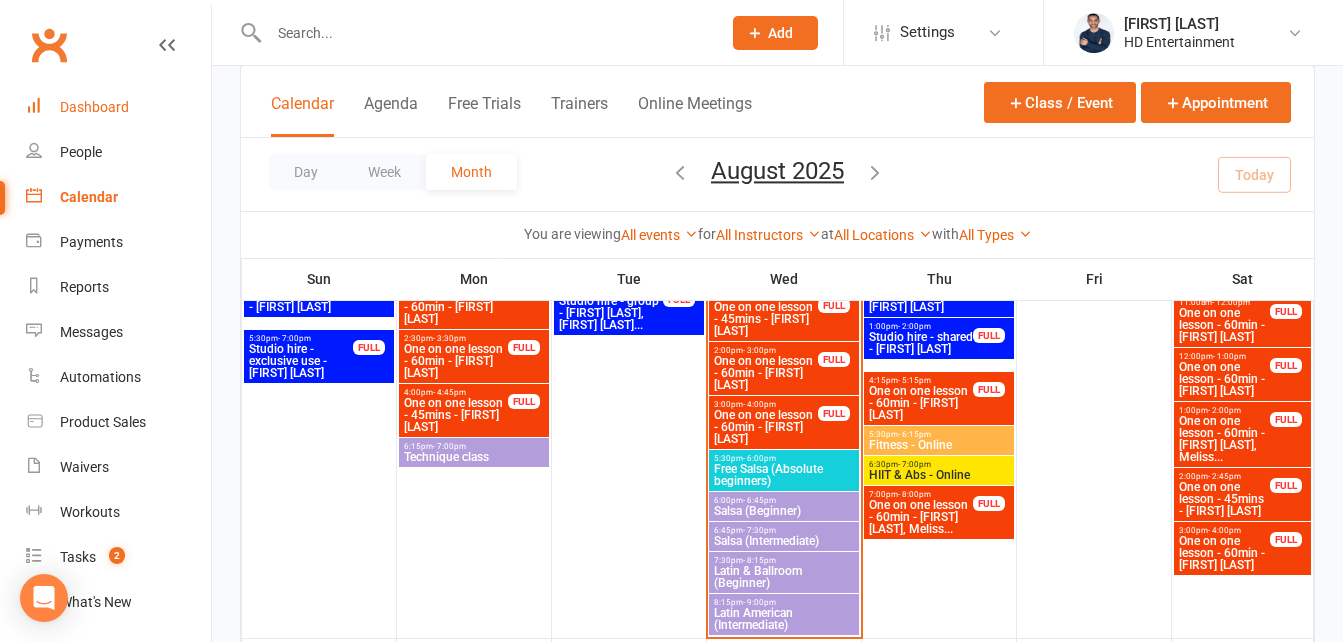 click on "Dashboard" at bounding box center (94, 107) 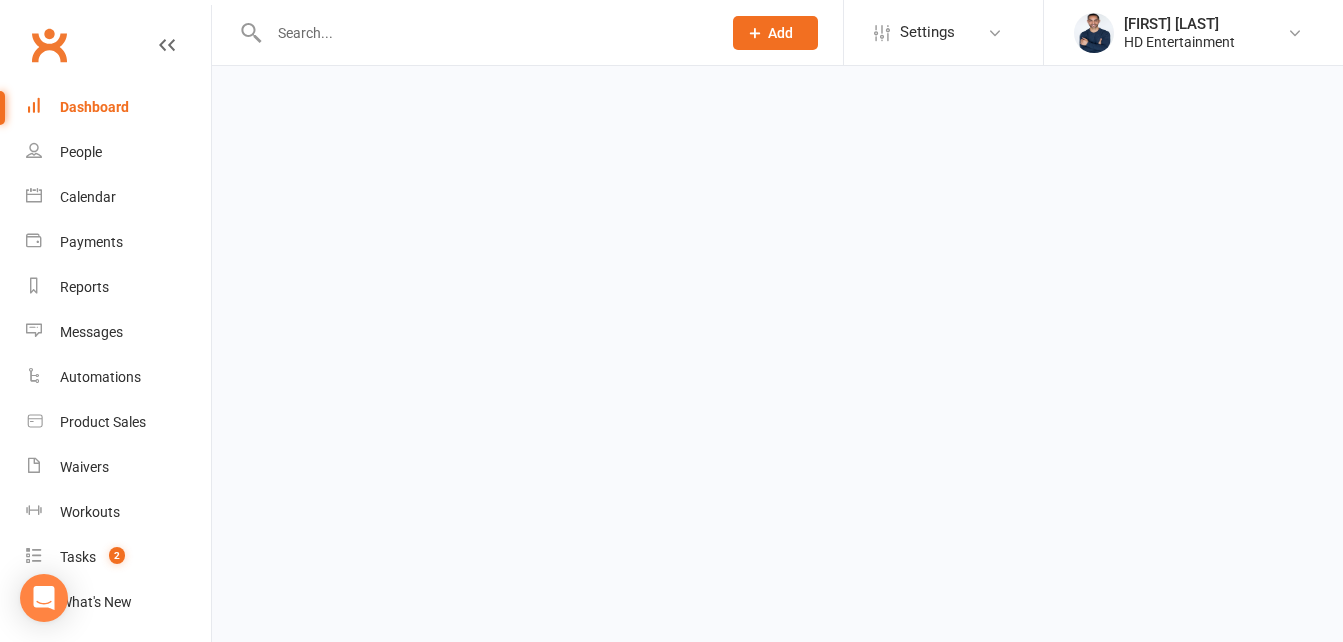 scroll, scrollTop: 0, scrollLeft: 0, axis: both 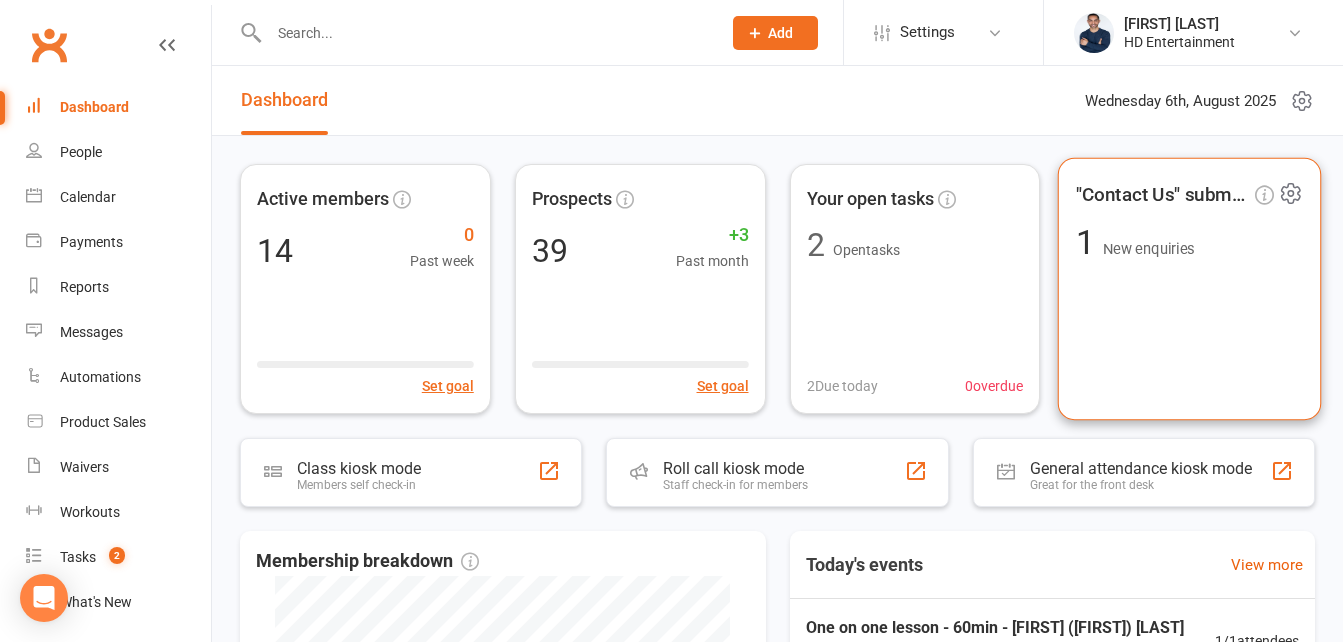 click on "1   New enquiries" at bounding box center [1190, 243] 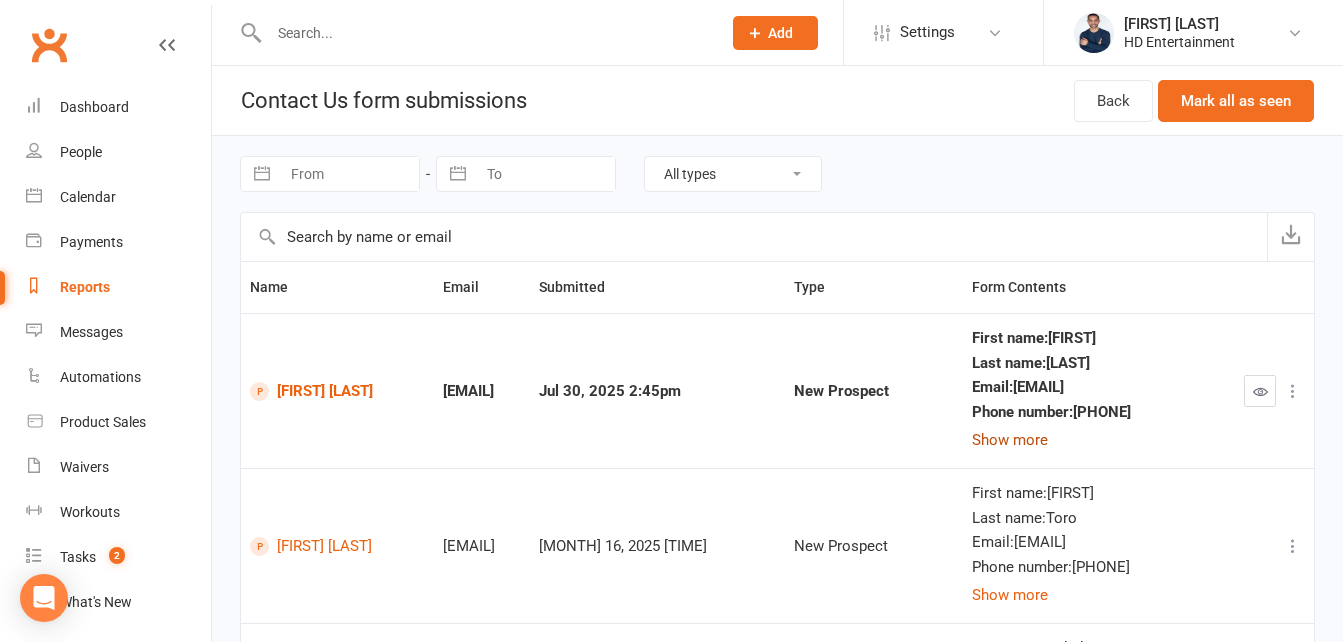 click on "Show more" at bounding box center [1010, 440] 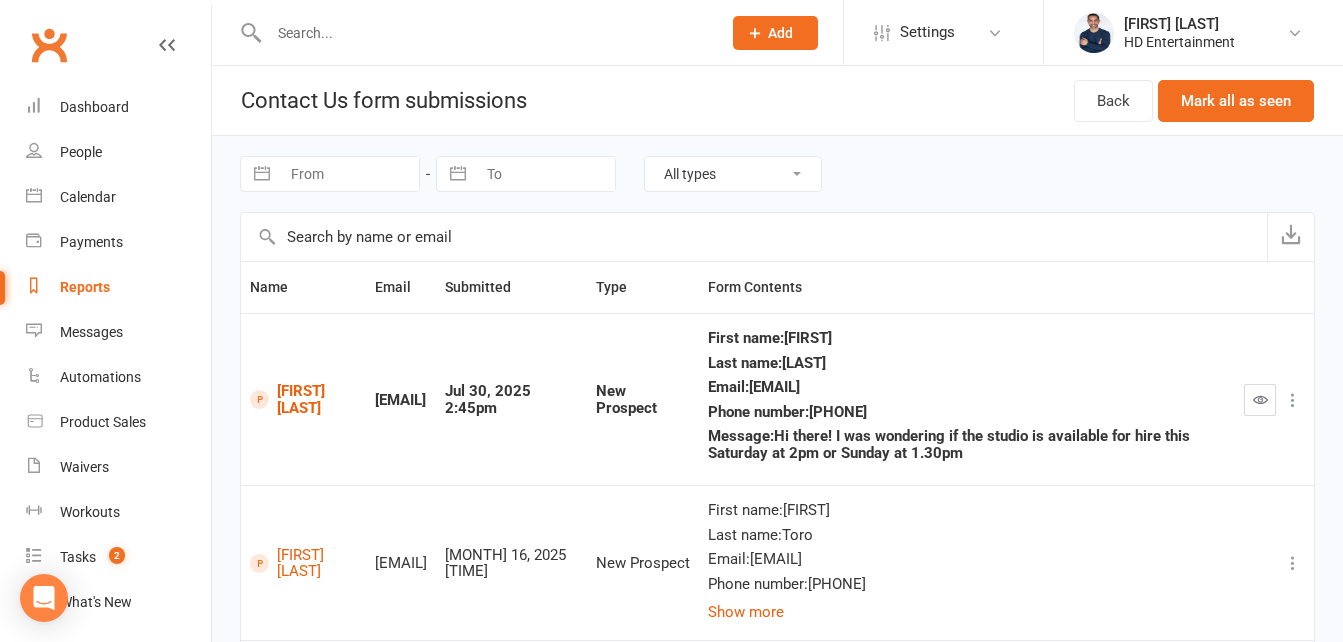 click on "[EMAIL]" at bounding box center [401, 400] 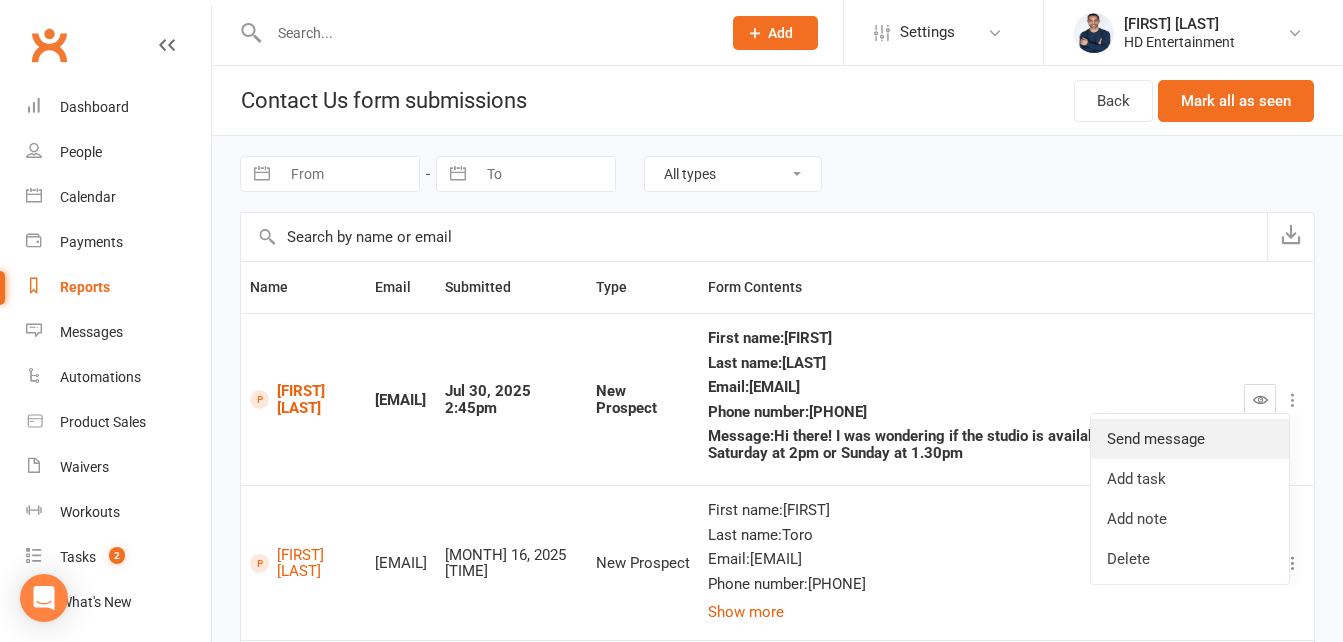 click on "Send message" at bounding box center (1190, 439) 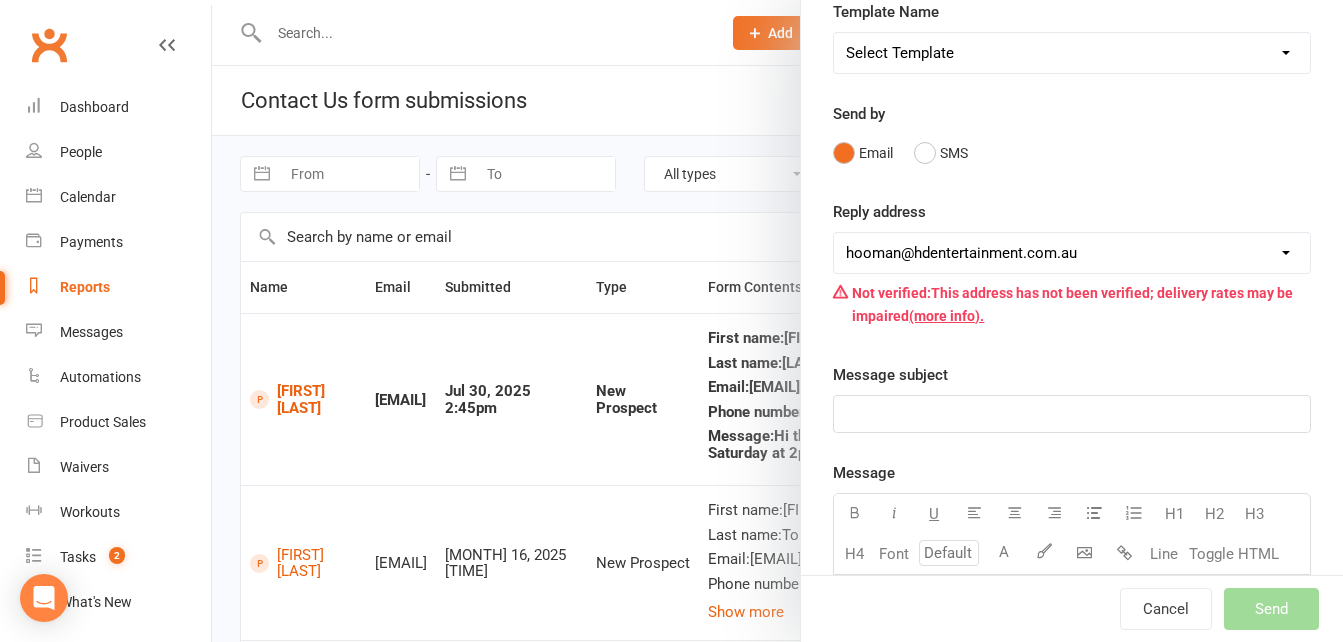 scroll, scrollTop: 200, scrollLeft: 0, axis: vertical 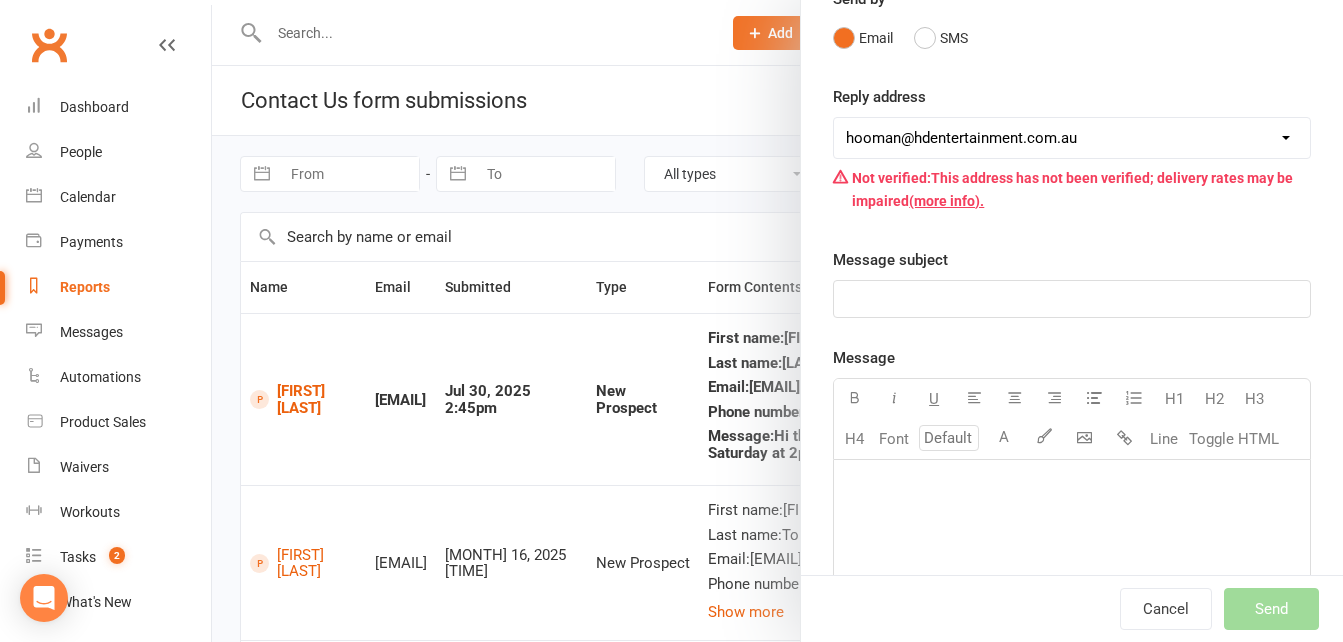 click on "﻿" at bounding box center [1072, 299] 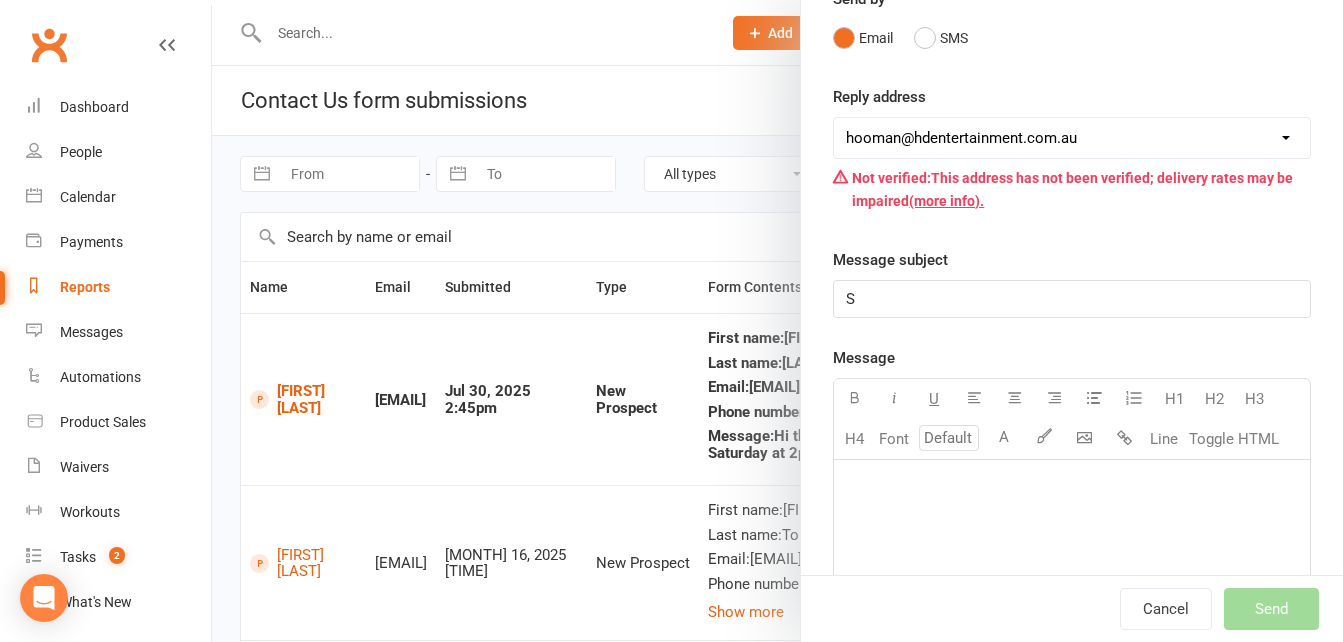 type 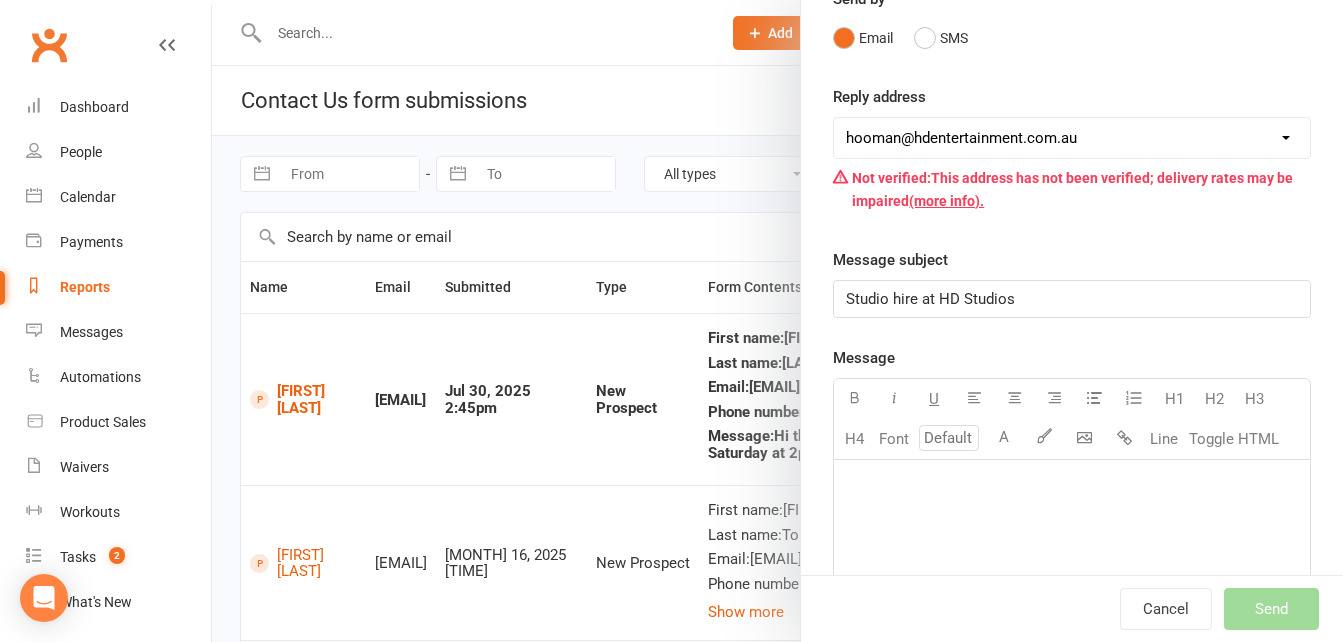 click on "﻿" at bounding box center [1072, 486] 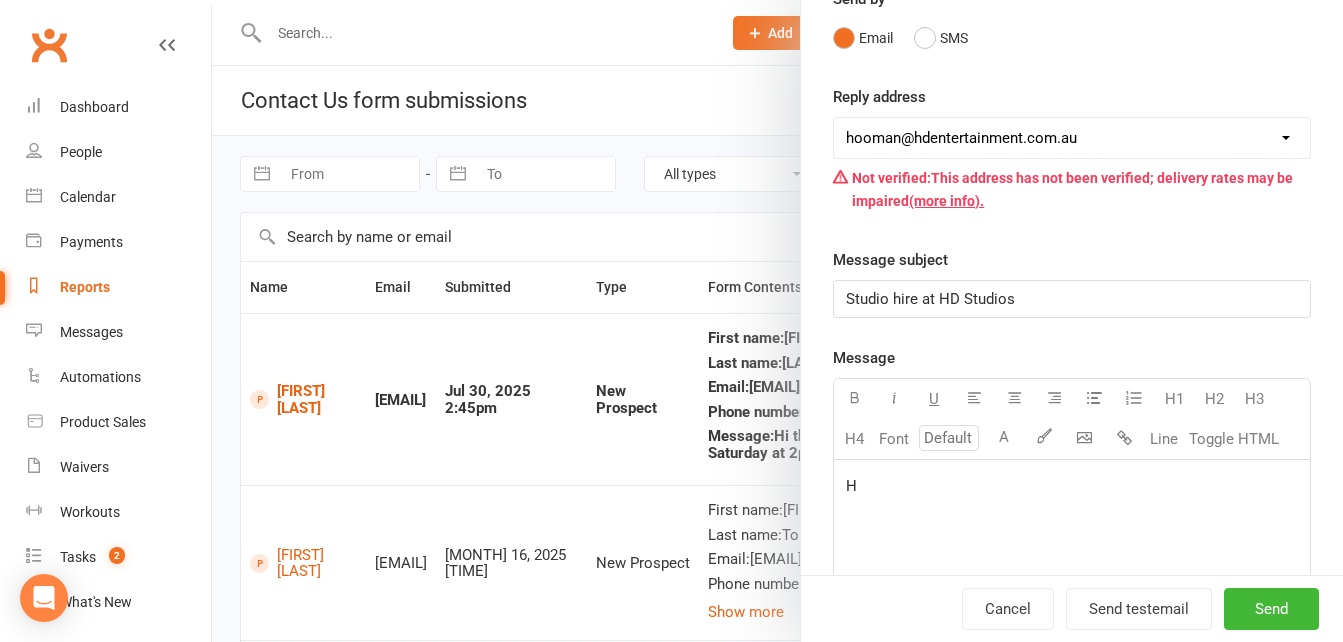 type 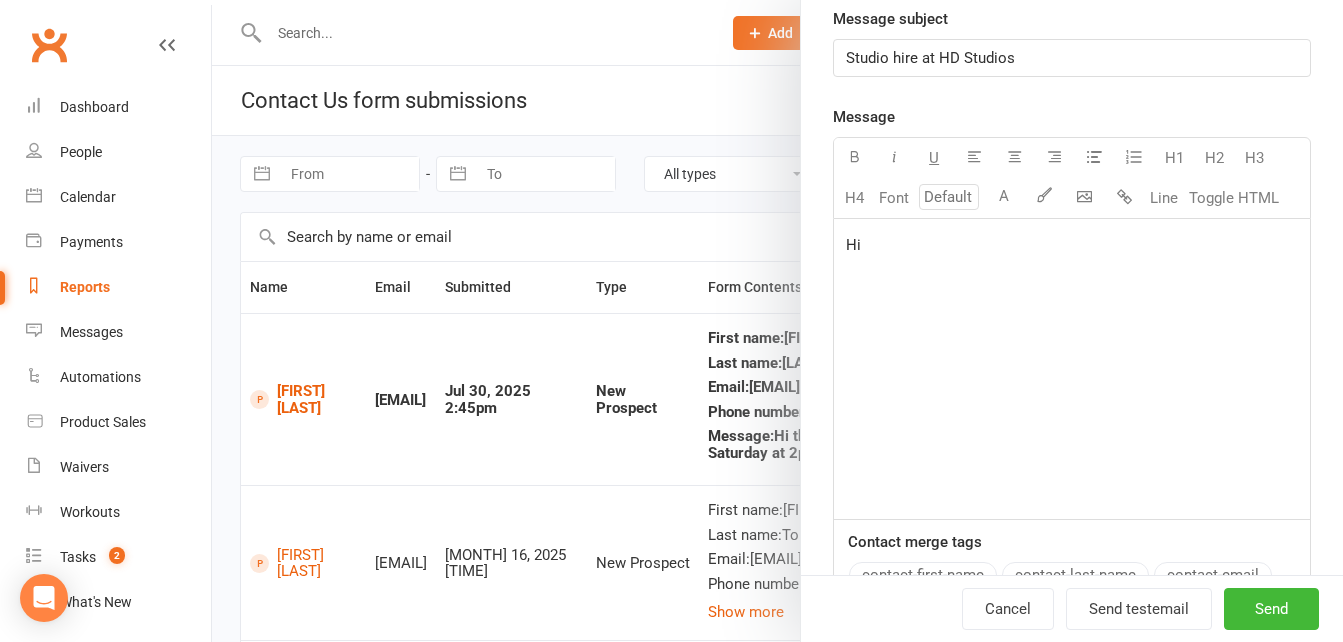 scroll, scrollTop: 600, scrollLeft: 0, axis: vertical 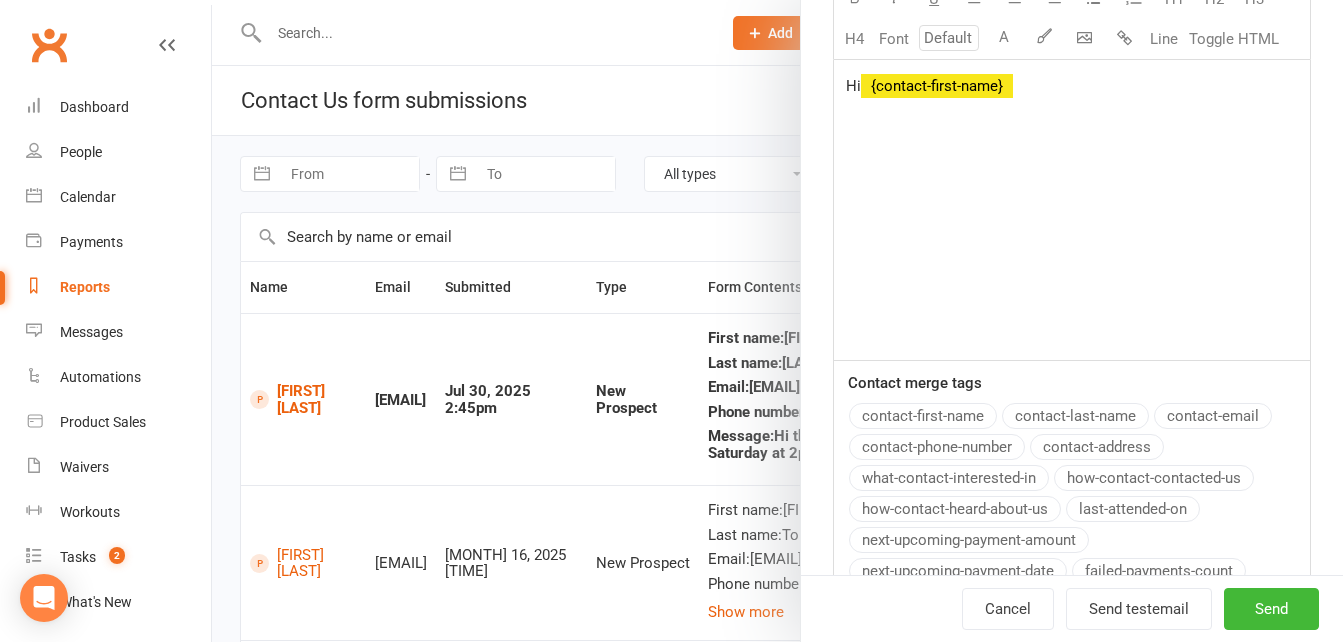 click on "contact-first-name" at bounding box center [923, 416] 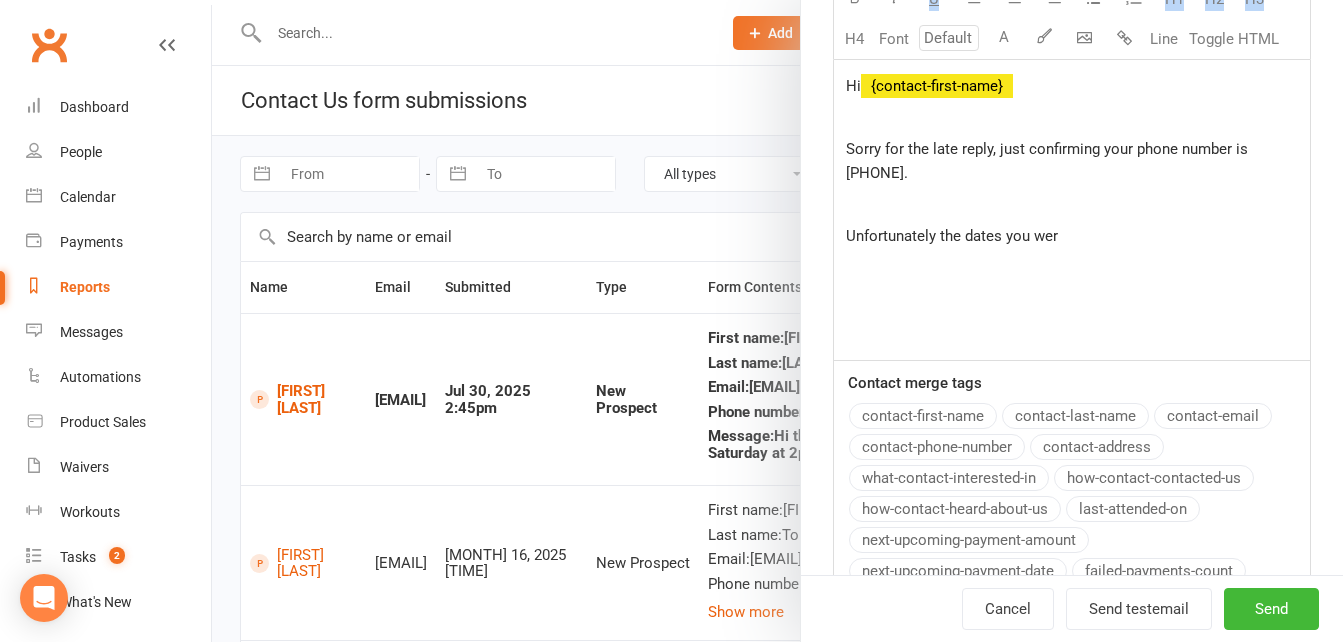 drag, startPoint x: 801, startPoint y: 60, endPoint x: 599, endPoint y: 118, distance: 210.16185 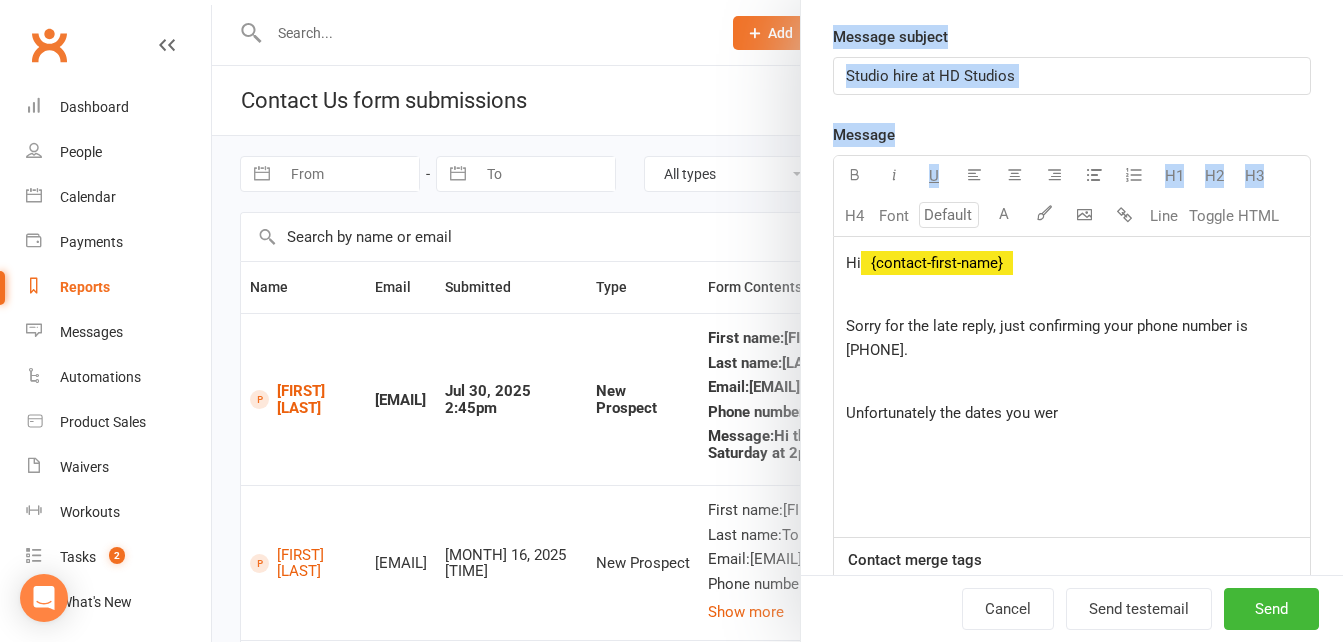 scroll, scrollTop: 500, scrollLeft: 0, axis: vertical 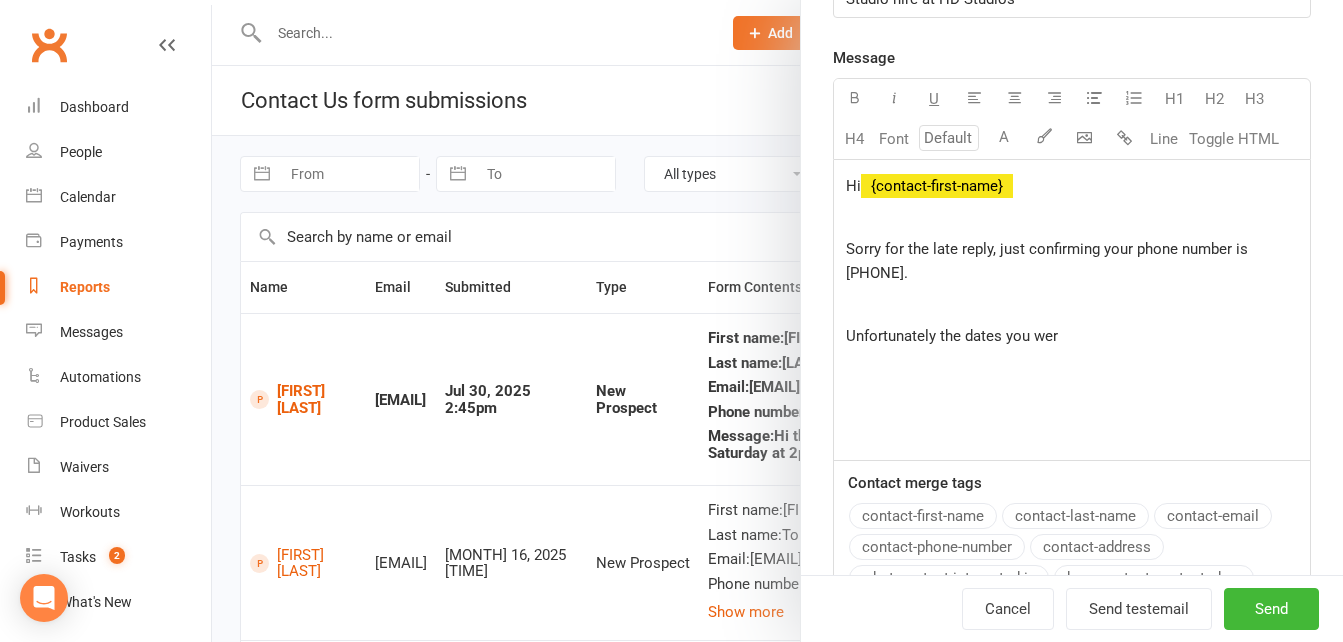 click on "Unfortunately the dates you wer" at bounding box center (1072, 336) 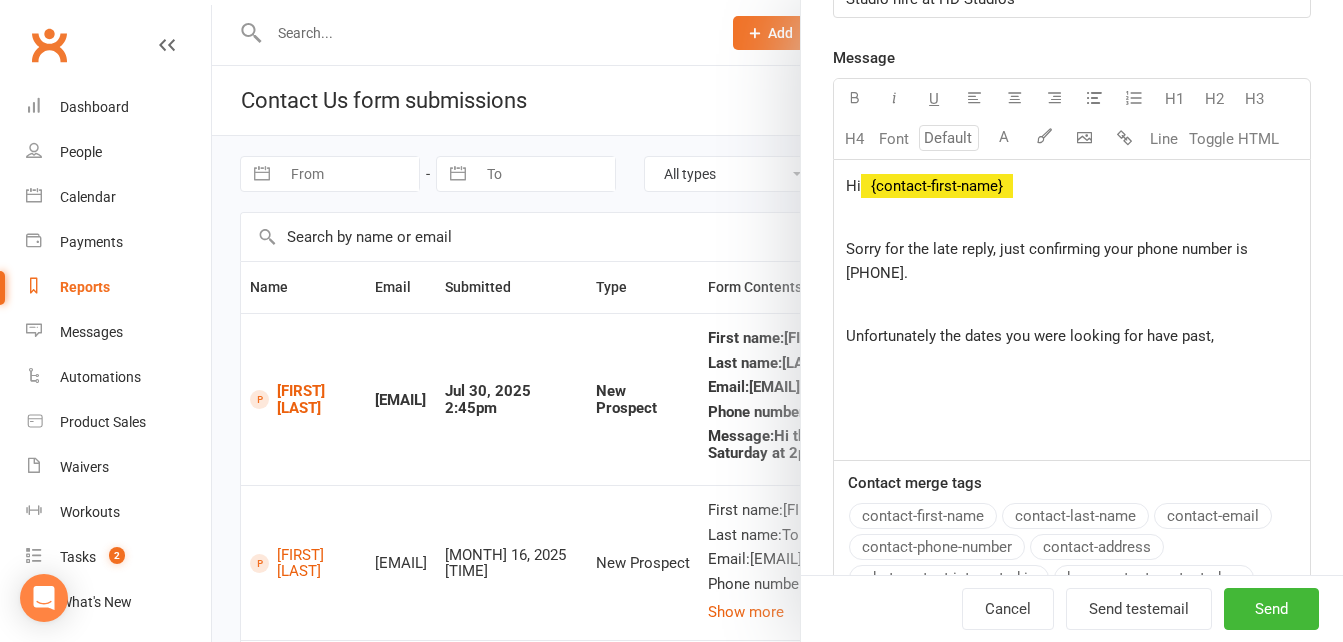 click on "Unfortunately the dates you were looking for have past," at bounding box center [1030, 336] 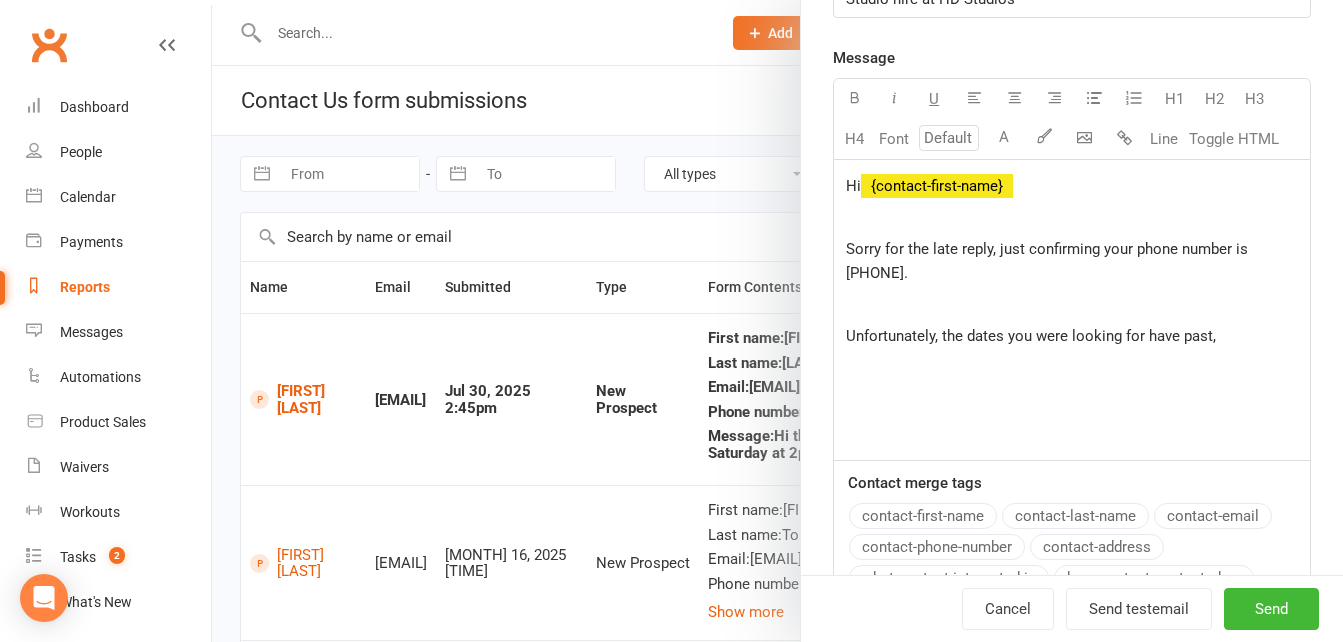 click on "Unfortunately, the dates you were looking for have past," at bounding box center (1072, 336) 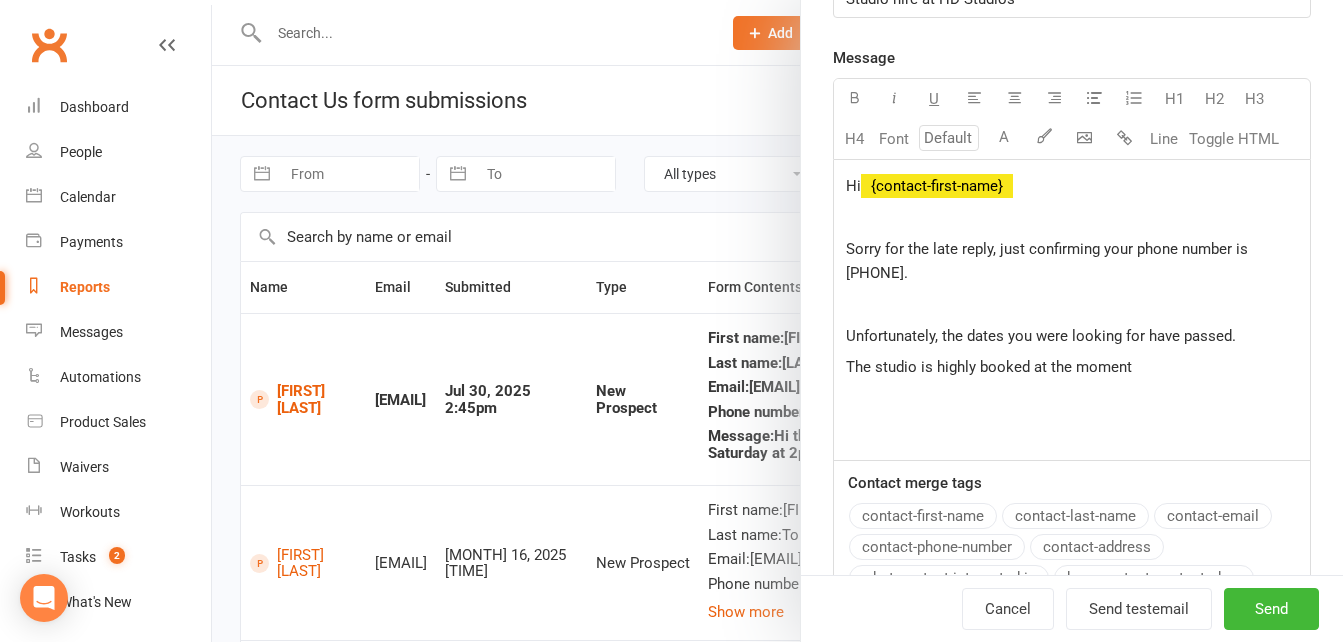 click on "The studio is highly booked at the moment" at bounding box center [1072, 367] 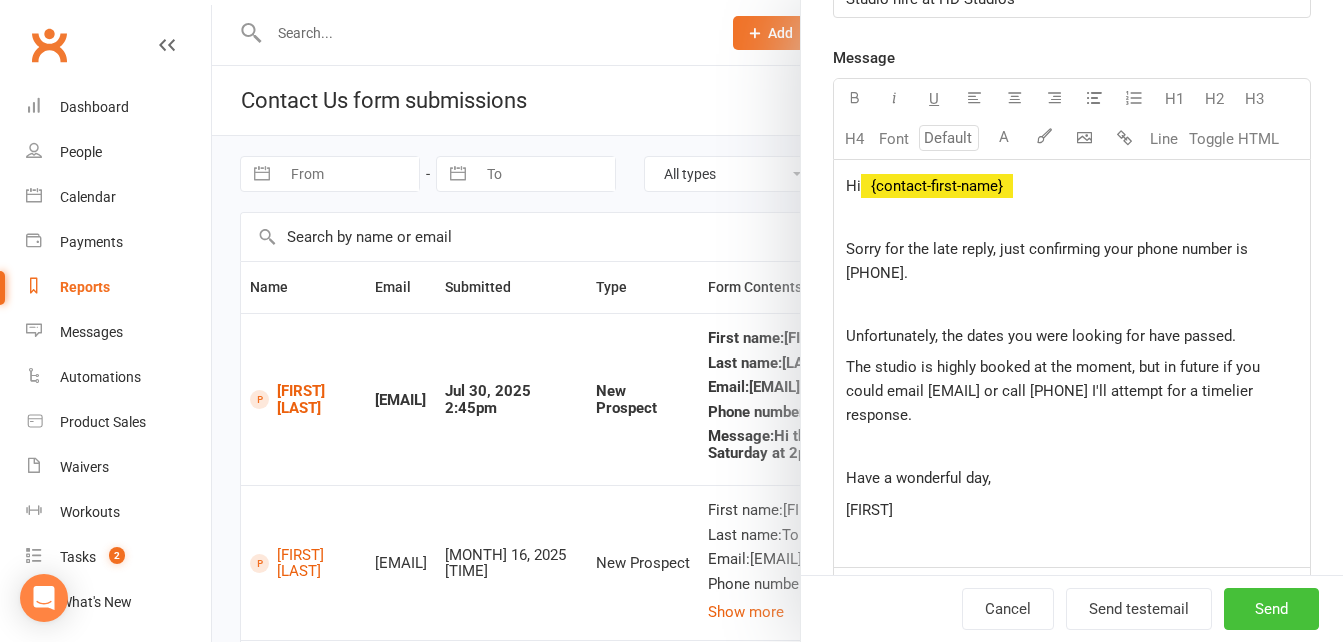 click on "Send" at bounding box center (1271, 609) 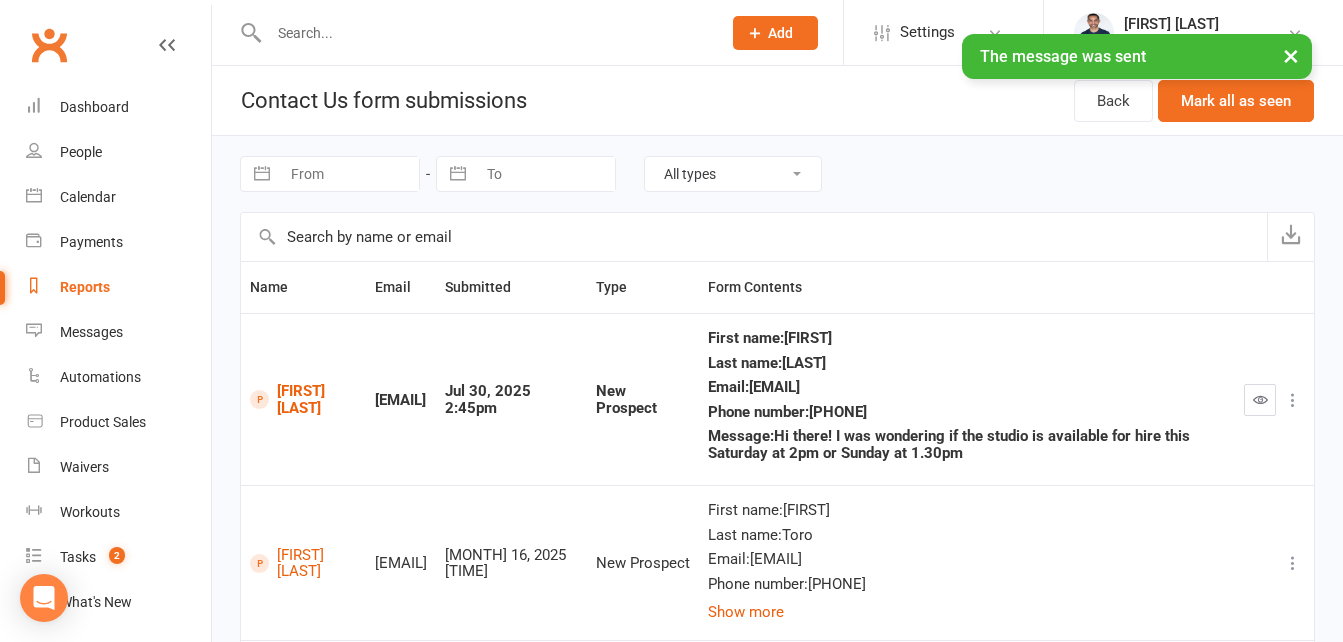 click at bounding box center (1260, 400) 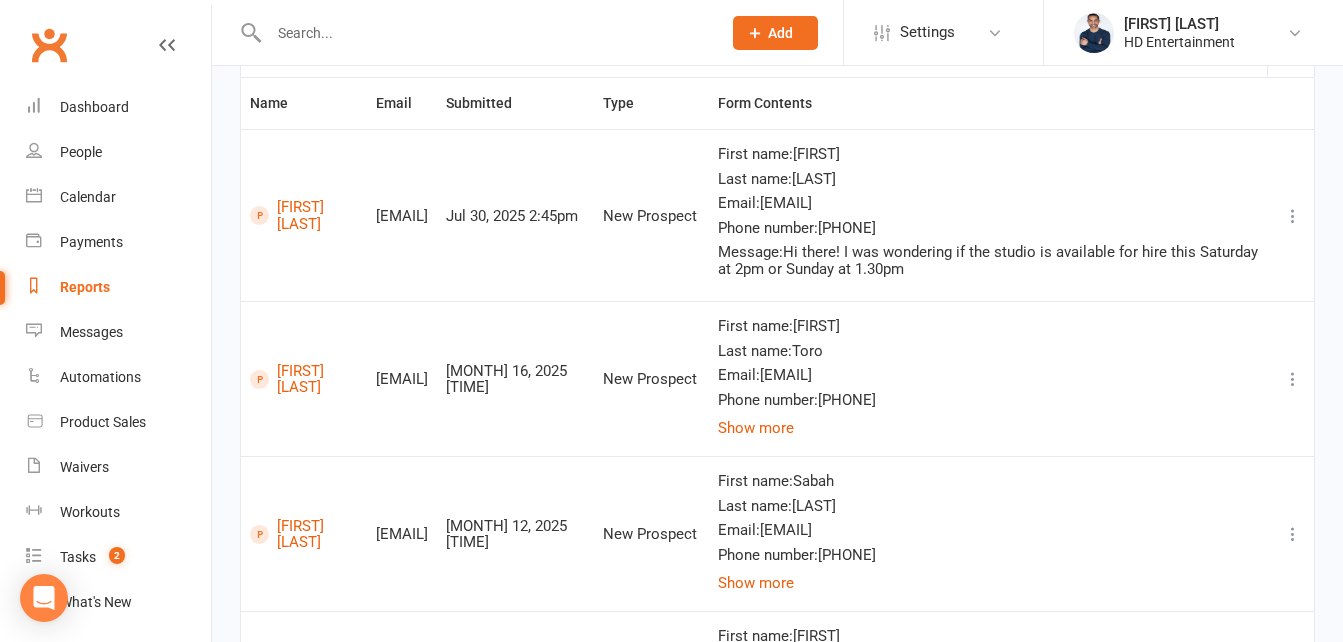 scroll, scrollTop: 200, scrollLeft: 0, axis: vertical 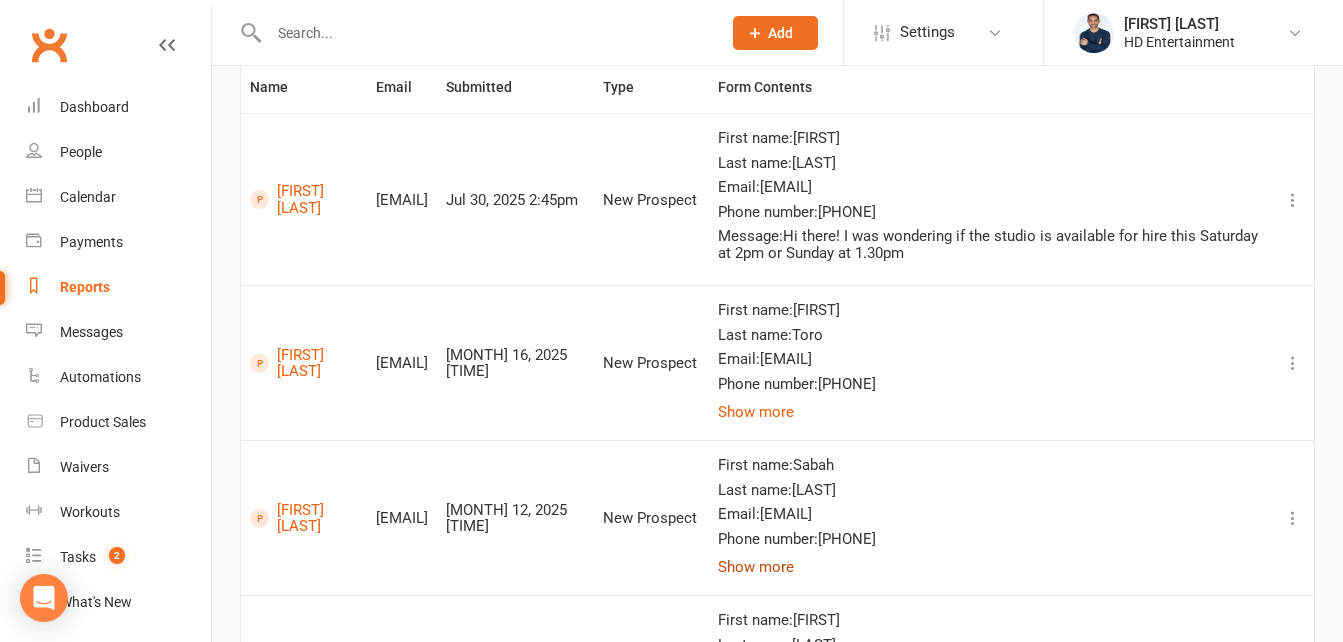 click on "Show more" at bounding box center (756, 567) 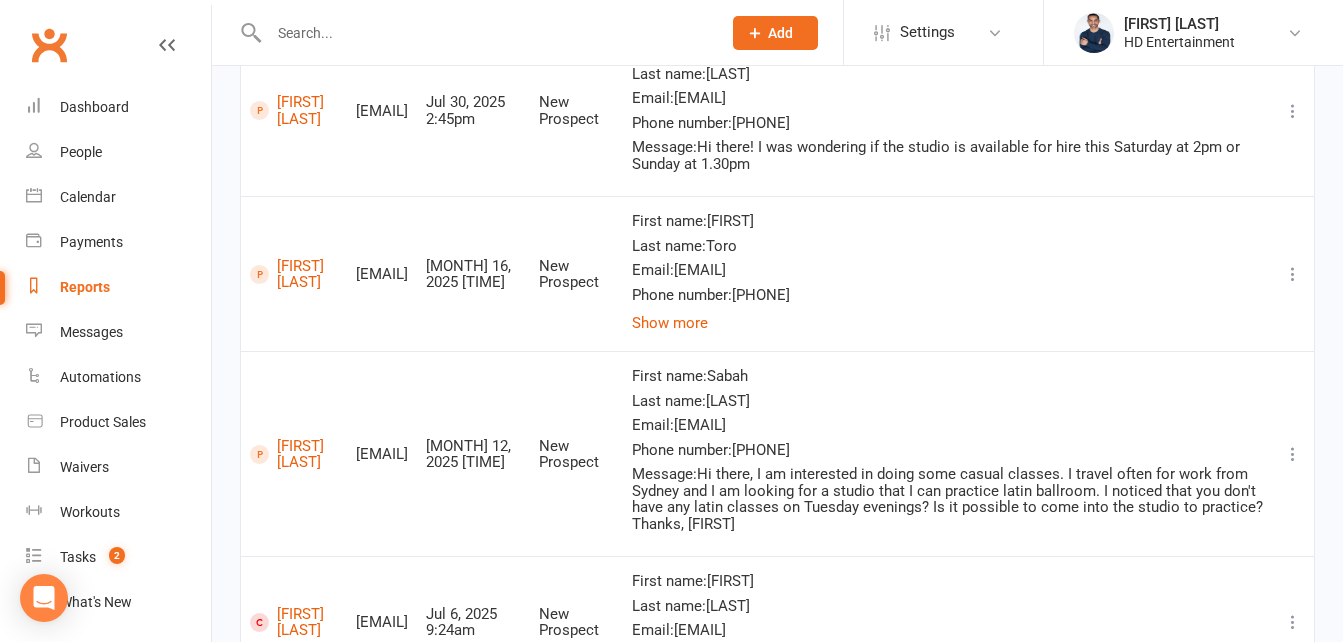 scroll, scrollTop: 400, scrollLeft: 0, axis: vertical 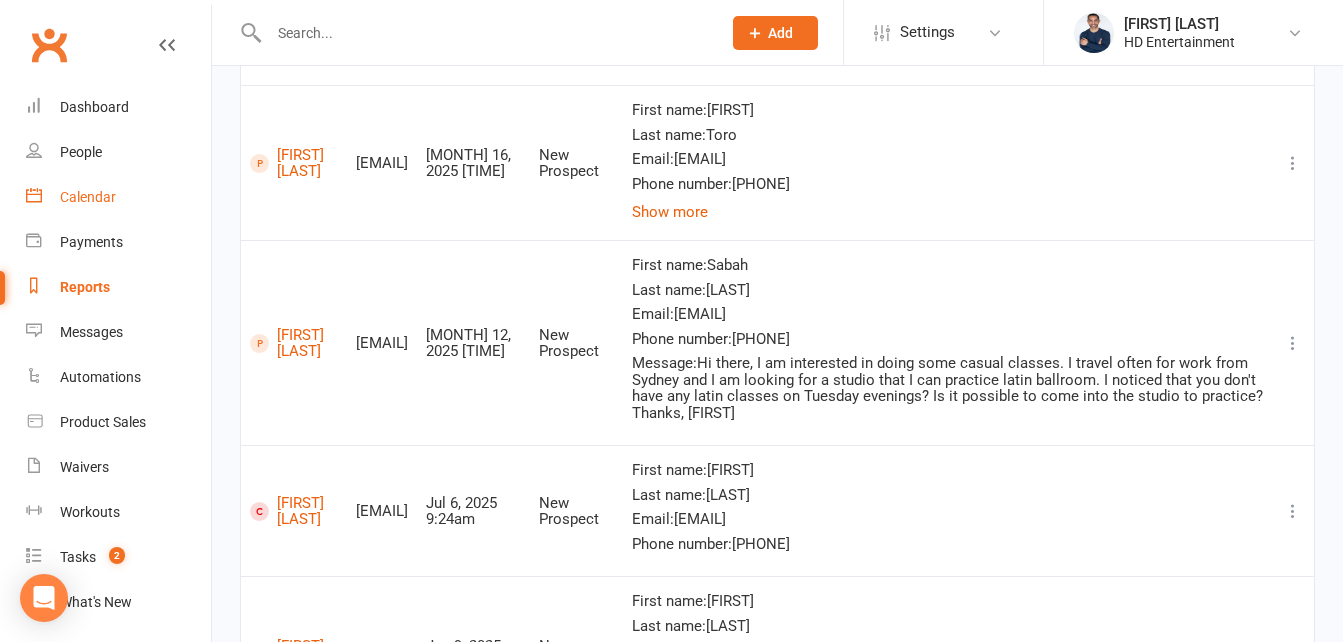 click on "Calendar" at bounding box center (118, 197) 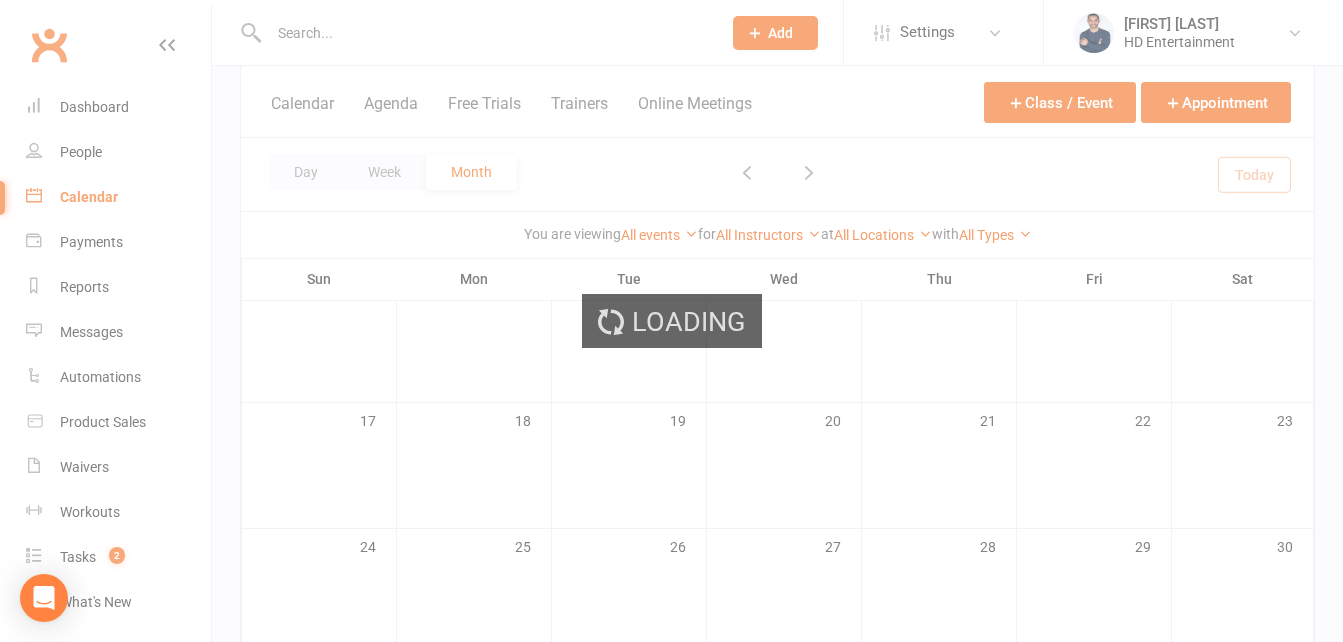 scroll, scrollTop: 0, scrollLeft: 0, axis: both 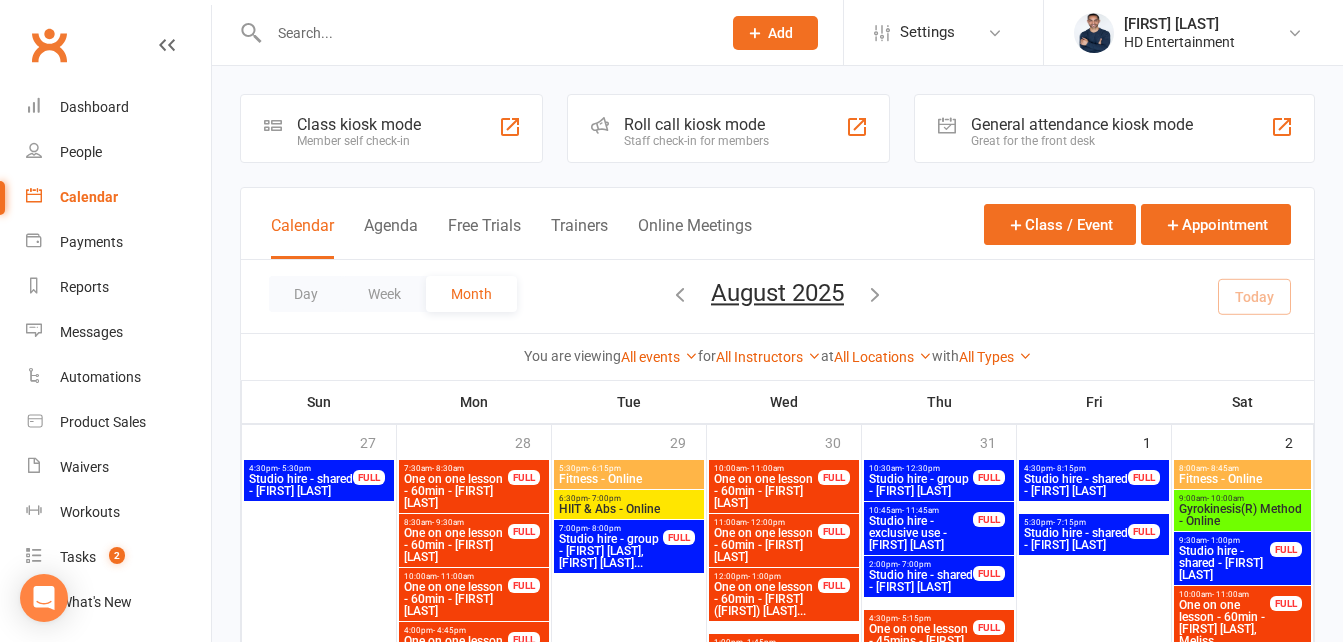 click on "Calendar" at bounding box center (89, 197) 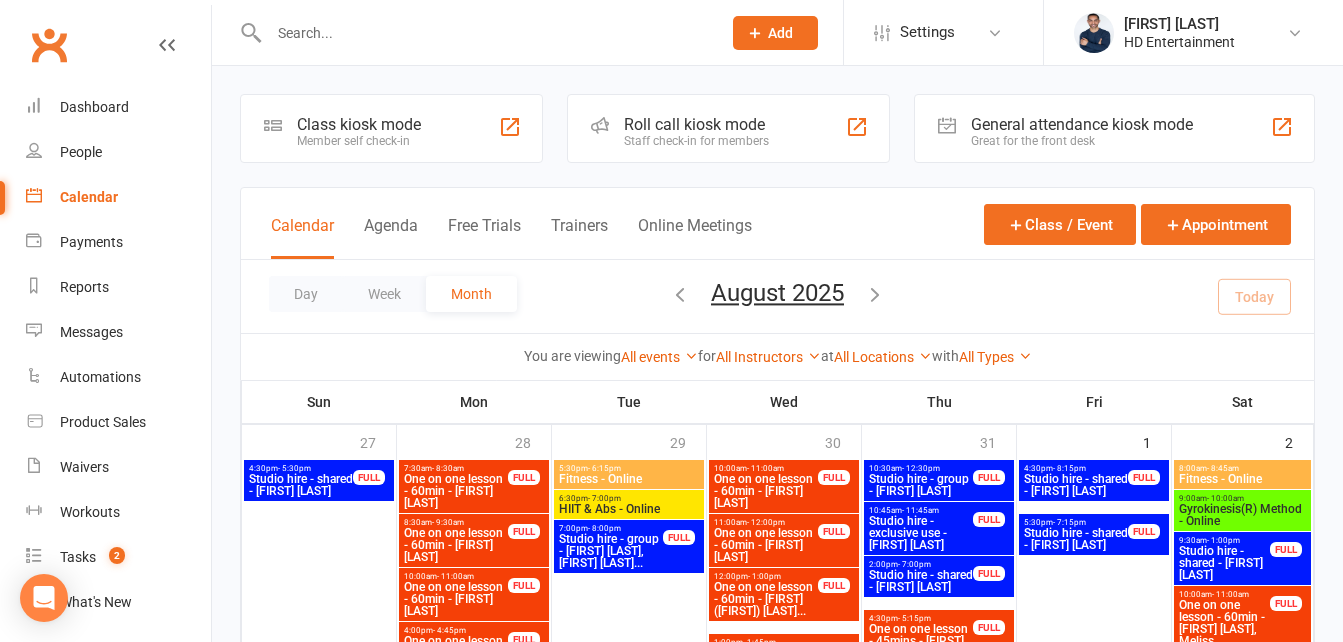 click at bounding box center (485, 33) 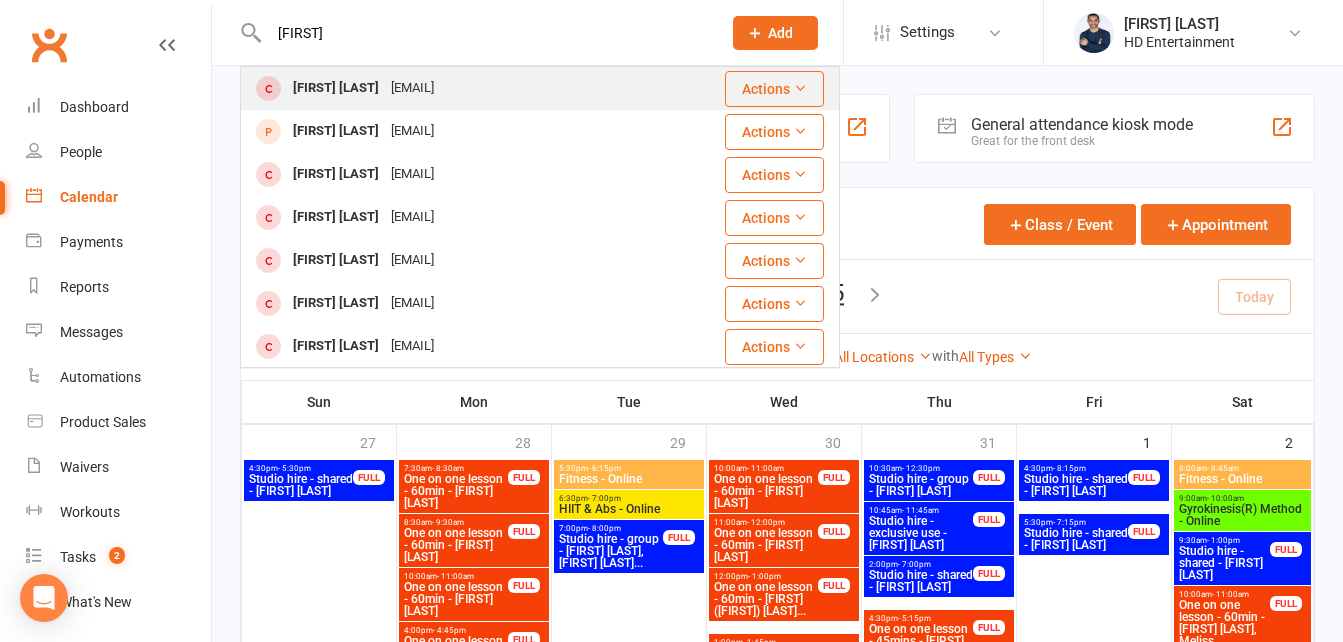 type on "[FIRST]" 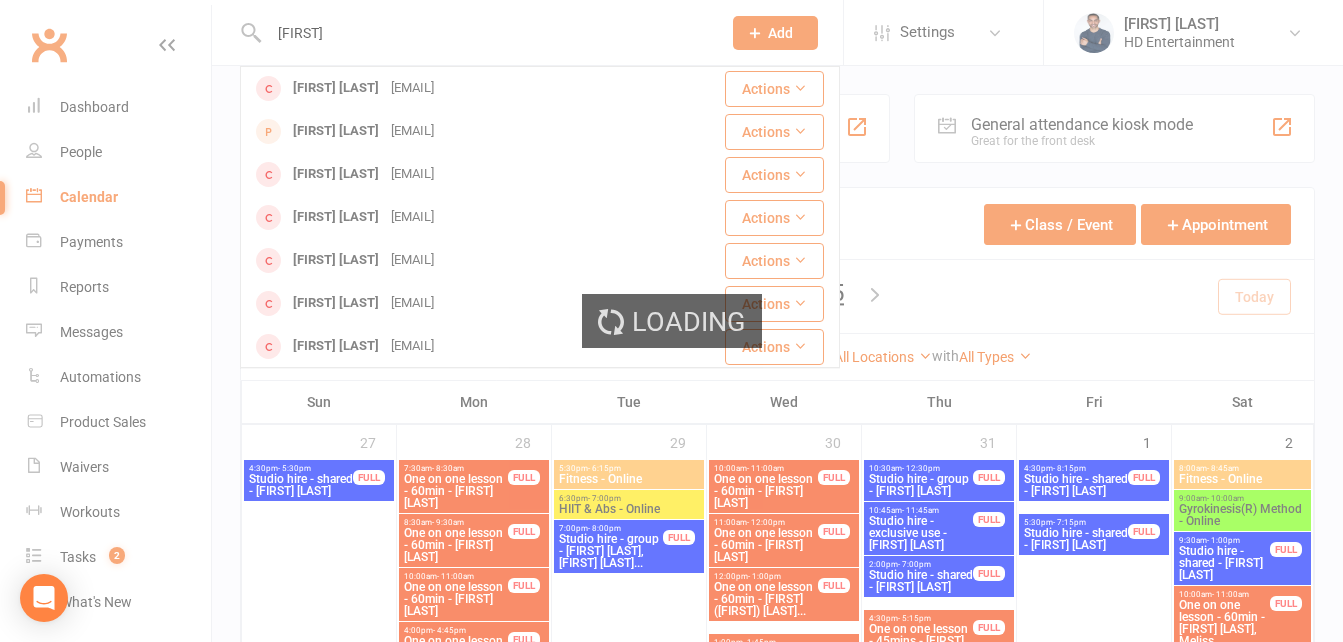 type 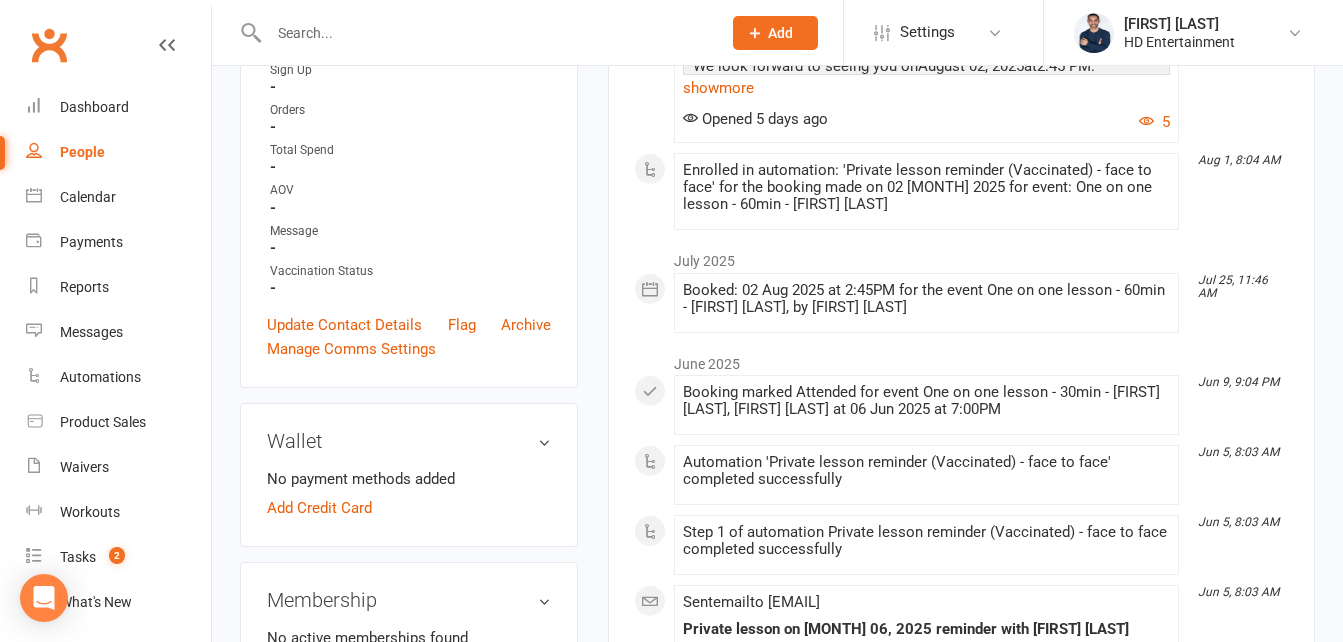 scroll, scrollTop: 700, scrollLeft: 0, axis: vertical 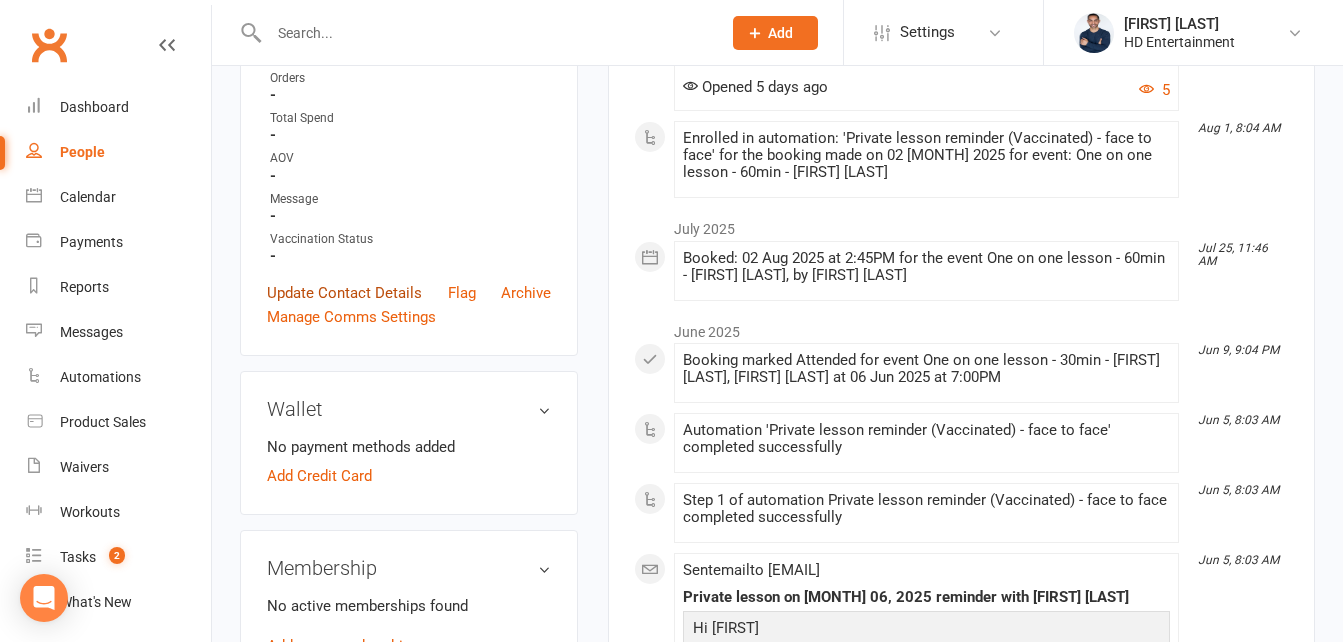 click on "Update Contact Details" at bounding box center [344, 293] 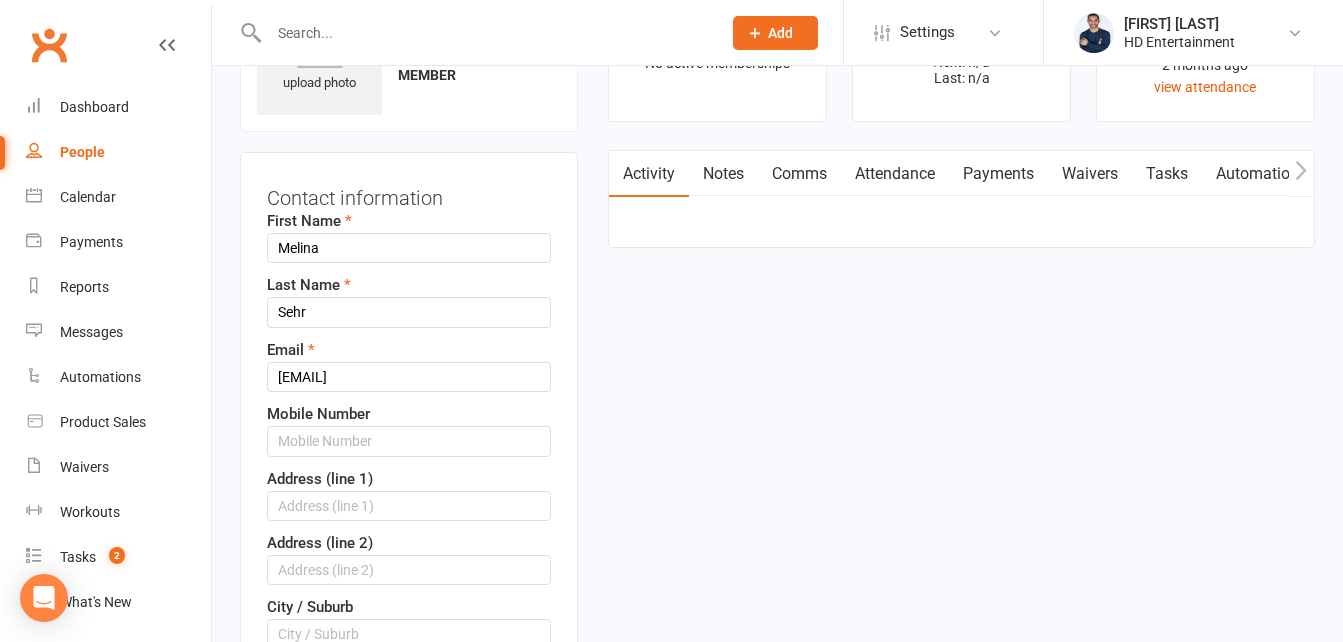 scroll, scrollTop: 94, scrollLeft: 0, axis: vertical 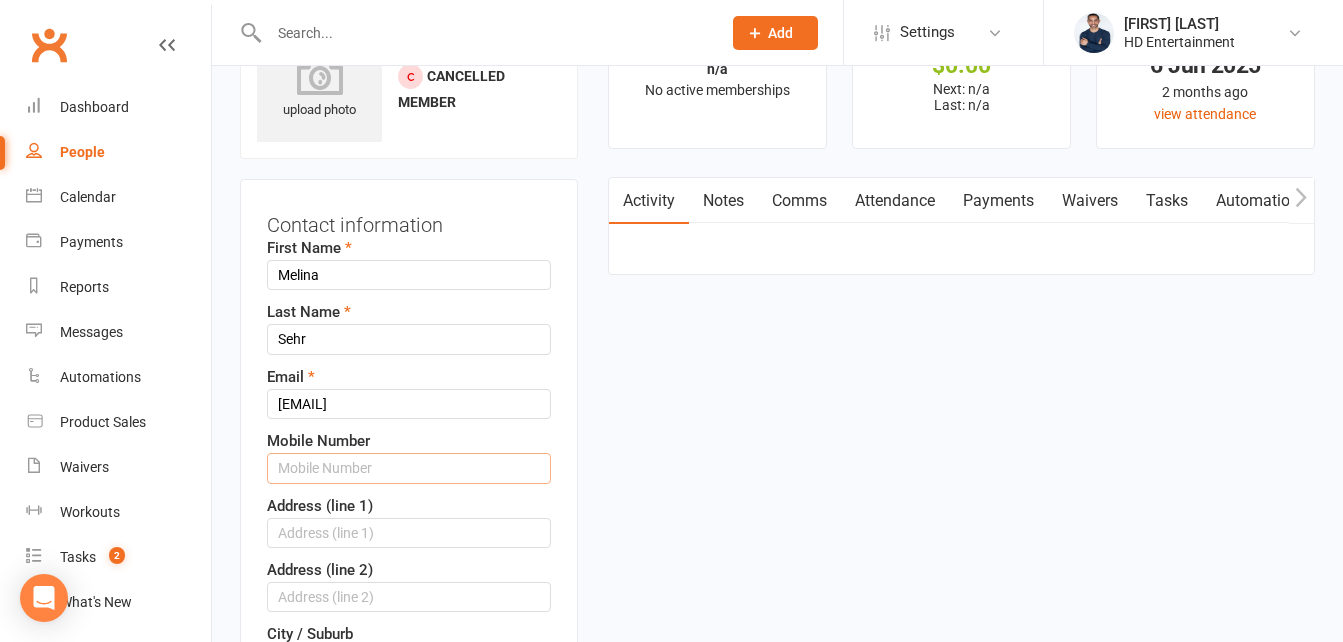 click at bounding box center [409, 468] 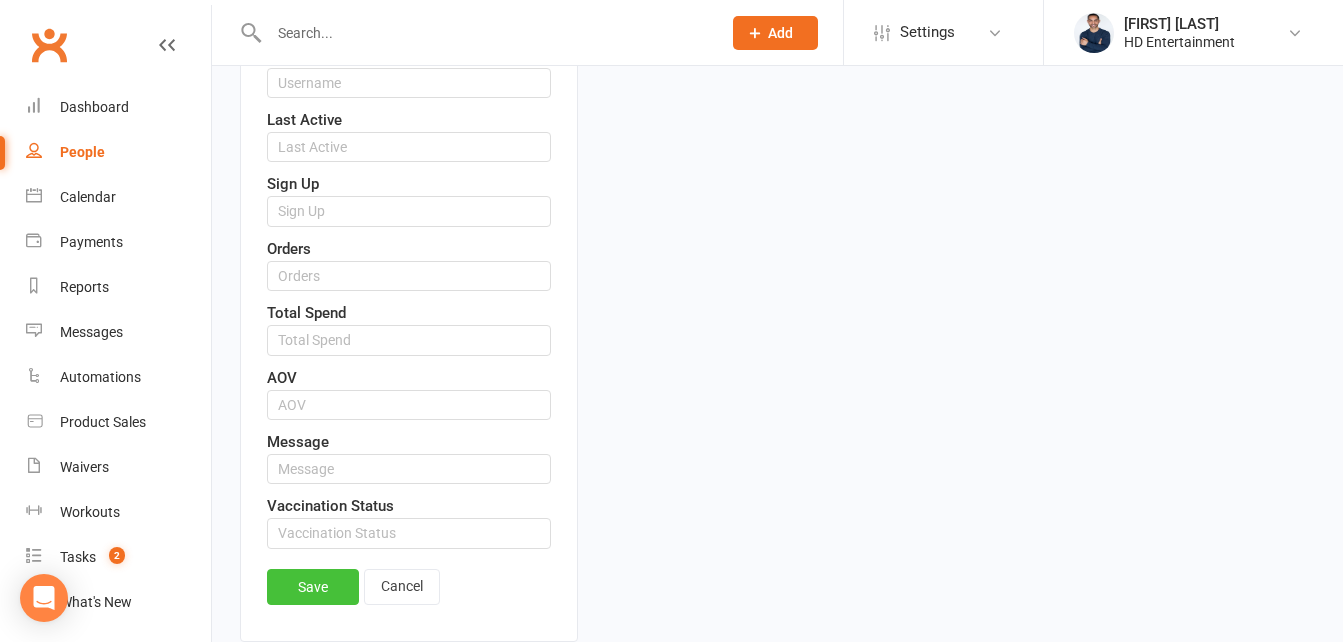 scroll, scrollTop: 1294, scrollLeft: 0, axis: vertical 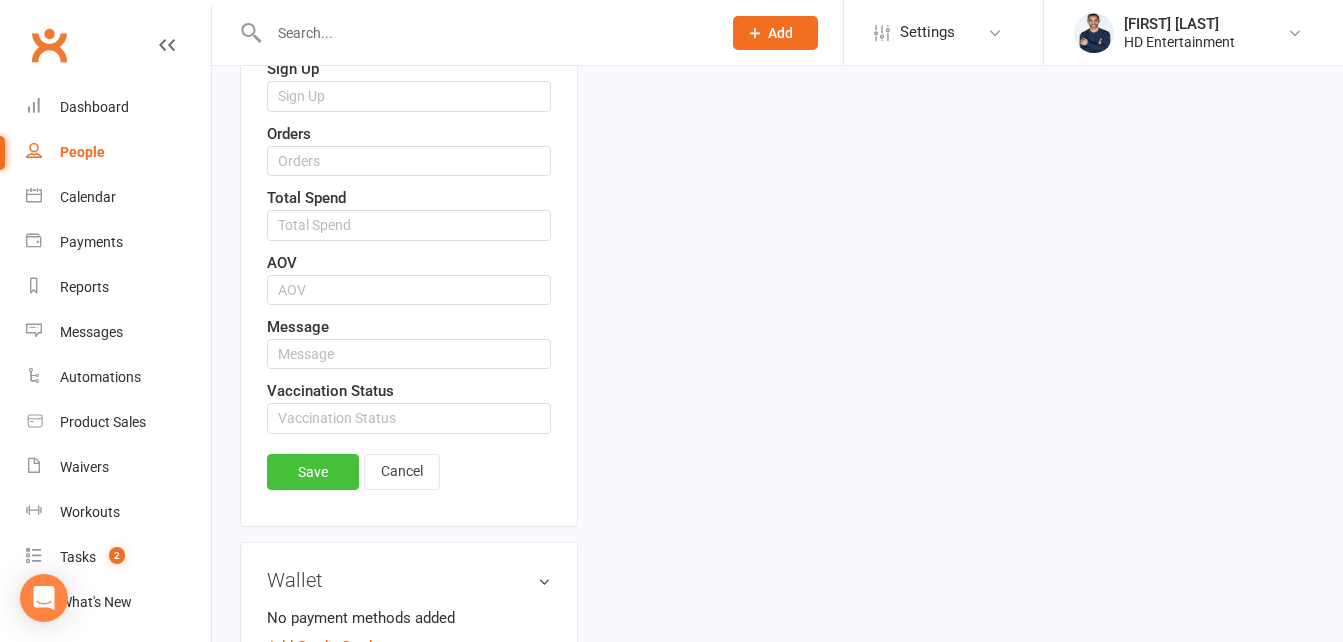 type on "[PHONE]" 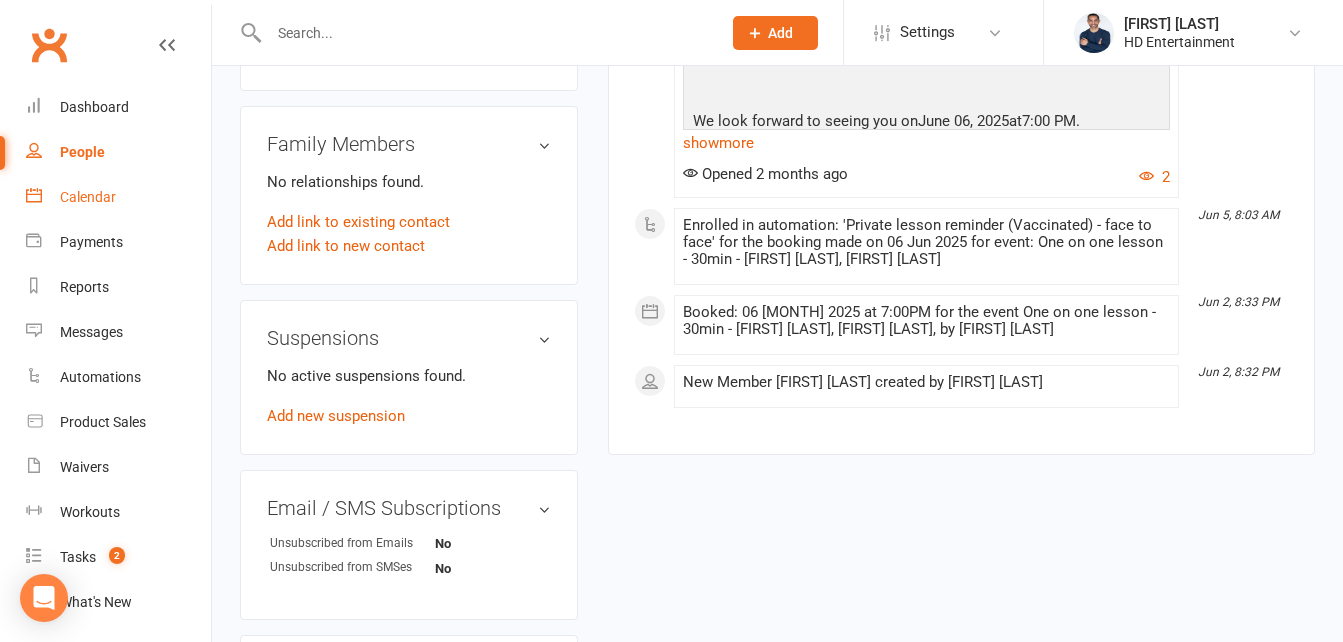 click on "Calendar" at bounding box center (88, 197) 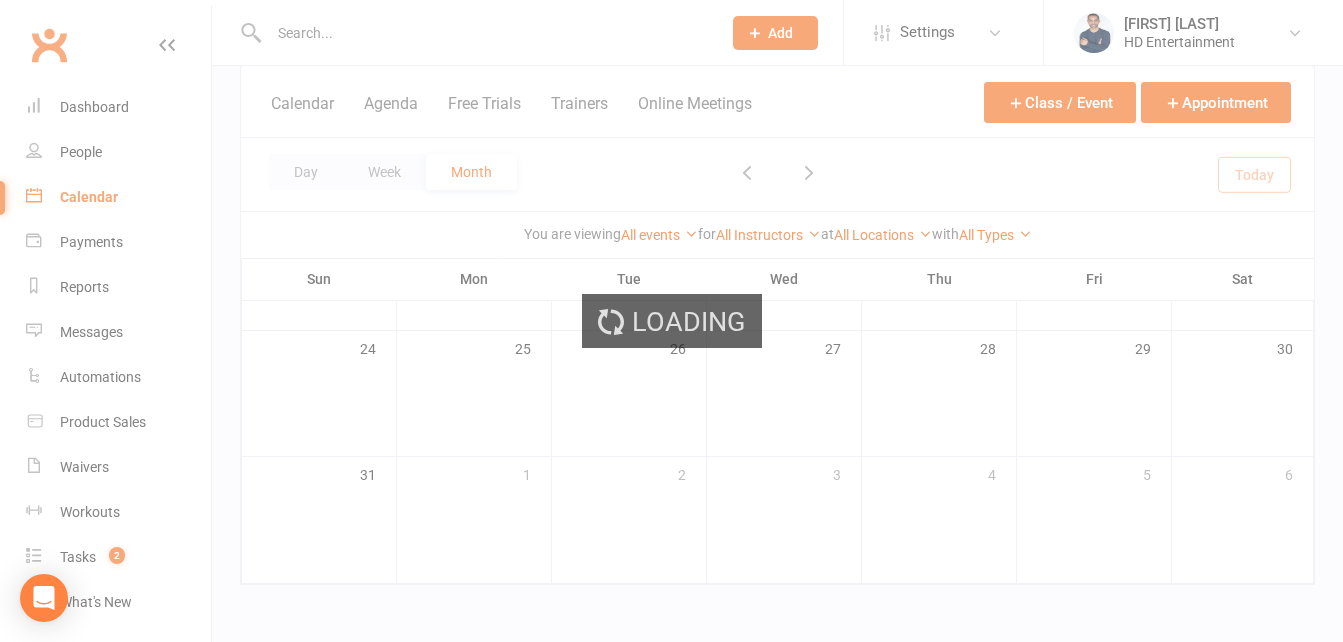 scroll, scrollTop: 0, scrollLeft: 0, axis: both 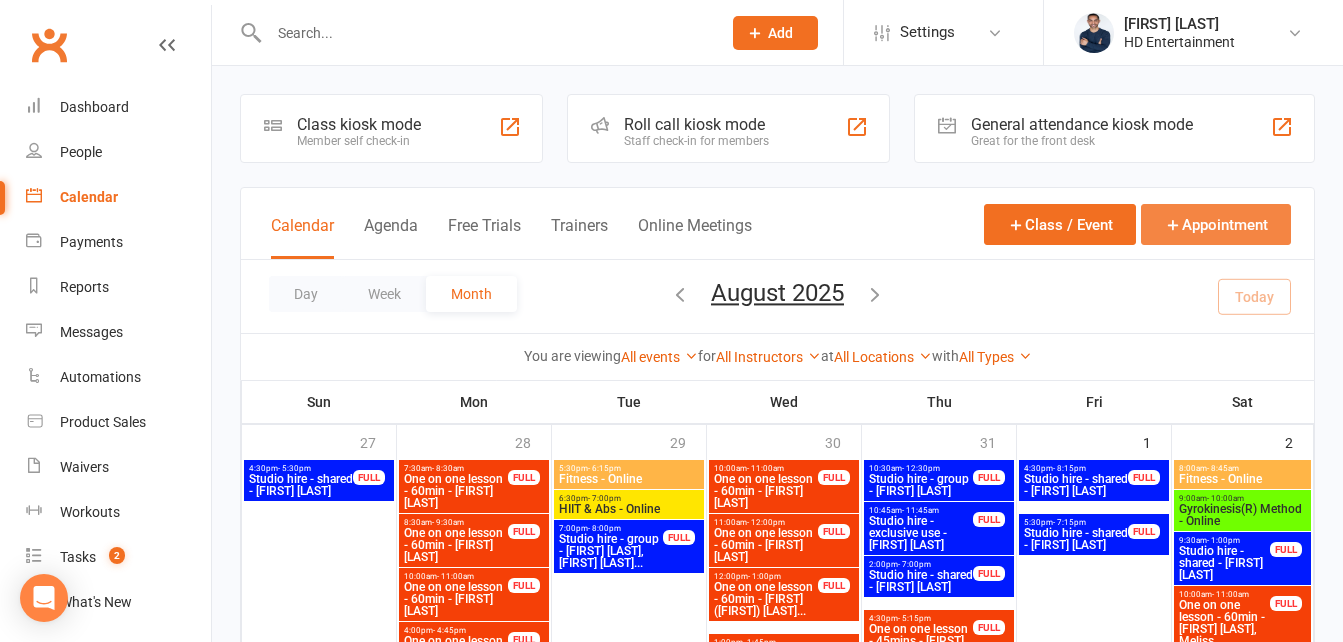 click on "Appointment" at bounding box center [1216, 224] 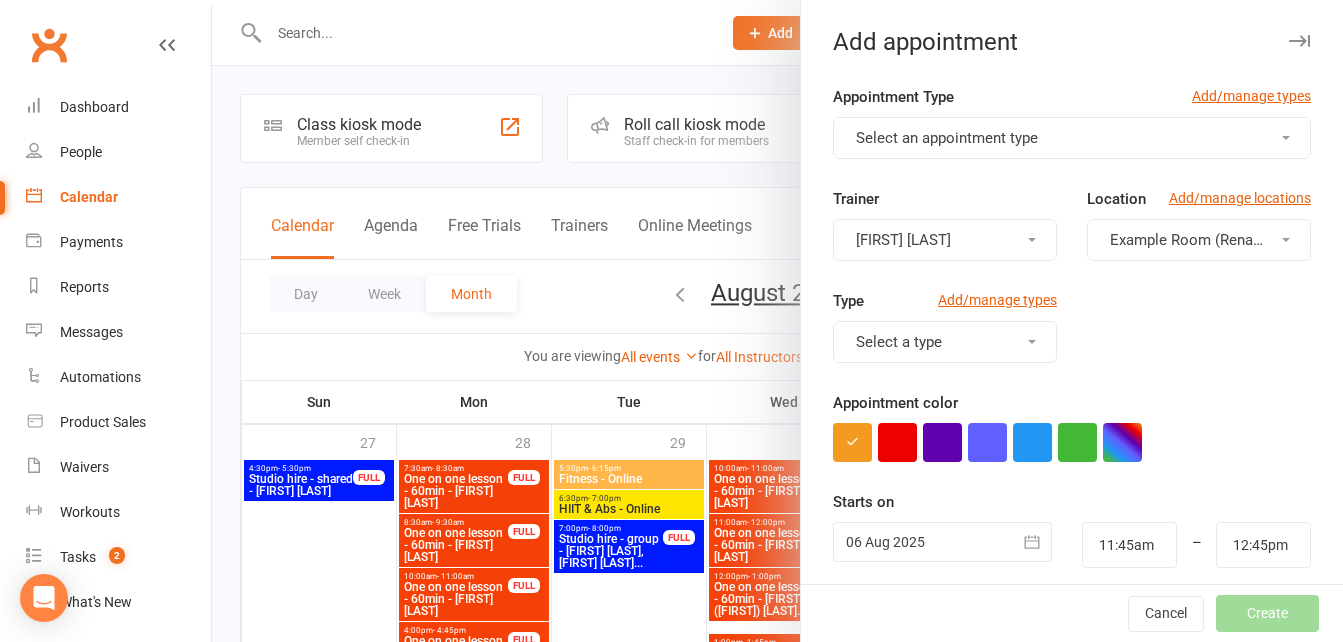 click on "Select an appointment type" at bounding box center (1072, 138) 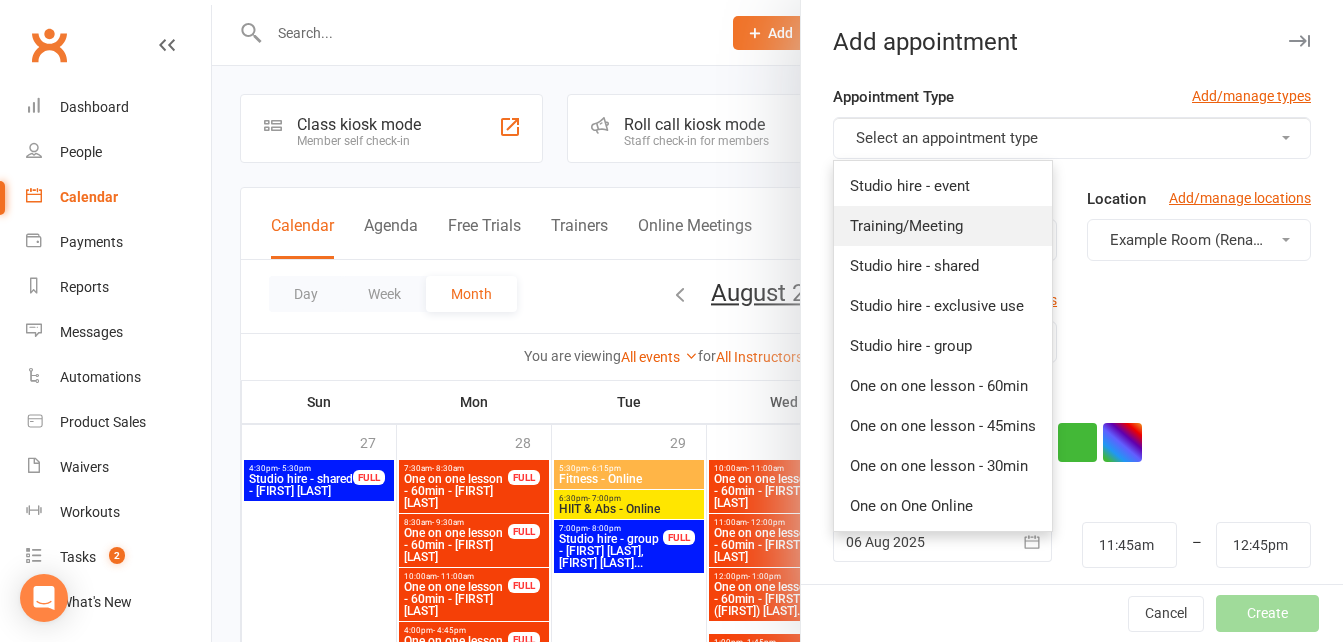 click on "Training/Meeting" at bounding box center [906, 226] 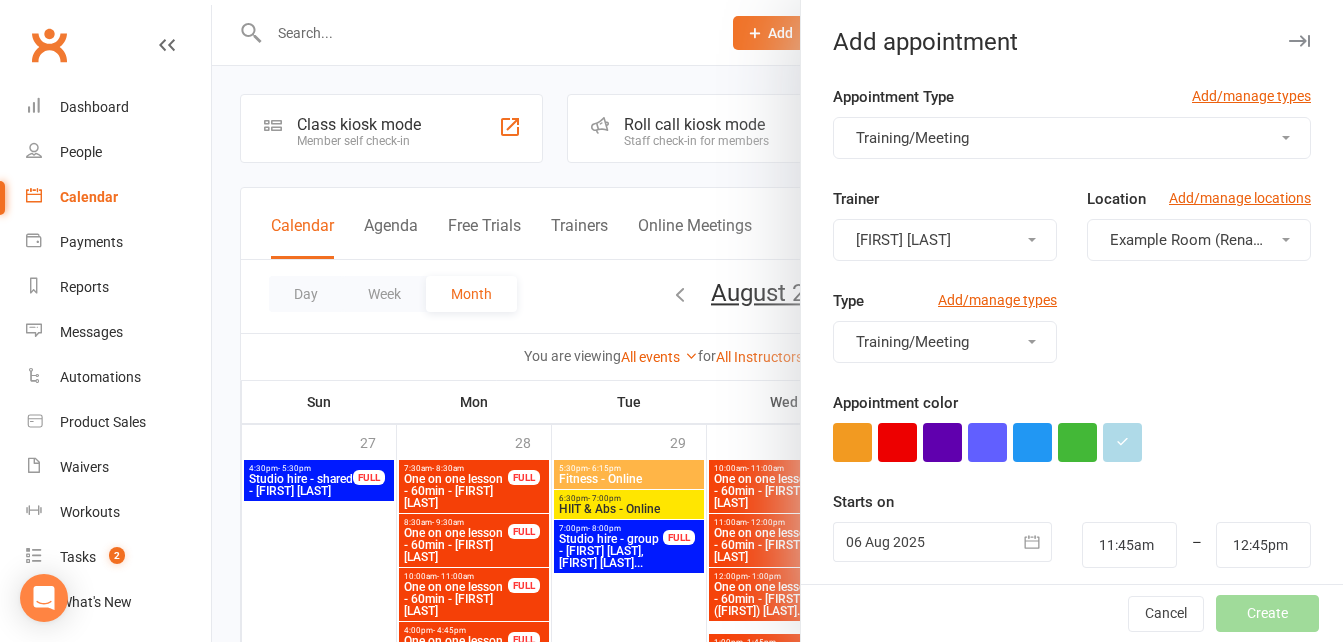 click on "Example Room (Rename me!)" at bounding box center [1209, 240] 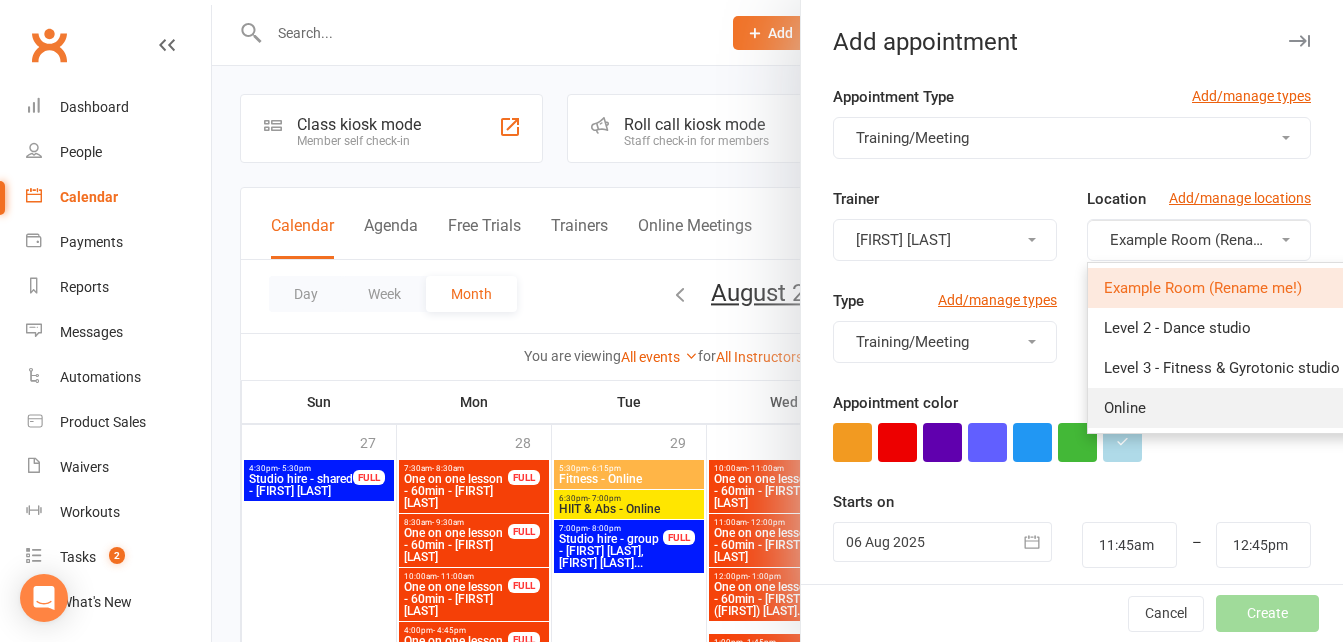 click on "Online" at bounding box center (1125, 408) 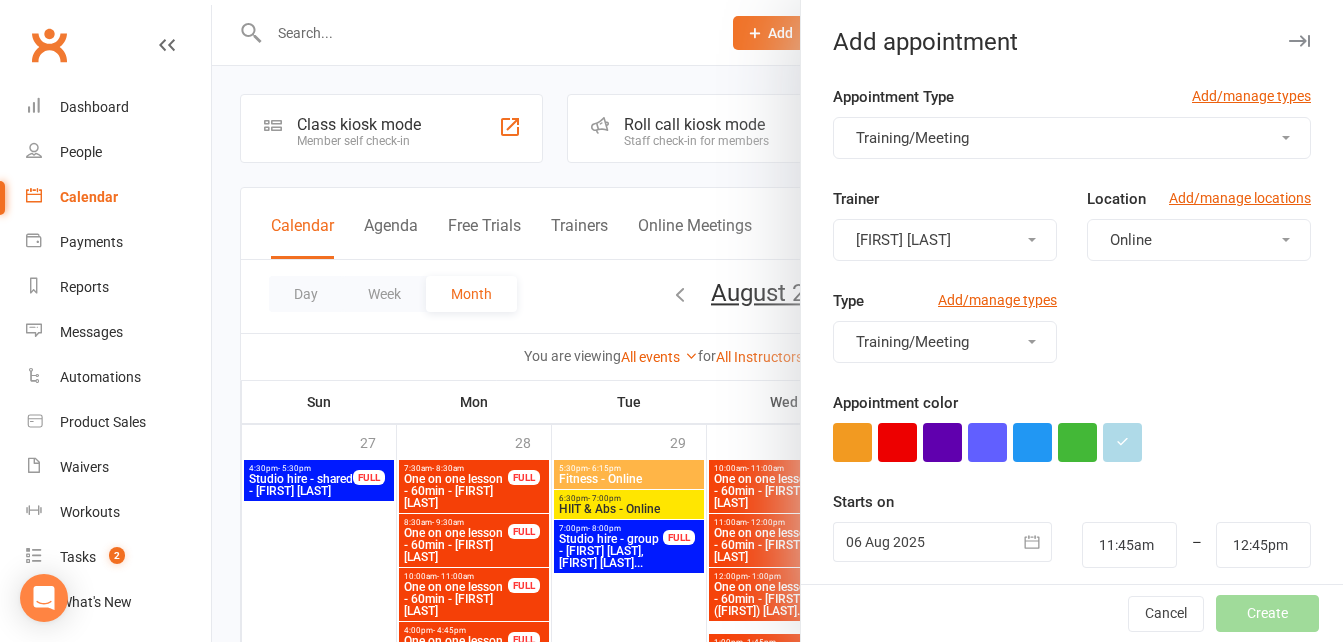 click at bounding box center [942, 542] 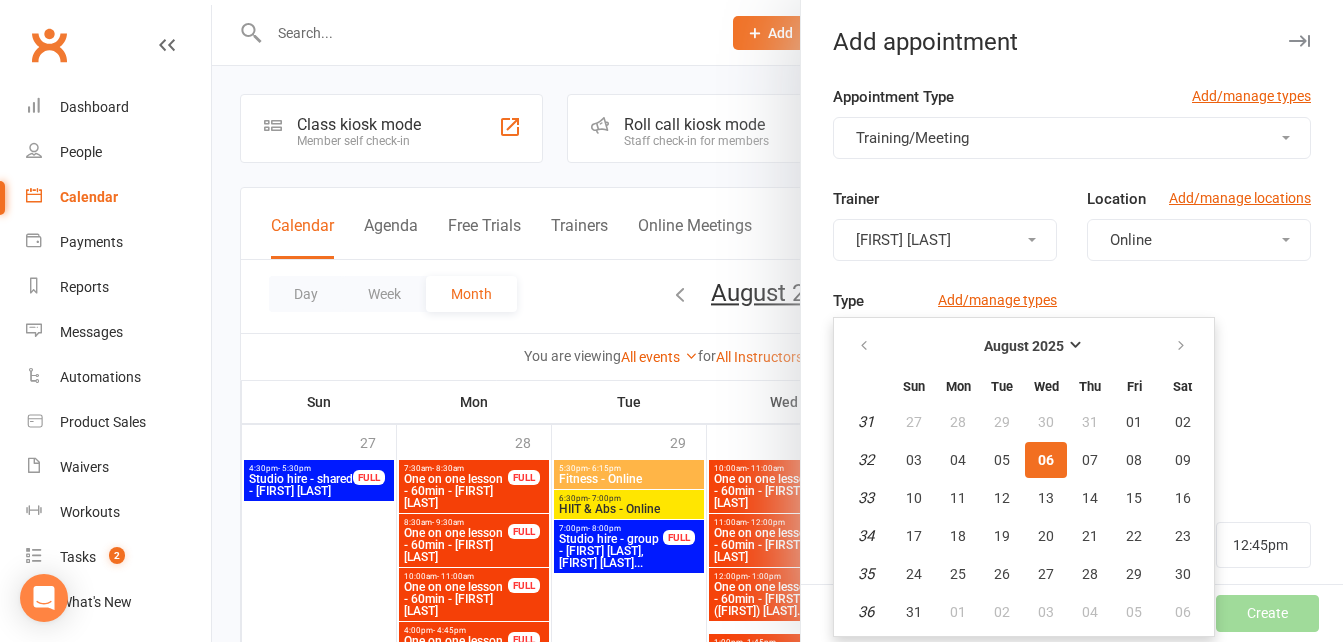 click on "06" at bounding box center (1046, 460) 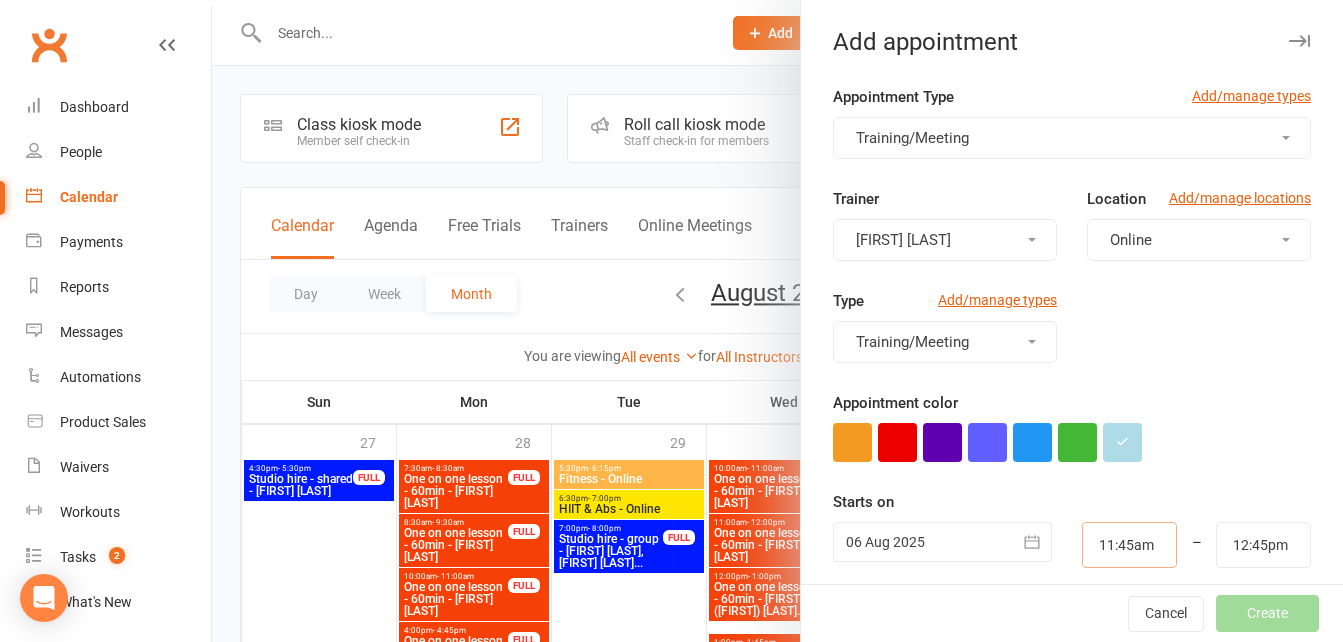 click on "11:45am" at bounding box center [1129, 545] 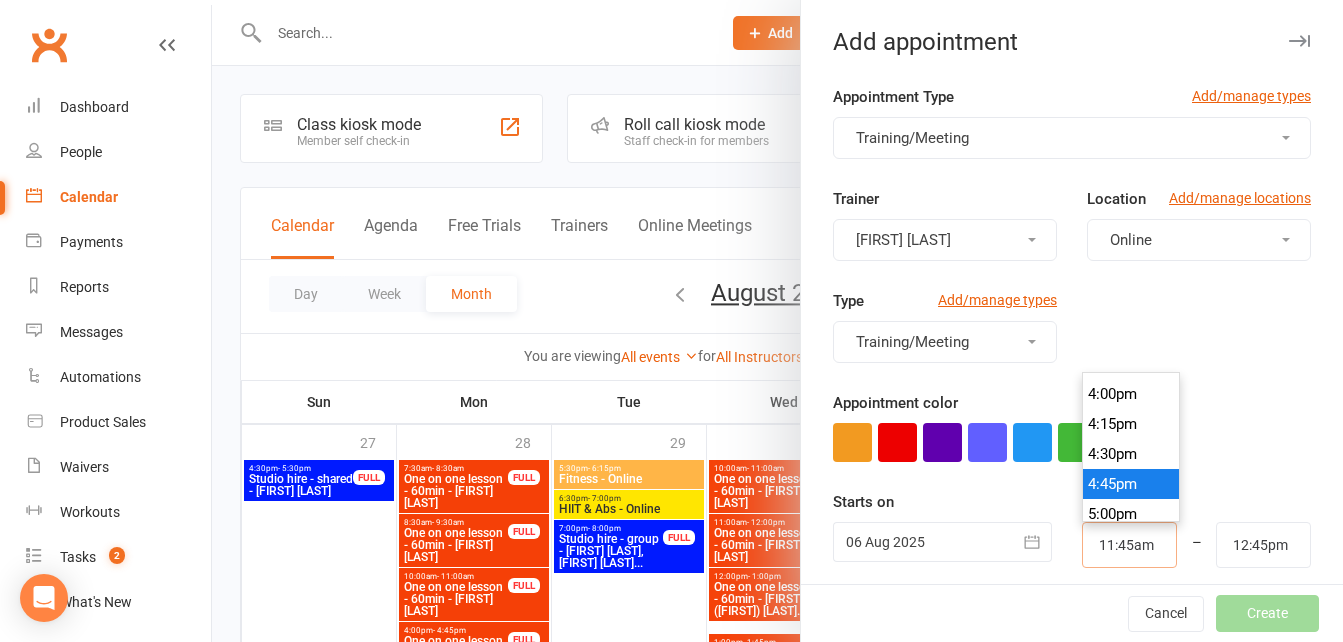 scroll, scrollTop: 1880, scrollLeft: 0, axis: vertical 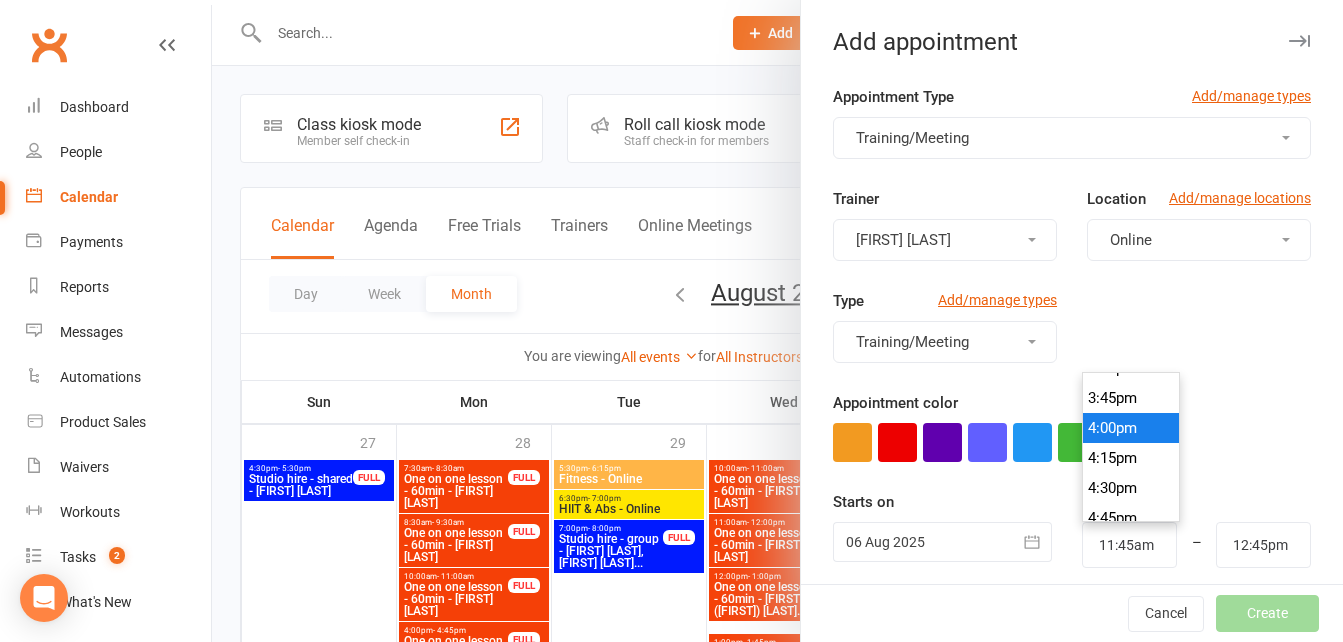type on "4:00pm" 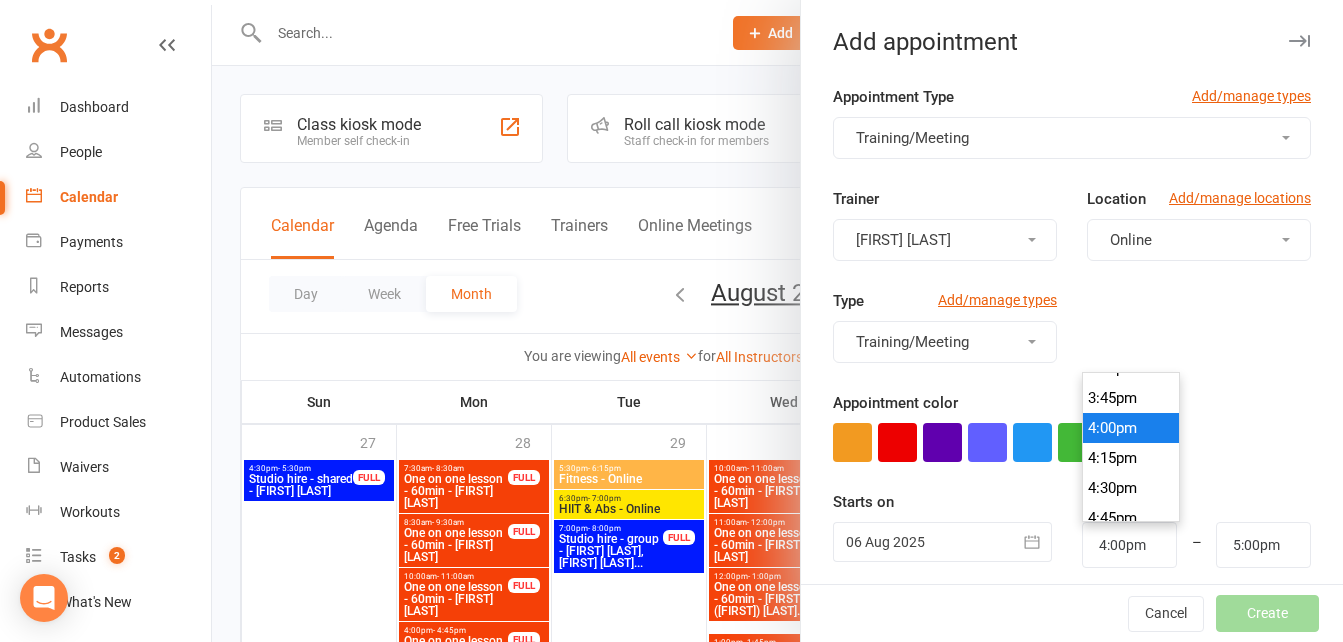 click on "4:00pm" at bounding box center [1131, 428] 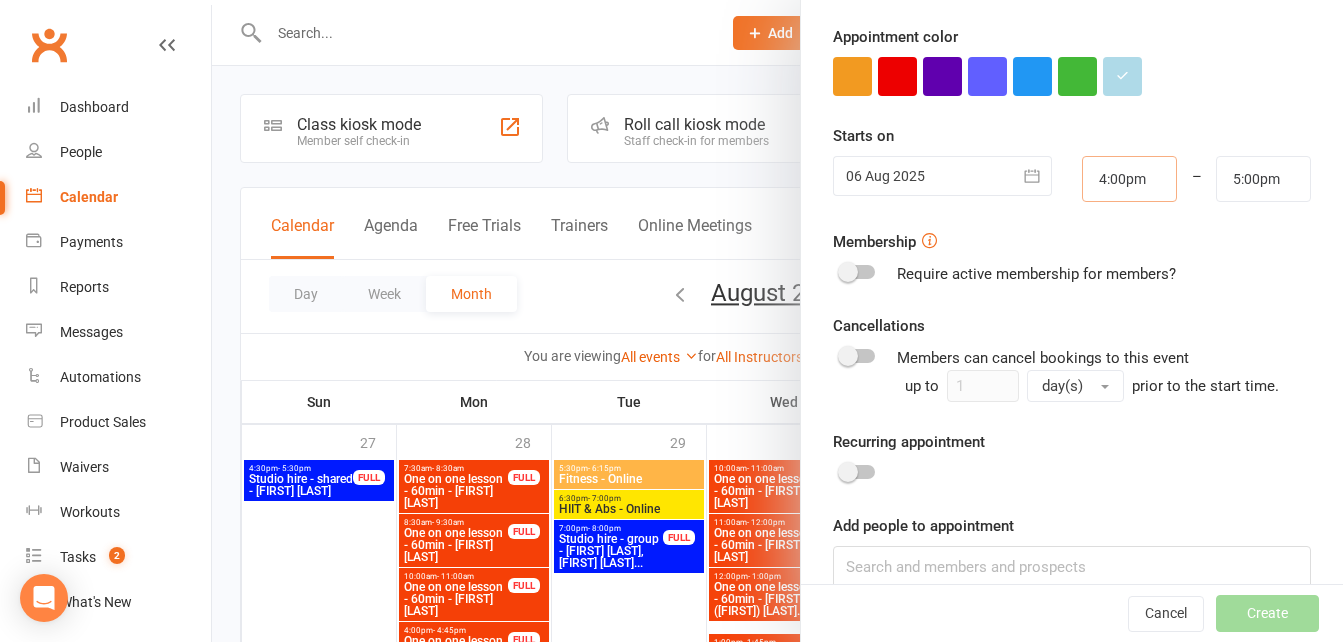 scroll, scrollTop: 398, scrollLeft: 0, axis: vertical 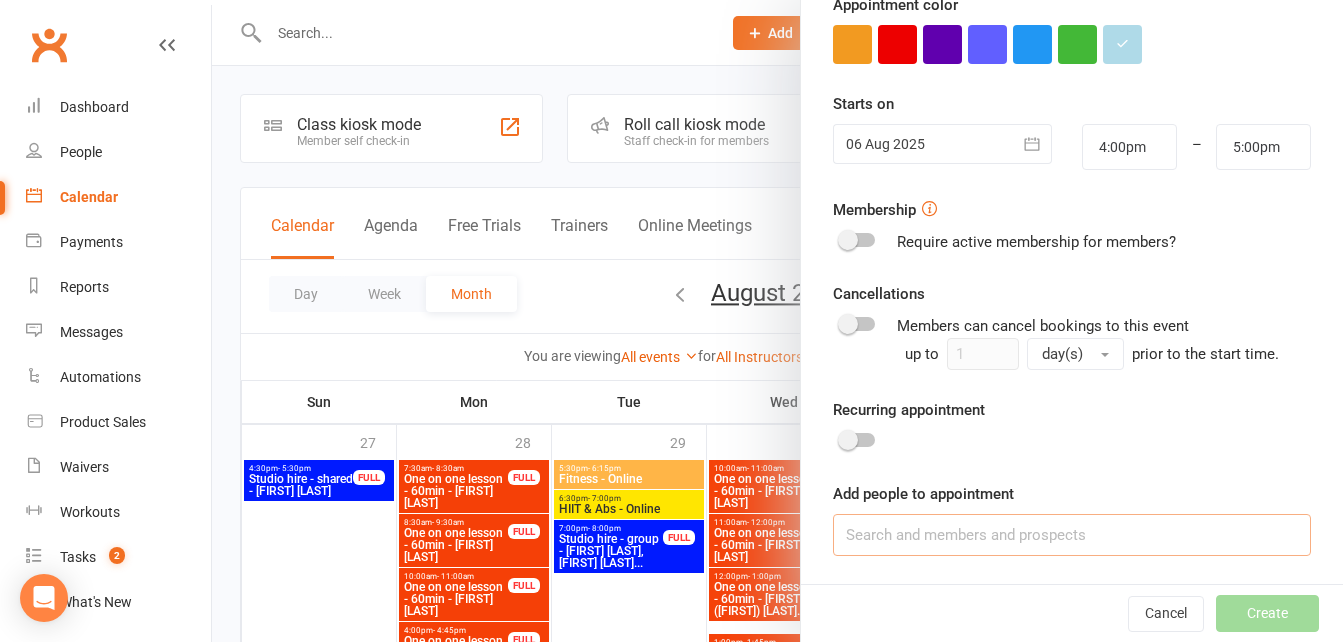 click at bounding box center [1072, 535] 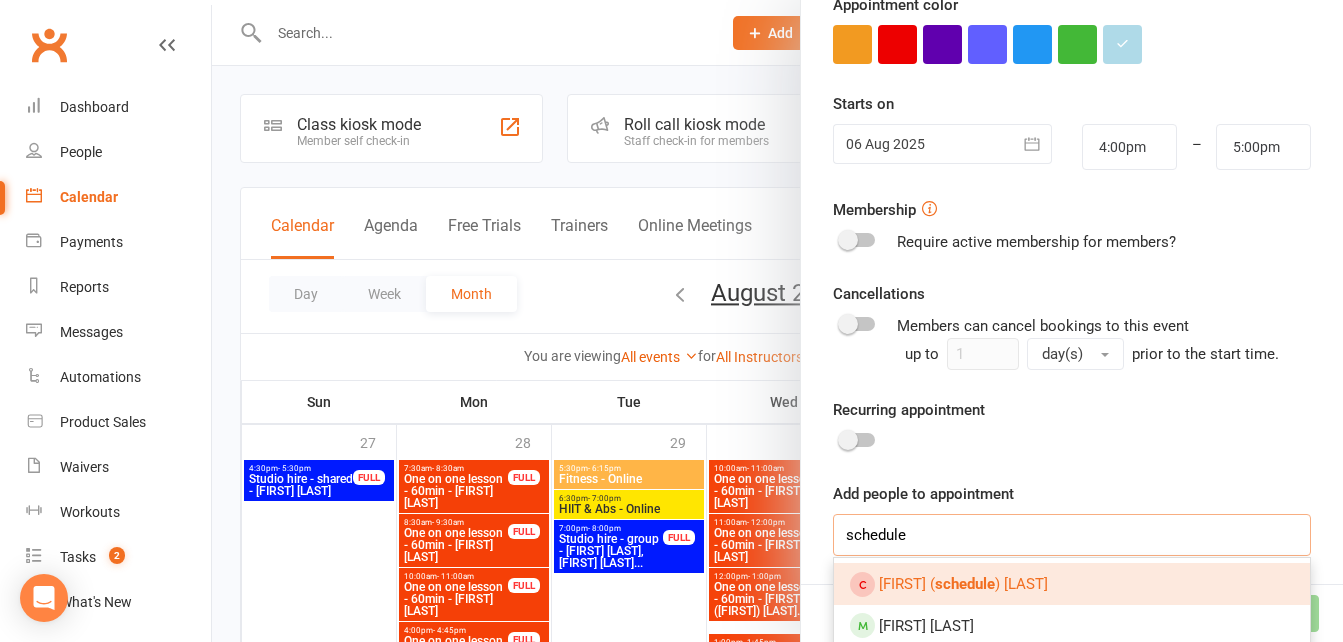 type on "schedule" 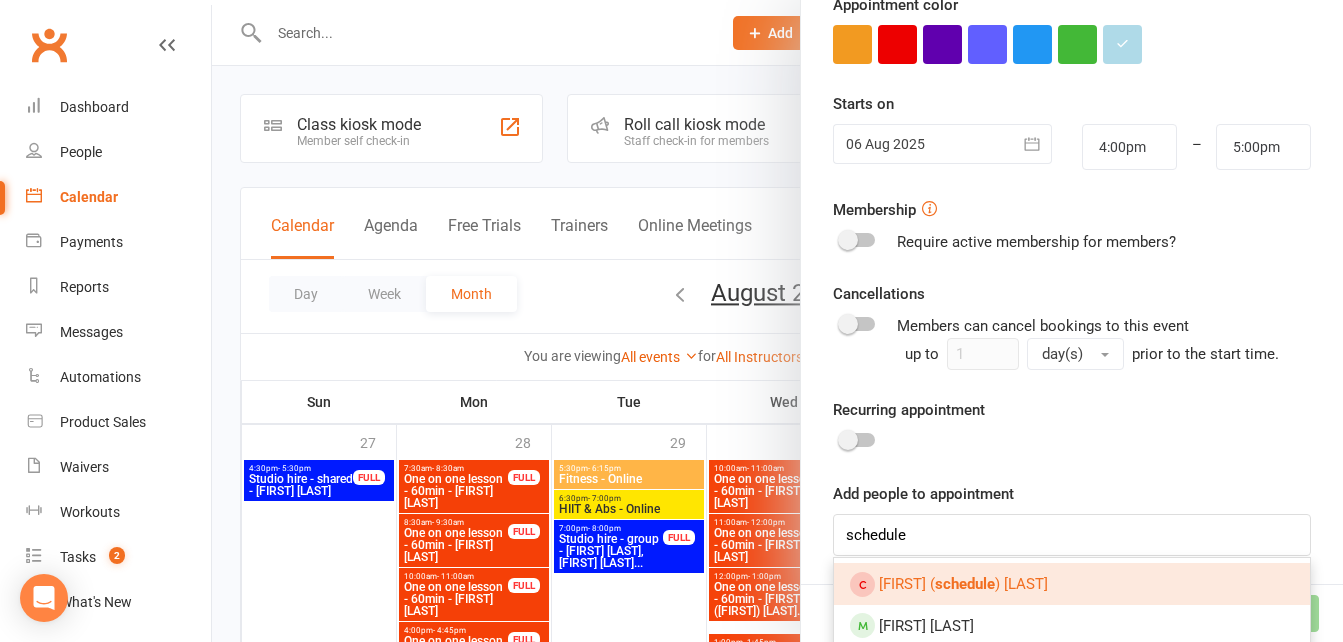 click on "[FIRST] ( schedule ) [LAST]" at bounding box center [963, 584] 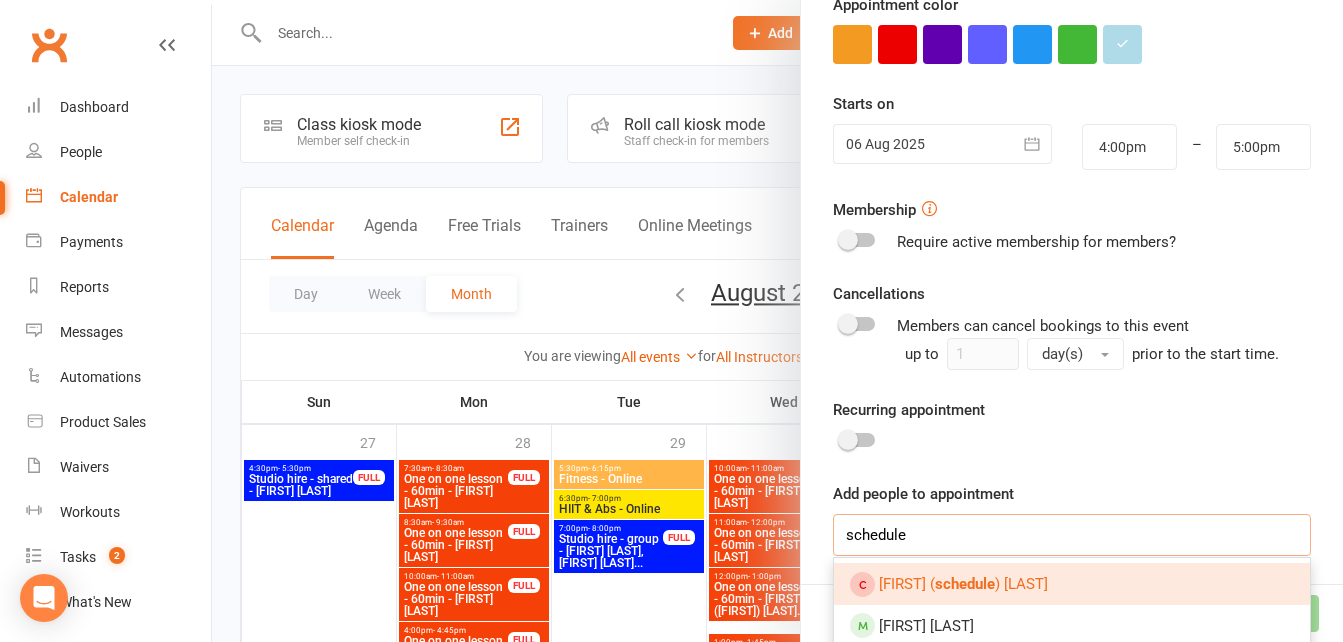type 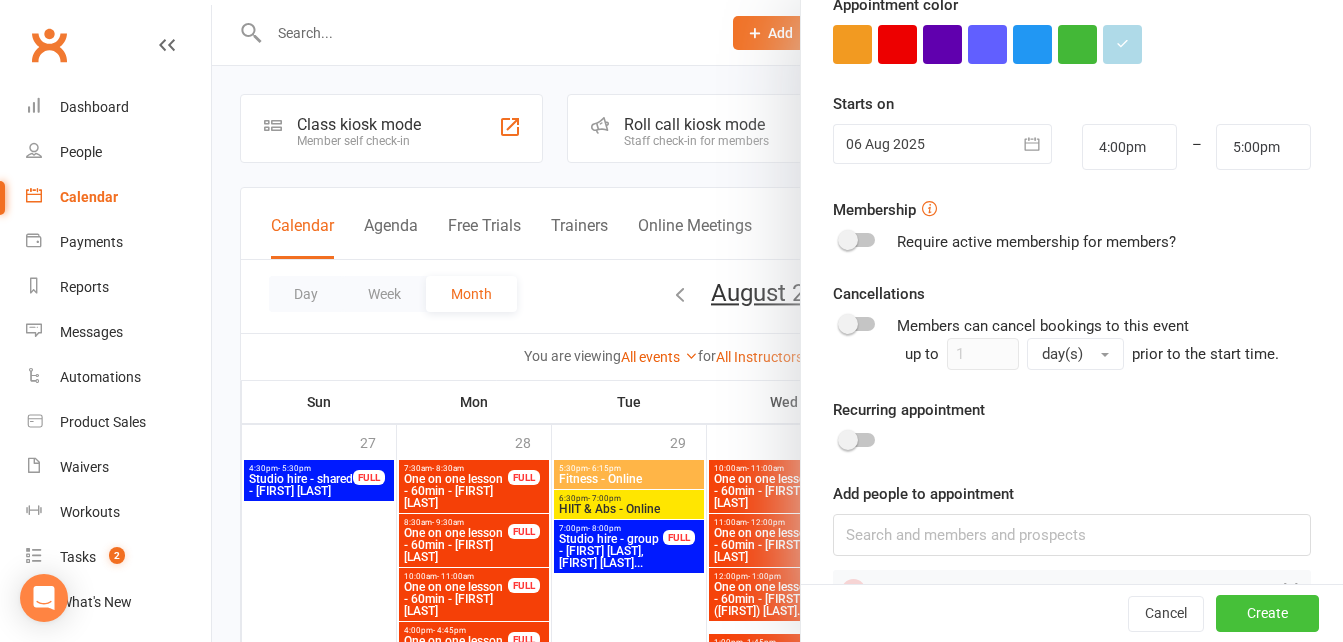click on "Create" at bounding box center (1267, 614) 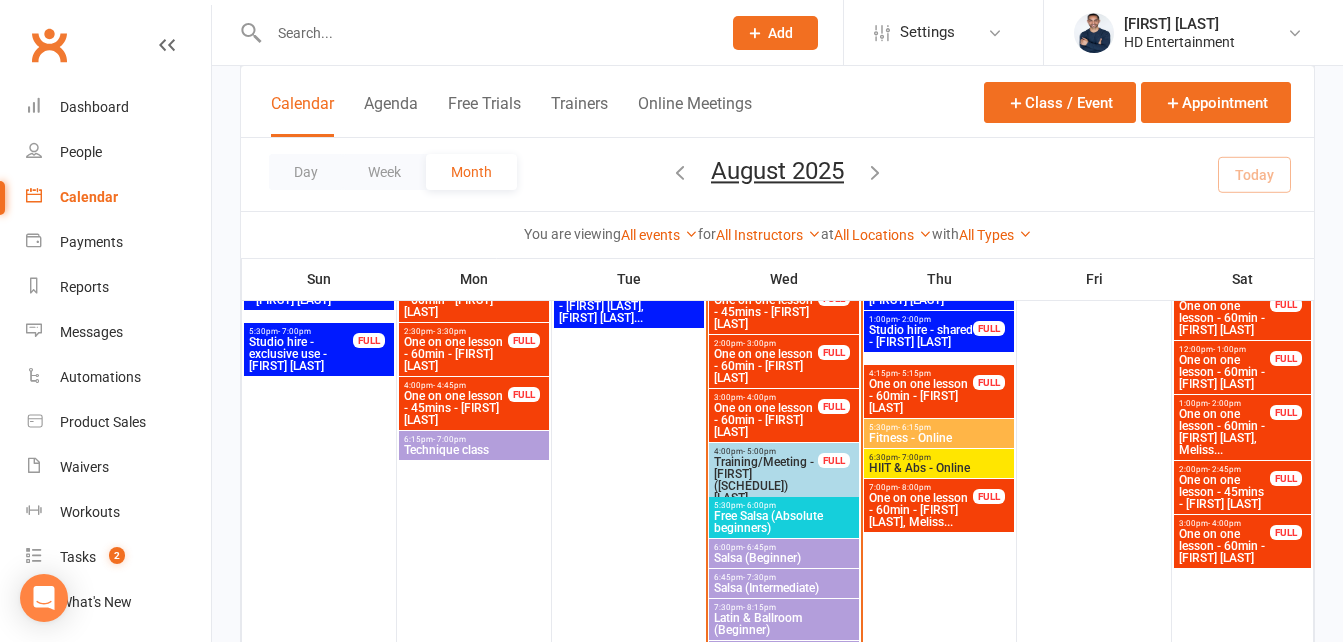scroll, scrollTop: 900, scrollLeft: 0, axis: vertical 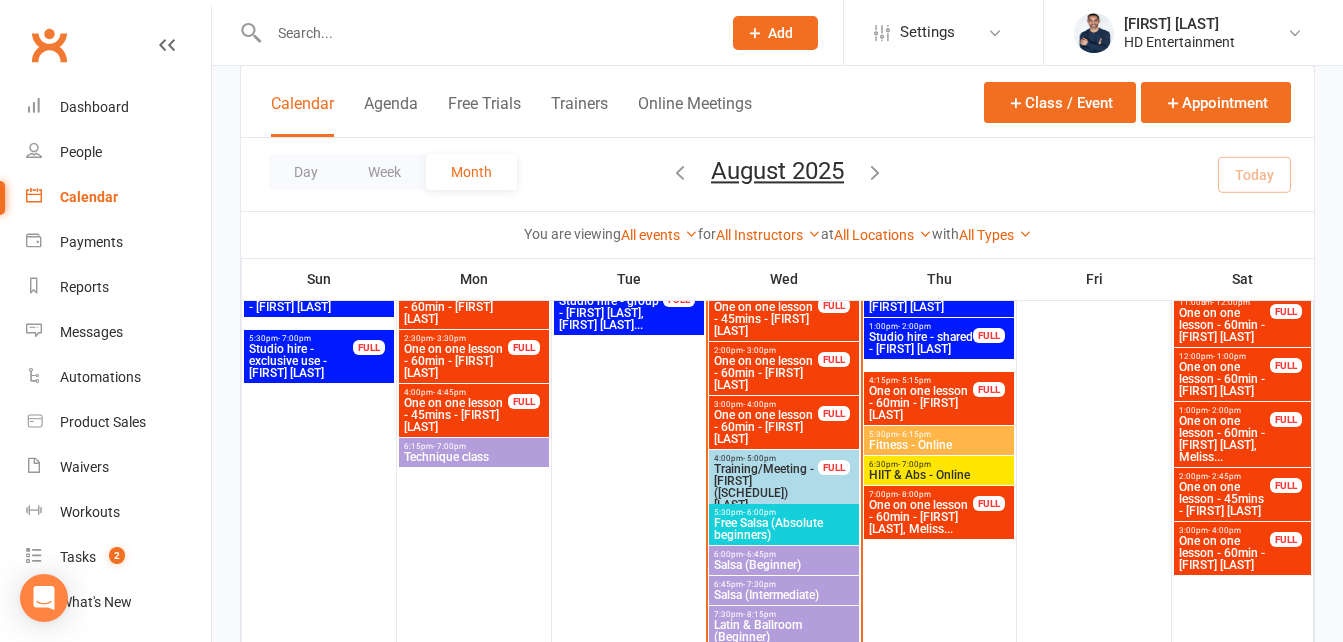 click on "Training/Meeting - [FIRST] ([SCHEDULE]) [LAST]" at bounding box center (766, 487) 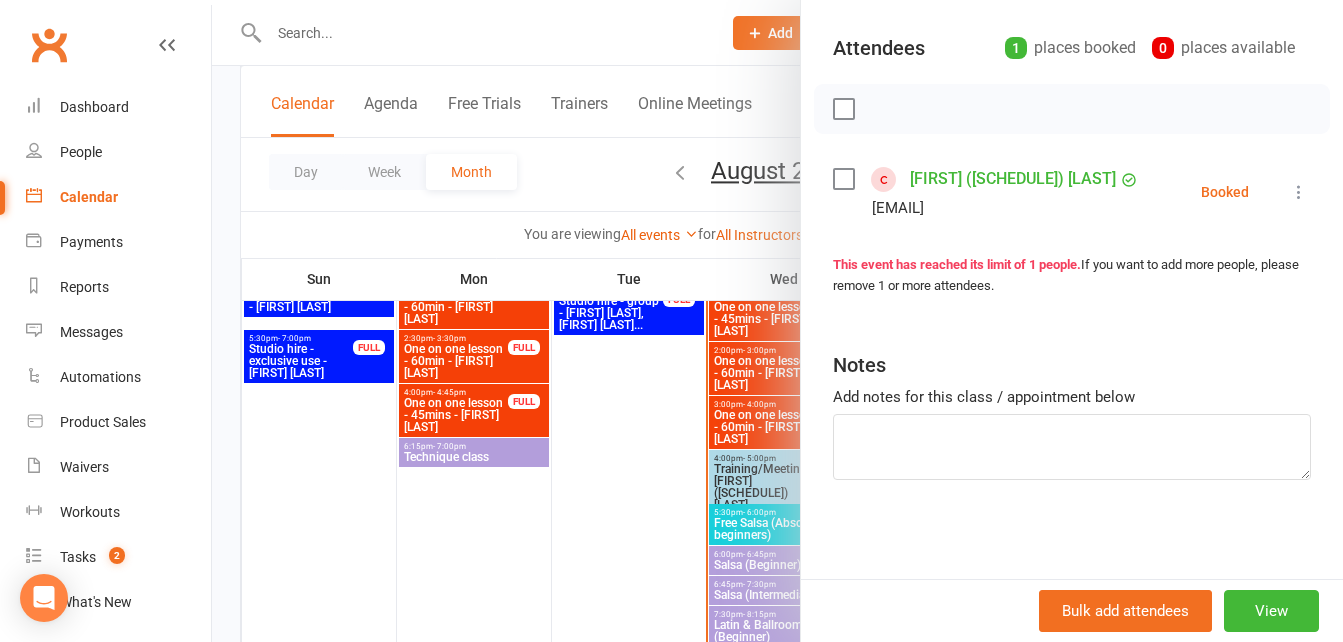 scroll, scrollTop: 210, scrollLeft: 0, axis: vertical 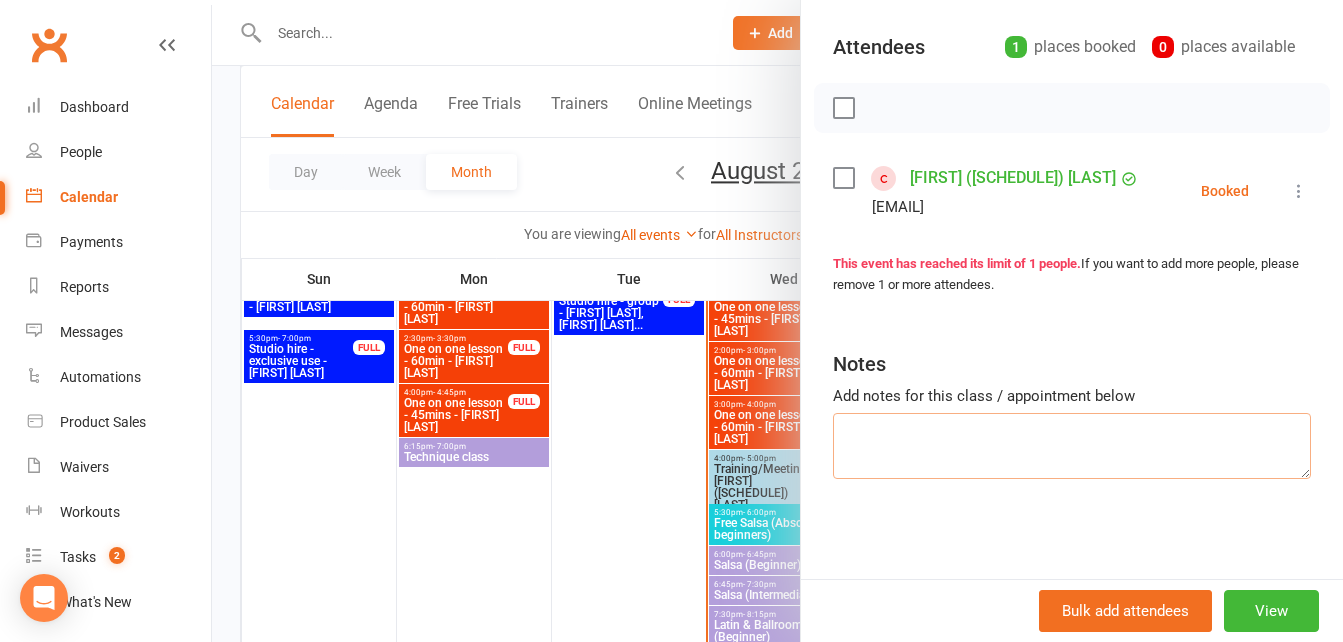 click at bounding box center [1072, 446] 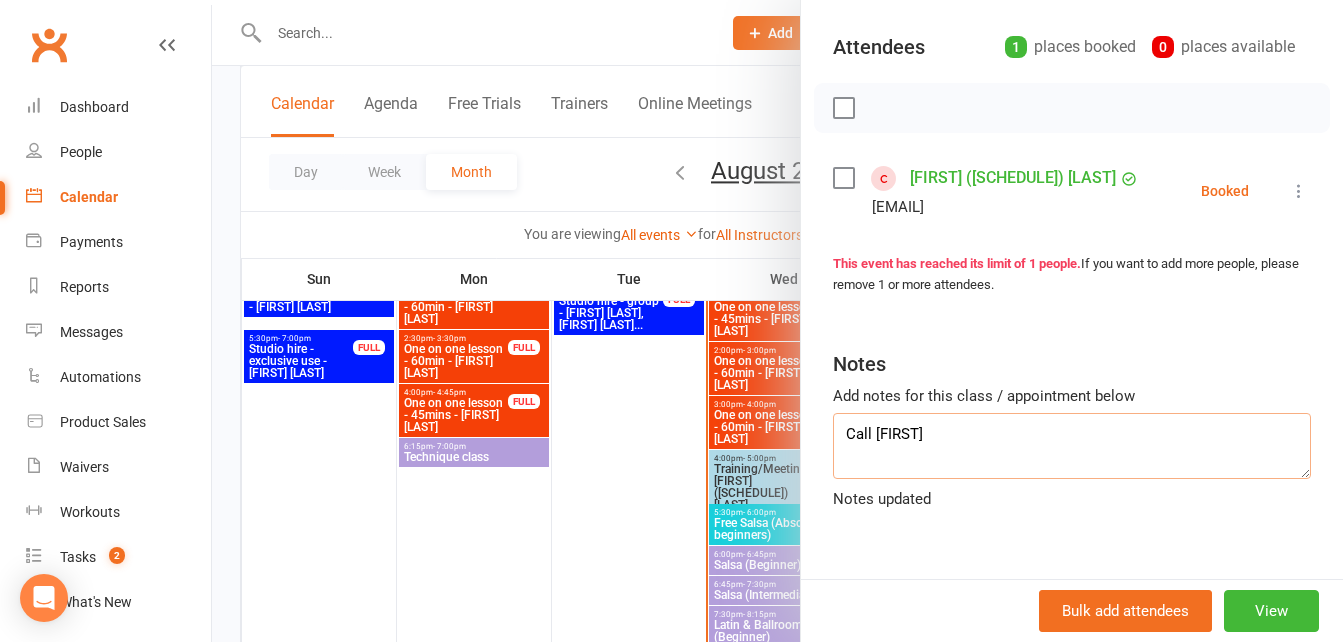 type on "Call [FIRST]" 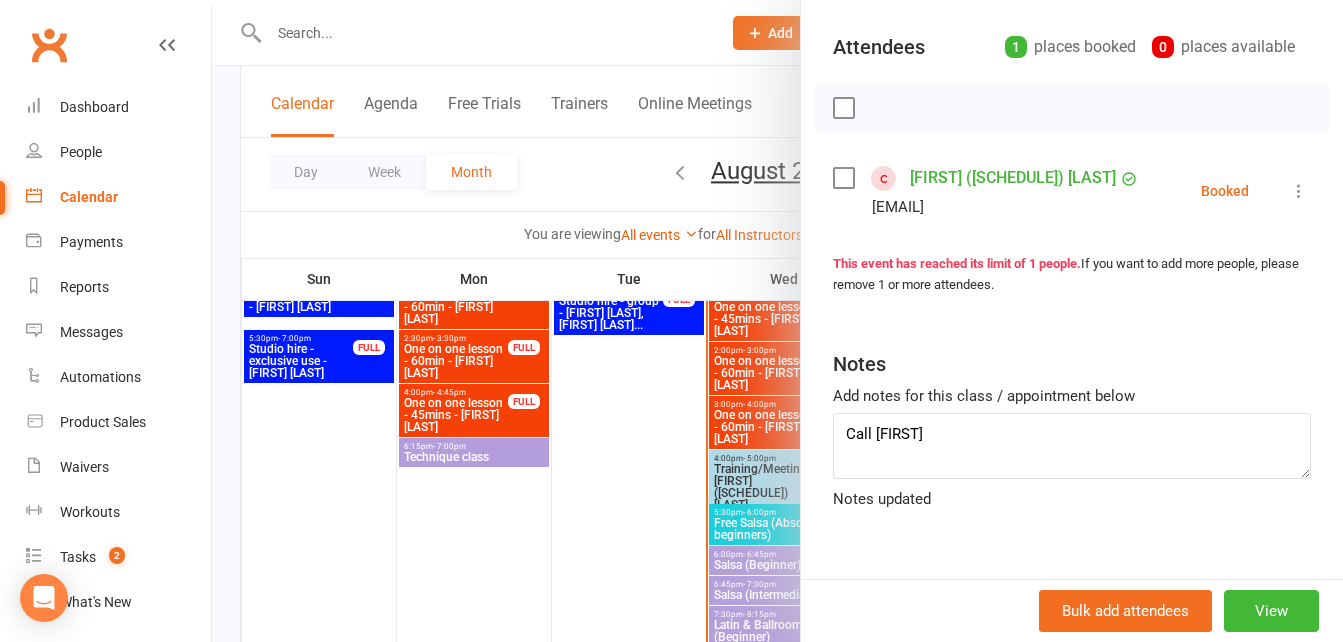 click at bounding box center (777, 321) 